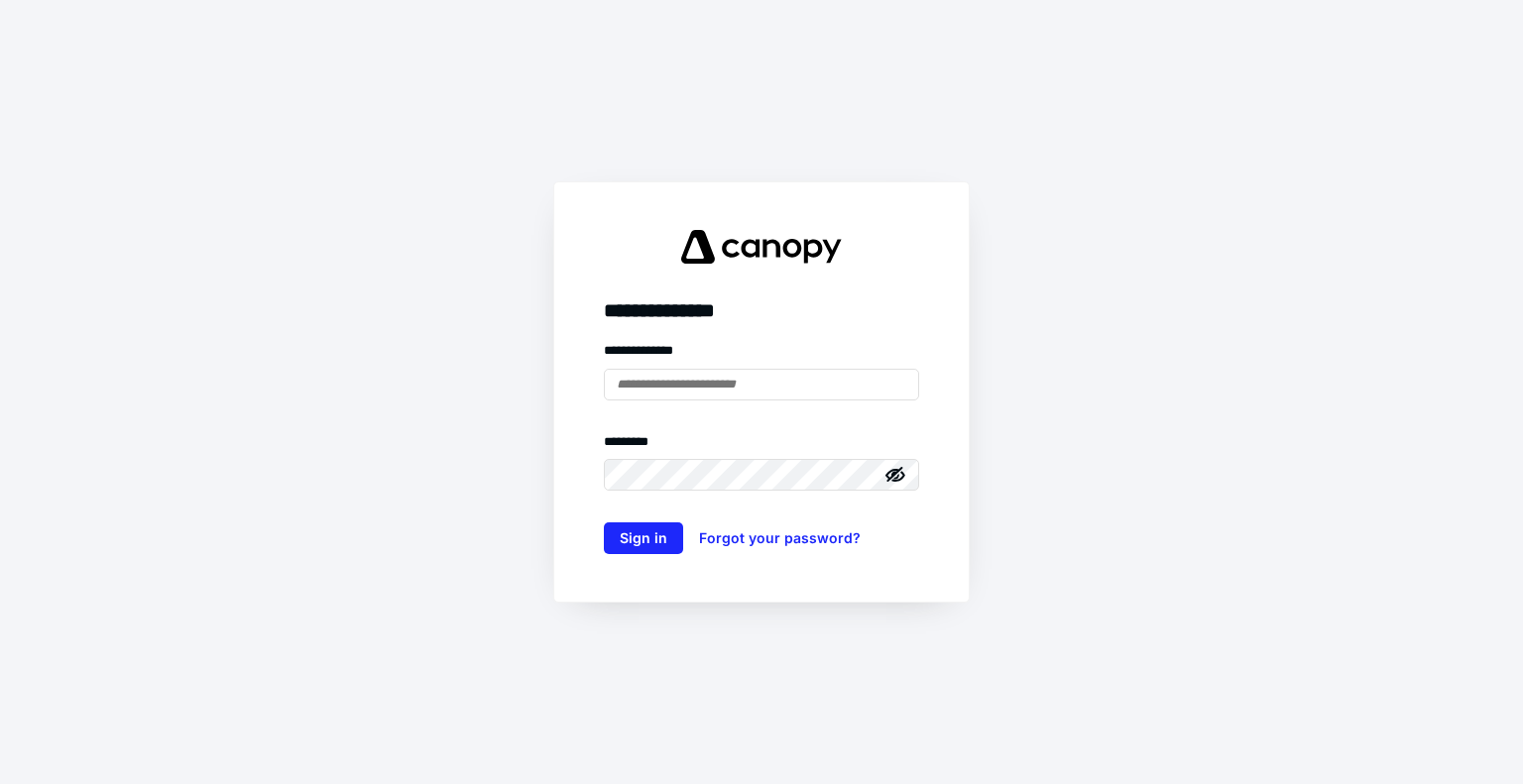 scroll, scrollTop: 0, scrollLeft: 0, axis: both 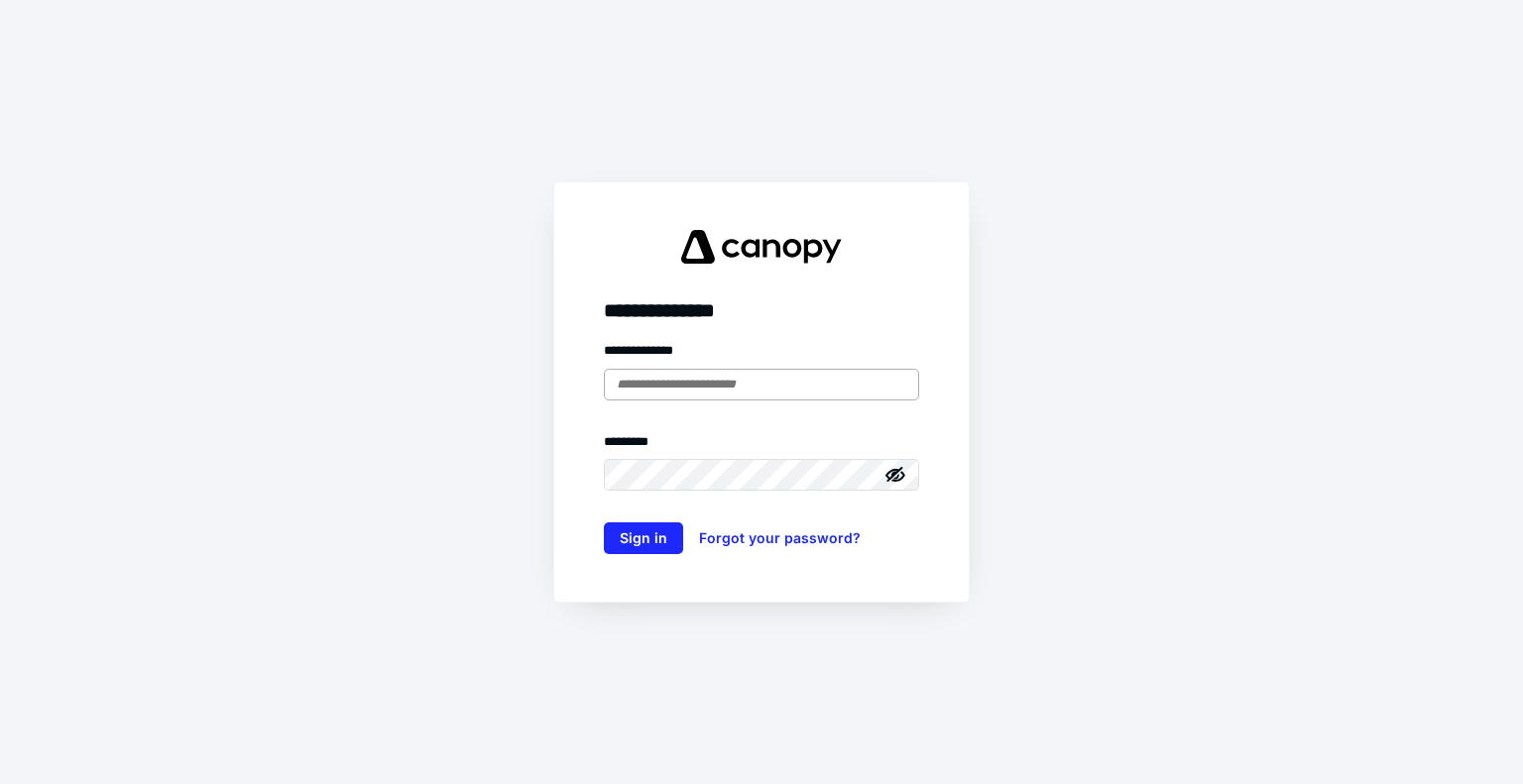 click at bounding box center (762, 385) 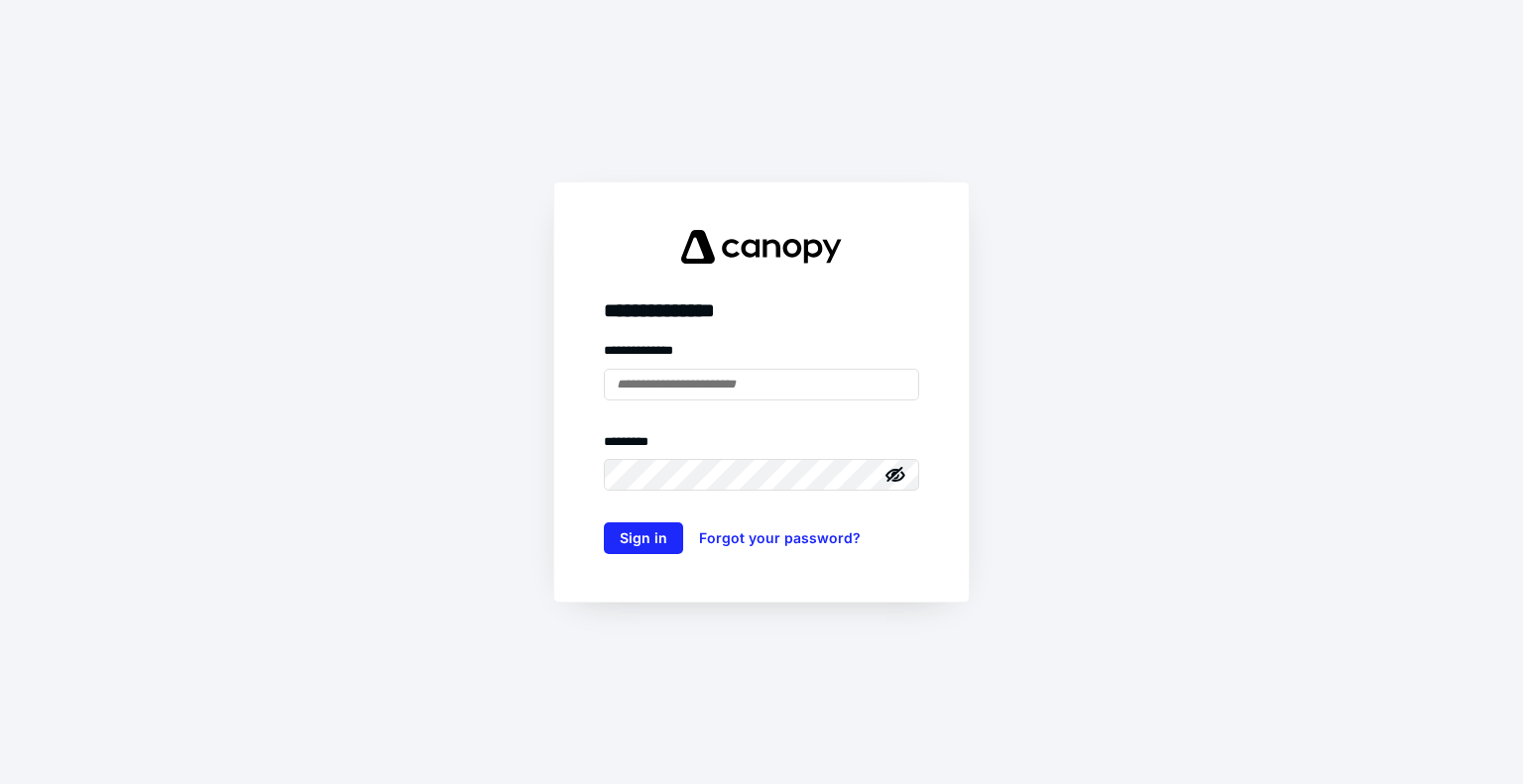 type on "**********" 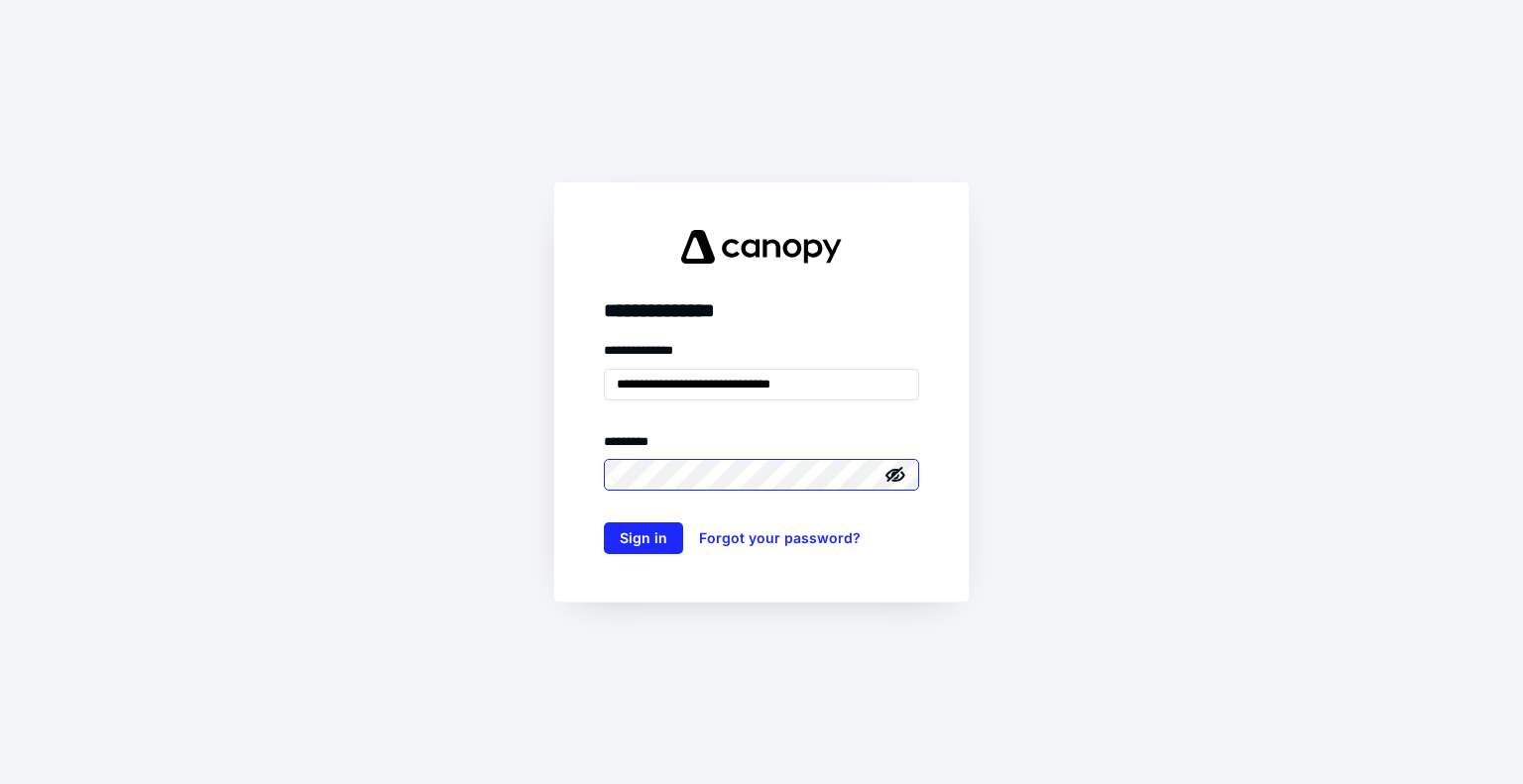 click on "Sign in" at bounding box center (644, 538) 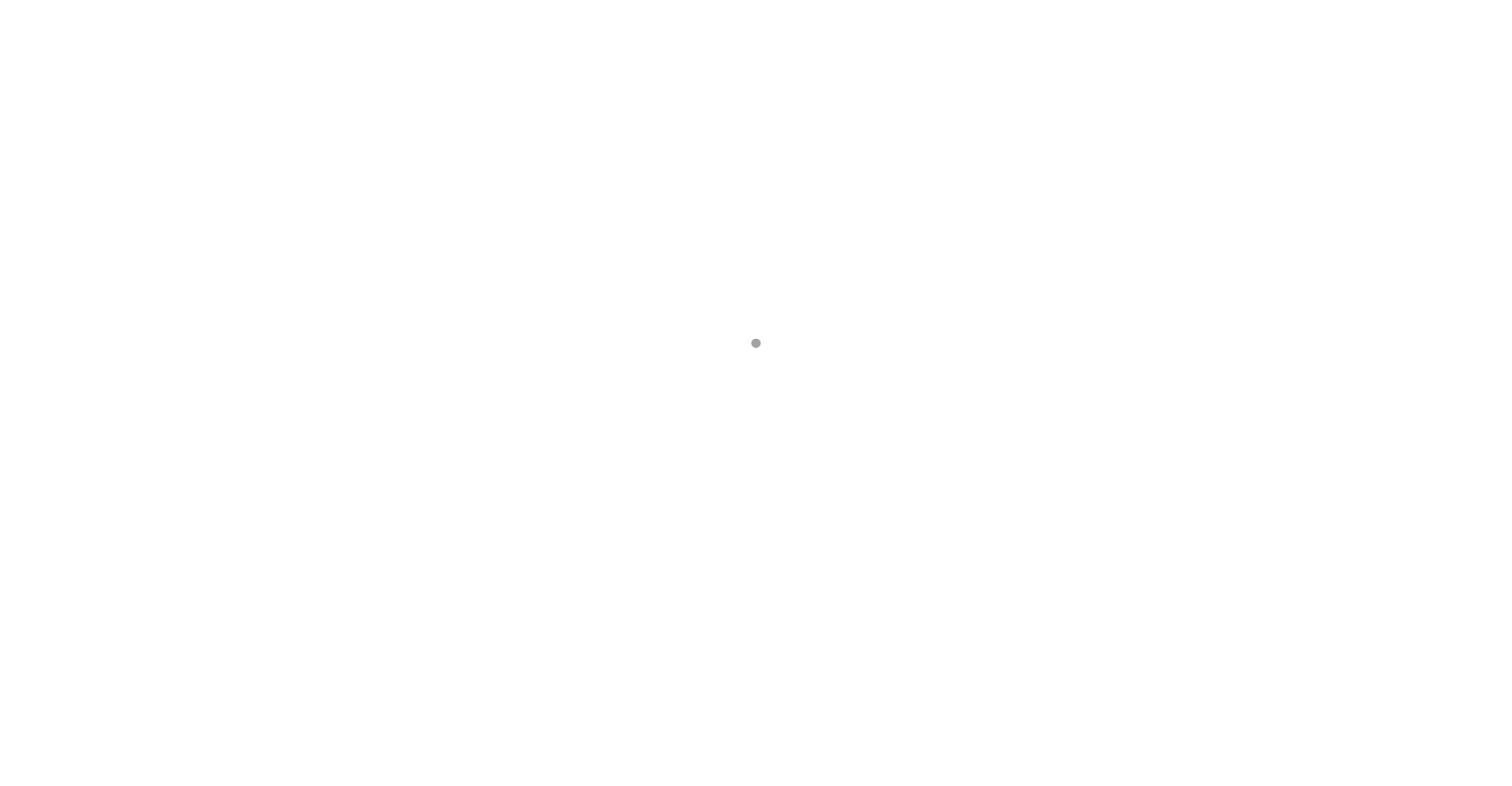 scroll, scrollTop: 0, scrollLeft: 0, axis: both 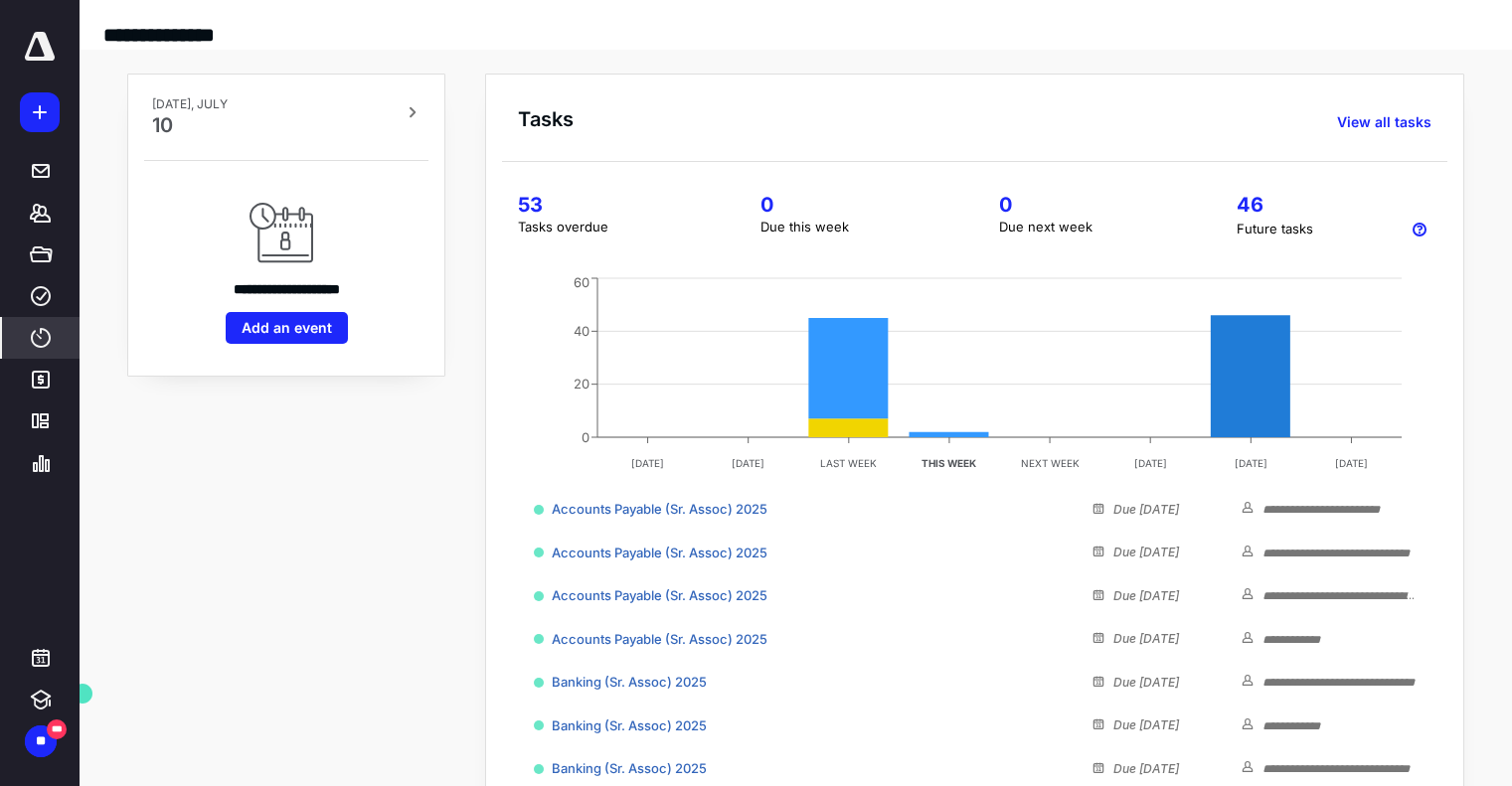 click 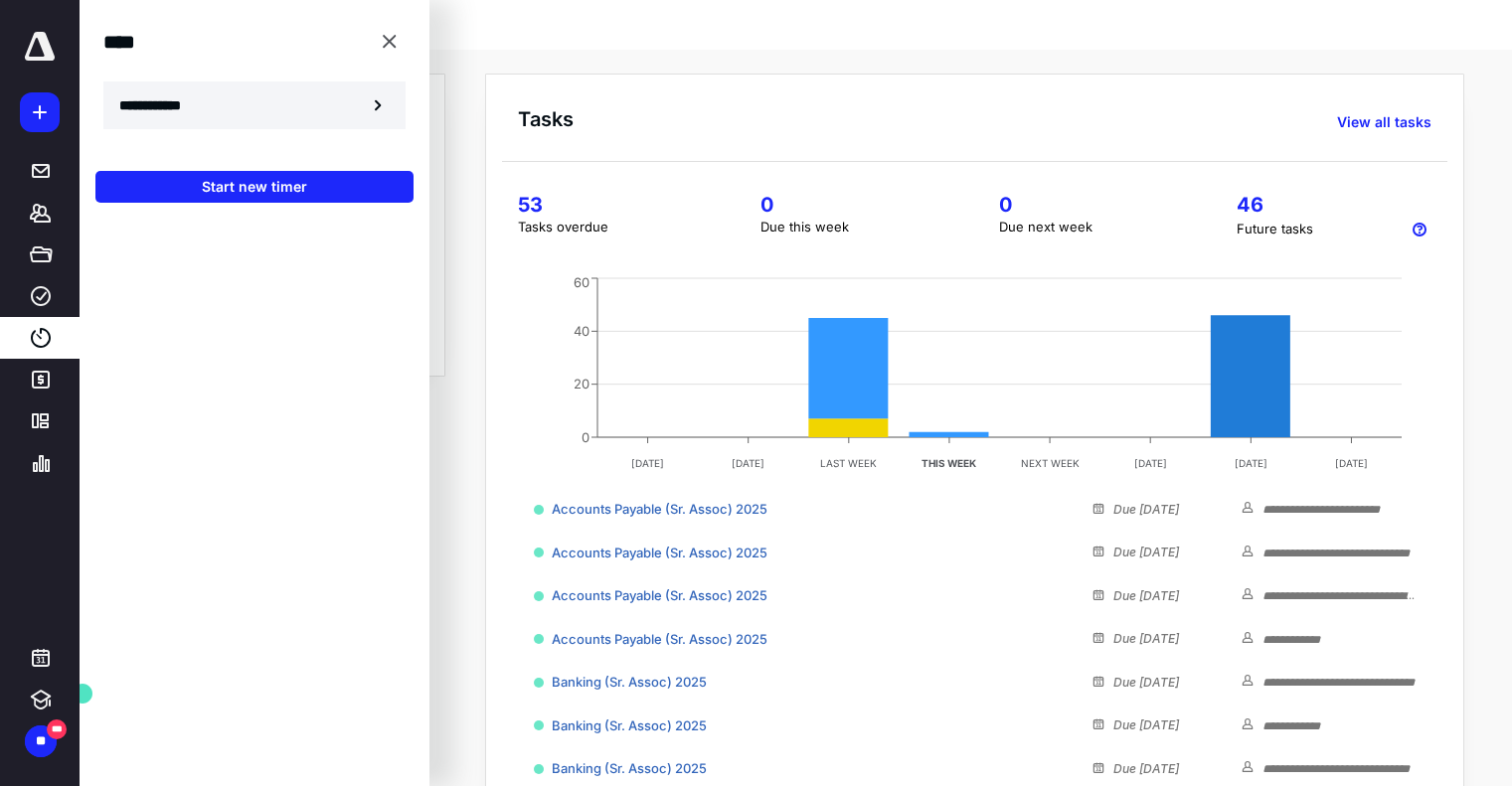 click on "**********" at bounding box center [161, 105] 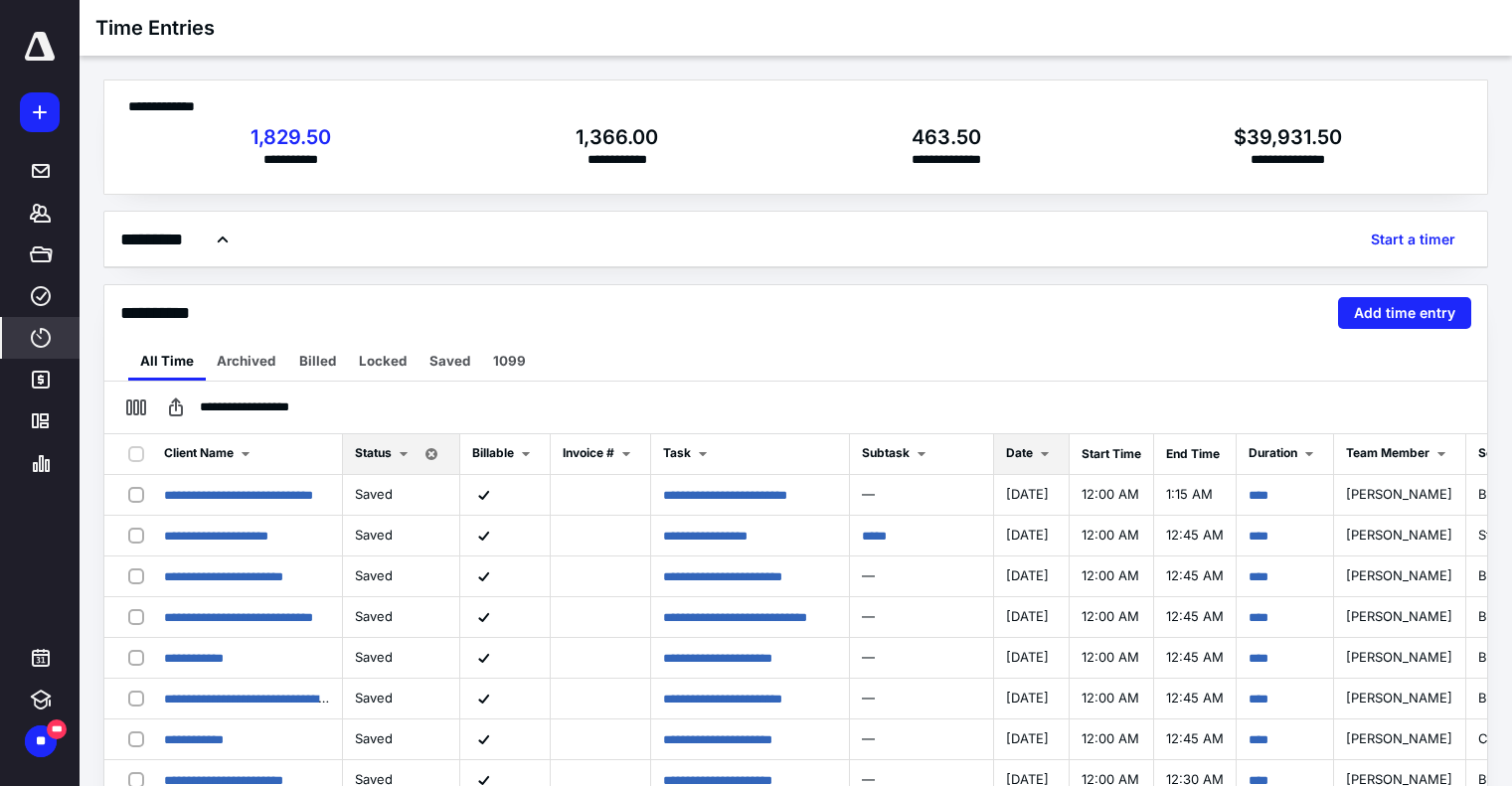 click on "Date" at bounding box center (1019, 452) 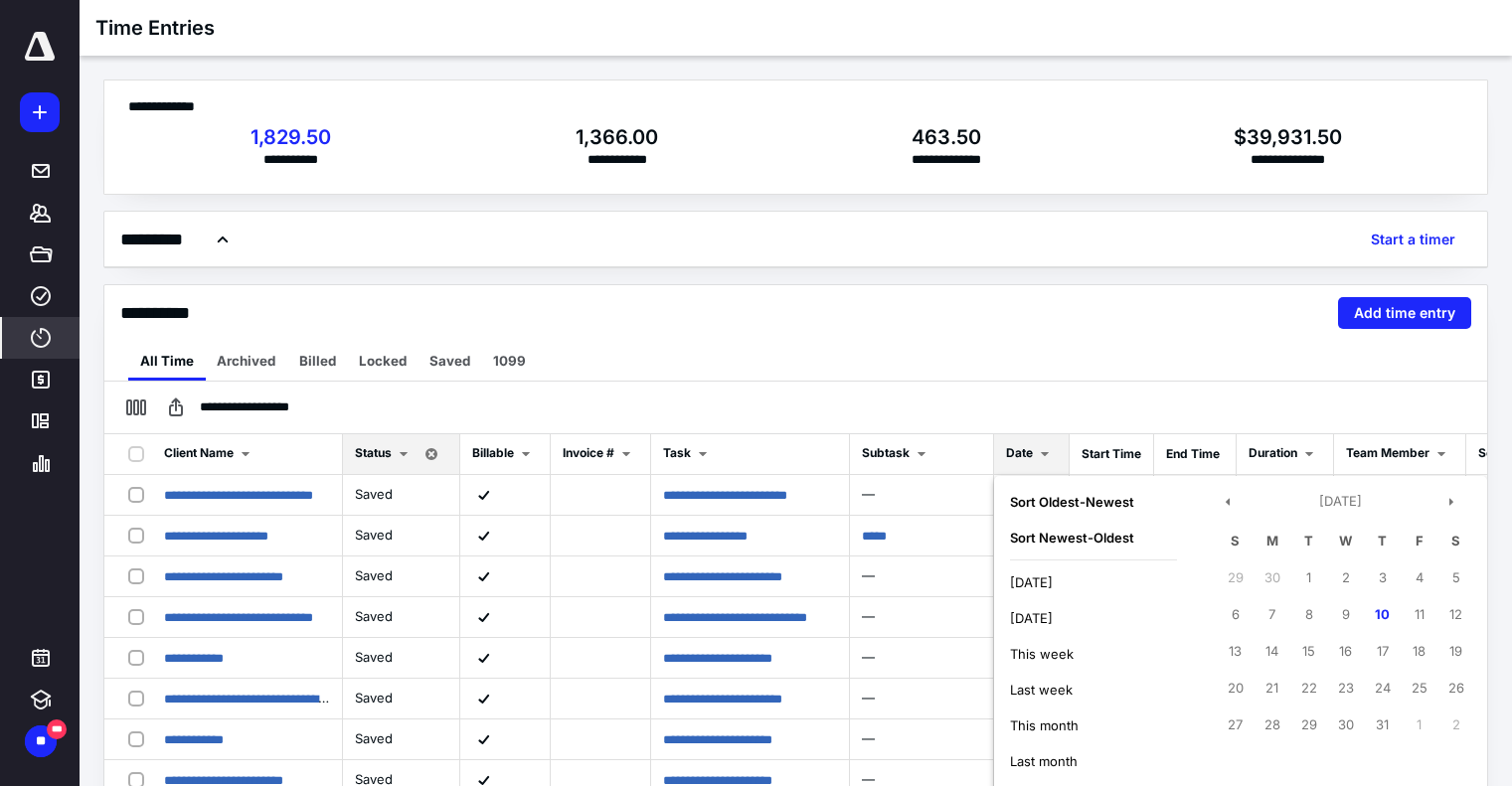 click on "This week" at bounding box center [1042, 654] 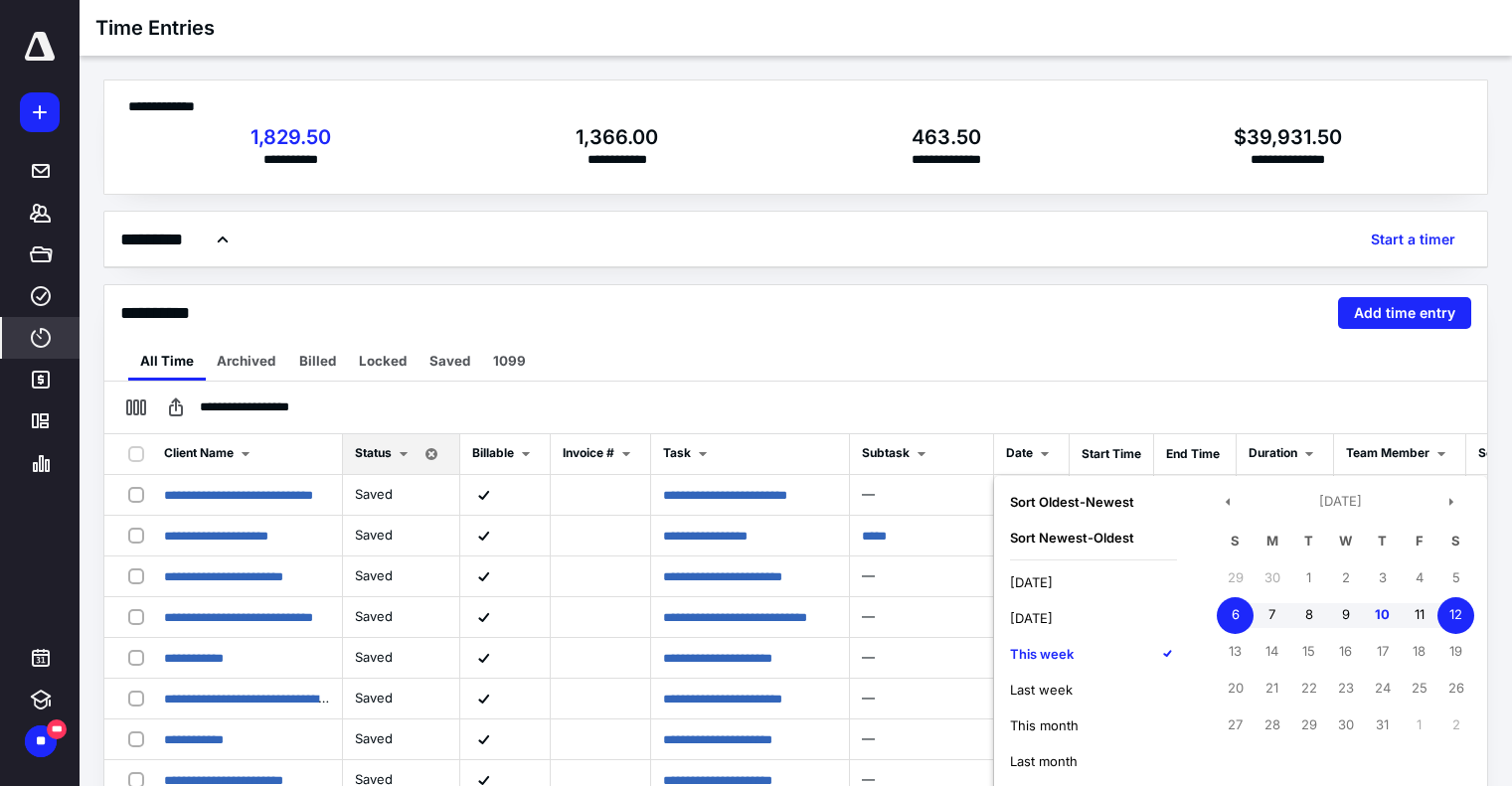 scroll, scrollTop: 229, scrollLeft: 0, axis: vertical 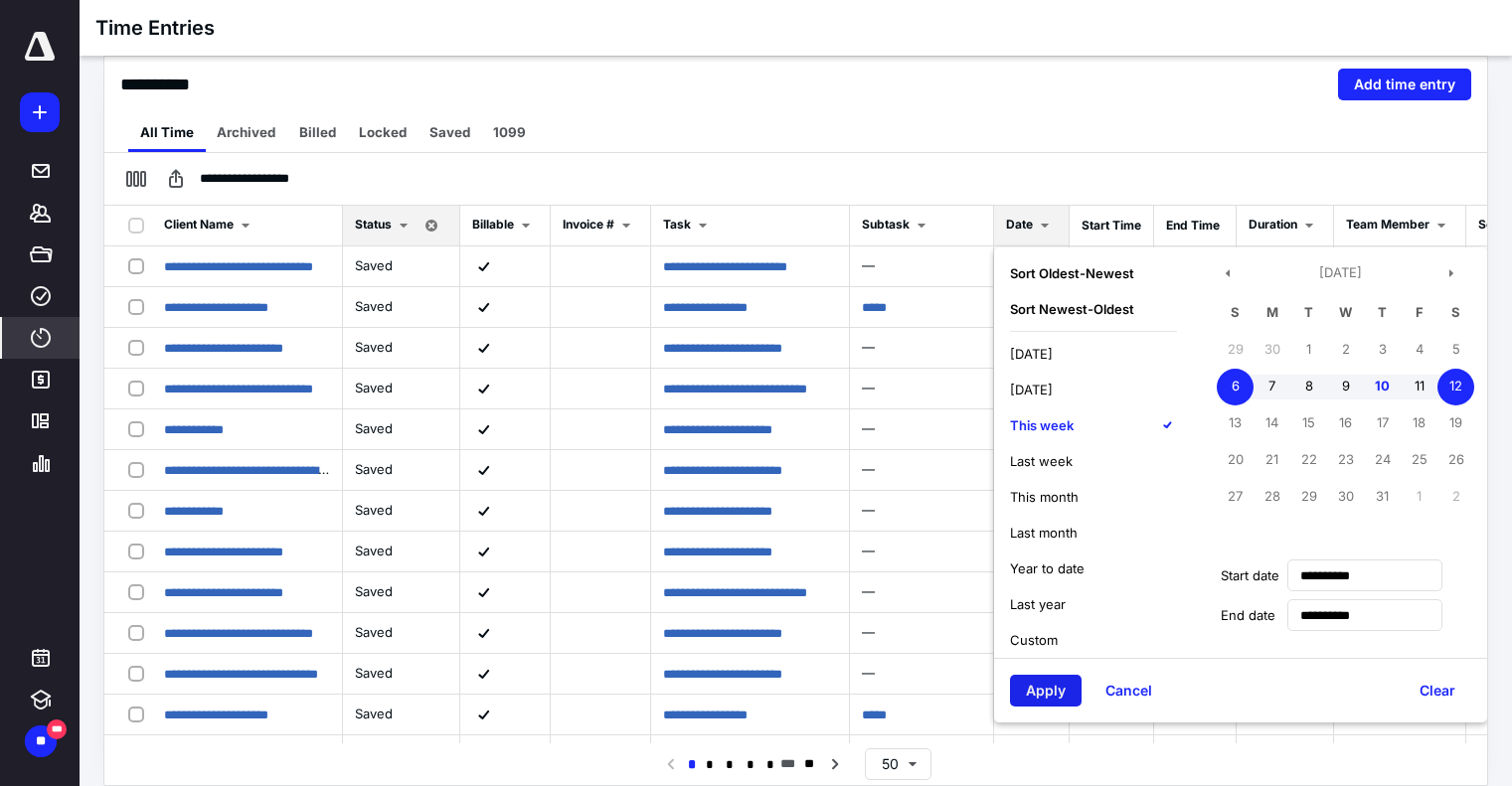 click on "Apply" at bounding box center (1046, 691) 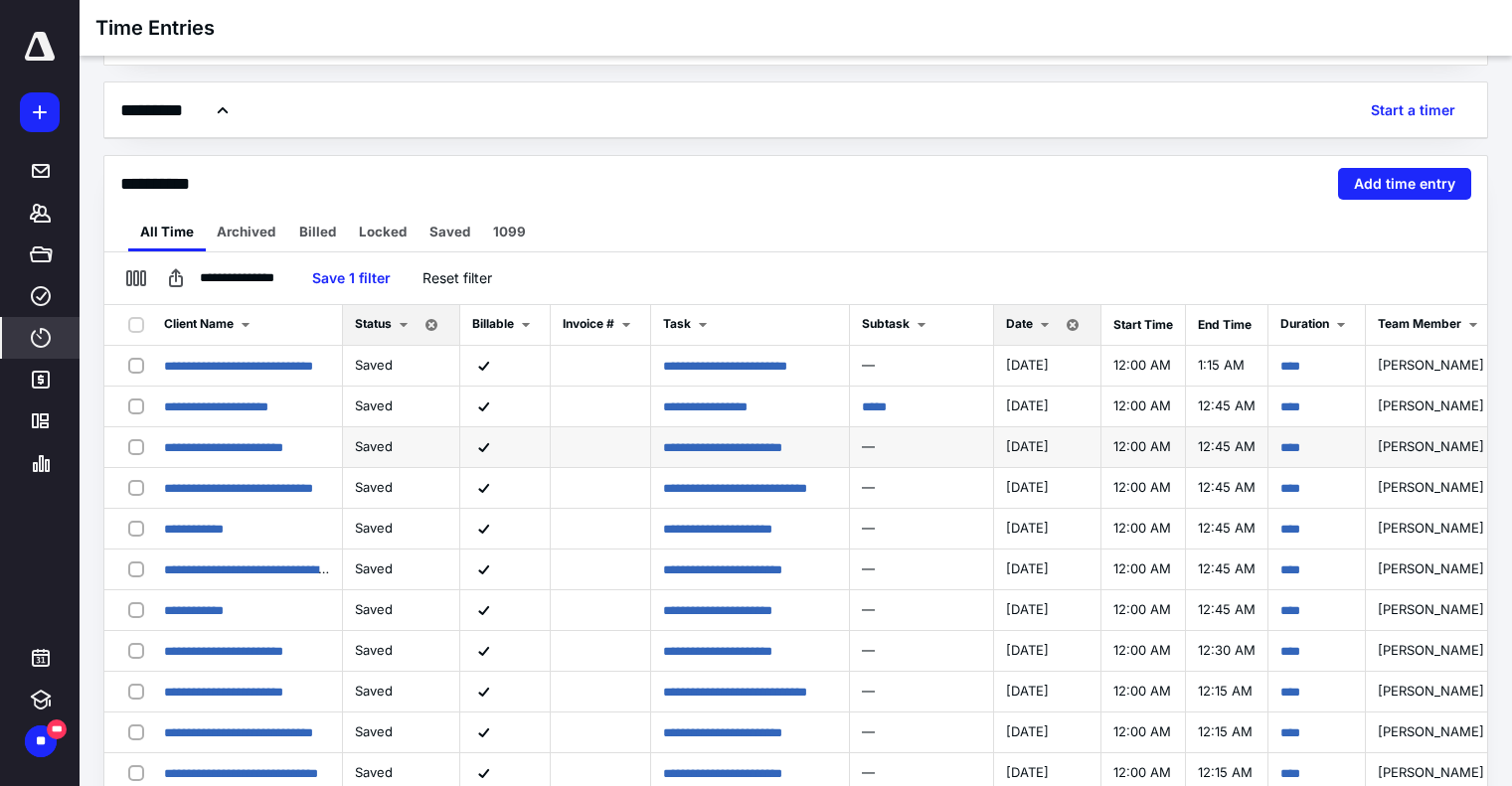 scroll, scrollTop: 0, scrollLeft: 0, axis: both 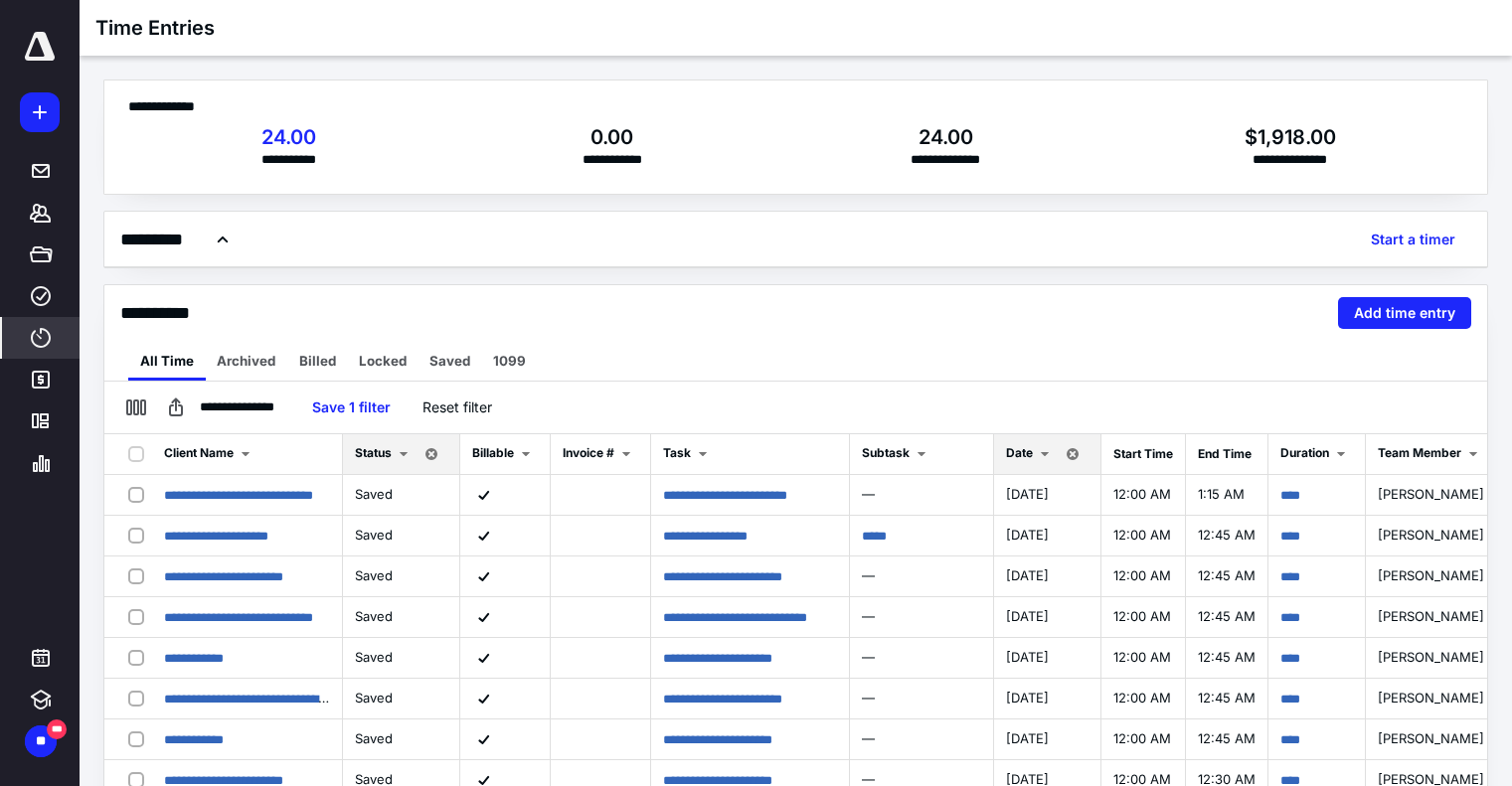 click at bounding box center [1045, 454] 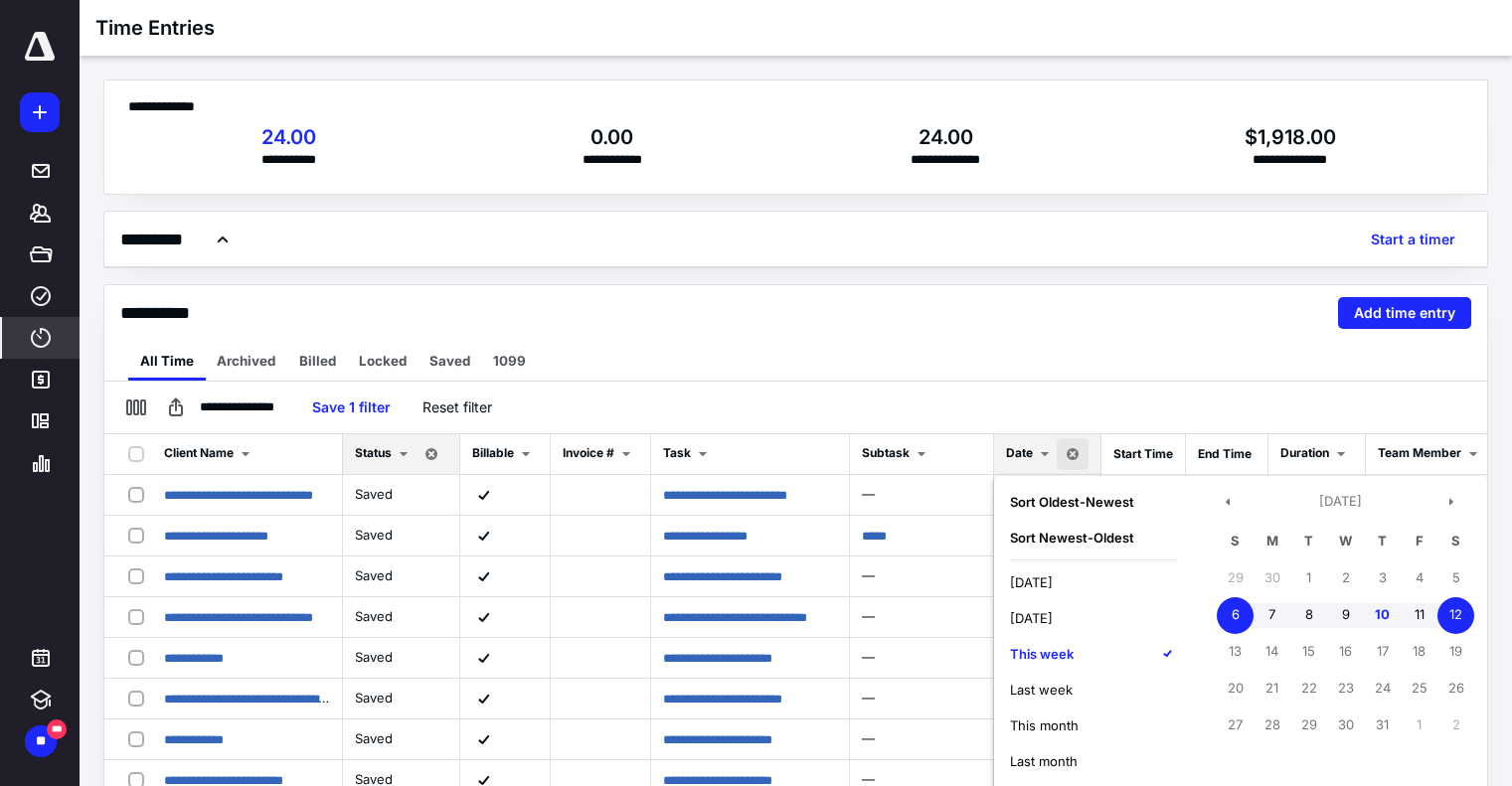 click on "[DATE]" at bounding box center [1093, 582] 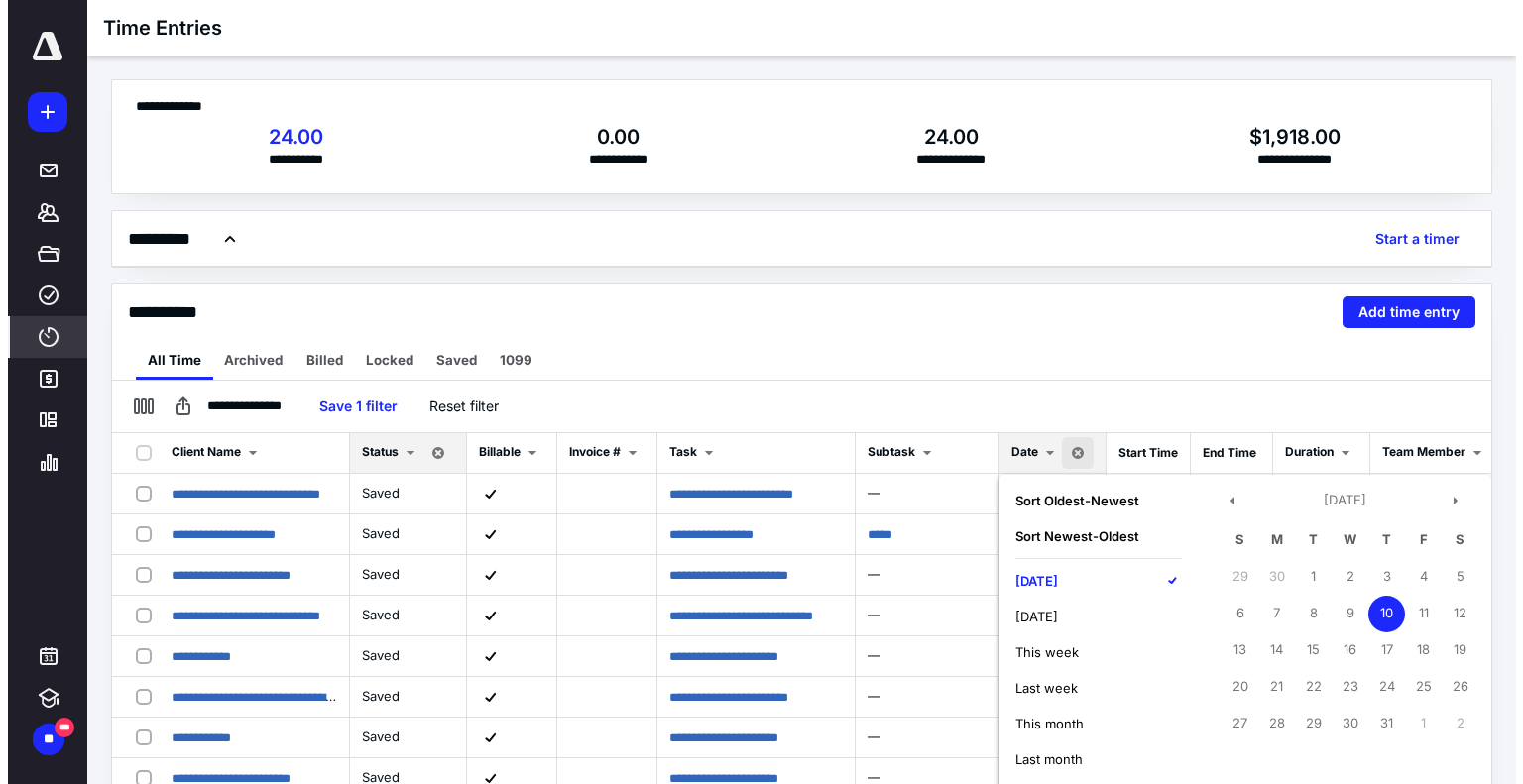 scroll, scrollTop: 228, scrollLeft: 0, axis: vertical 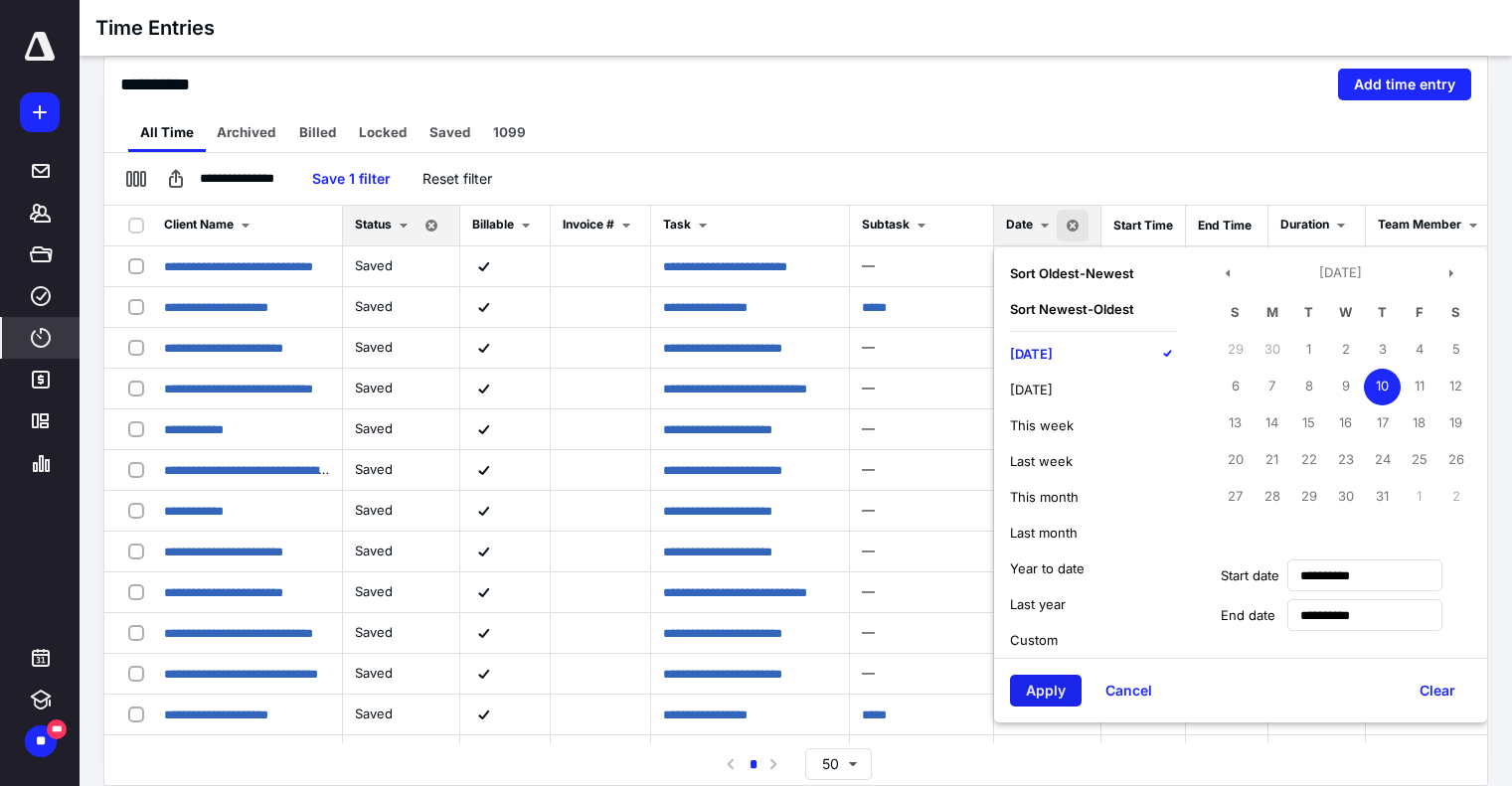 click on "Apply" at bounding box center [1046, 691] 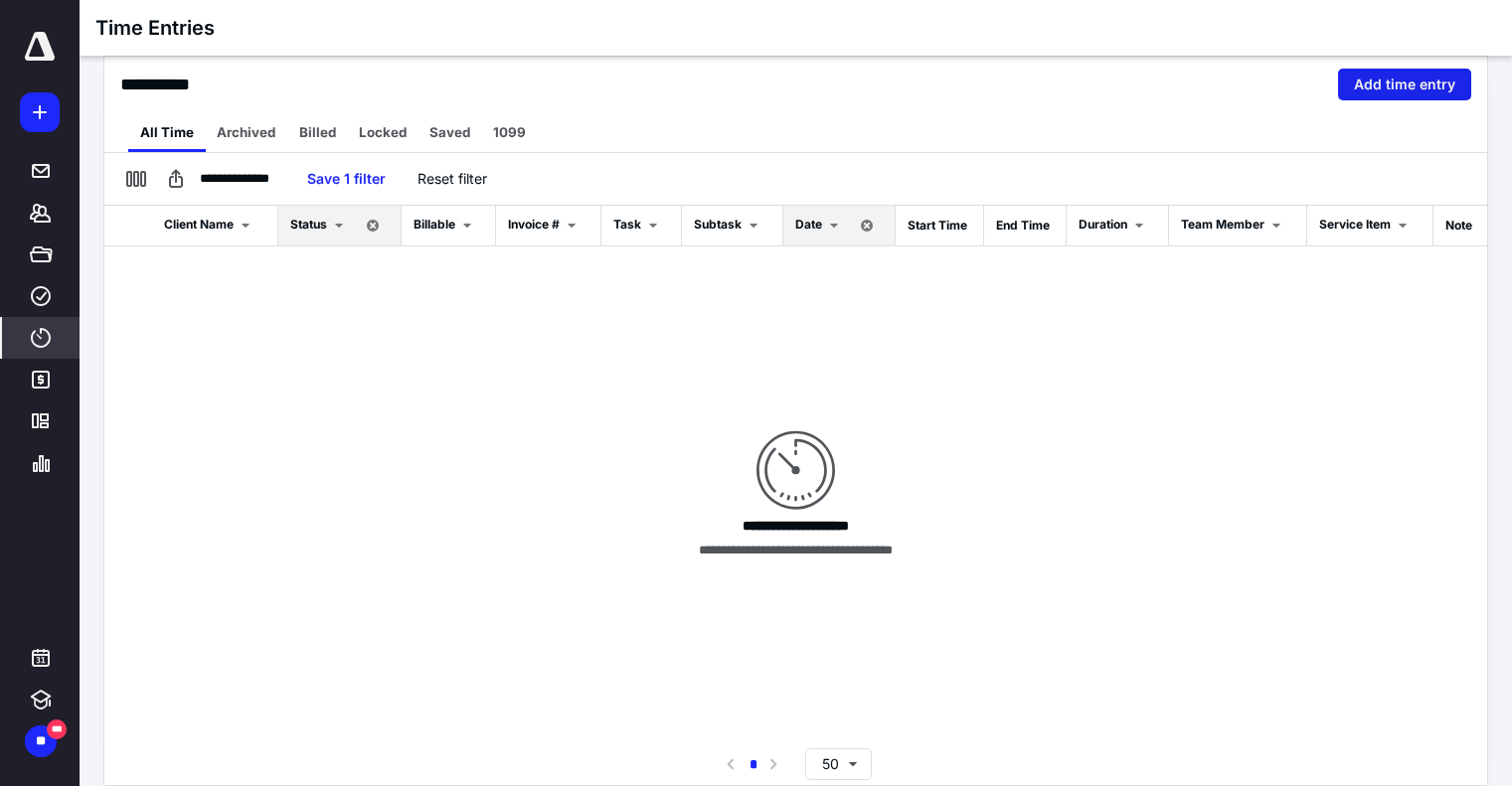 click on "Add time entry" at bounding box center [1405, 84] 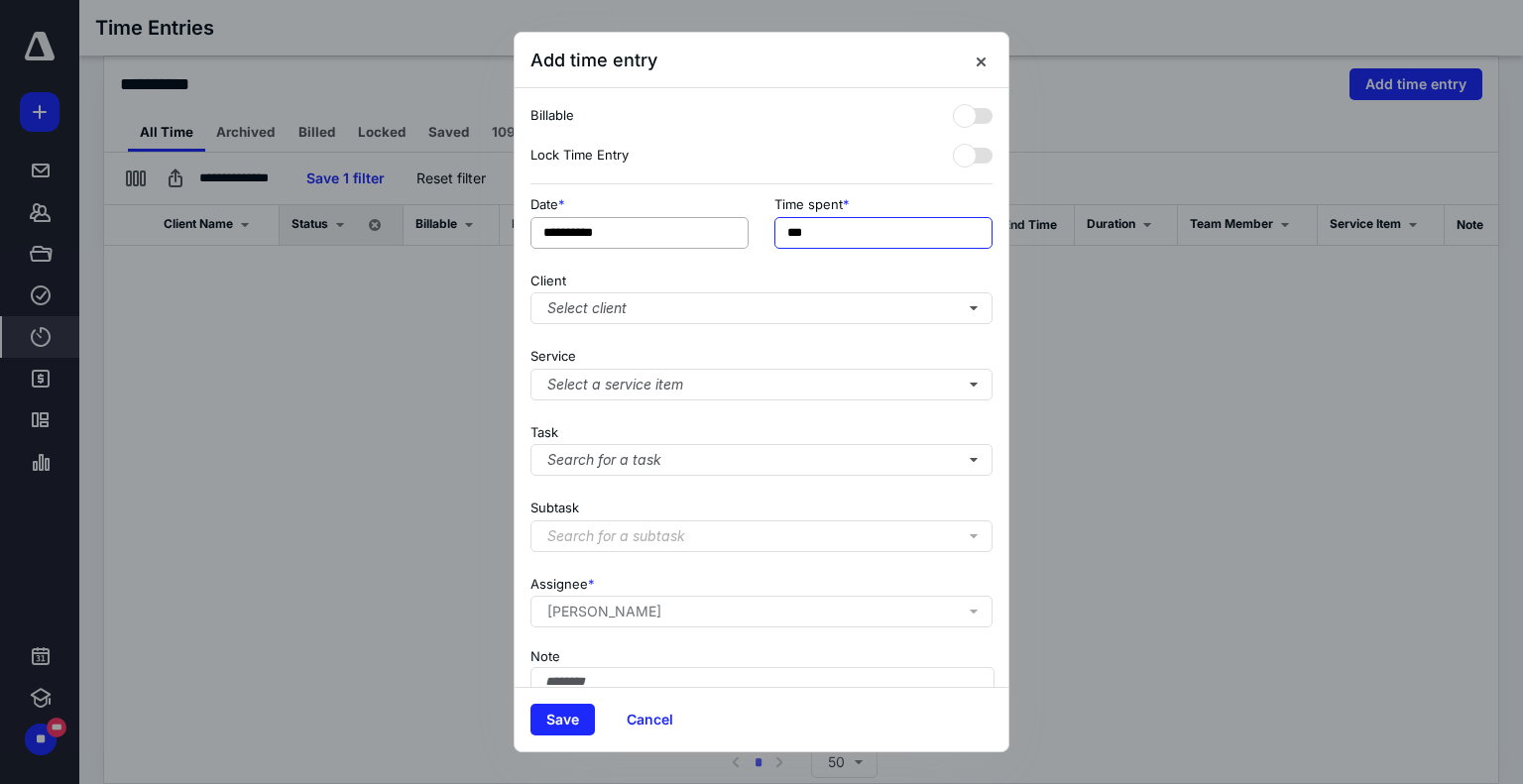 drag, startPoint x: 844, startPoint y: 233, endPoint x: 744, endPoint y: 231, distance: 100.02 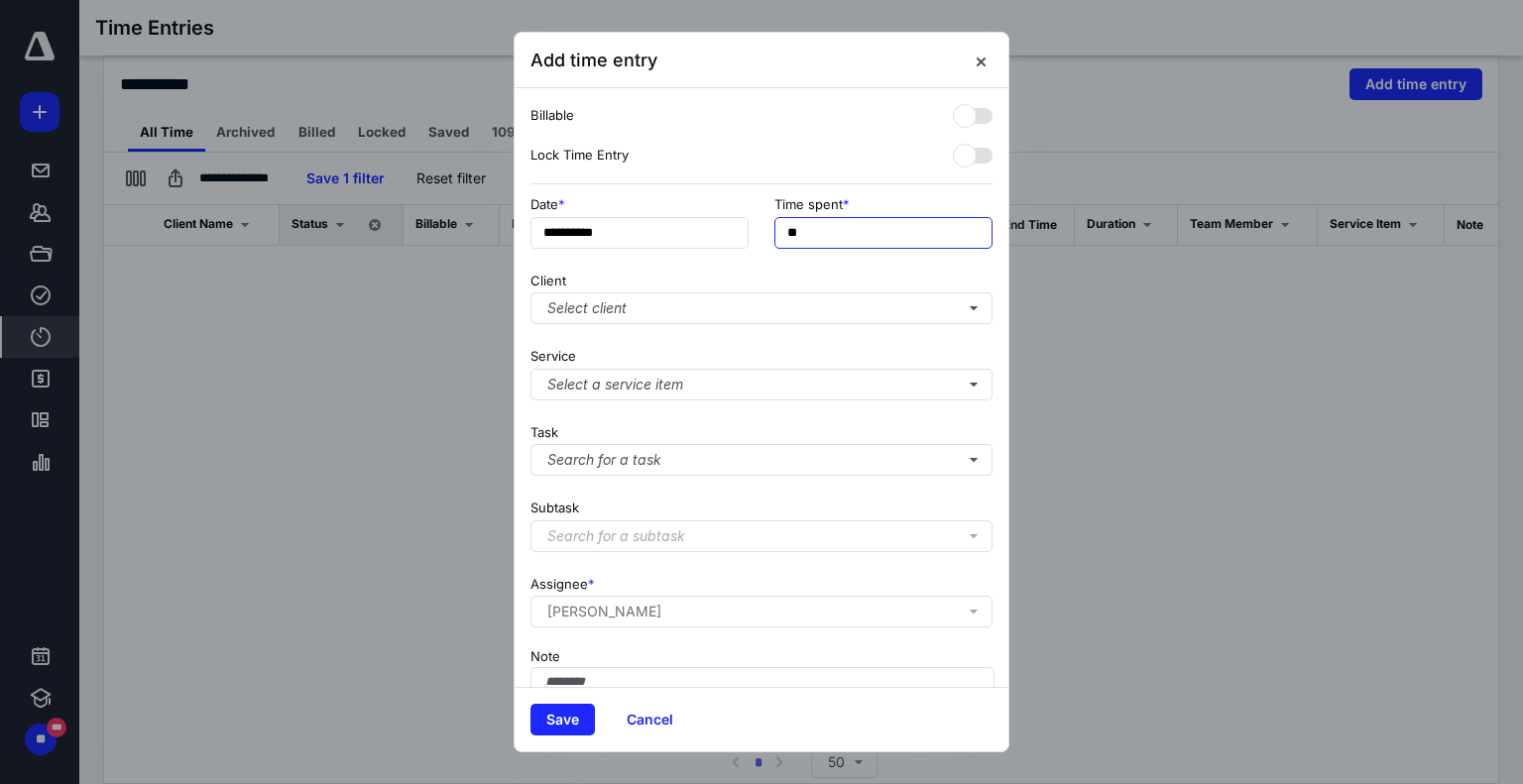 type on "***" 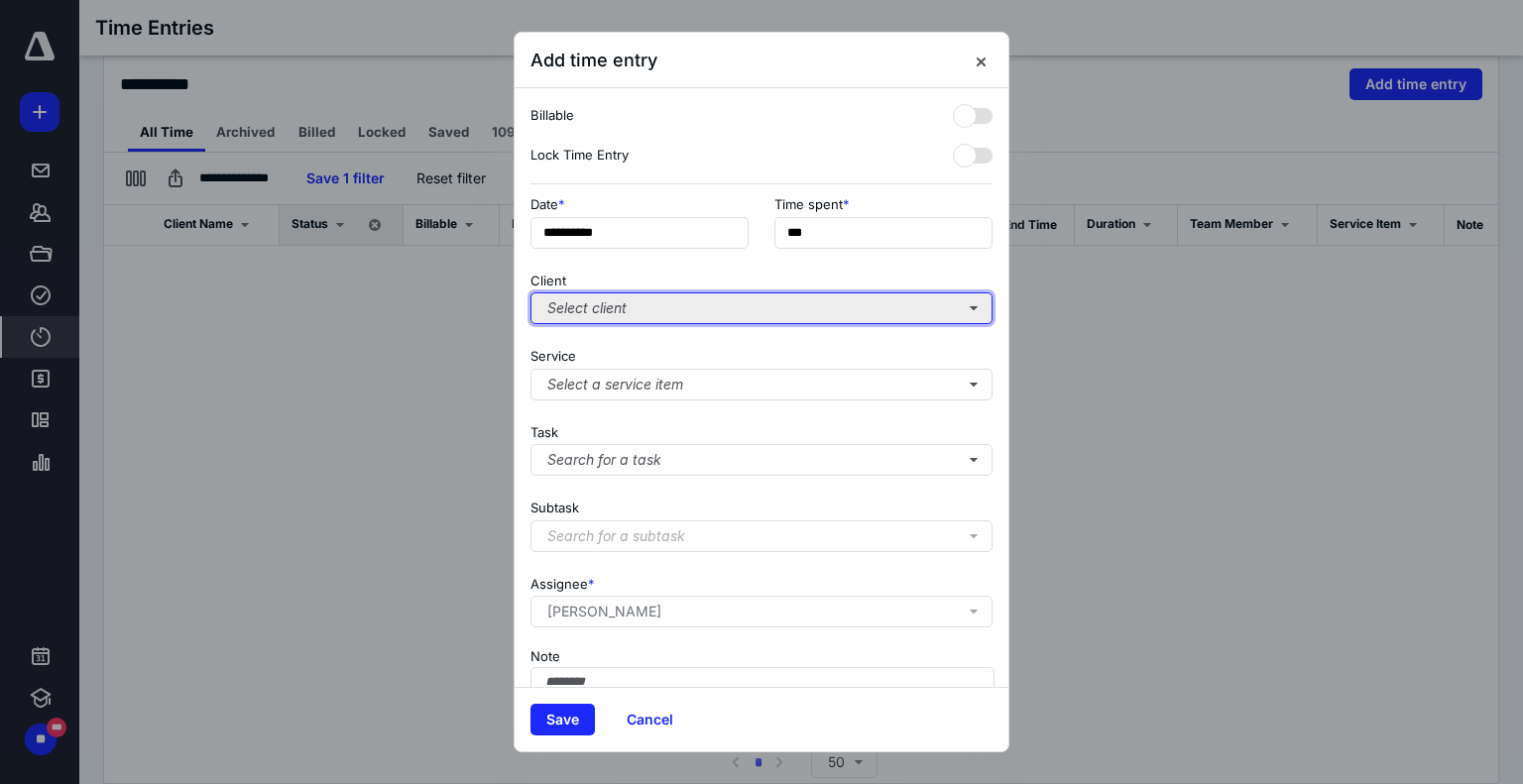 click on "Select client" at bounding box center [762, 308] 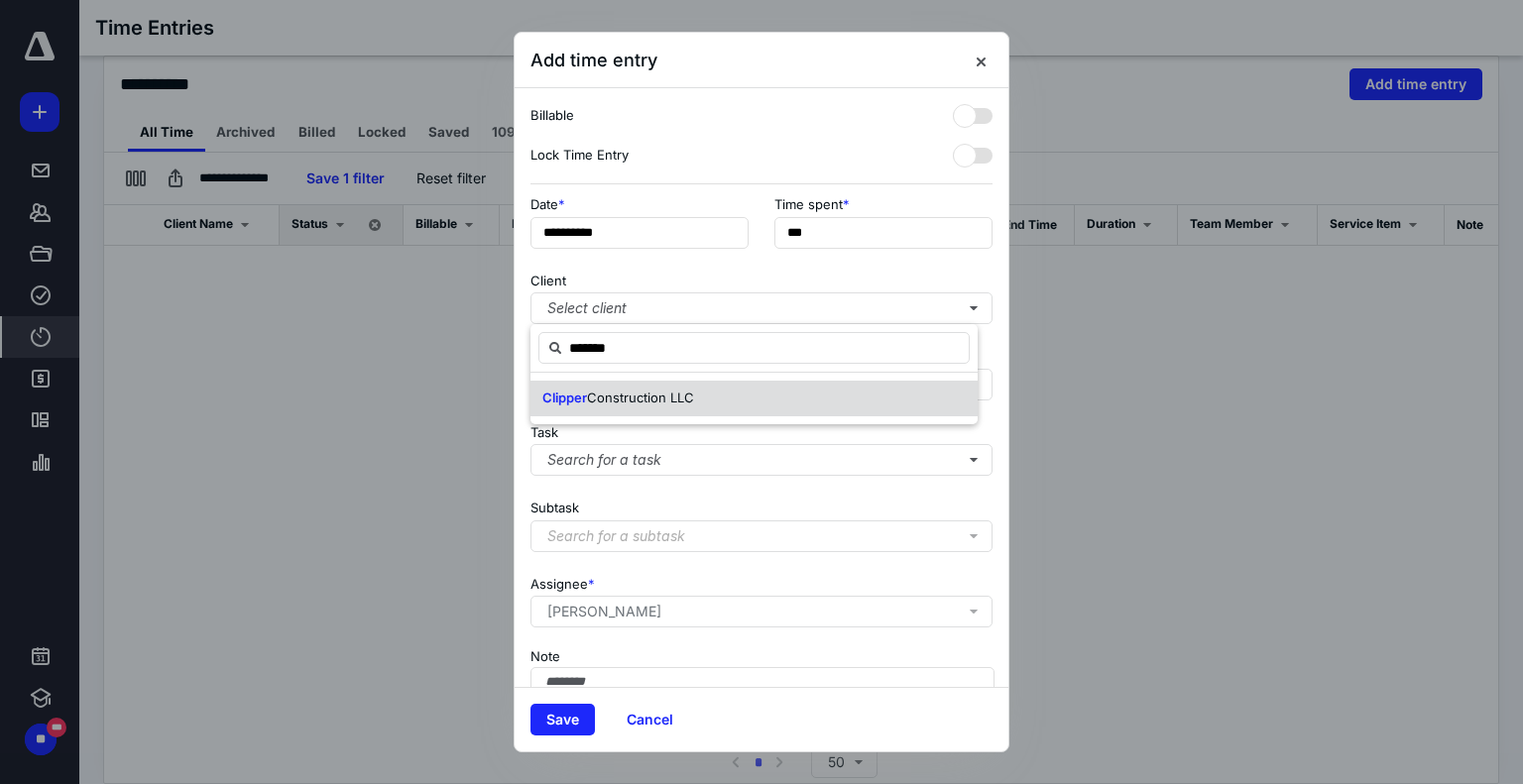click on "Construction LLC" at bounding box center [641, 397] 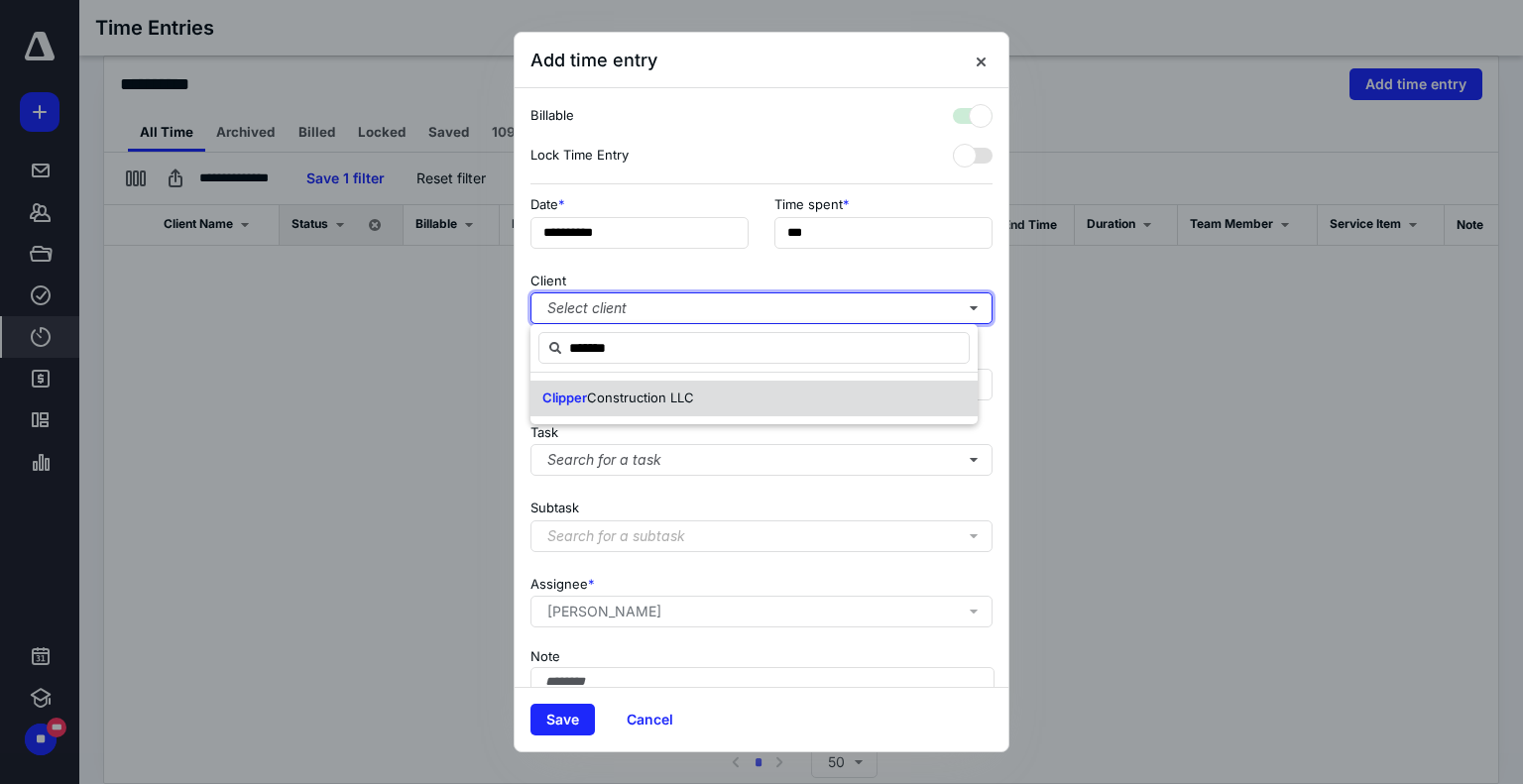 checkbox on "true" 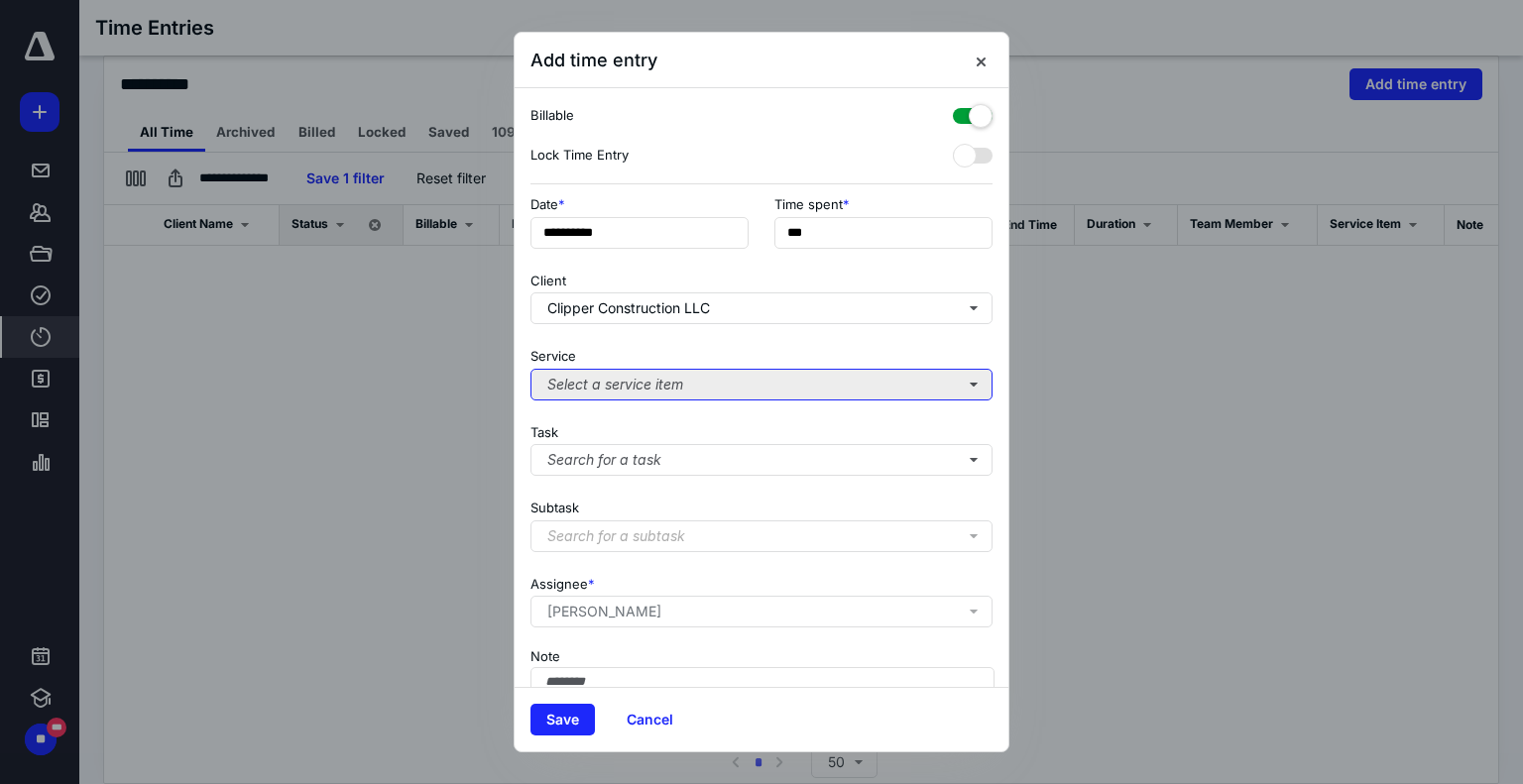 click on "Select a service item" at bounding box center [762, 385] 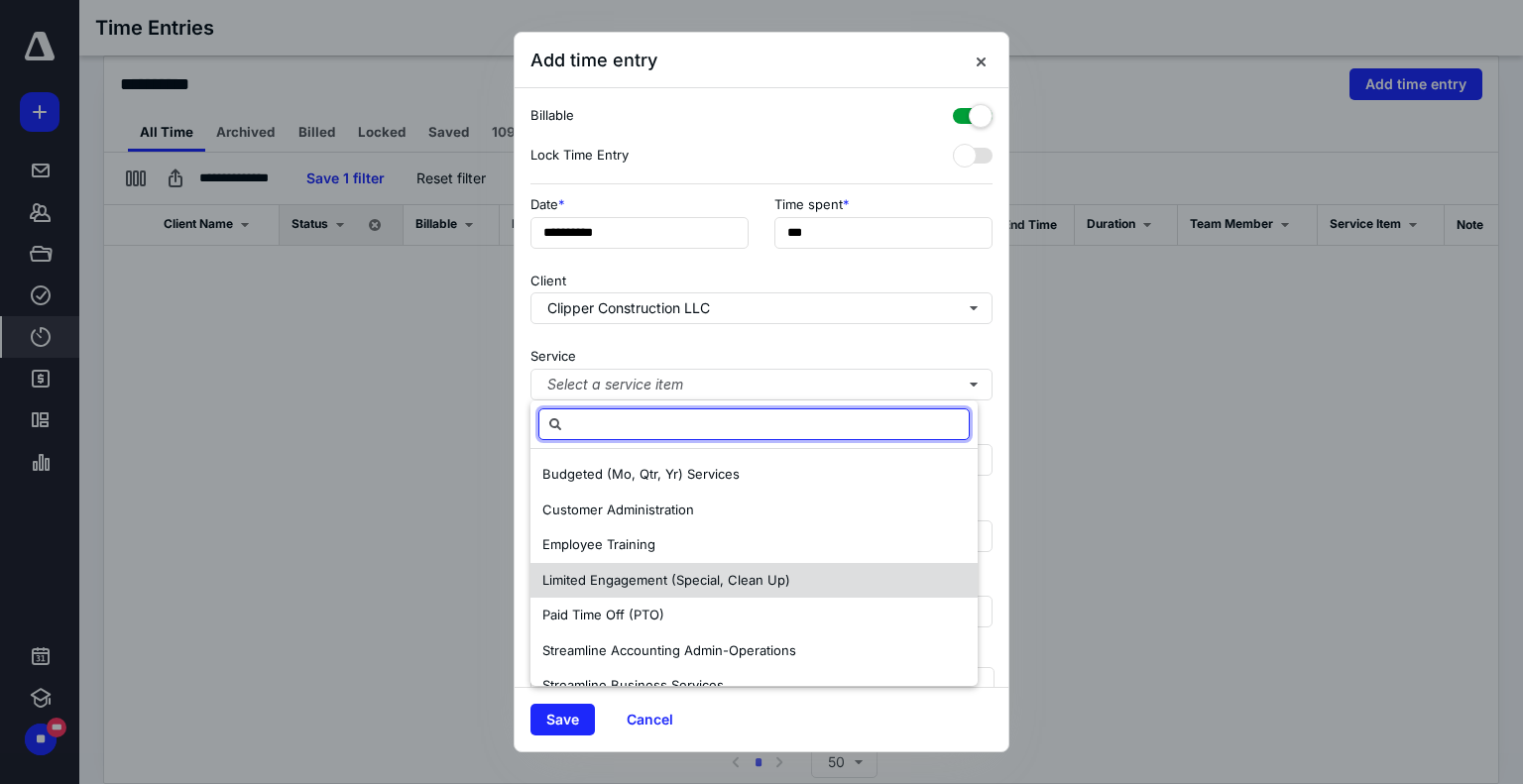 click on "Limited Engagement (Special, Clean Up)" at bounding box center [666, 580] 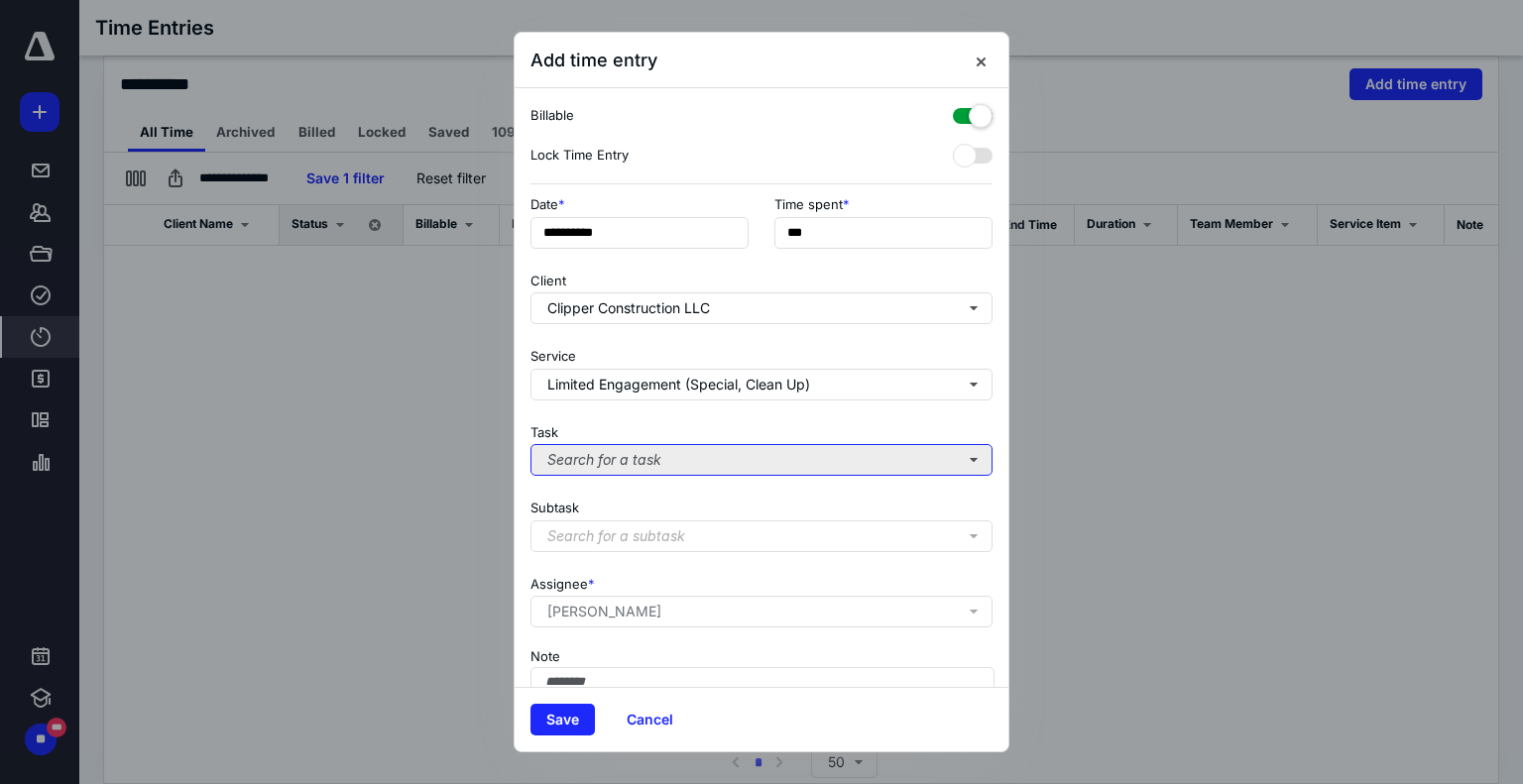 click on "Search for a task" at bounding box center (762, 460) 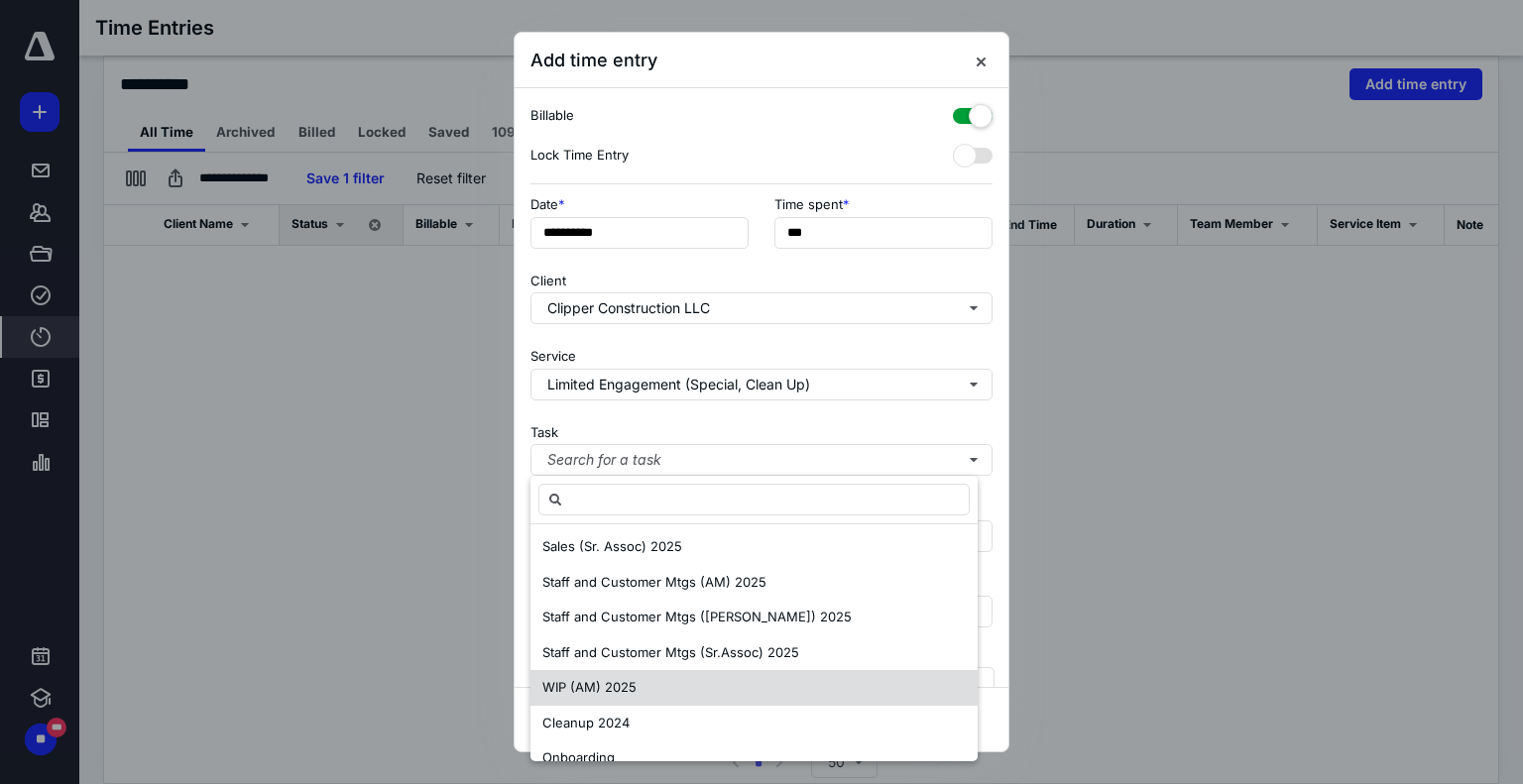 scroll, scrollTop: 659, scrollLeft: 0, axis: vertical 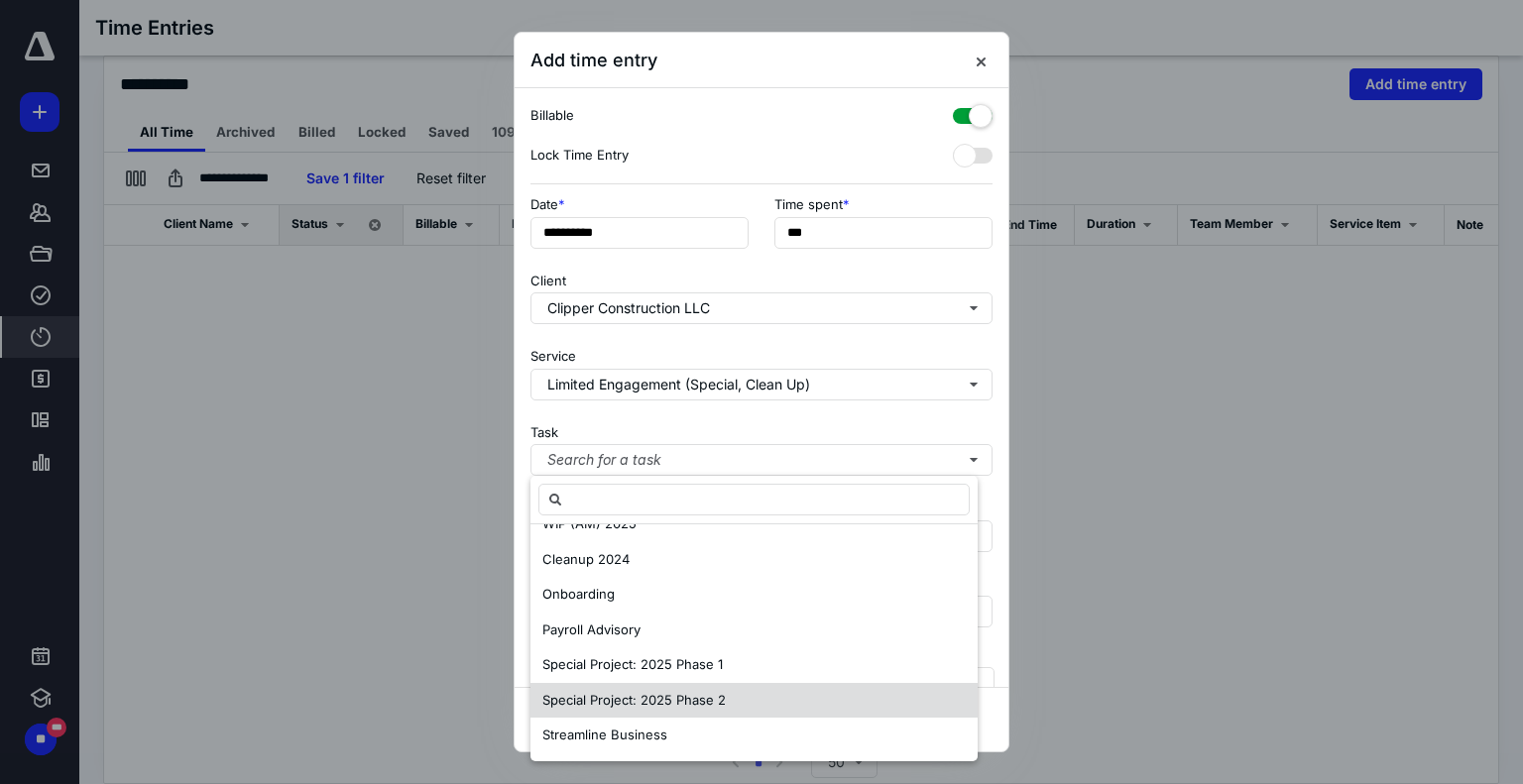click on "Special Project: 2025 Phase 2" at bounding box center [634, 700] 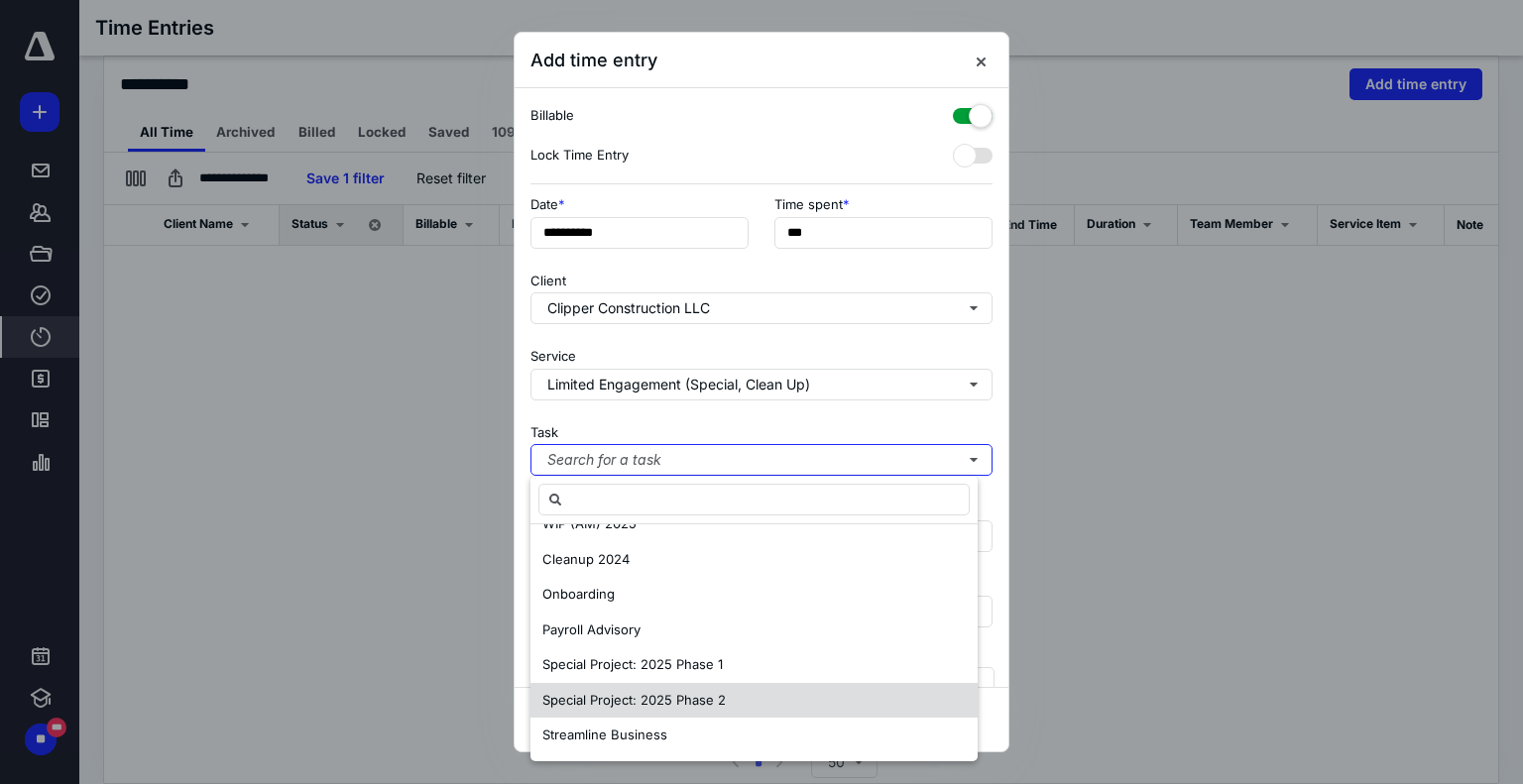 scroll, scrollTop: 0, scrollLeft: 0, axis: both 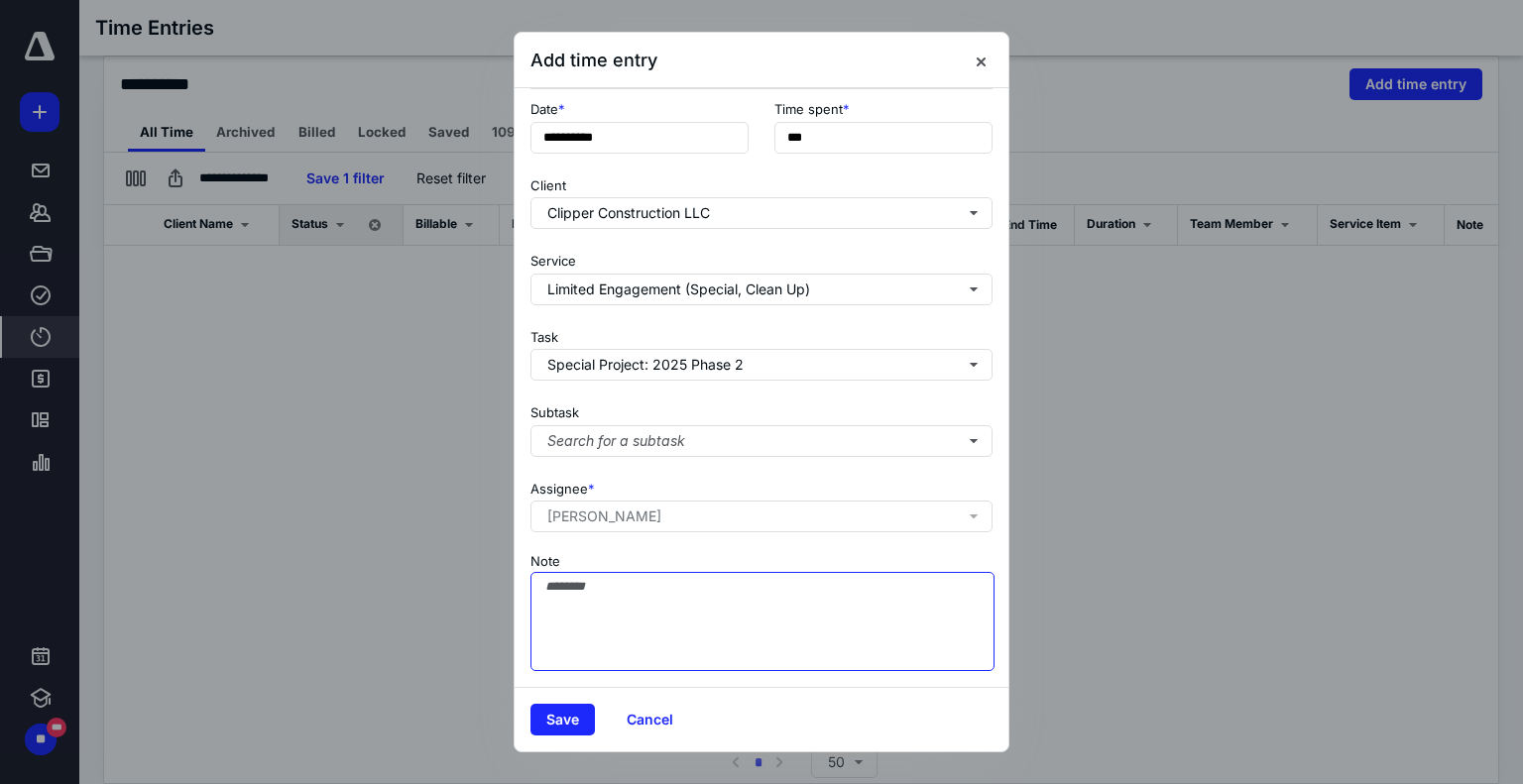 click on "Note" at bounding box center [762, 621] 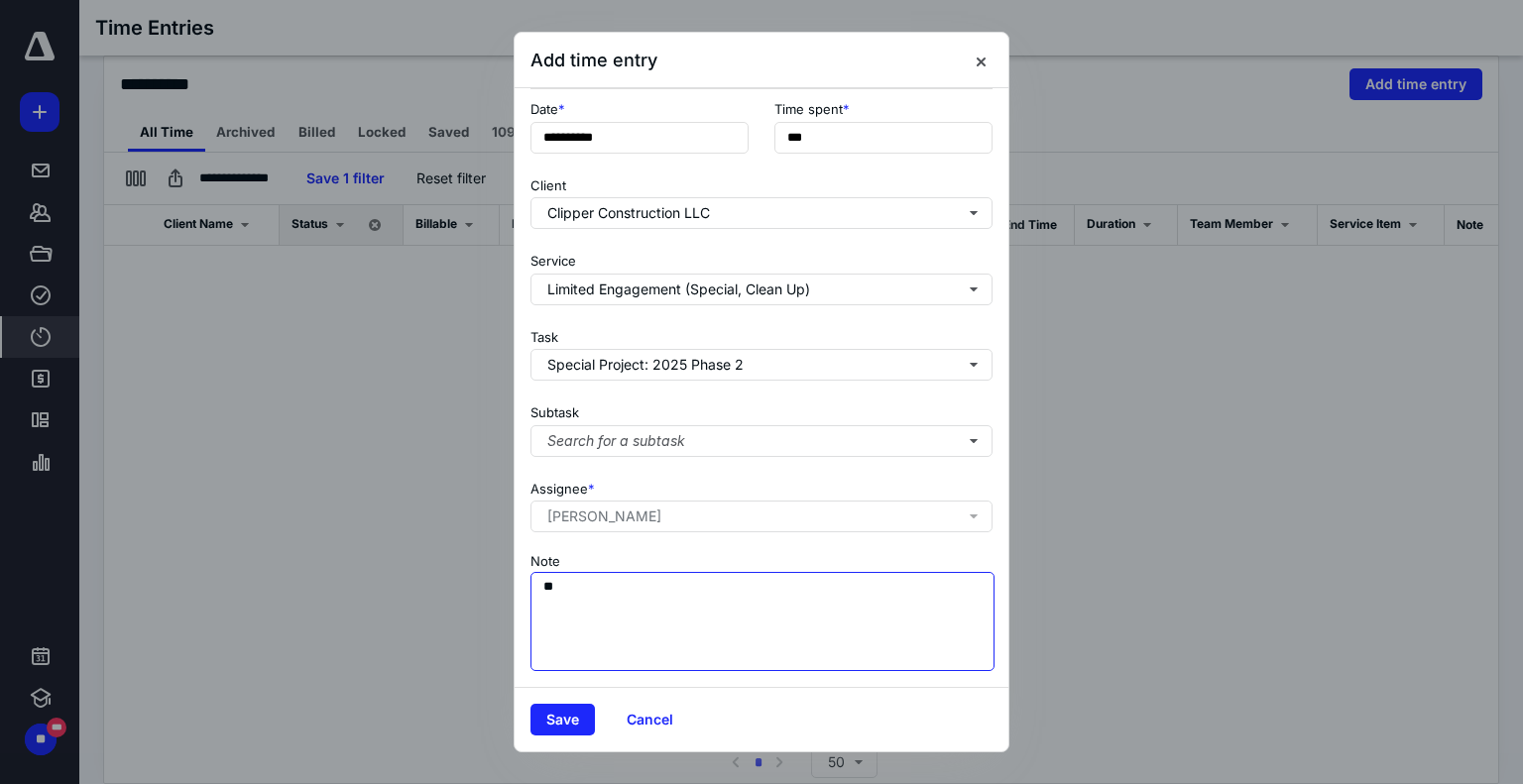 type on "*" 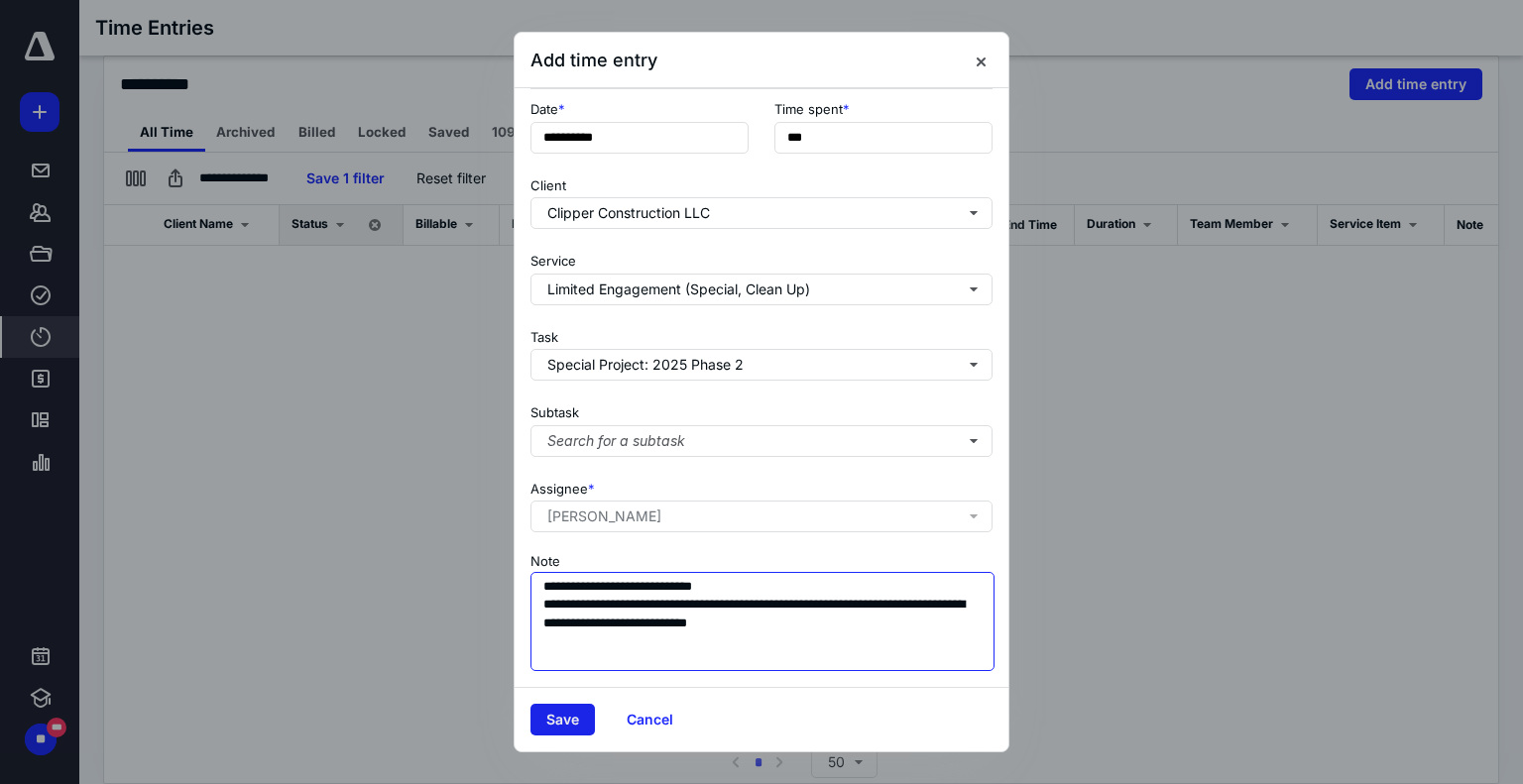 type on "**********" 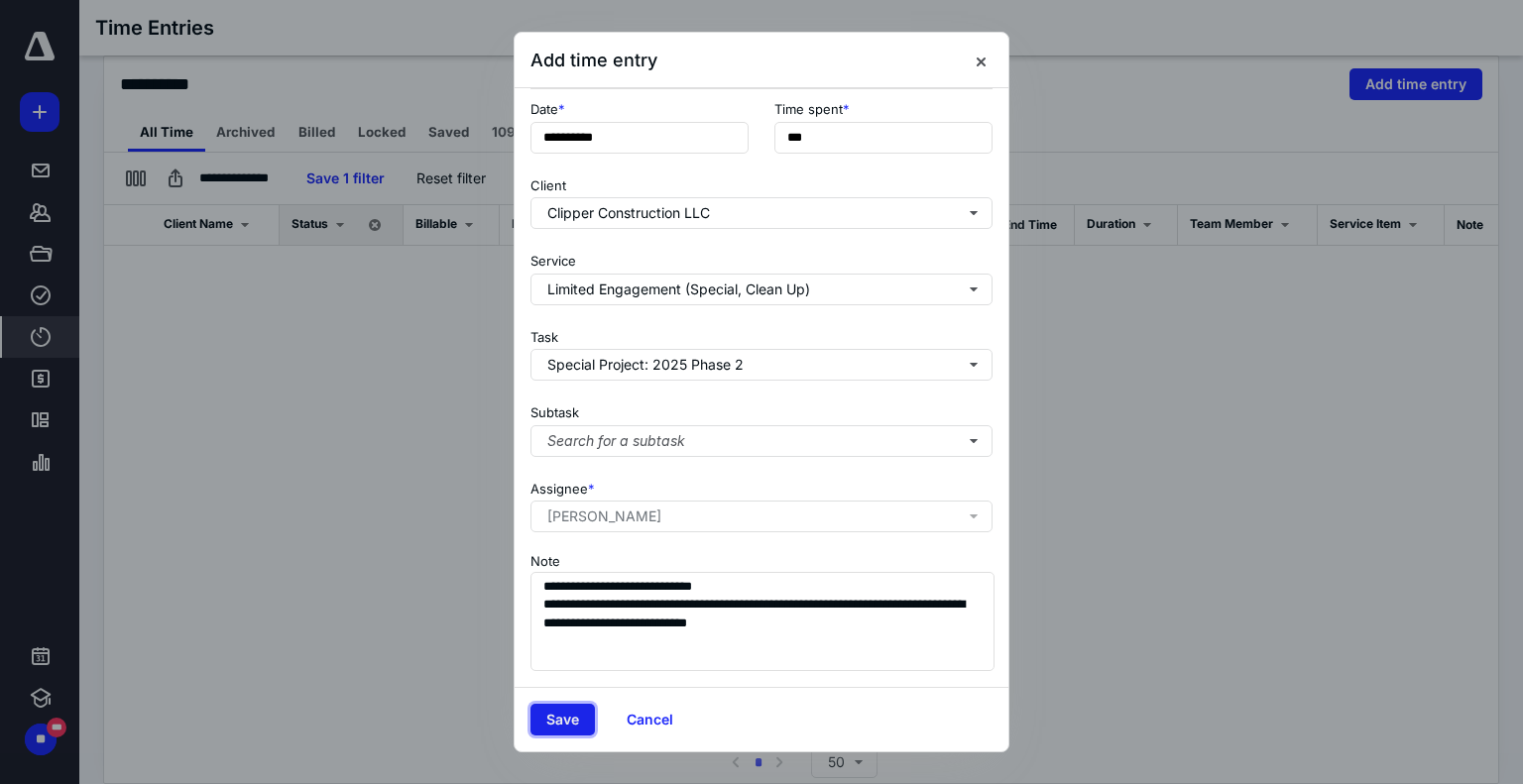 click on "Save" at bounding box center [562, 720] 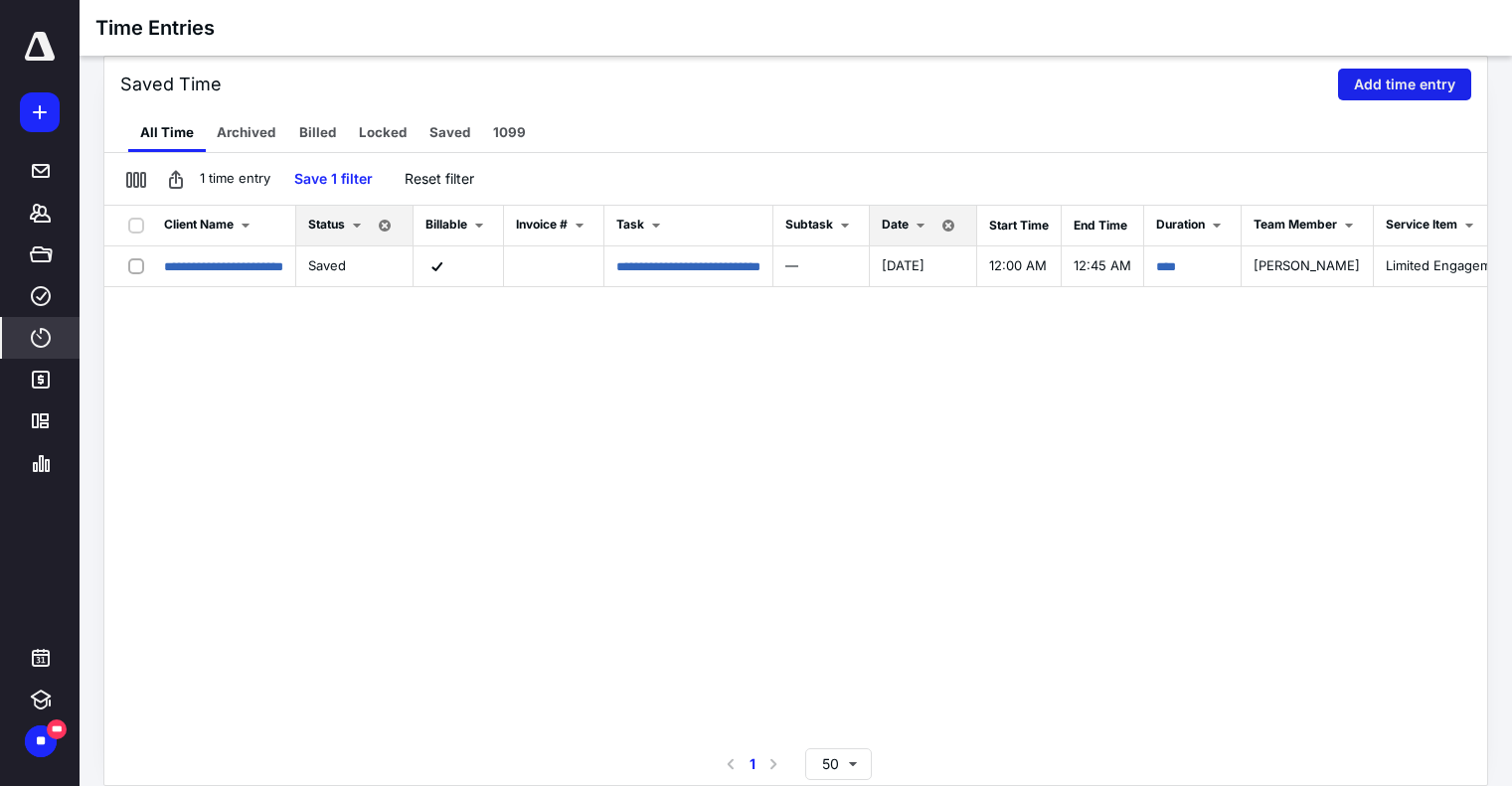 click on "Add time entry" at bounding box center [1405, 84] 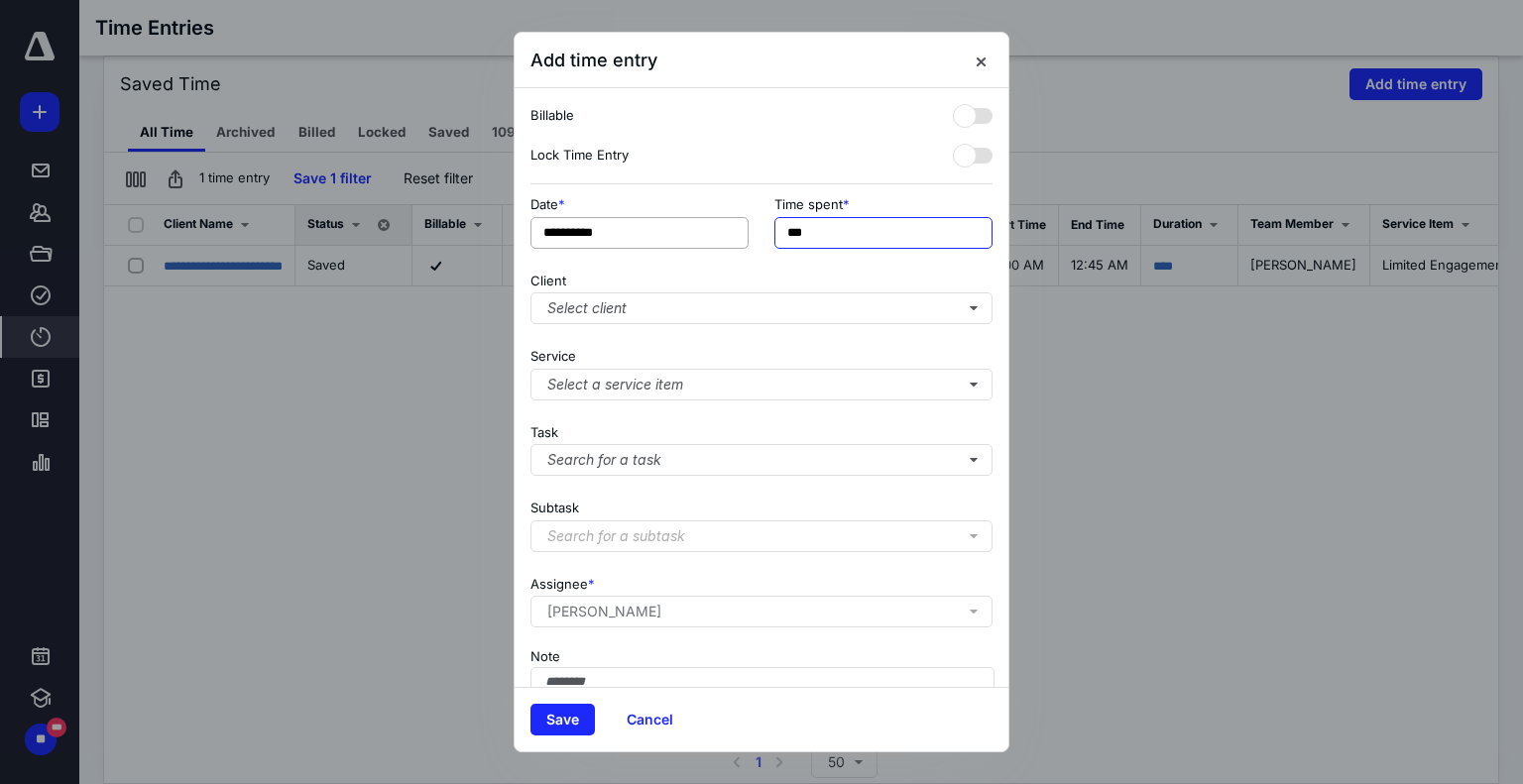 drag, startPoint x: 775, startPoint y: 244, endPoint x: 696, endPoint y: 237, distance: 79.30952 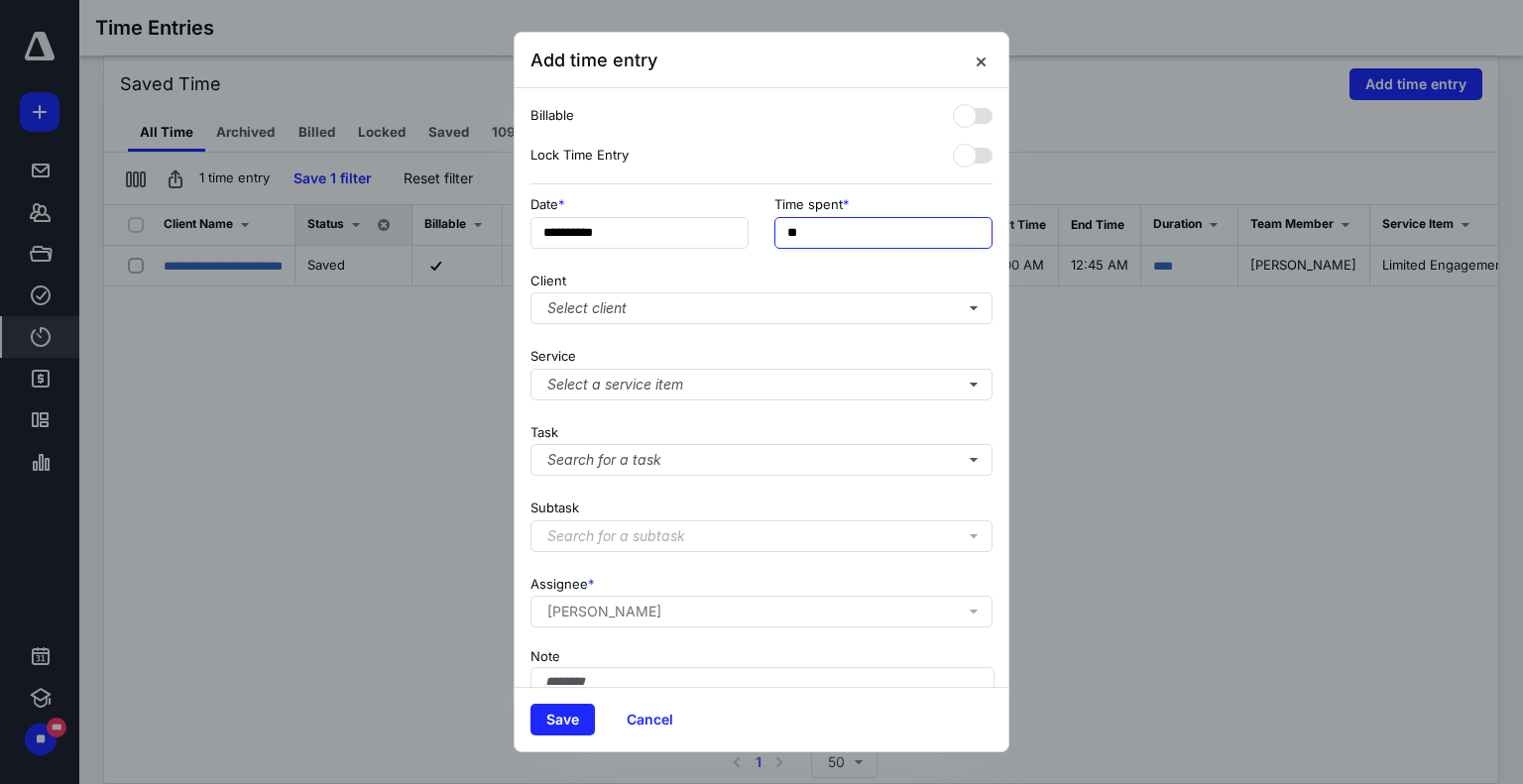 type on "***" 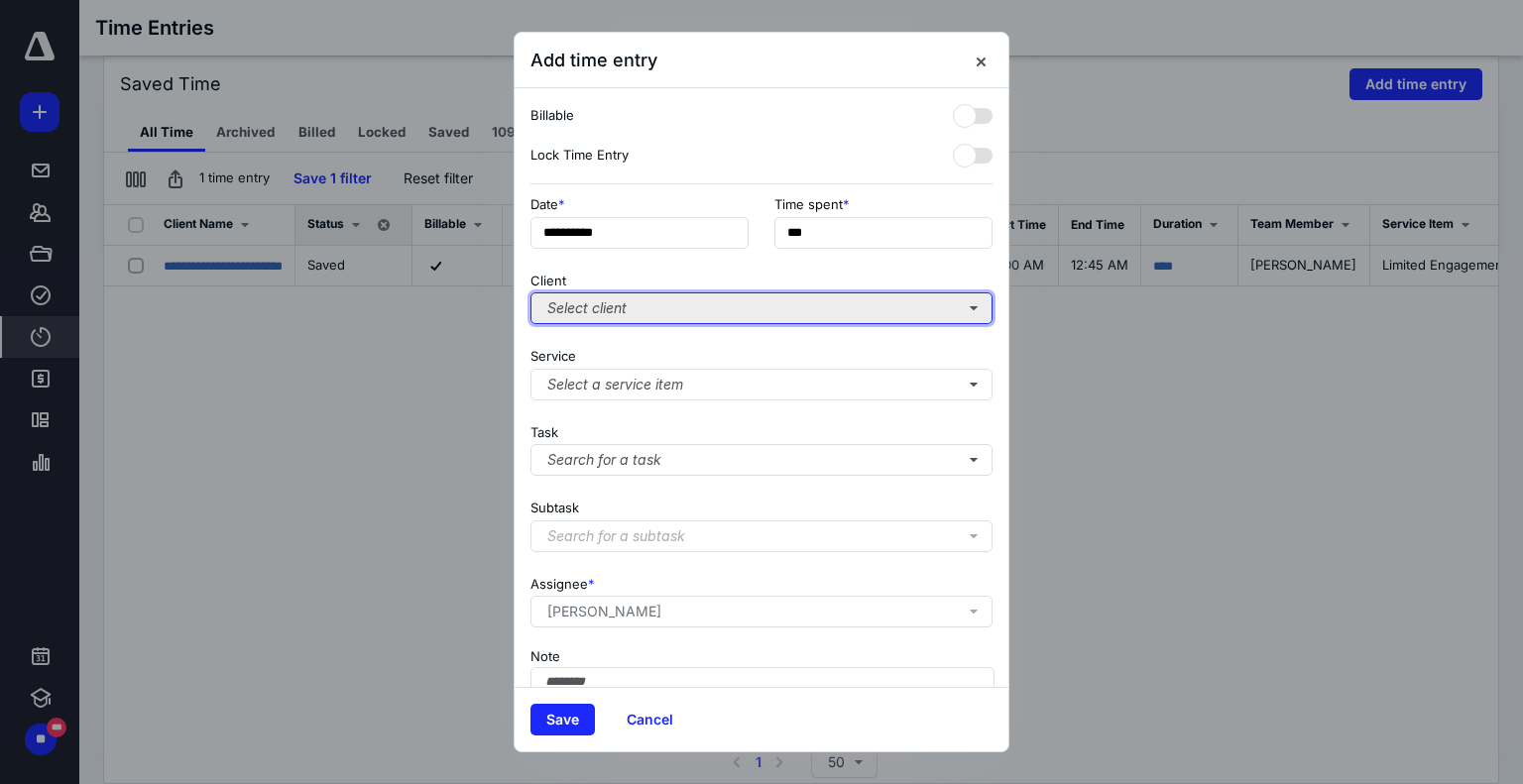 click on "Select client" at bounding box center (762, 308) 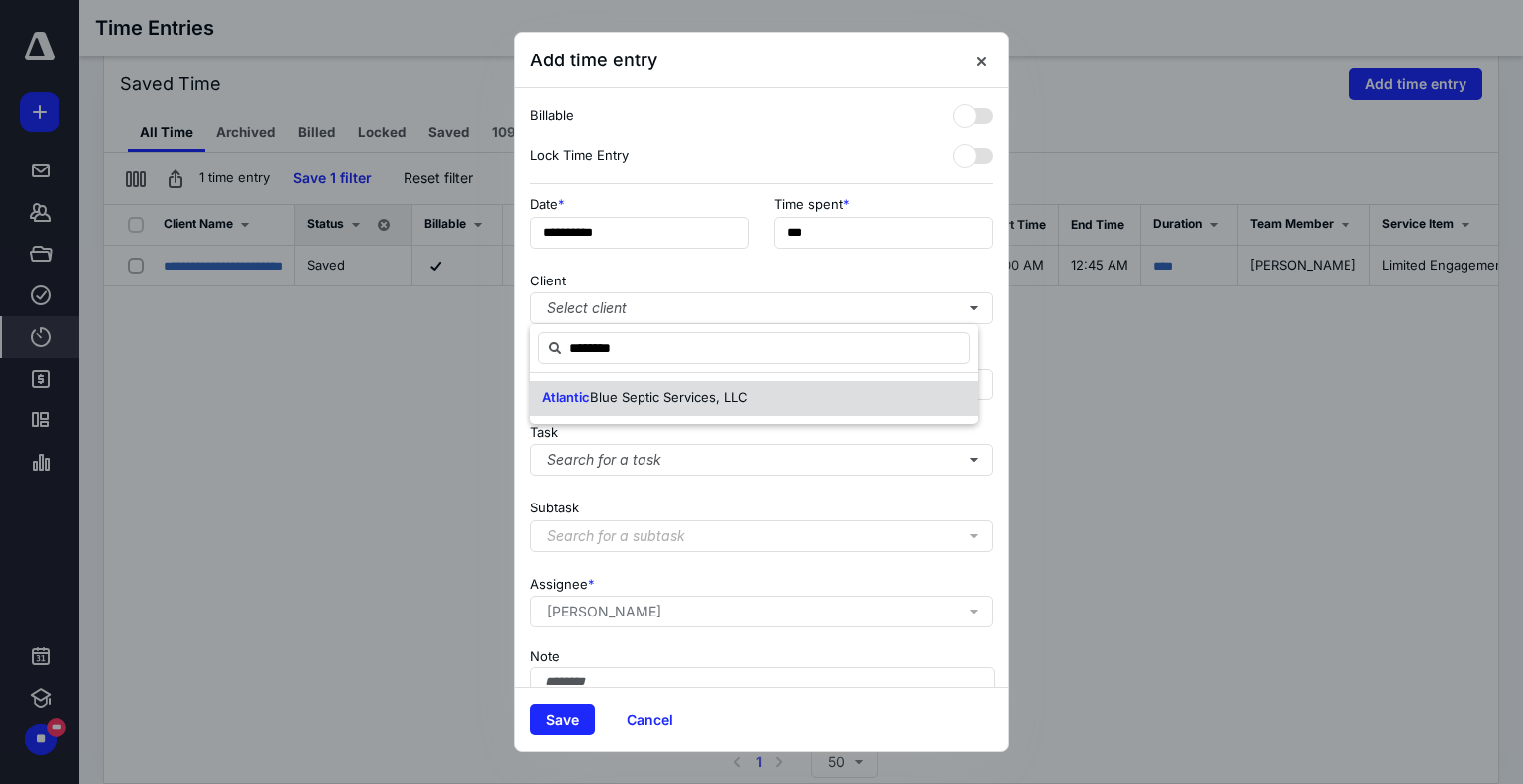 click on "Blue Septic Services, LLC" at bounding box center [668, 397] 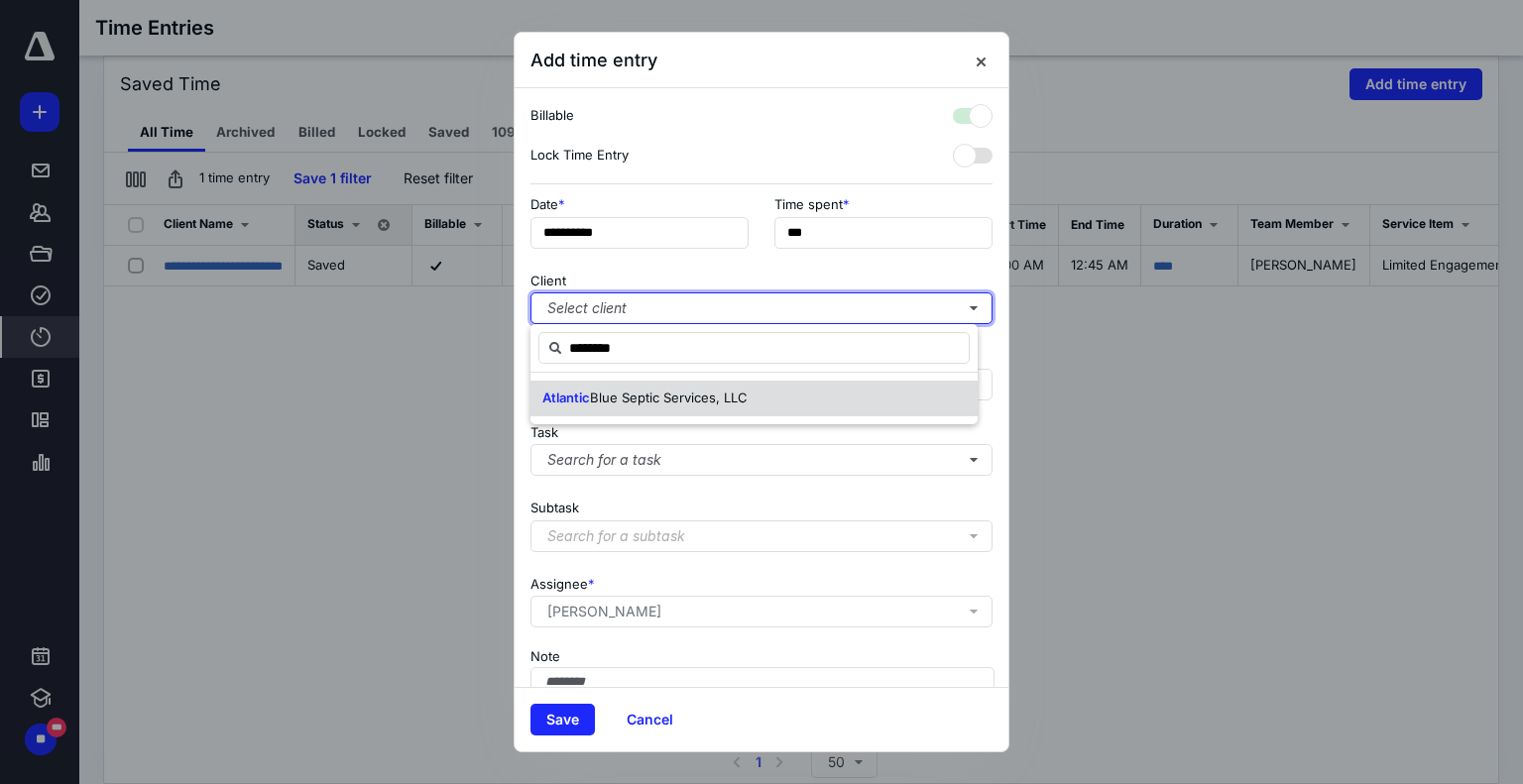 checkbox on "true" 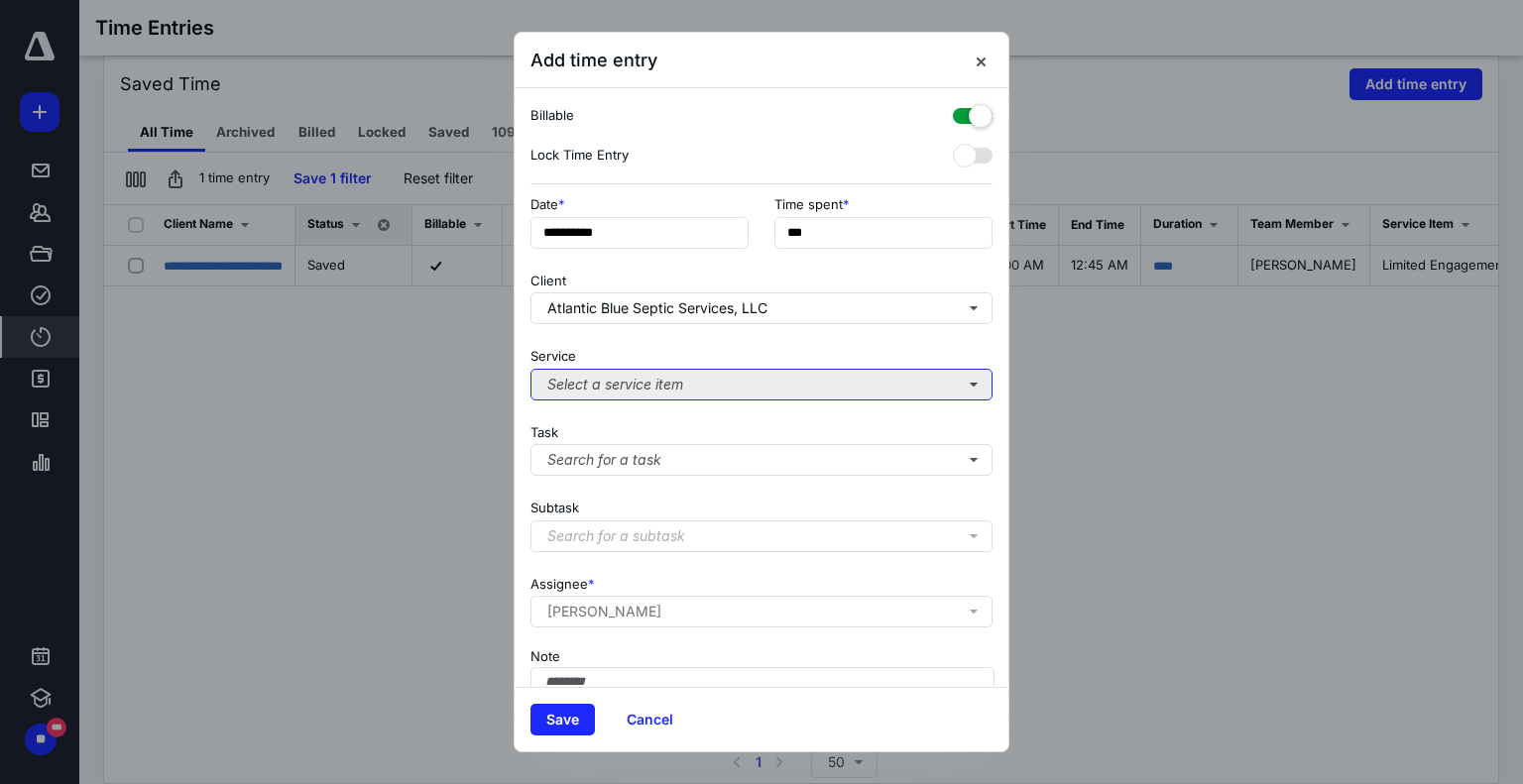 click on "Select a service item" at bounding box center [762, 385] 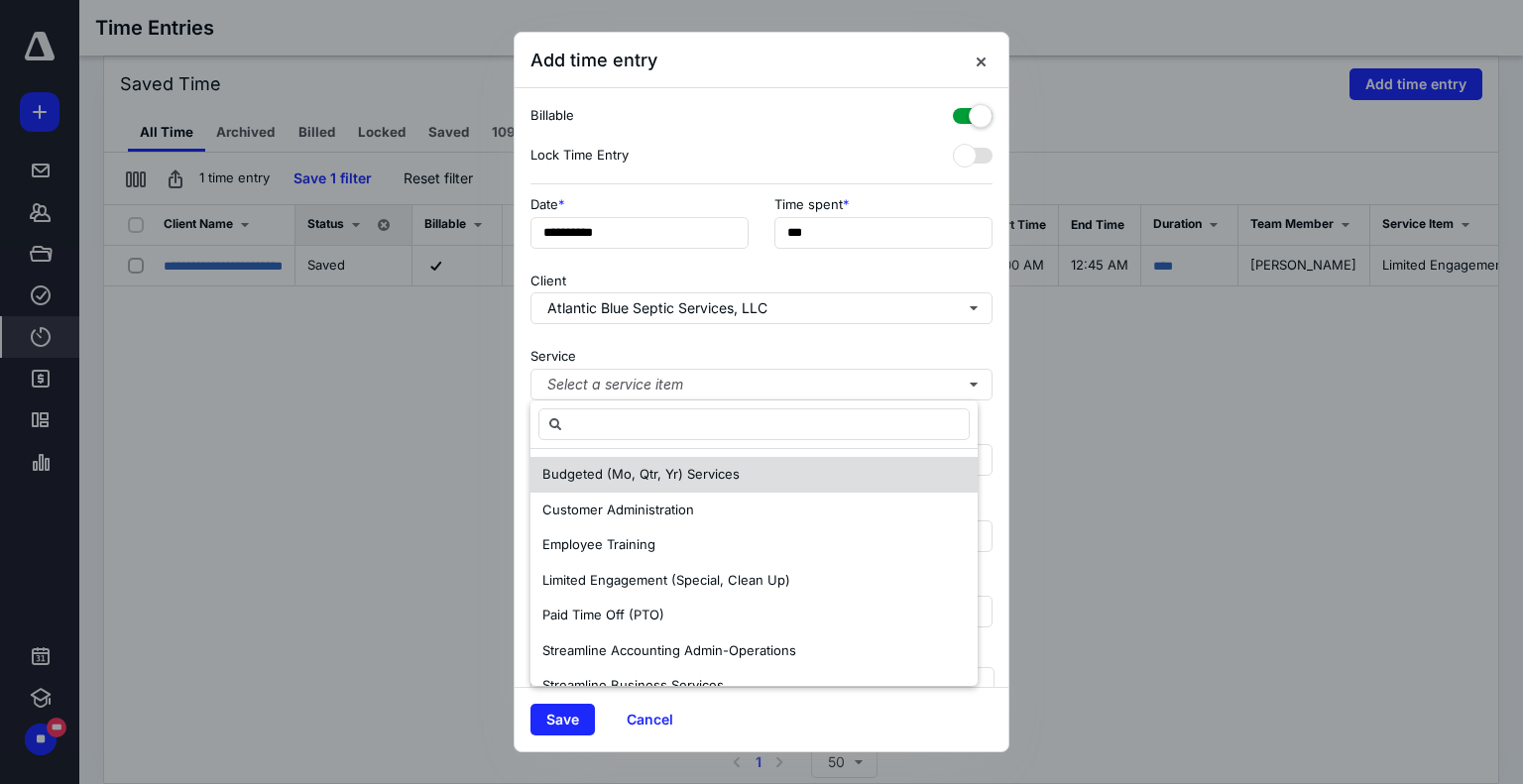 click on "Budgeted (Mo, Qtr, Yr) Services" at bounding box center (641, 474) 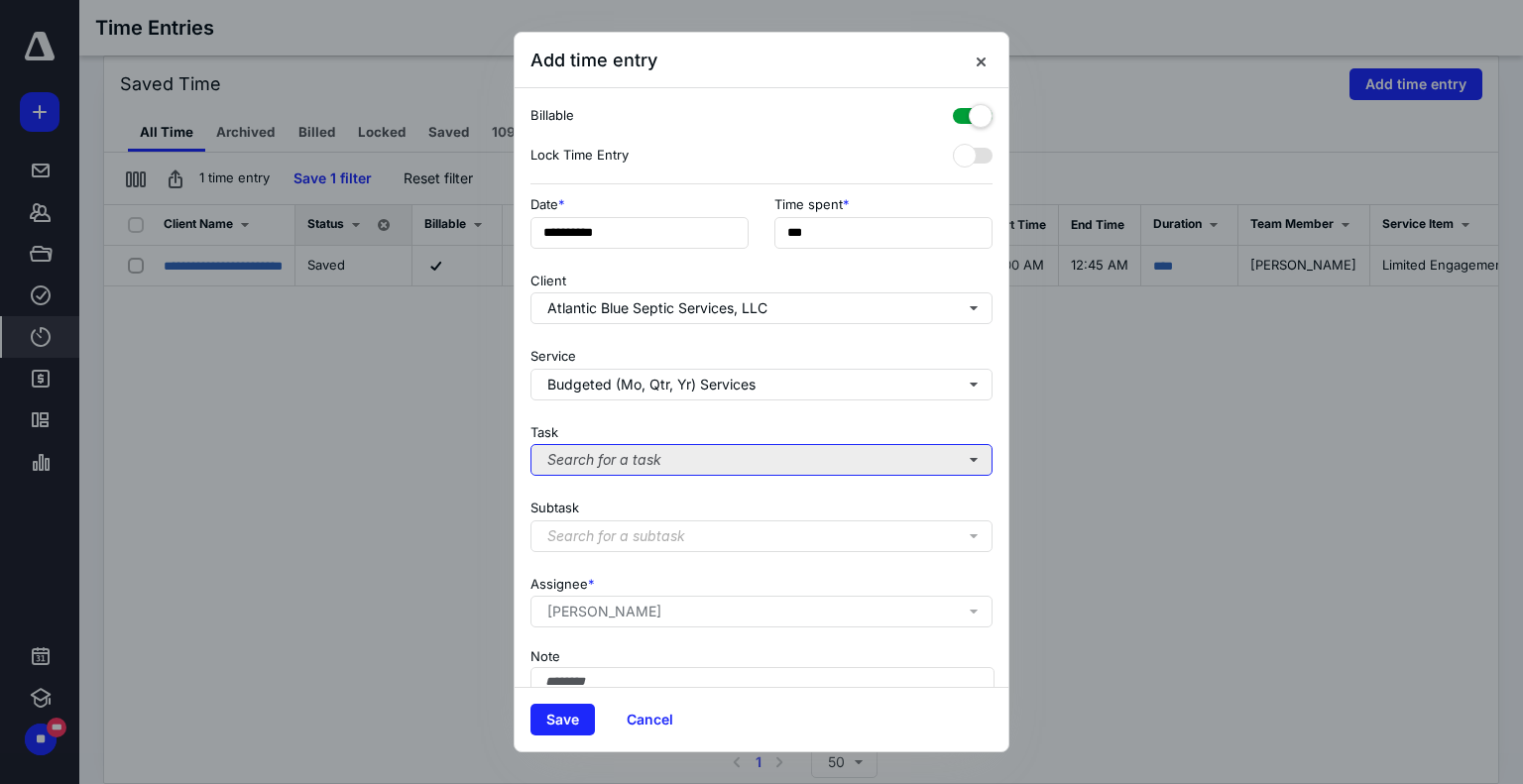 click on "Search for a task" at bounding box center [762, 460] 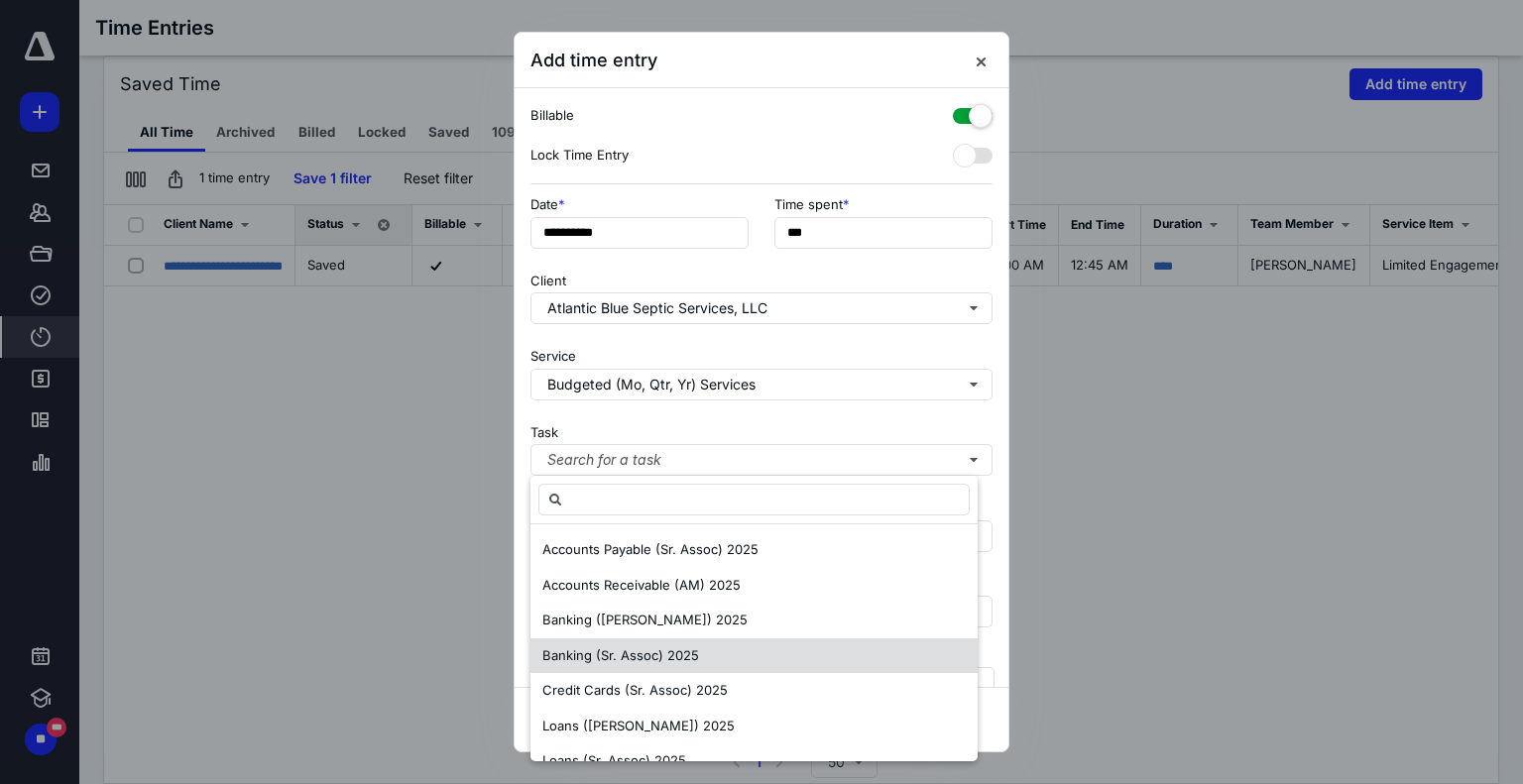 click on "Banking (Sr. Assoc) 2025" at bounding box center [621, 655] 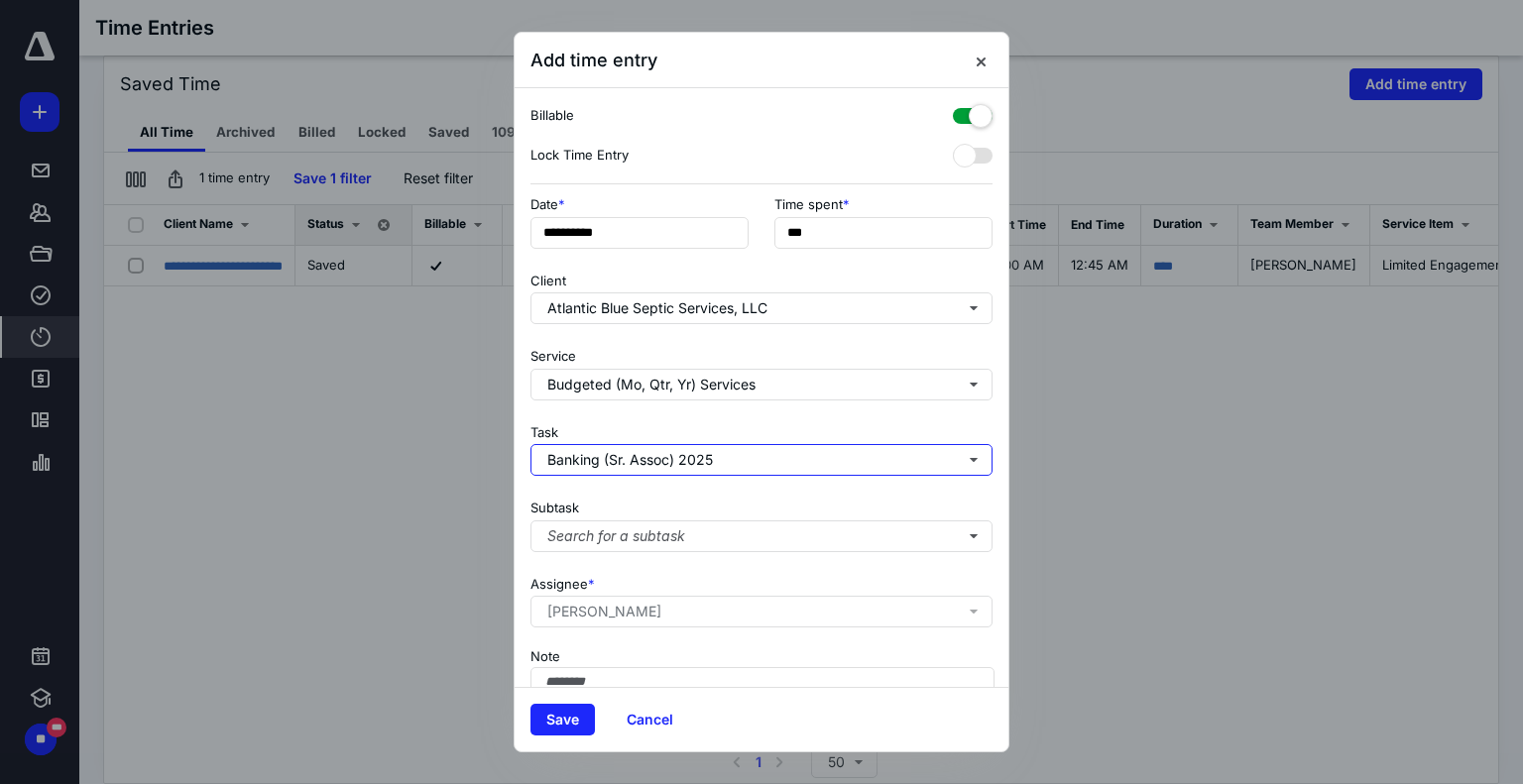 scroll, scrollTop: 110, scrollLeft: 0, axis: vertical 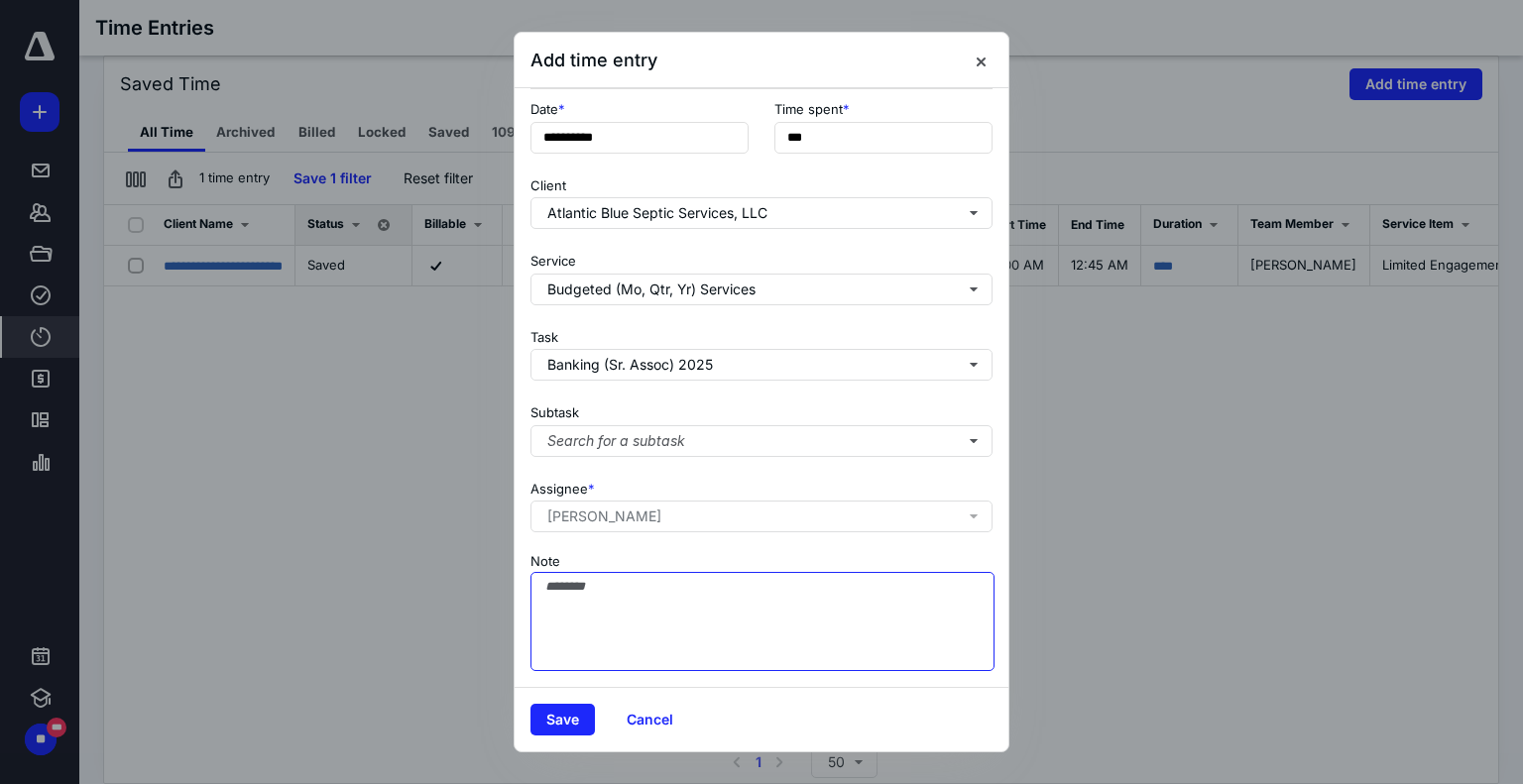 click on "Note" at bounding box center (762, 621) 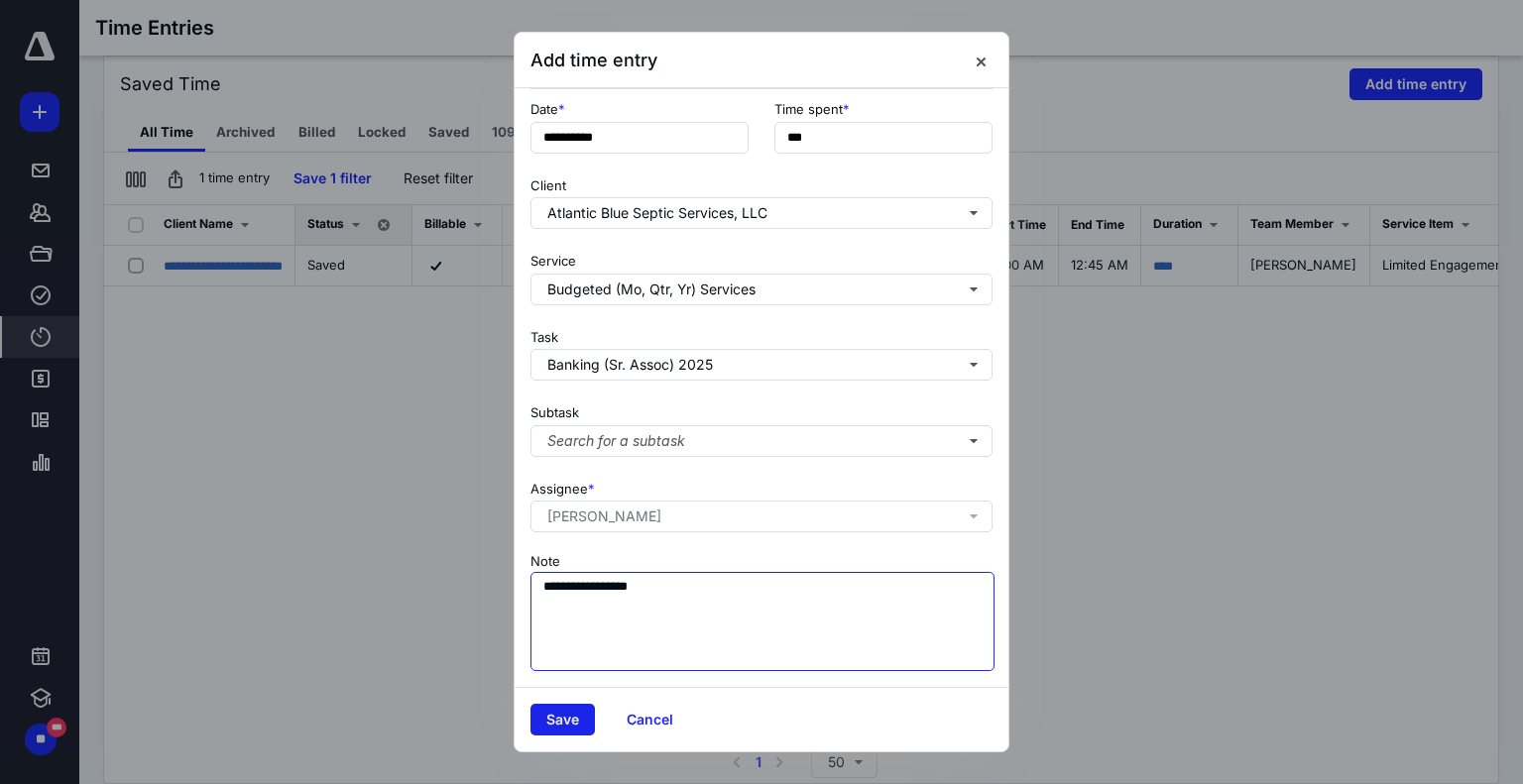 type on "**********" 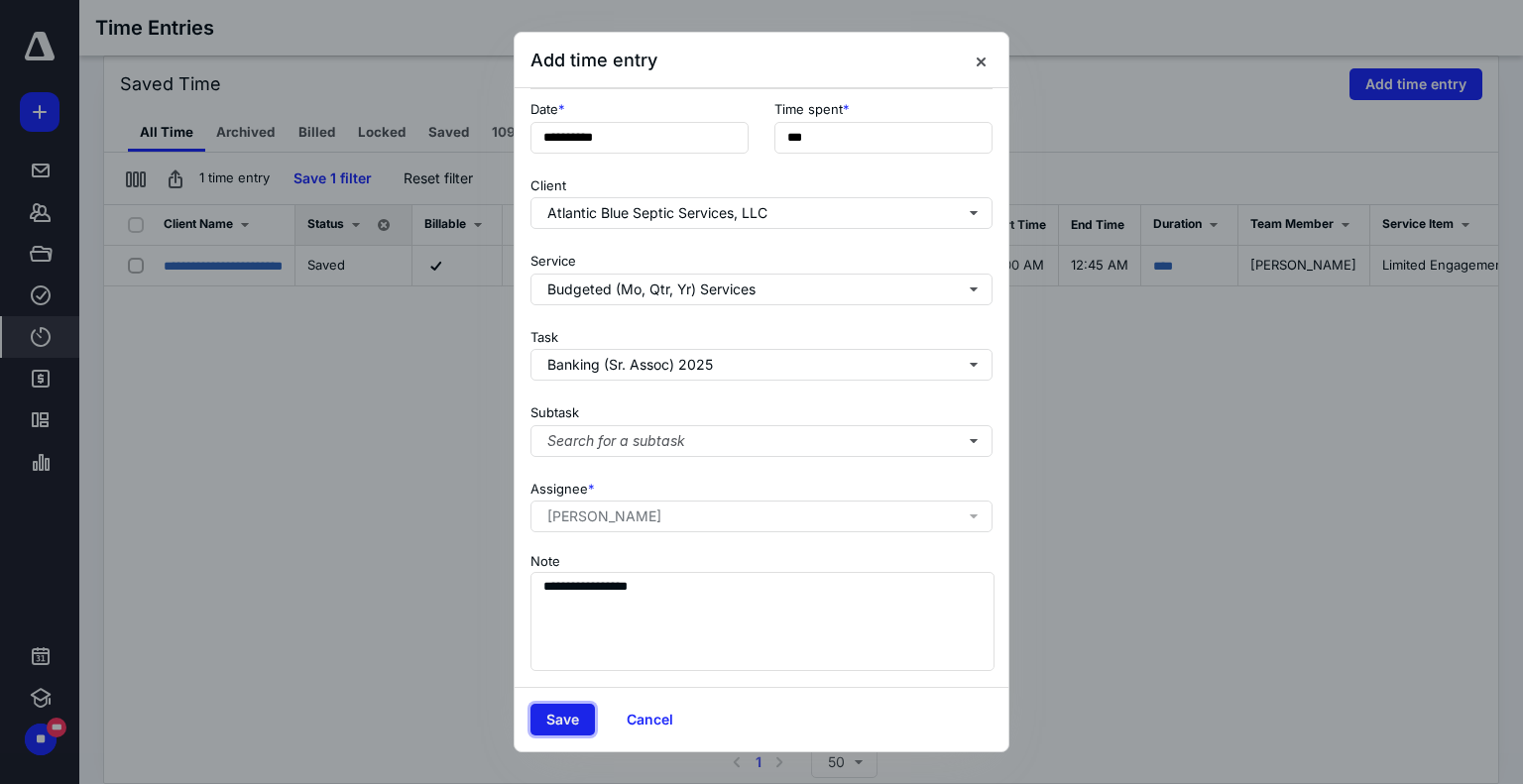 click on "Save" at bounding box center (562, 720) 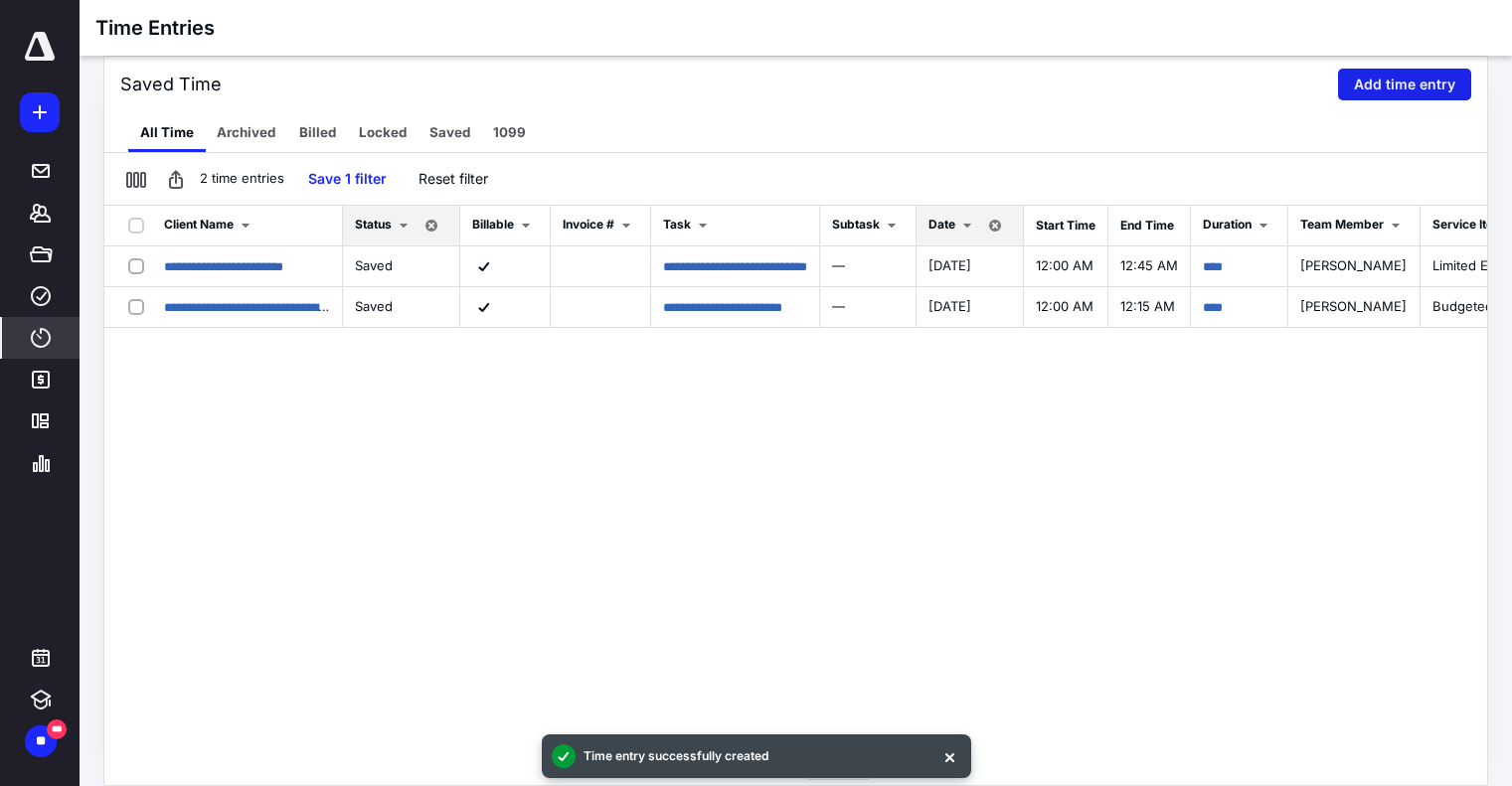 click on "Add time entry" at bounding box center [1405, 84] 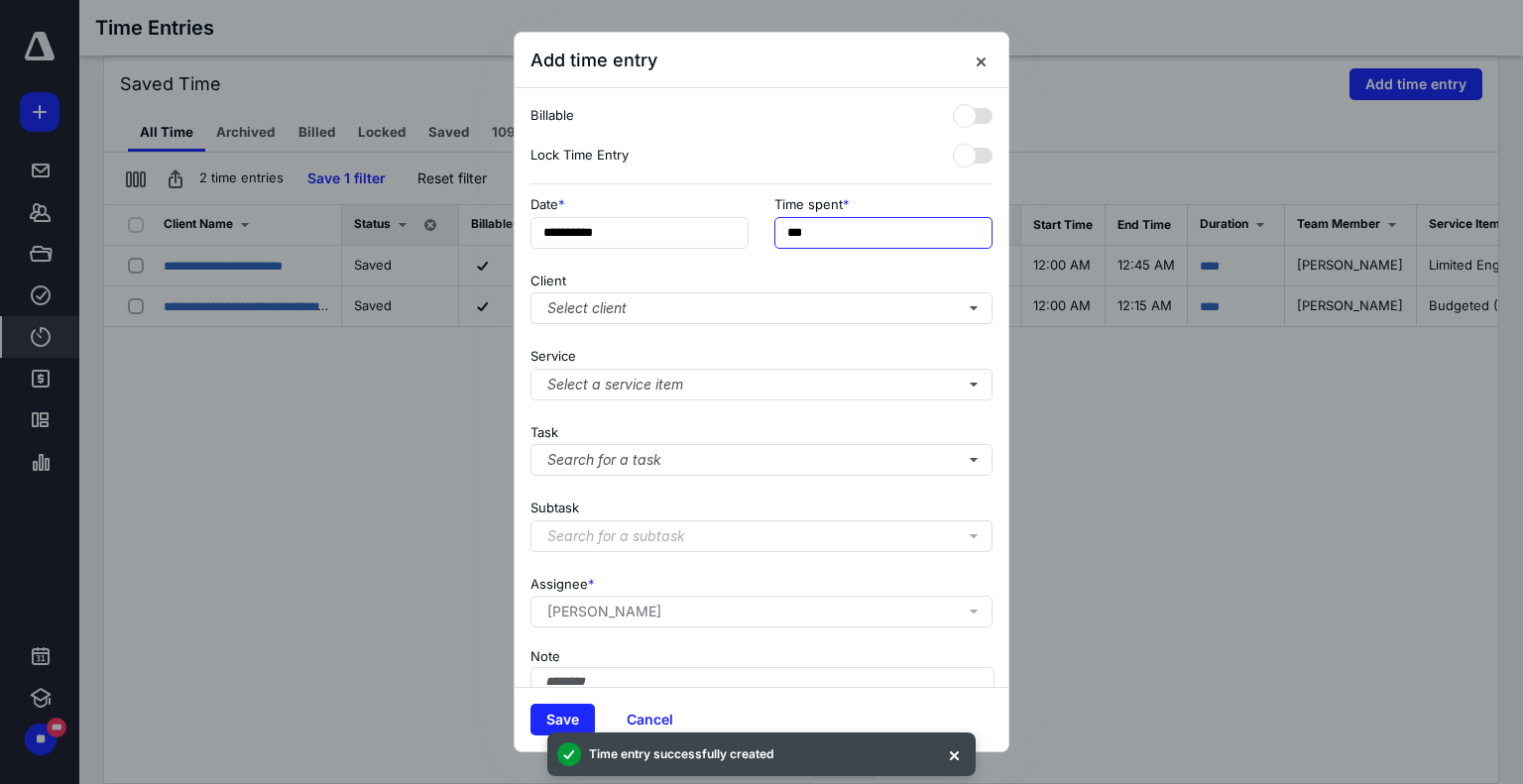 drag, startPoint x: 841, startPoint y: 231, endPoint x: 712, endPoint y: 209, distance: 130.8625 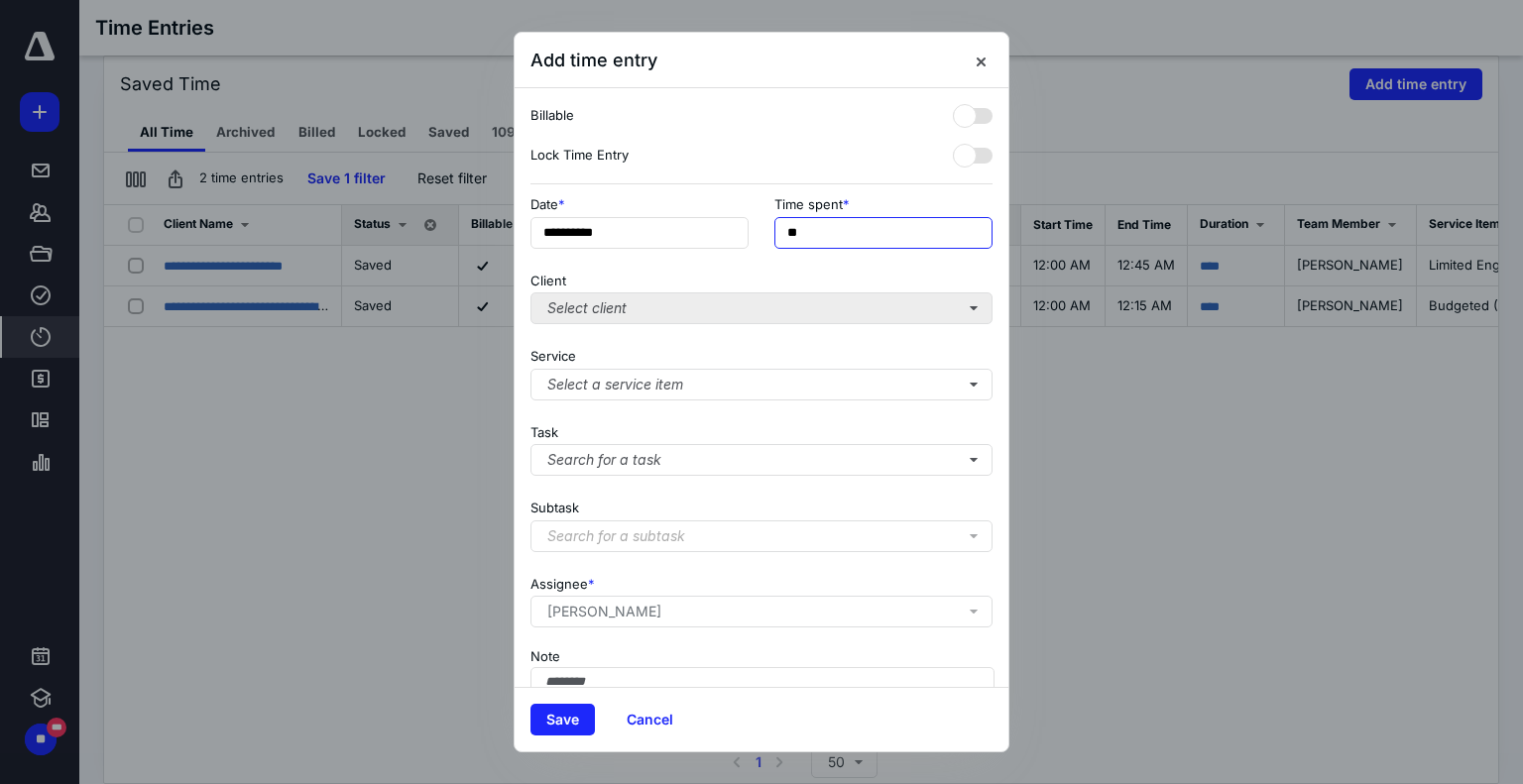 type on "***" 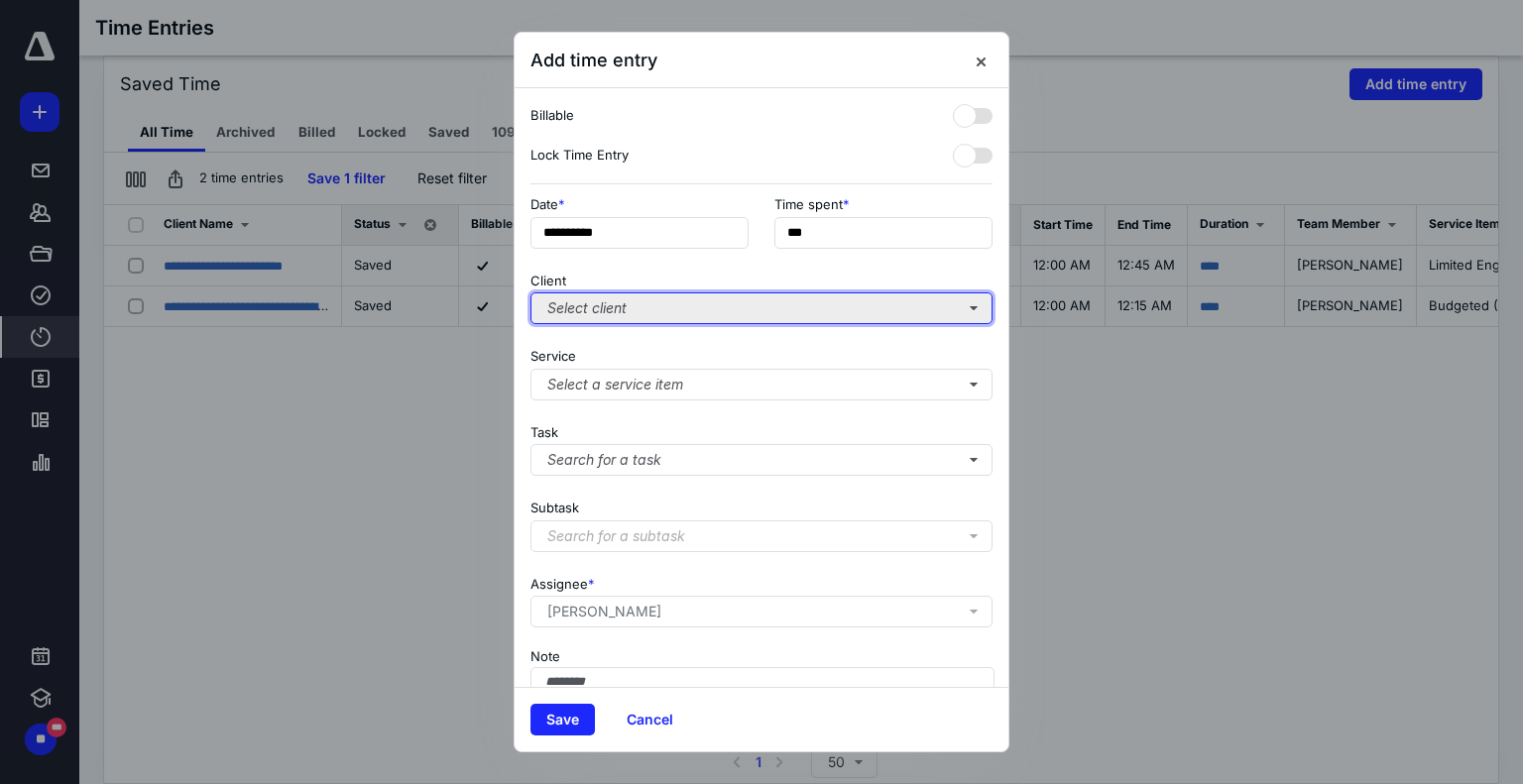 click on "Select client" at bounding box center (762, 308) 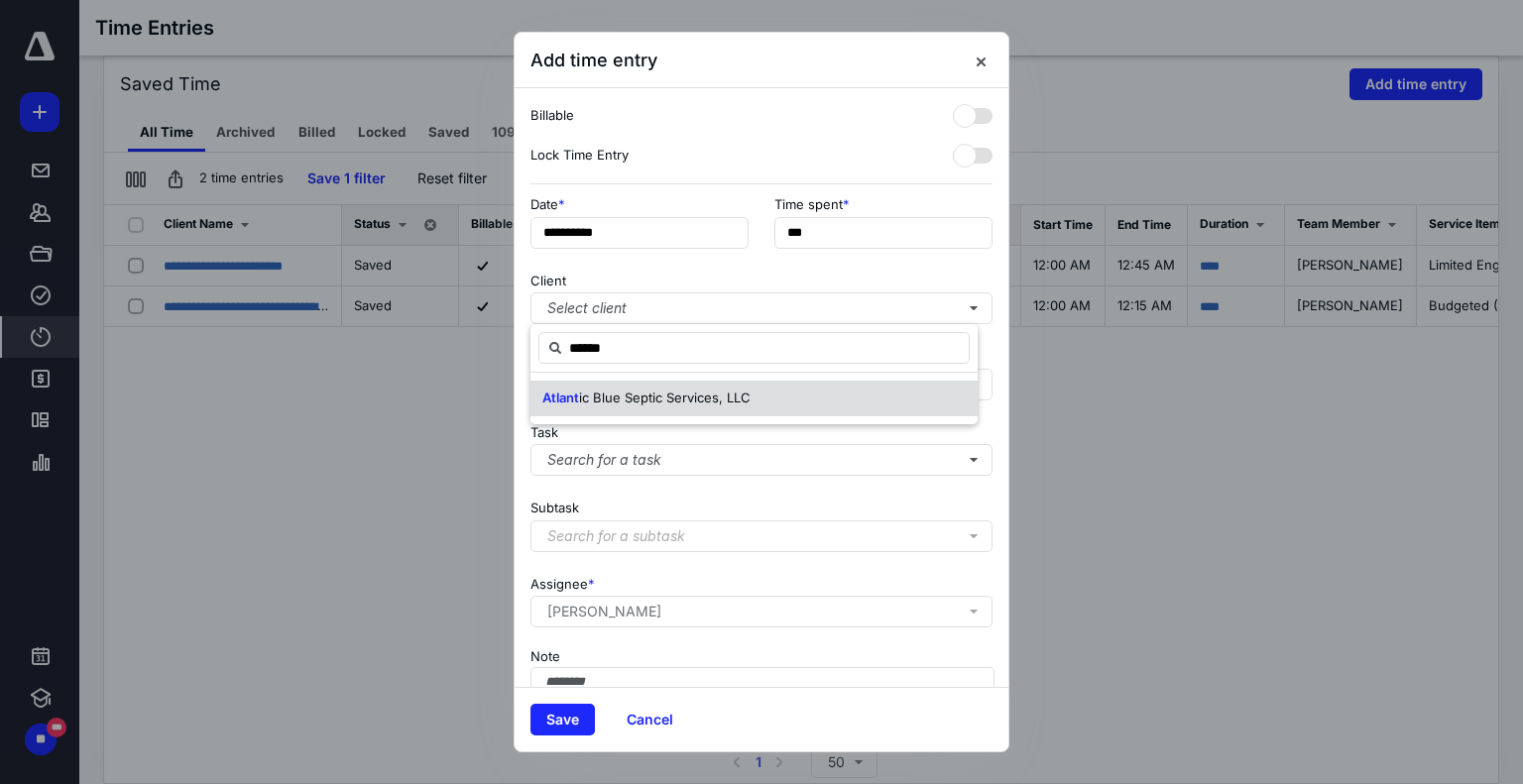 click on "ic Blue Septic Services, LLC" at bounding box center [664, 397] 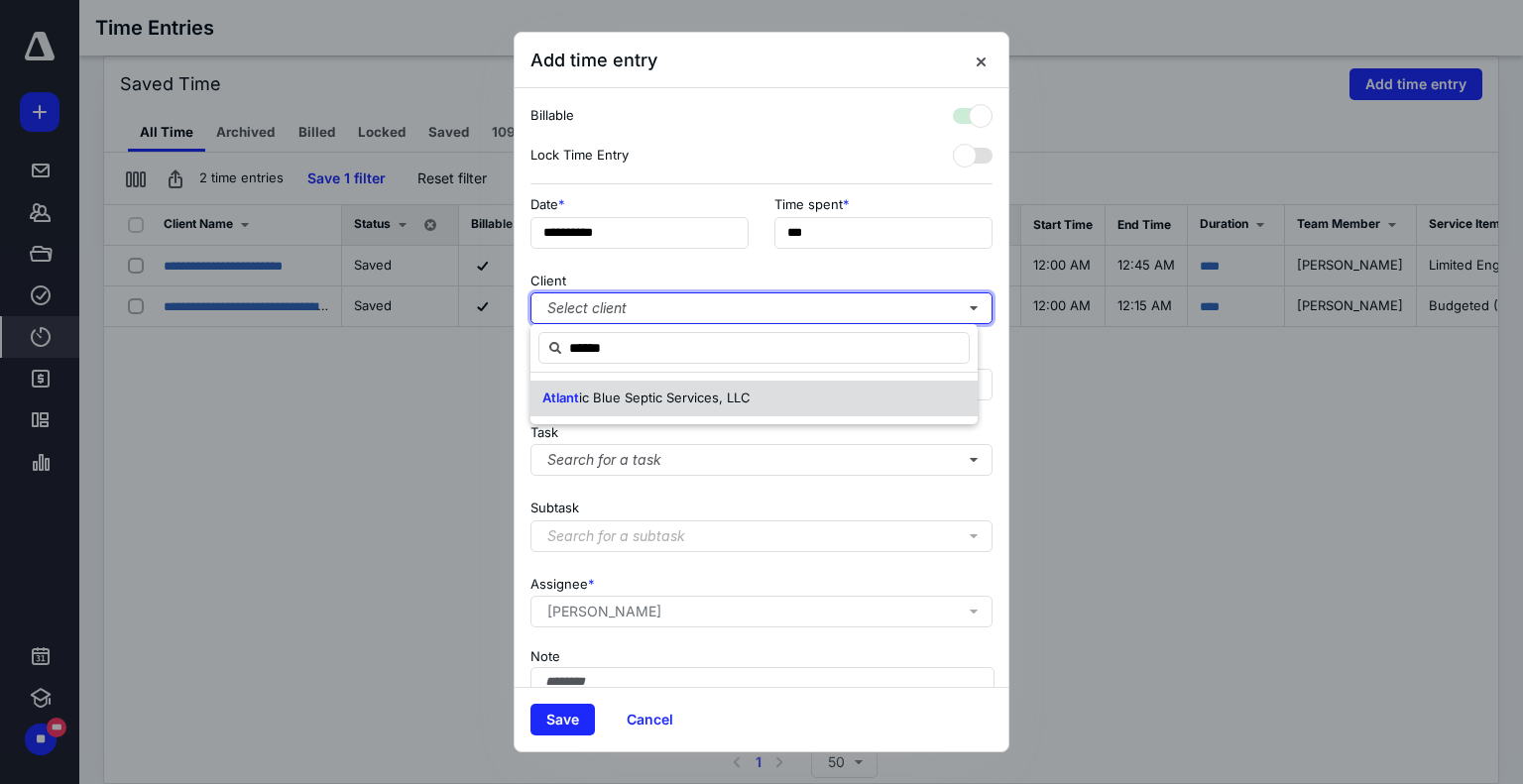 checkbox on "true" 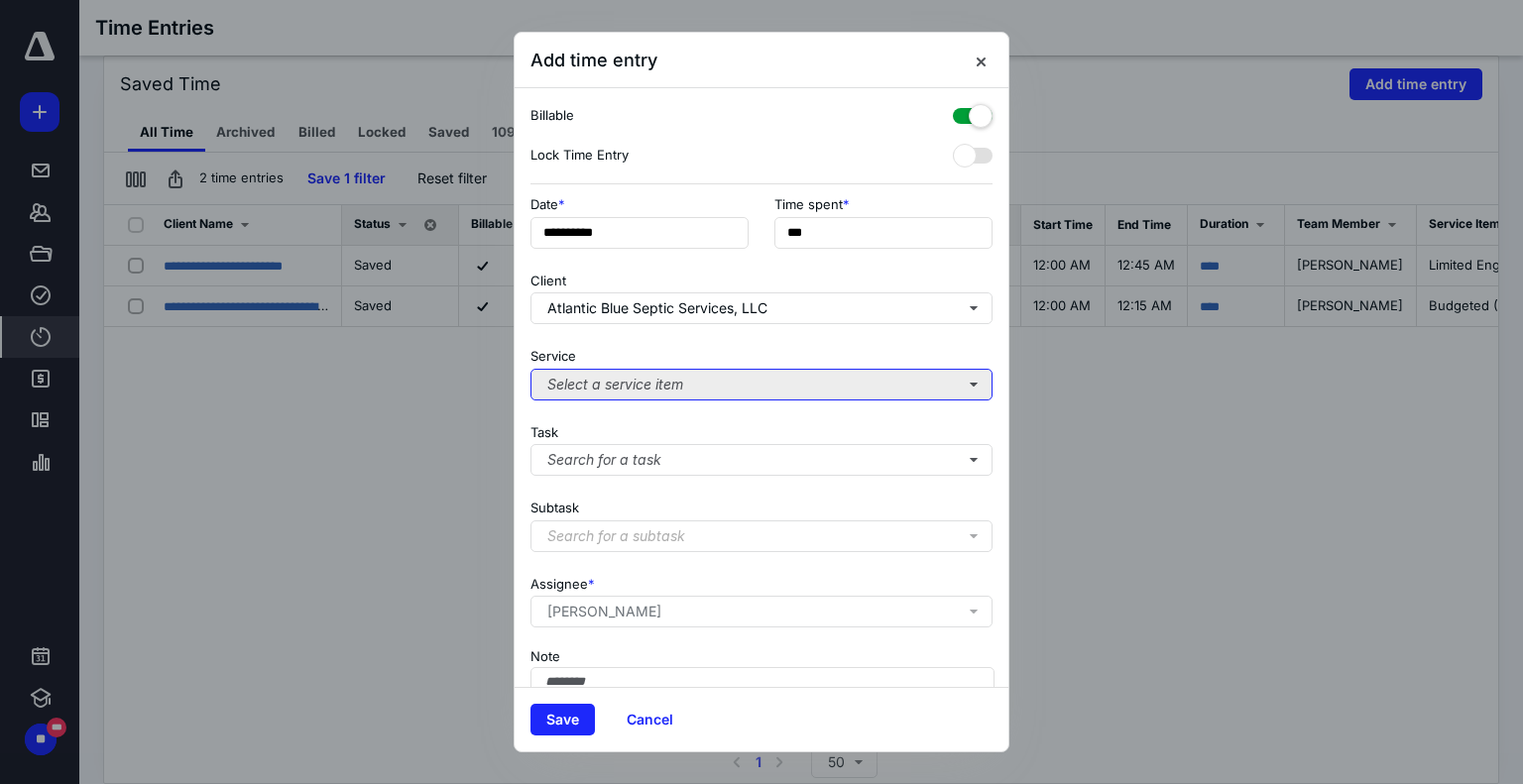 click on "Select a service item" at bounding box center [762, 385] 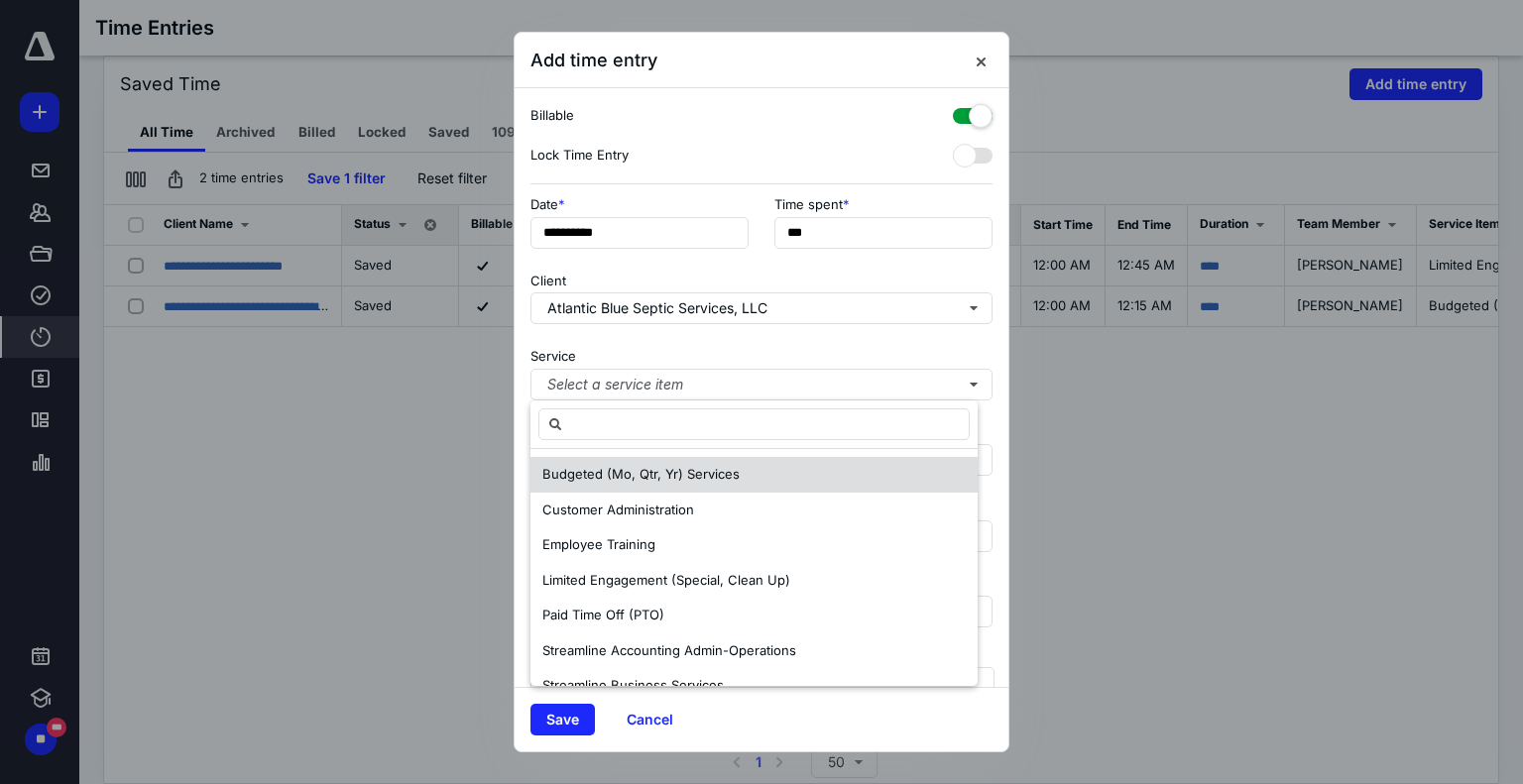 click on "Budgeted (Mo, Qtr, Yr) Services" at bounding box center [641, 474] 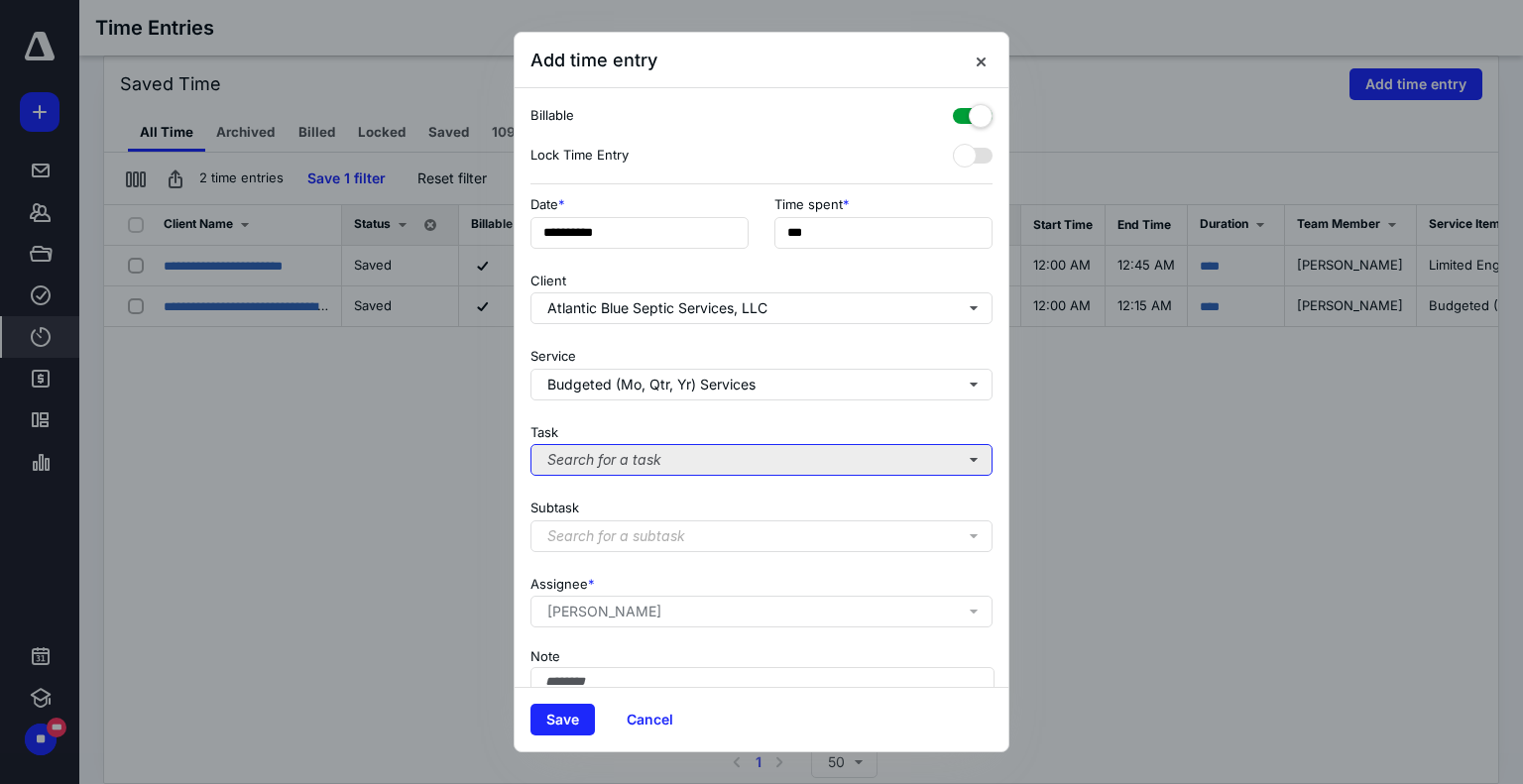 click on "Search for a task" at bounding box center (762, 460) 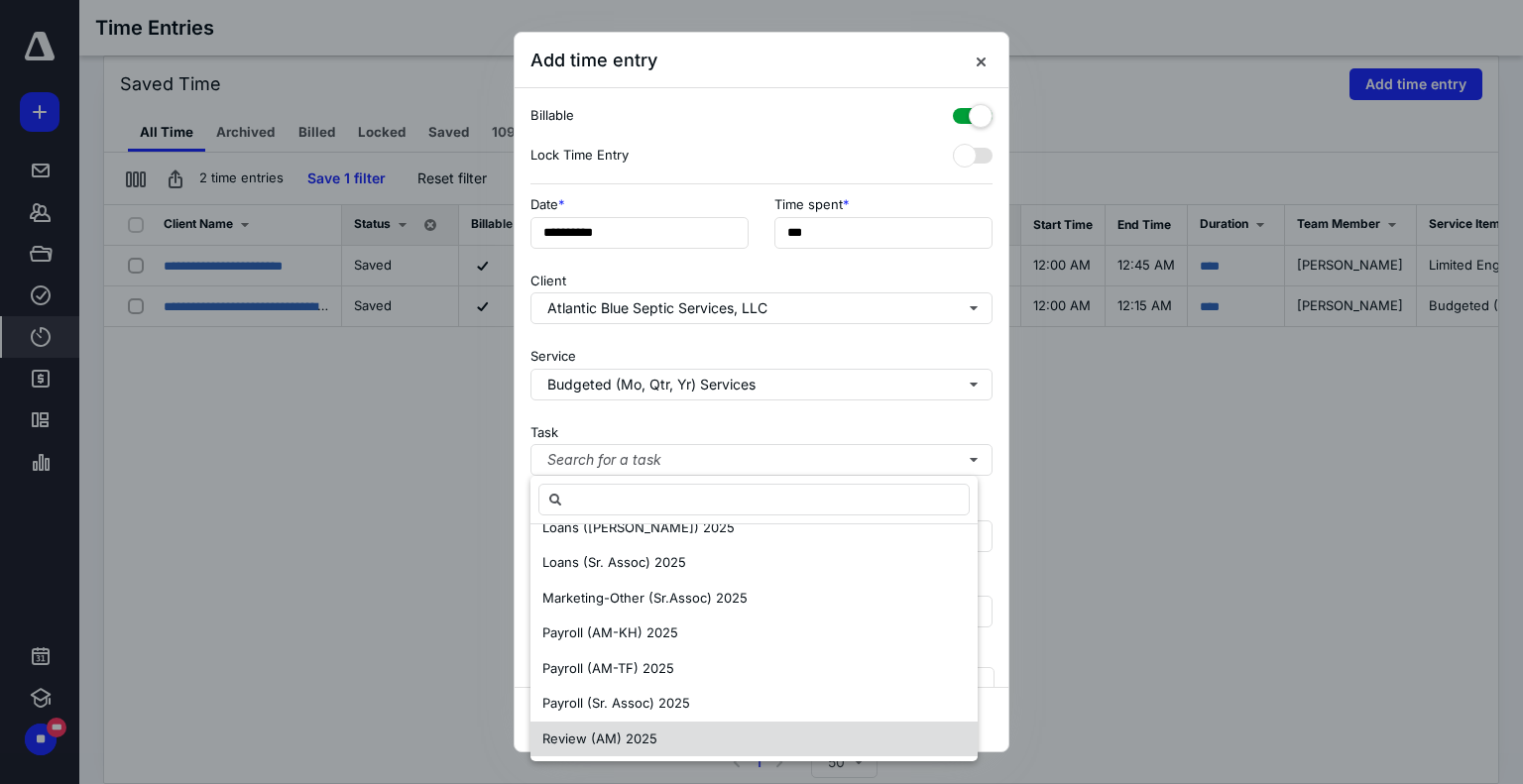 scroll, scrollTop: 297, scrollLeft: 0, axis: vertical 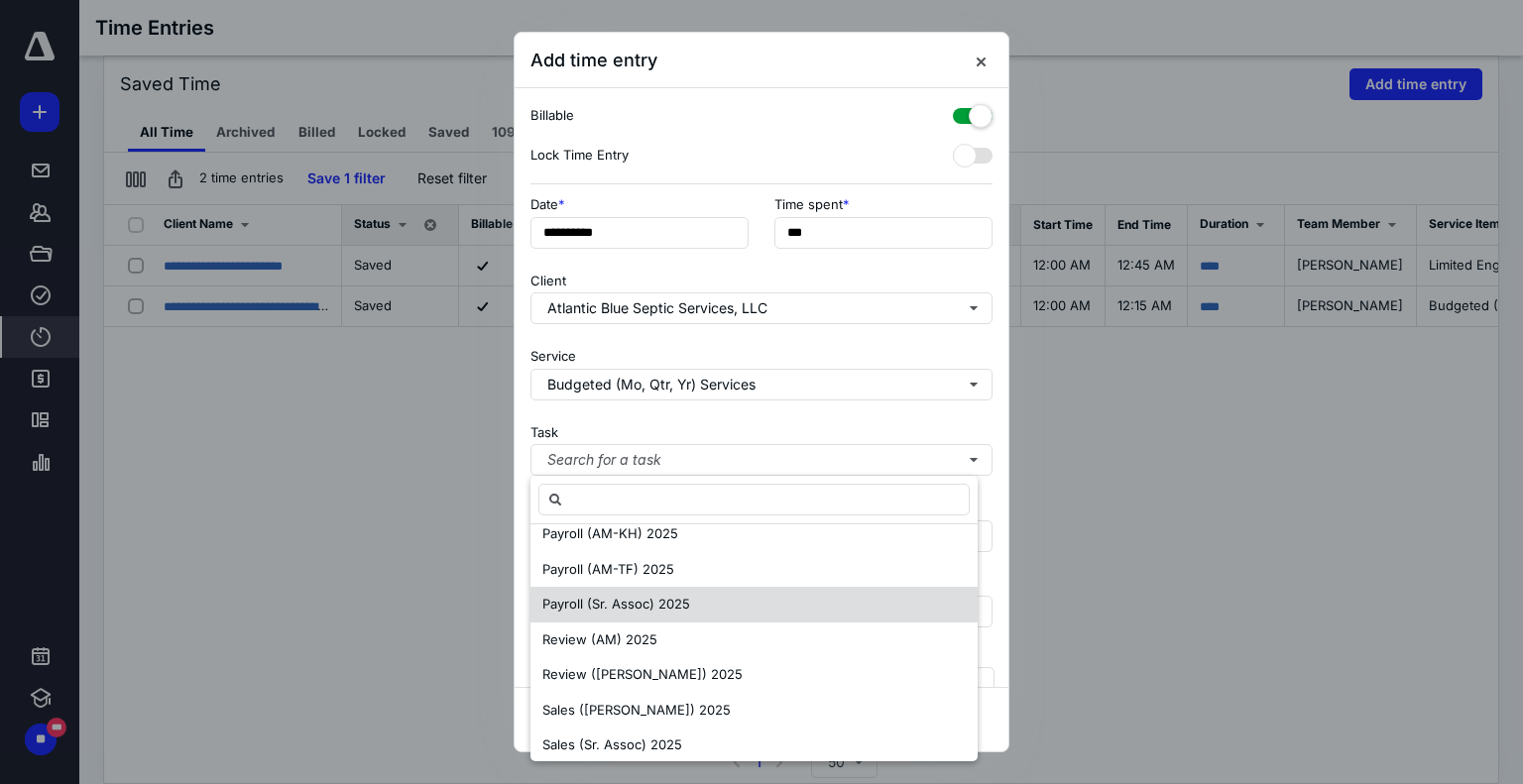 click on "Payroll (Sr. Assoc) 2025" at bounding box center (616, 604) 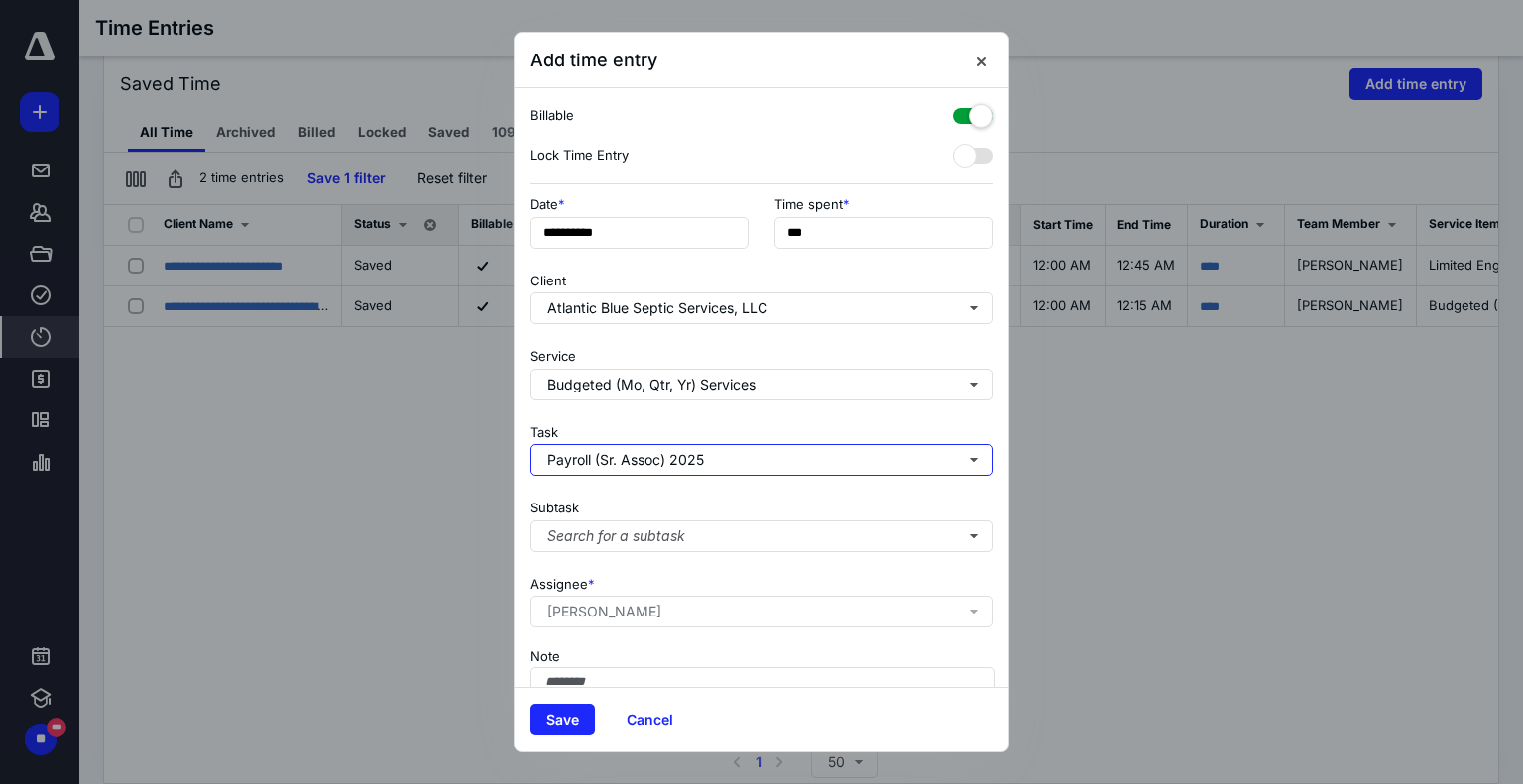 scroll, scrollTop: 0, scrollLeft: 0, axis: both 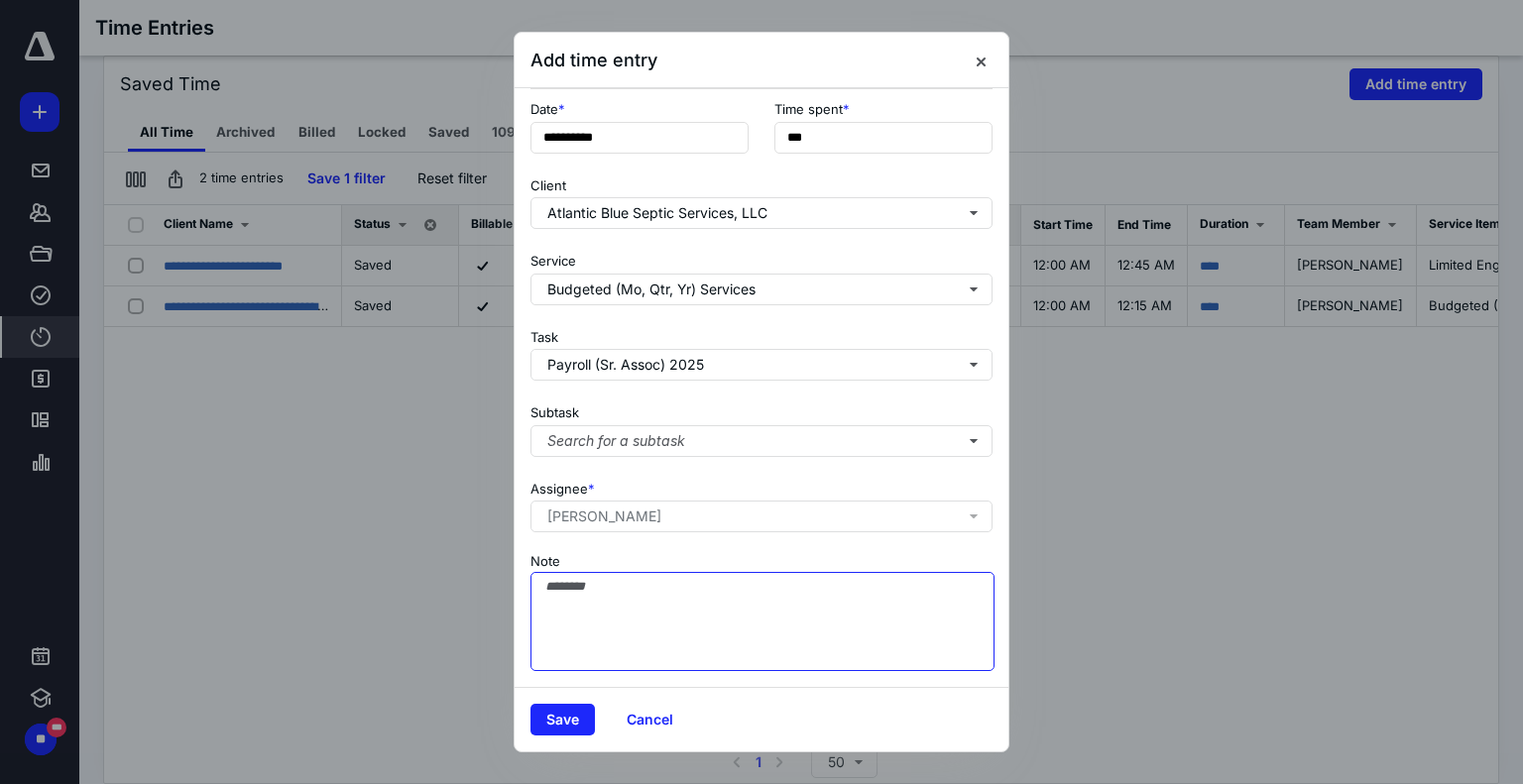 click on "Note" at bounding box center (762, 621) 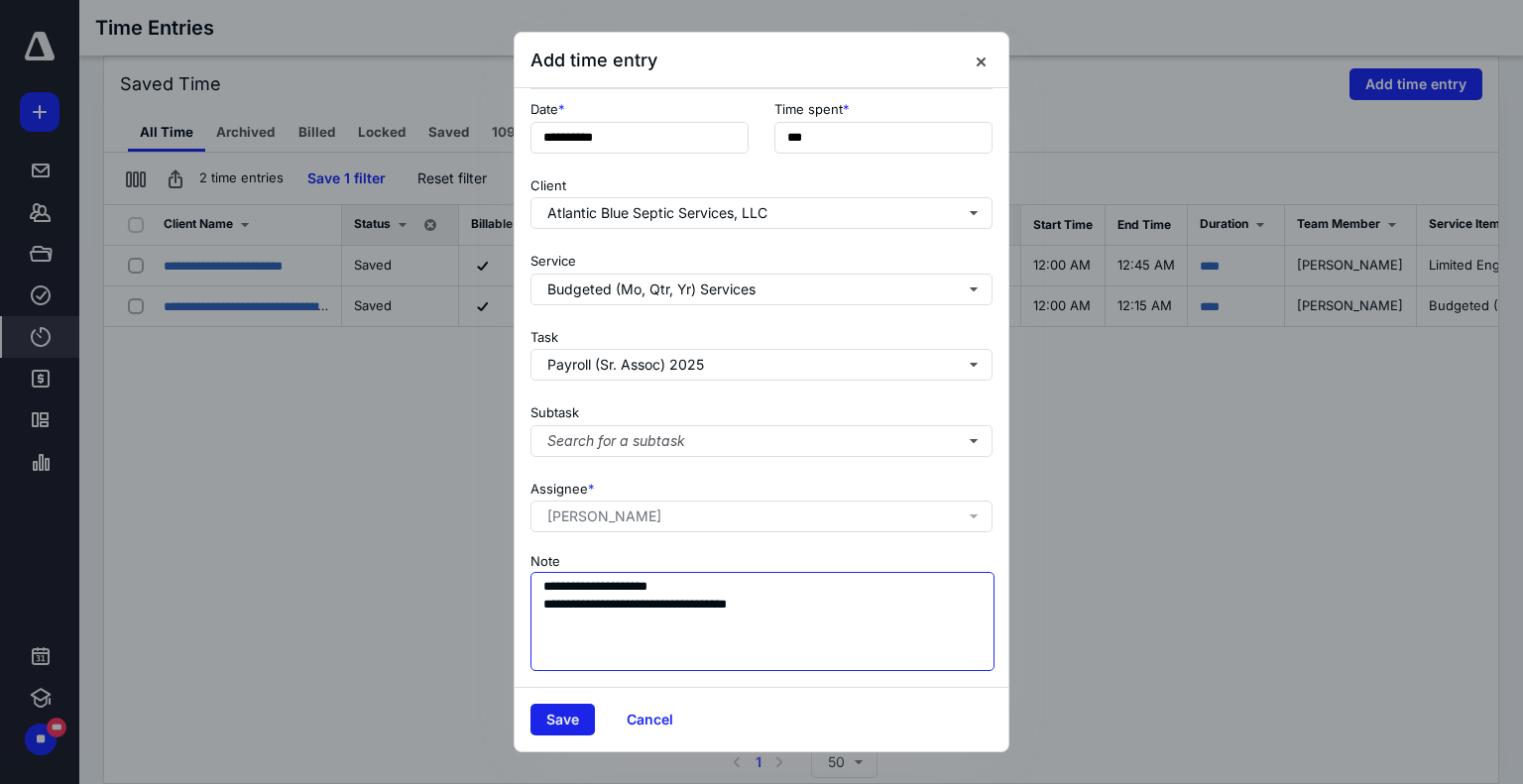 type on "**********" 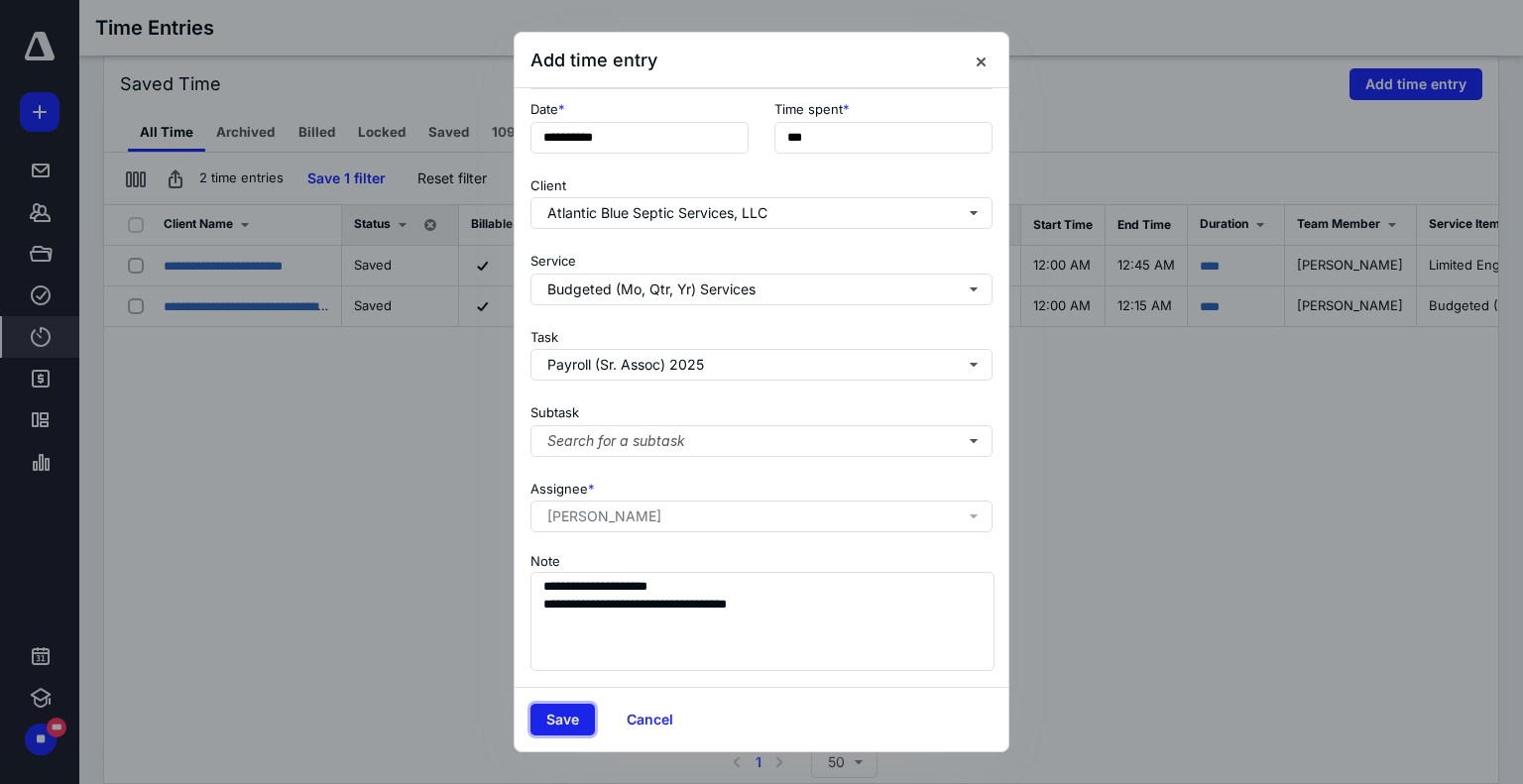 click on "Save" at bounding box center (562, 720) 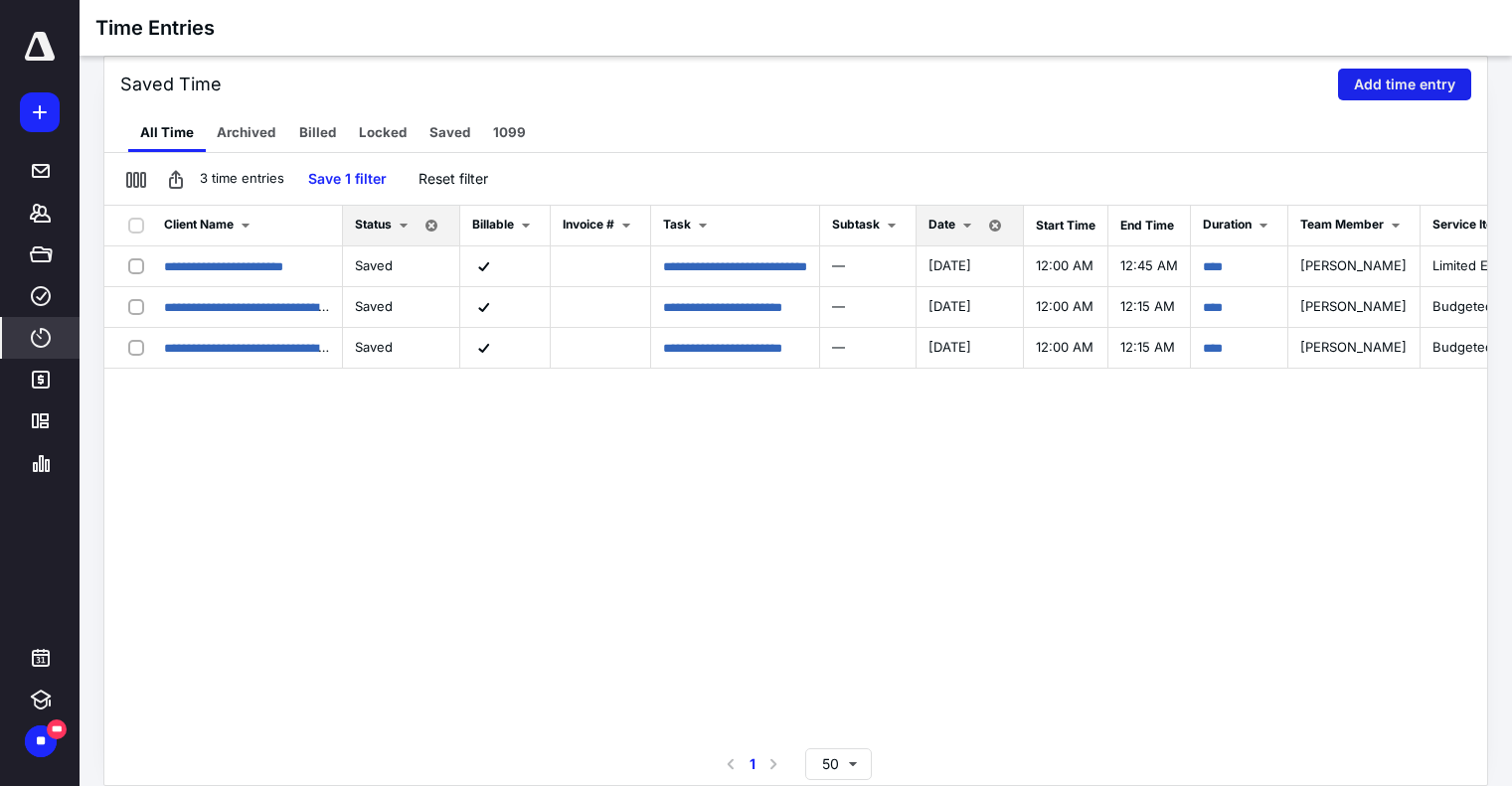 click on "Add time entry" at bounding box center [1405, 84] 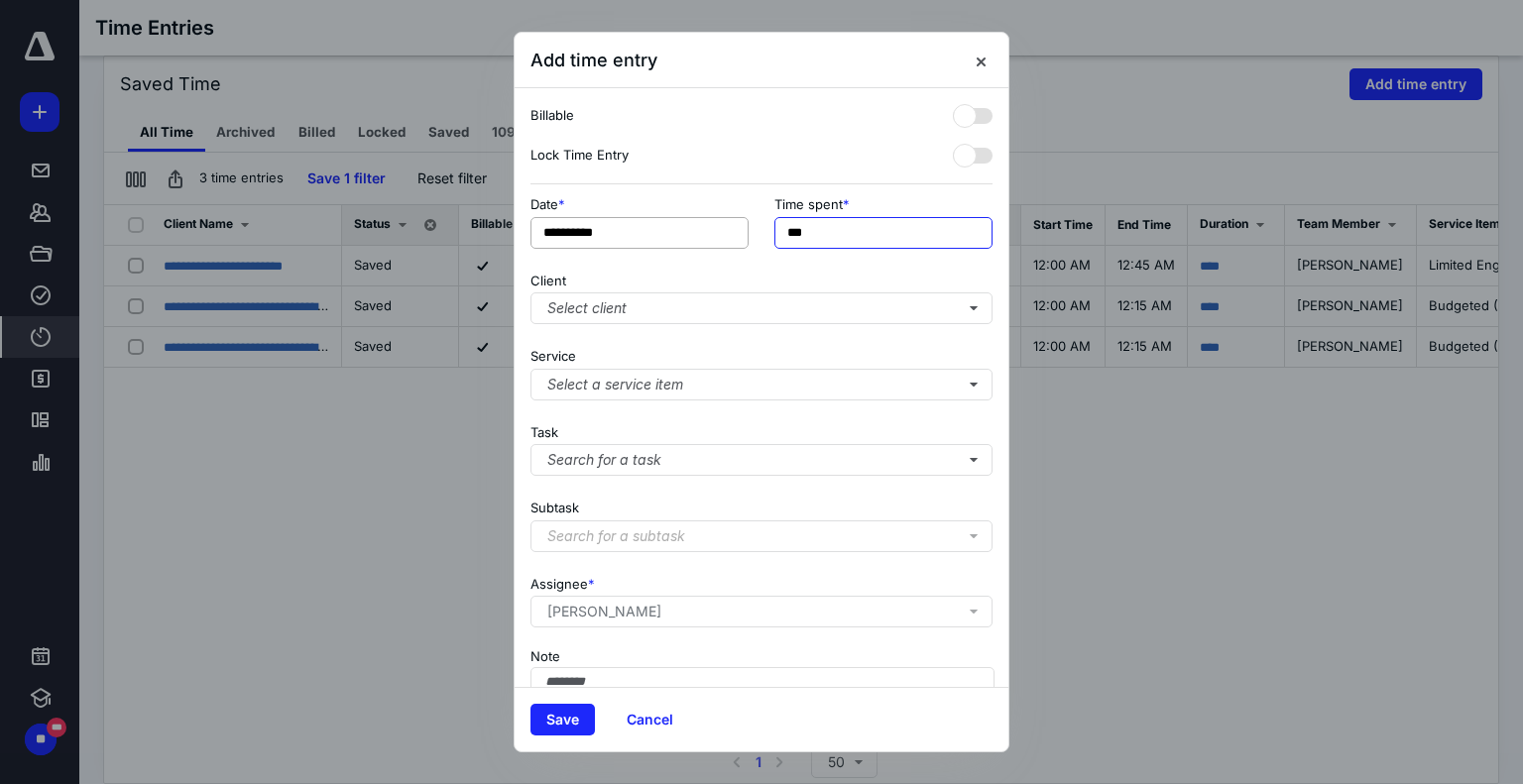 drag, startPoint x: 846, startPoint y: 229, endPoint x: 728, endPoint y: 216, distance: 118.71394 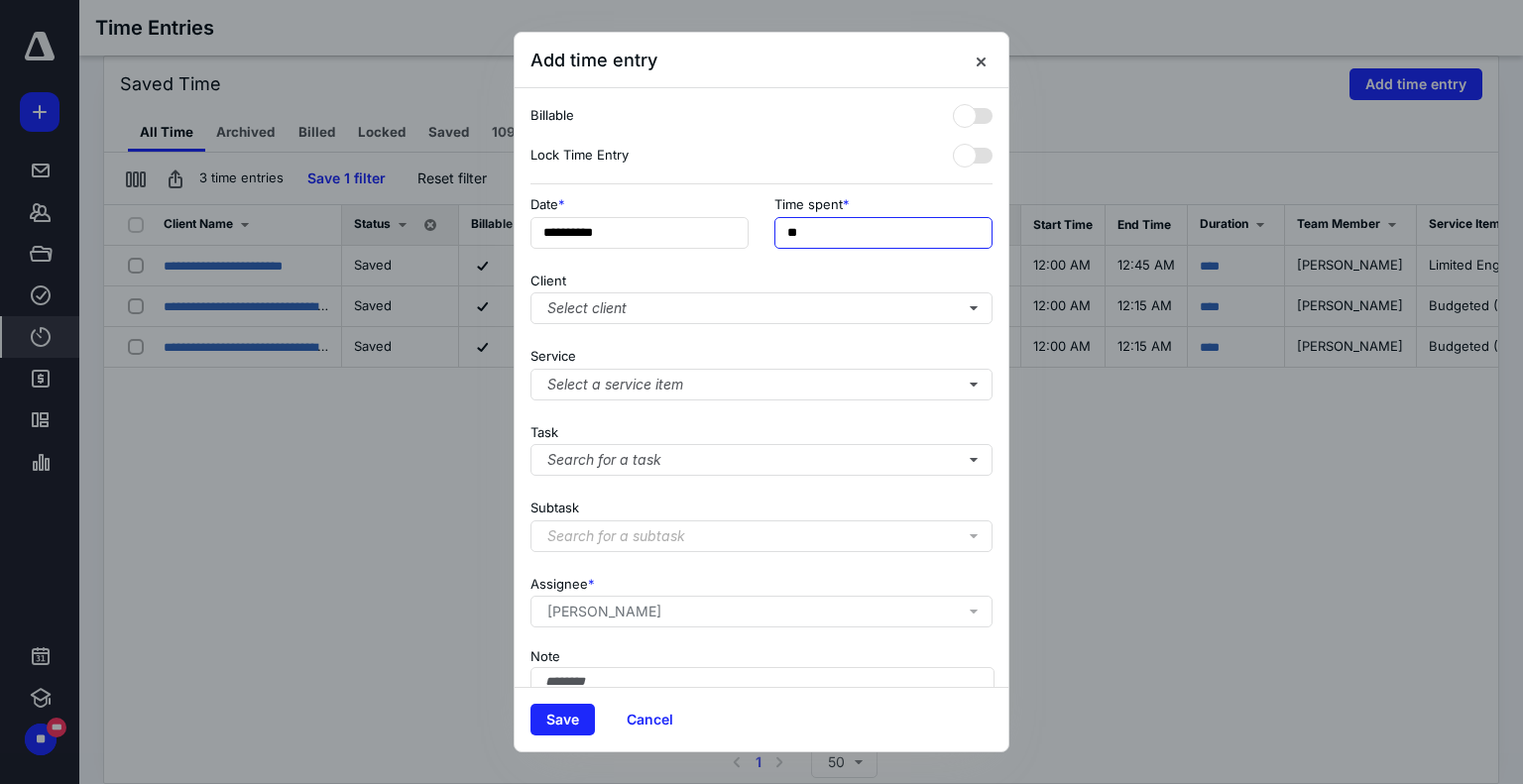type on "***" 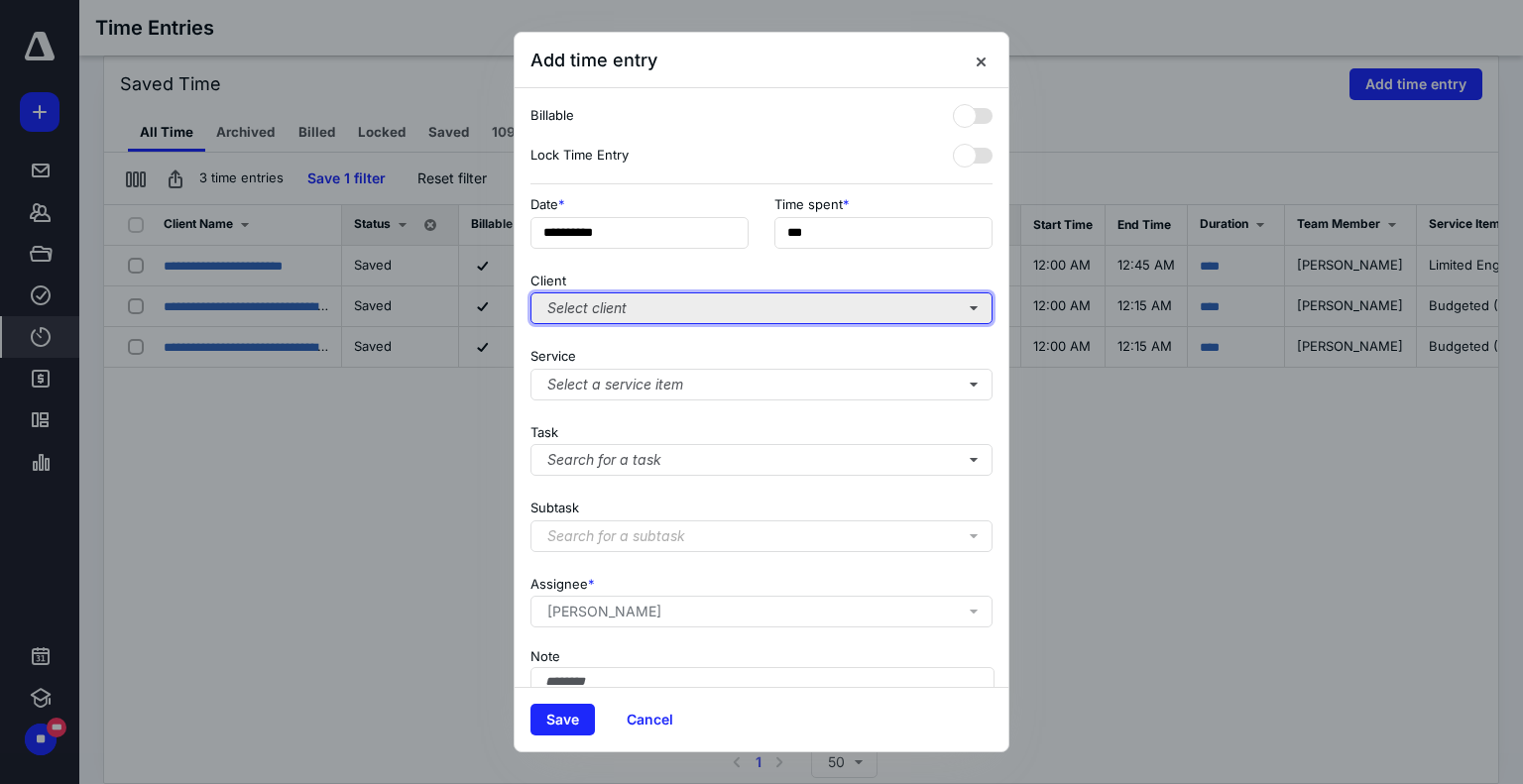 click on "Select client" at bounding box center (762, 308) 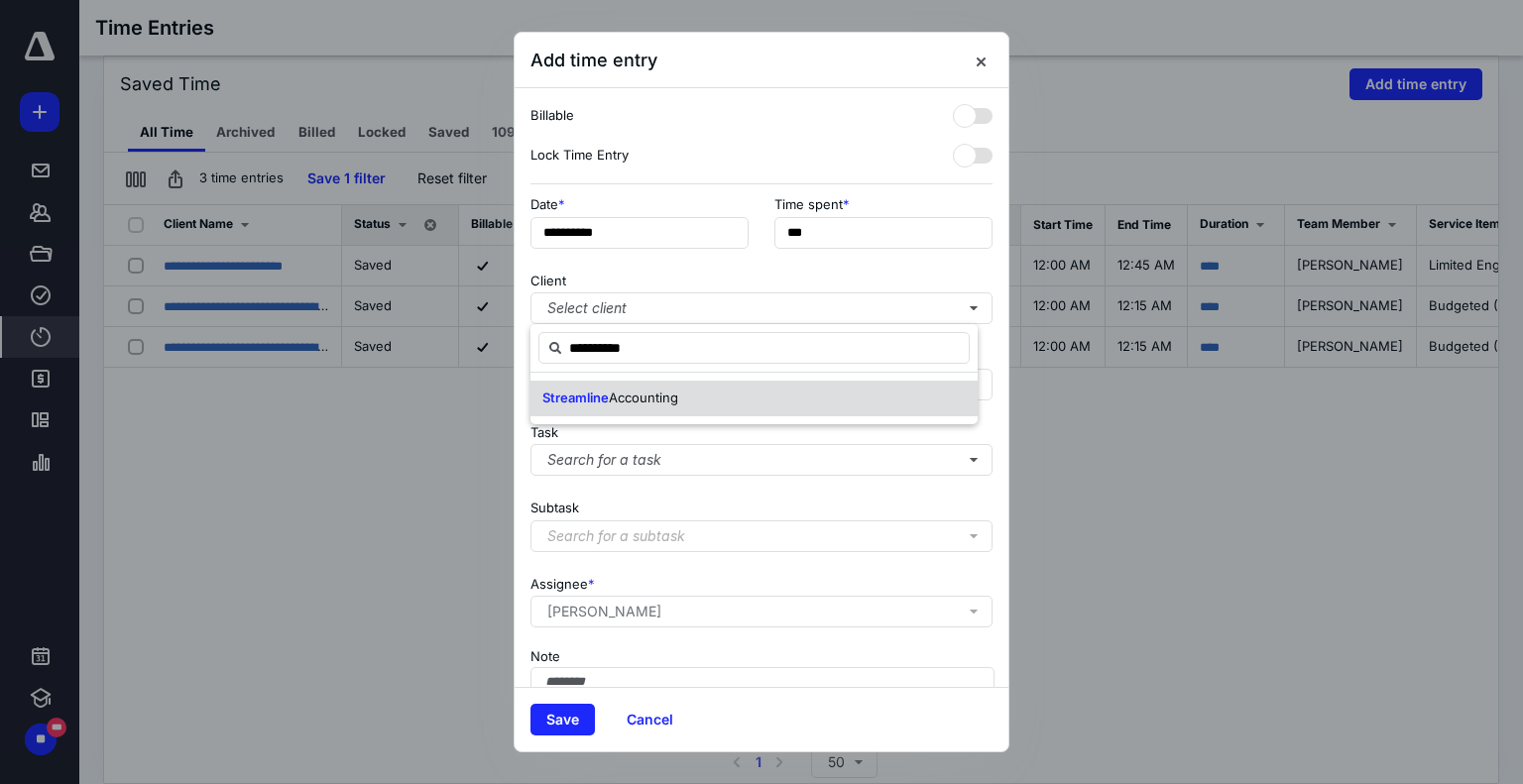 click on "Accounting" at bounding box center [644, 397] 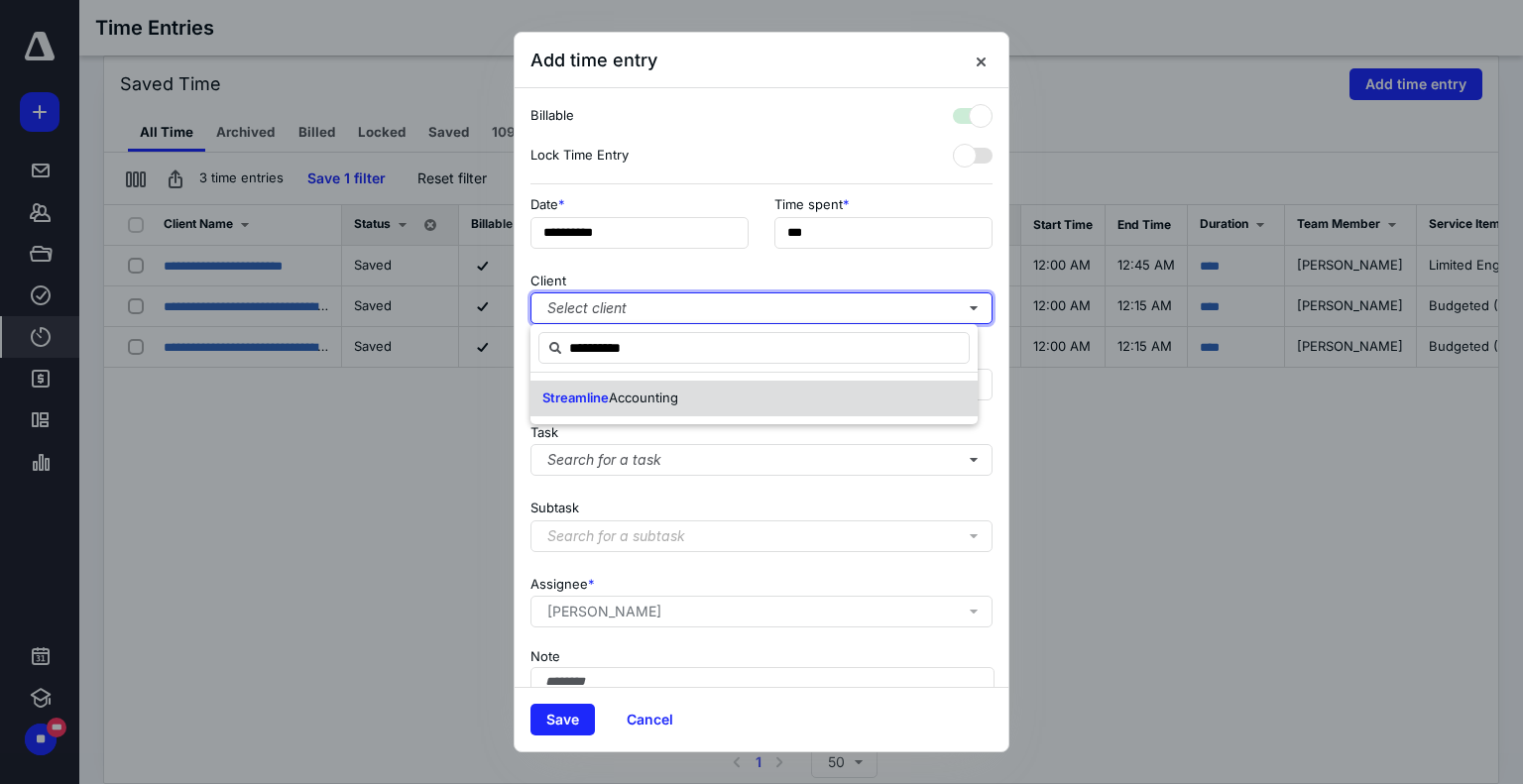 checkbox on "true" 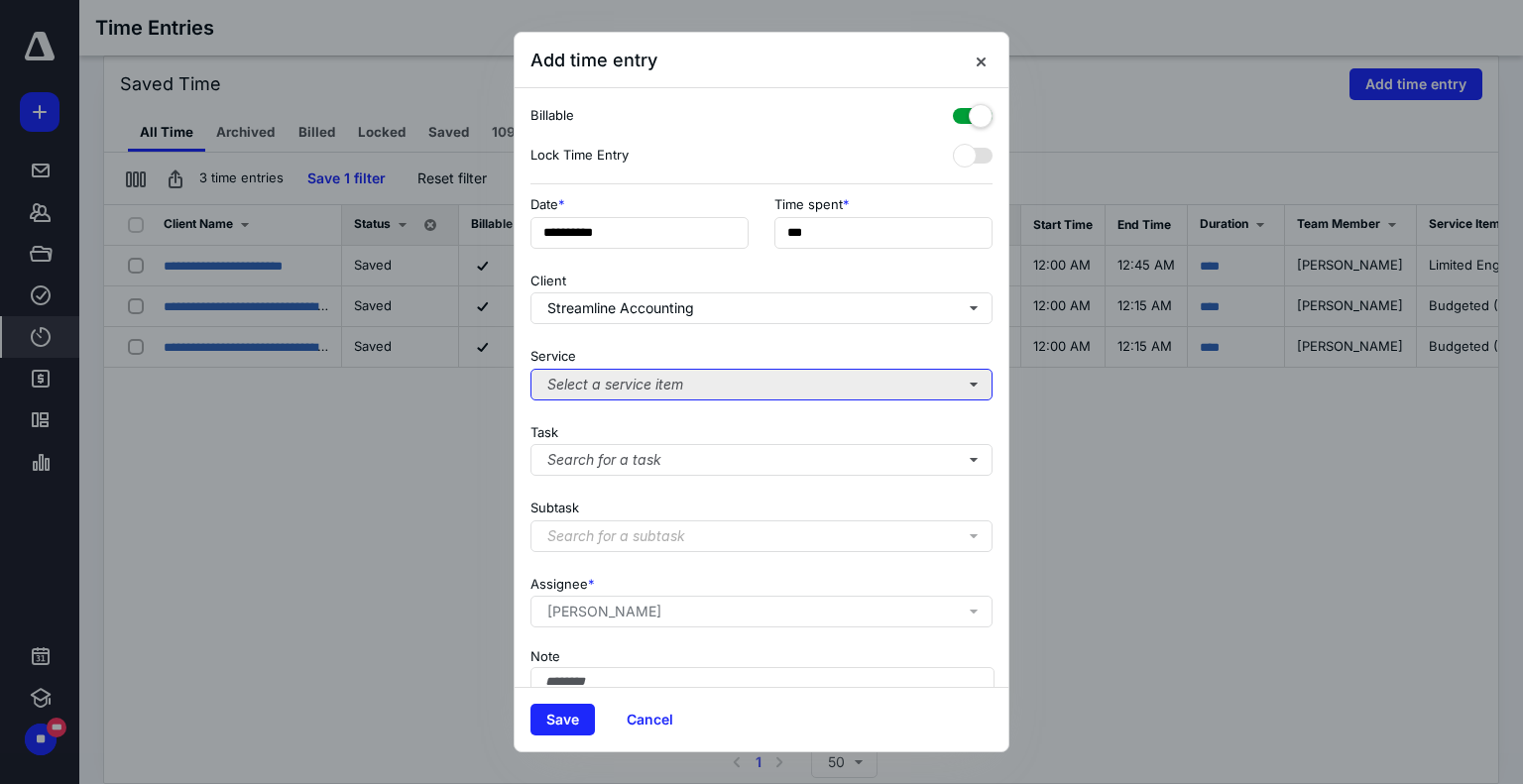 click on "Select a service item" at bounding box center (762, 385) 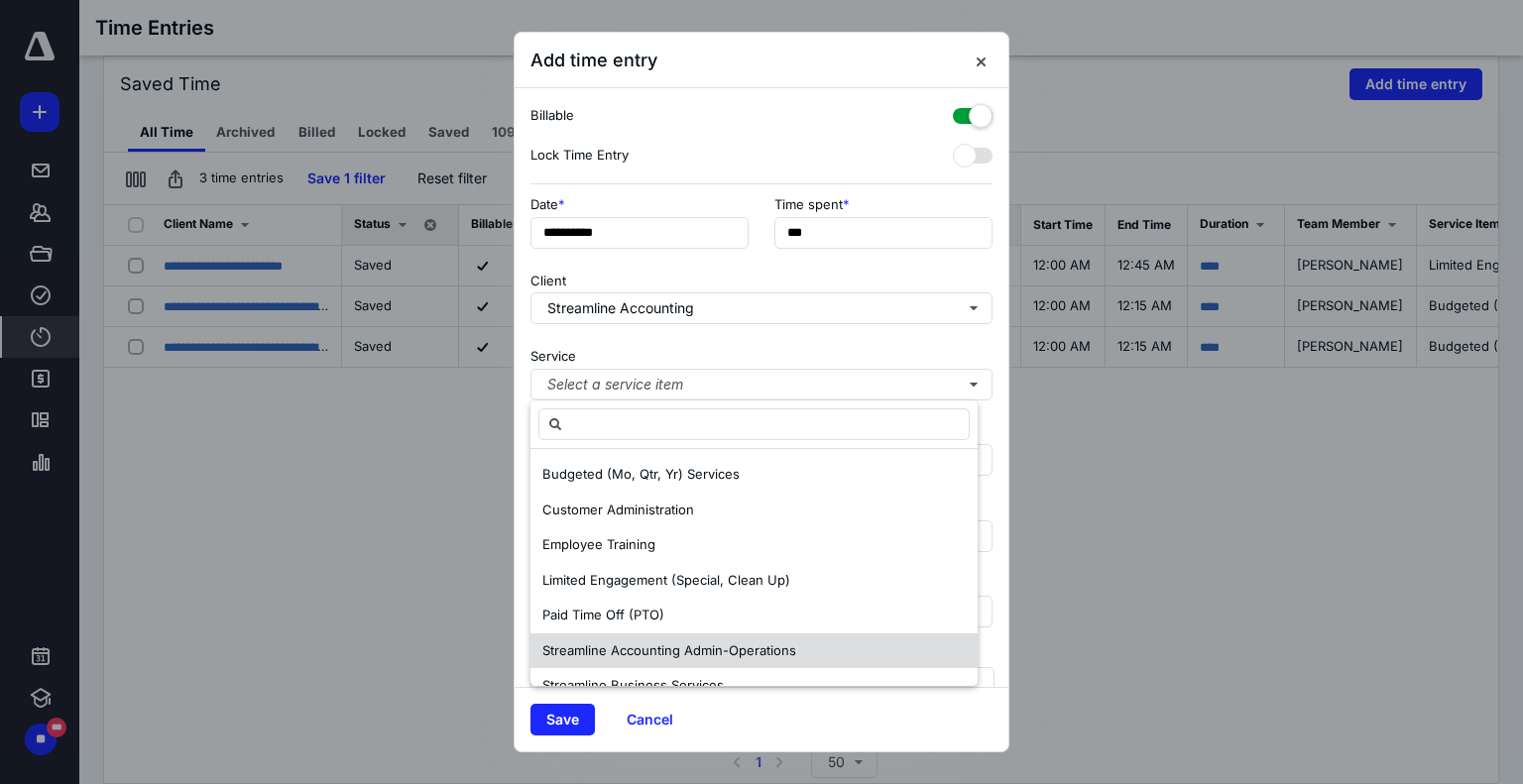 click on "Streamline Accounting Admin-Operations" at bounding box center (669, 650) 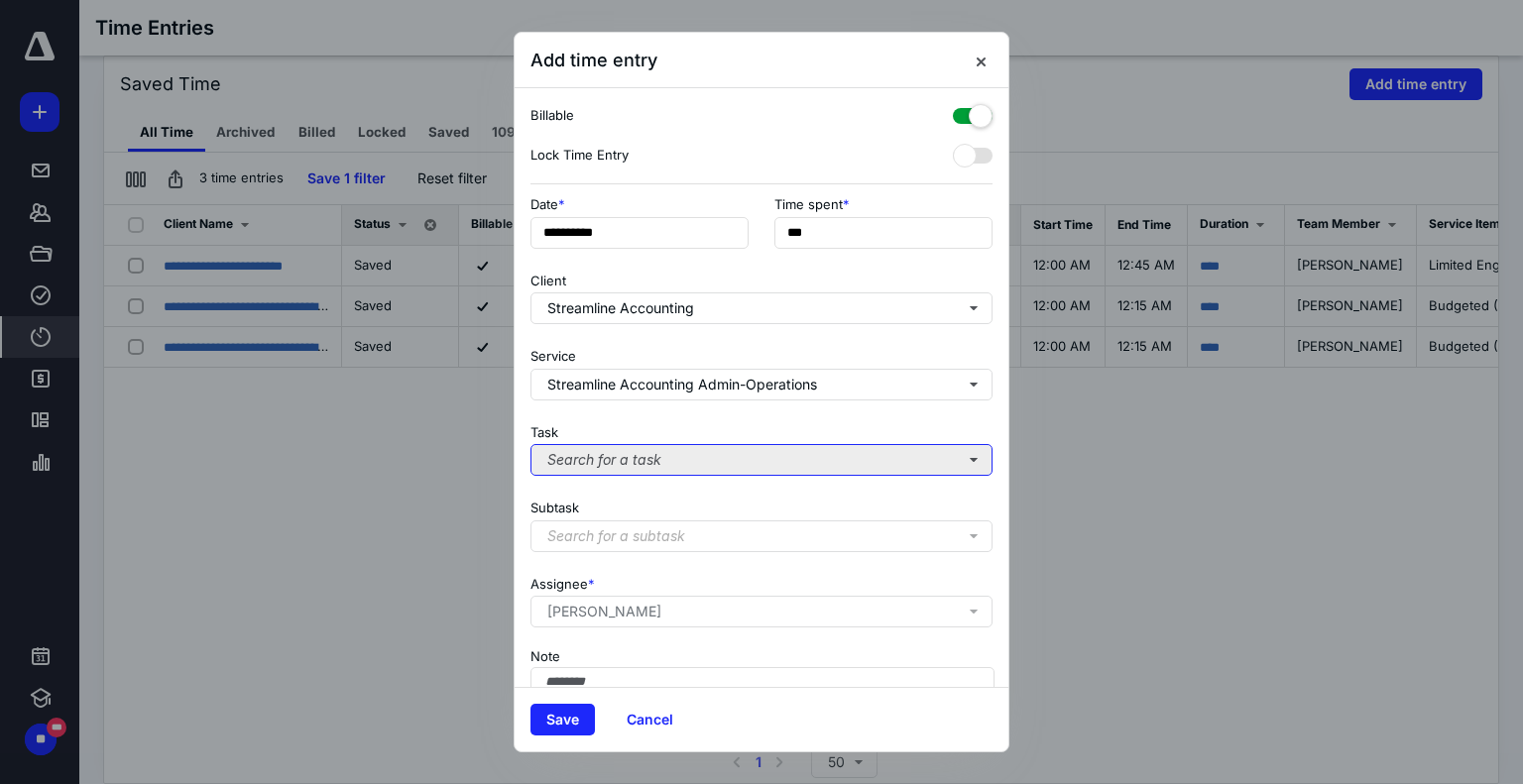 click on "Search for a task" at bounding box center [762, 460] 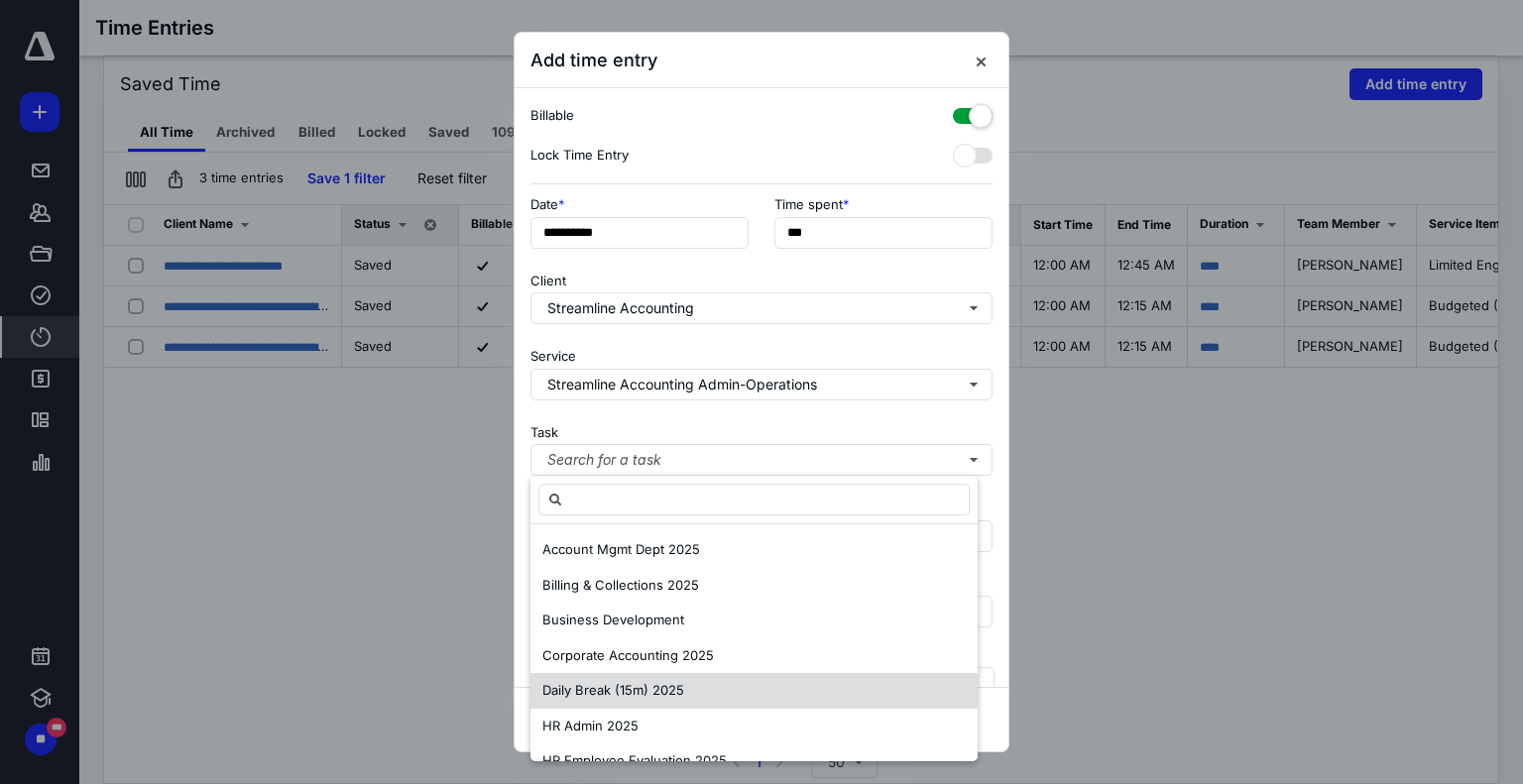 click on "Daily Break (15m) 2025" at bounding box center (613, 690) 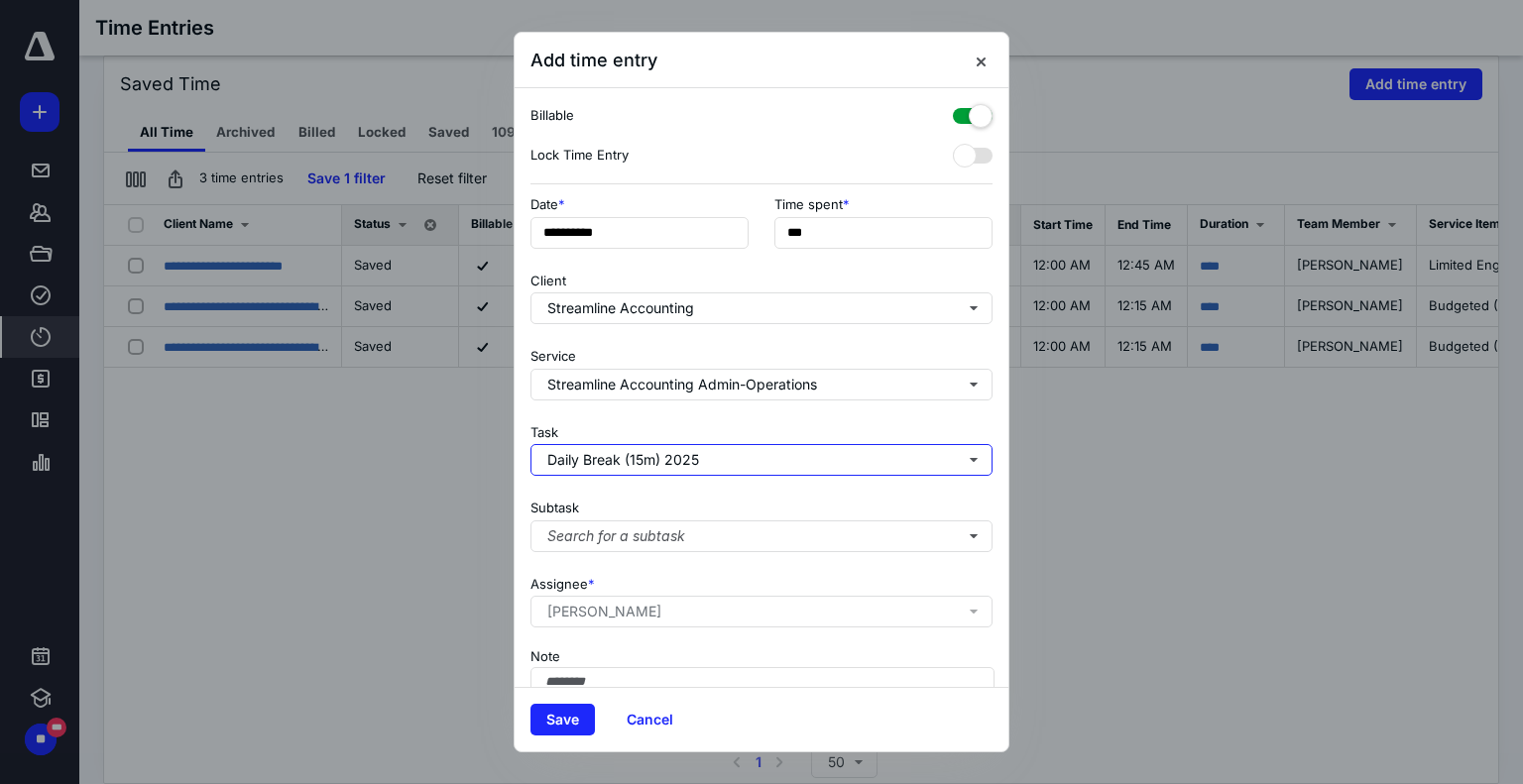 scroll, scrollTop: 99, scrollLeft: 0, axis: vertical 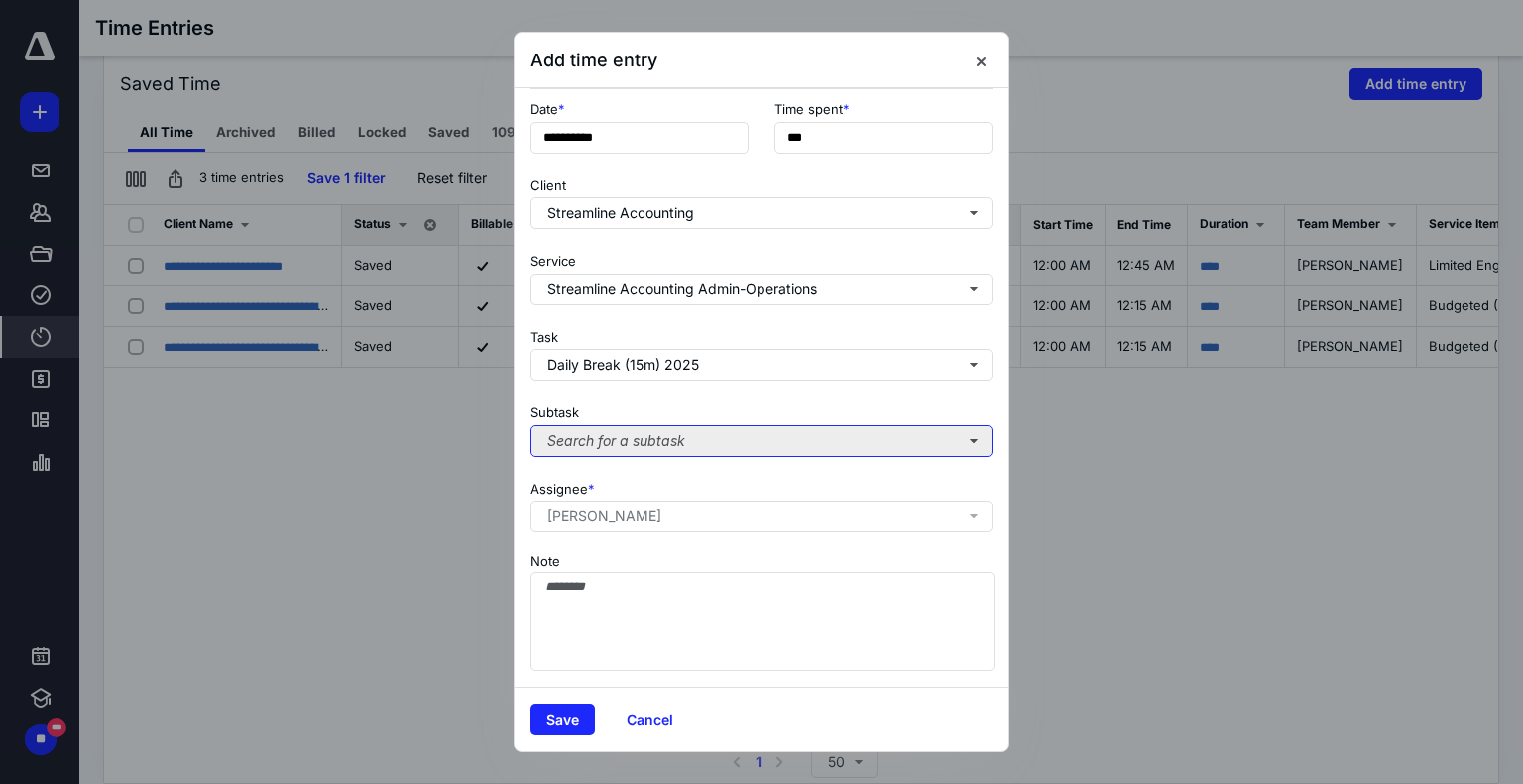 click on "Search for a subtask" at bounding box center (762, 441) 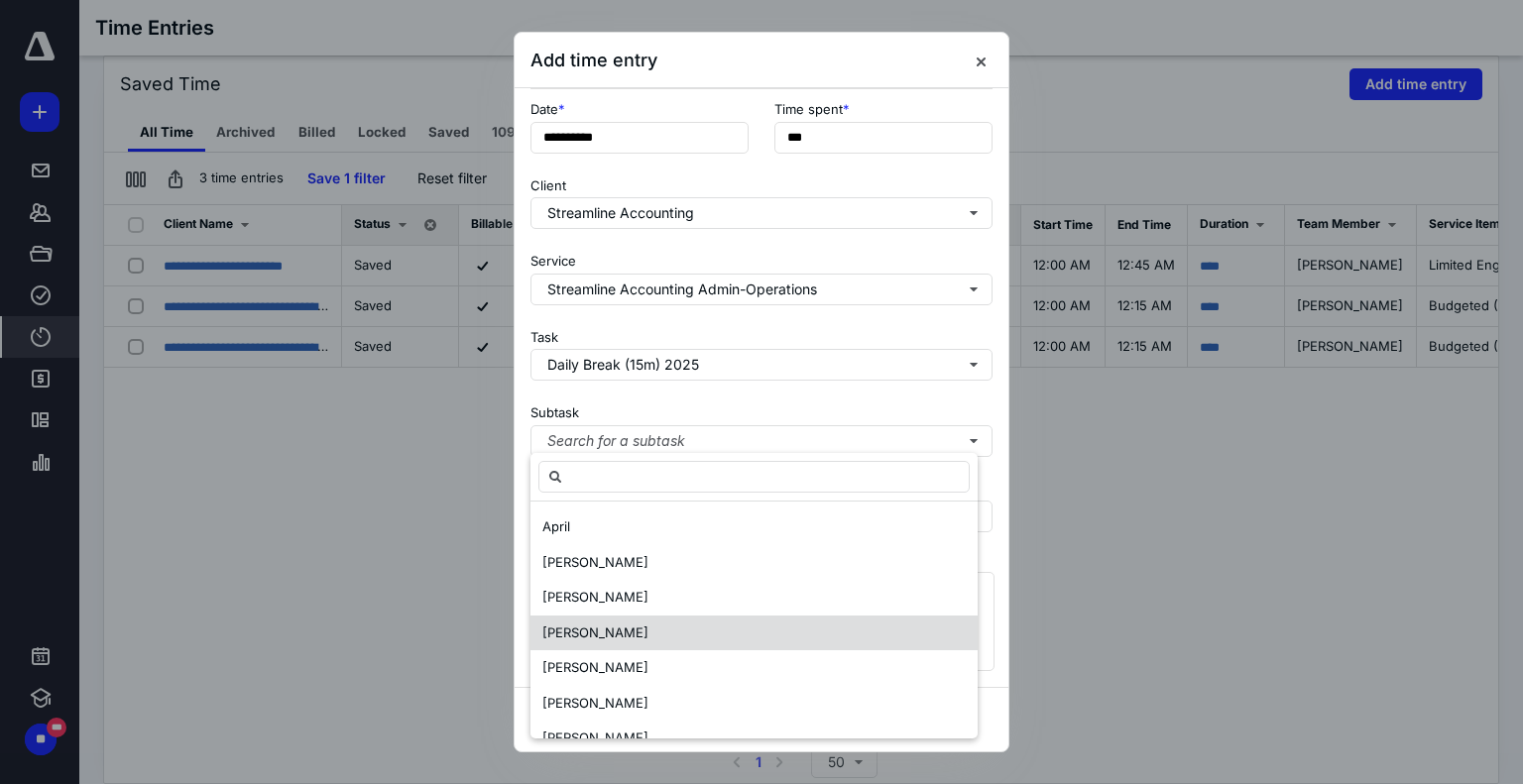 click on "Diane" at bounding box center (595, 632) 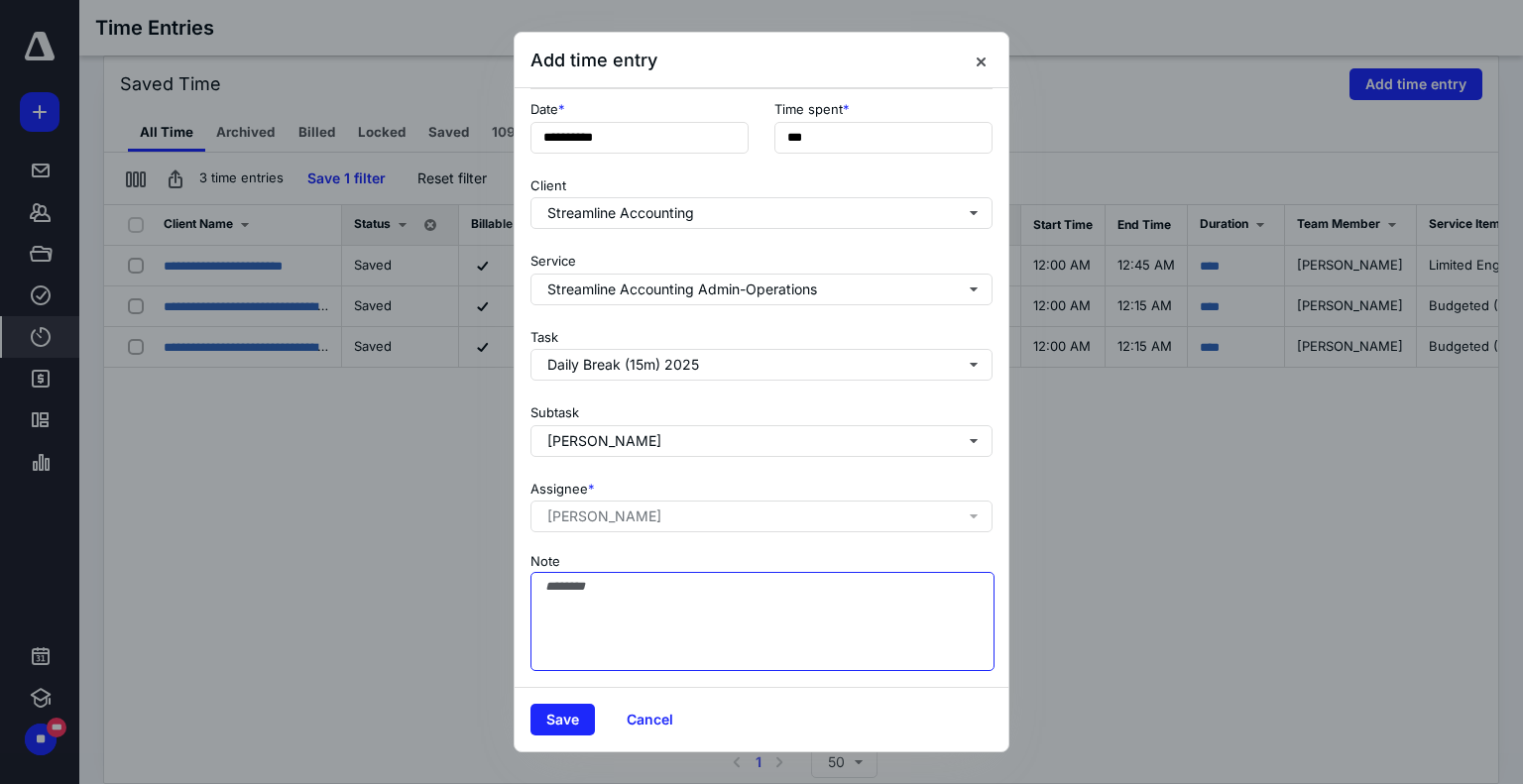 click on "Note" at bounding box center [762, 621] 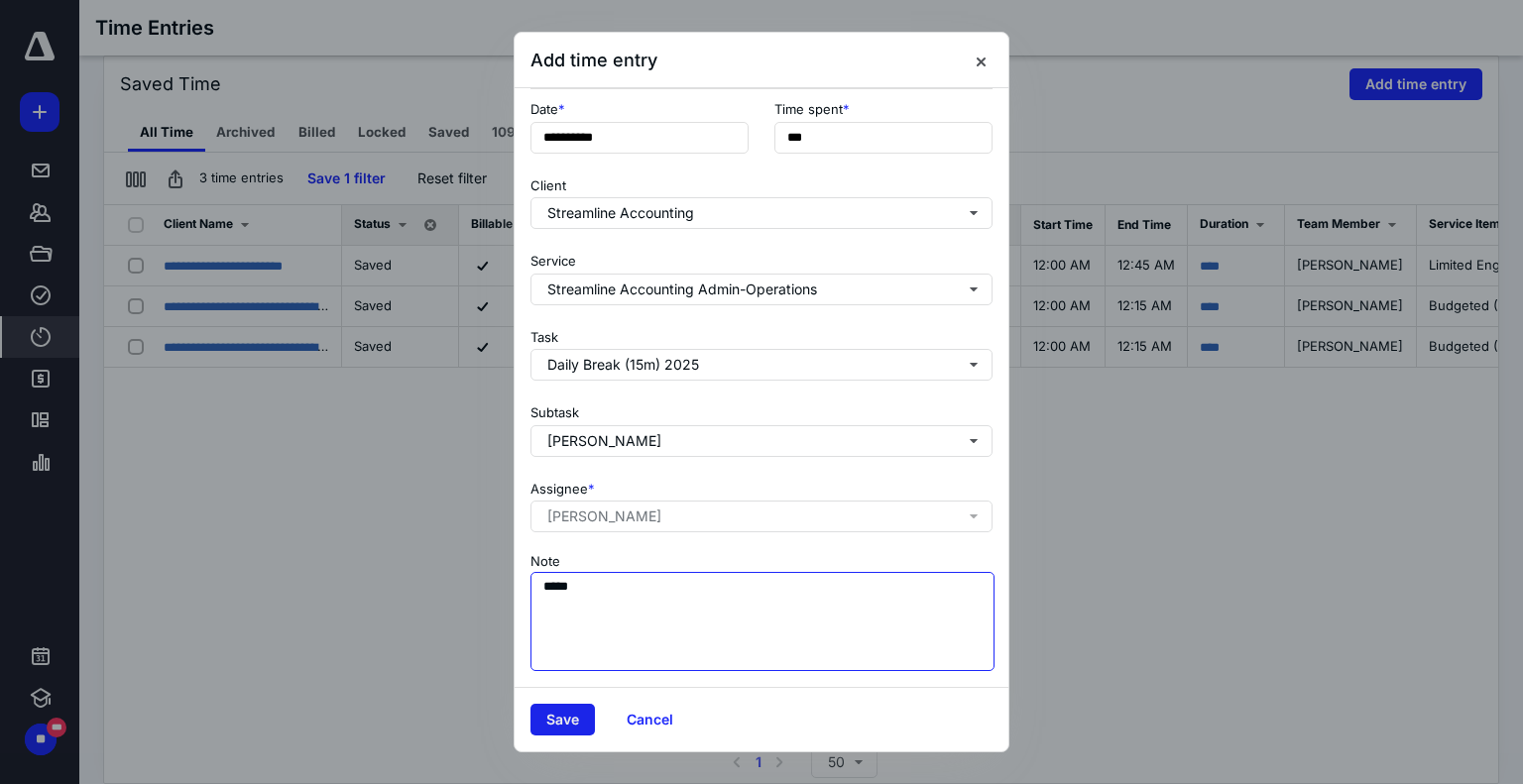 type on "*****" 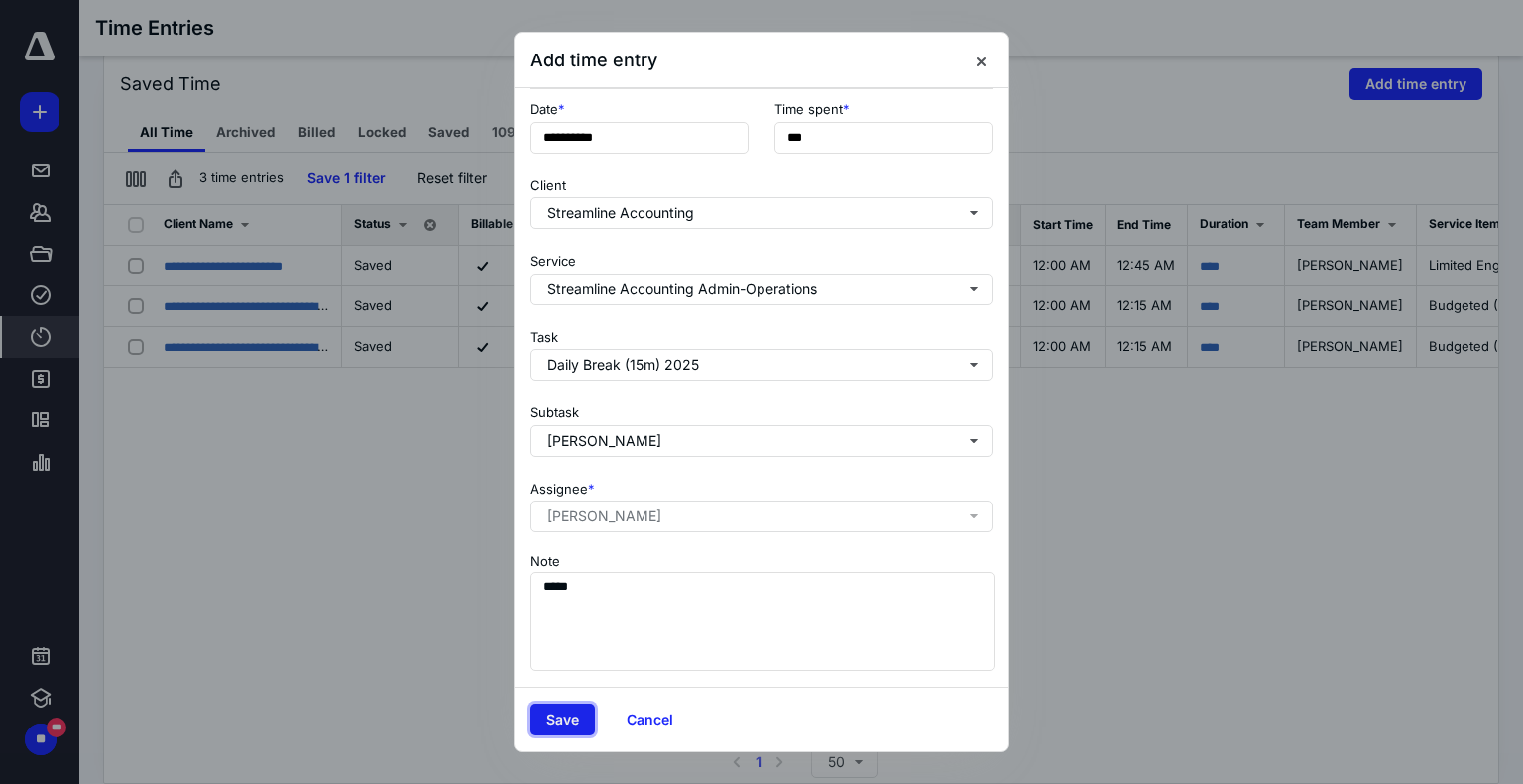 click on "Save" at bounding box center [562, 720] 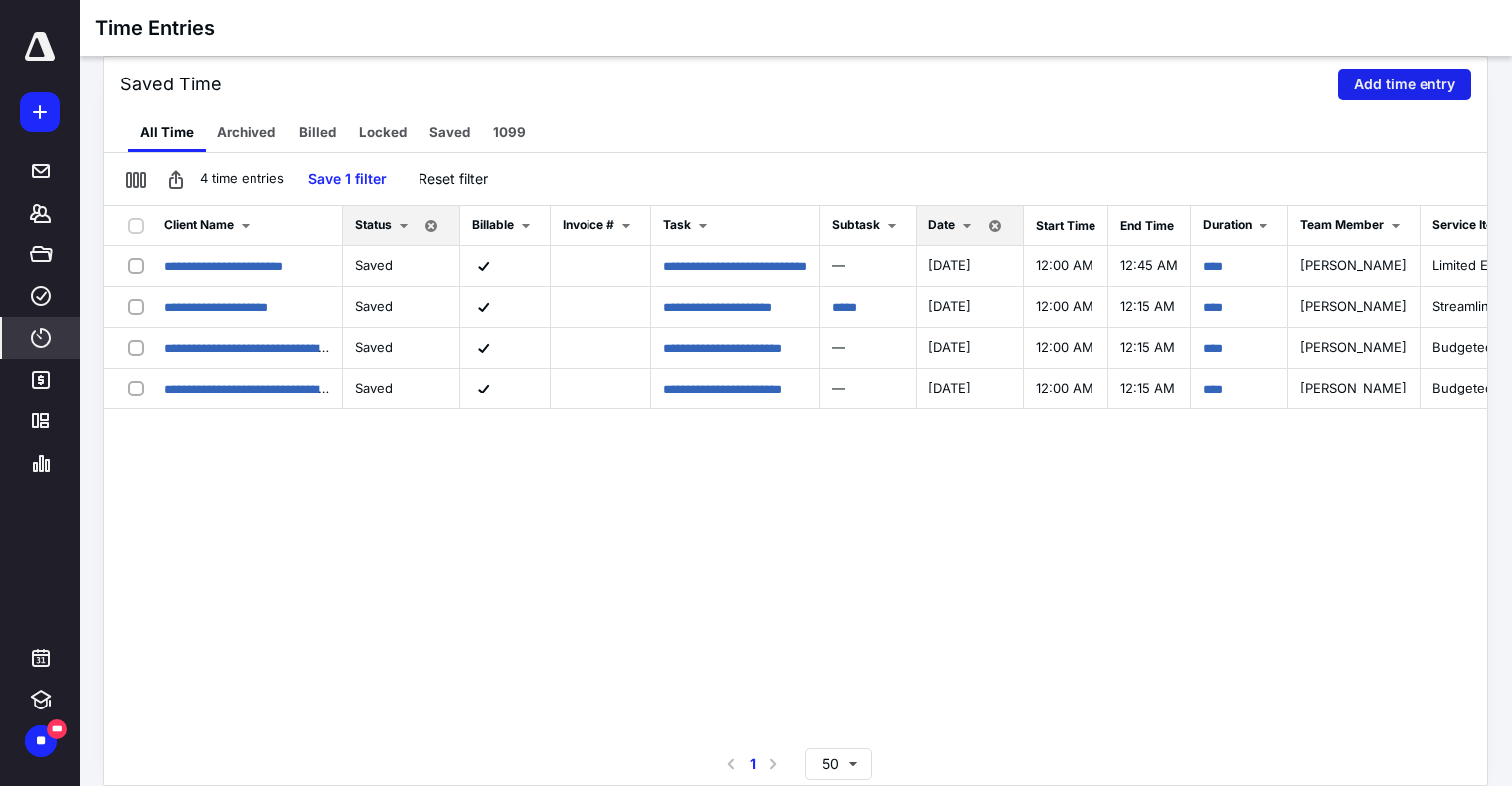 click on "Add time entry" at bounding box center (1405, 84) 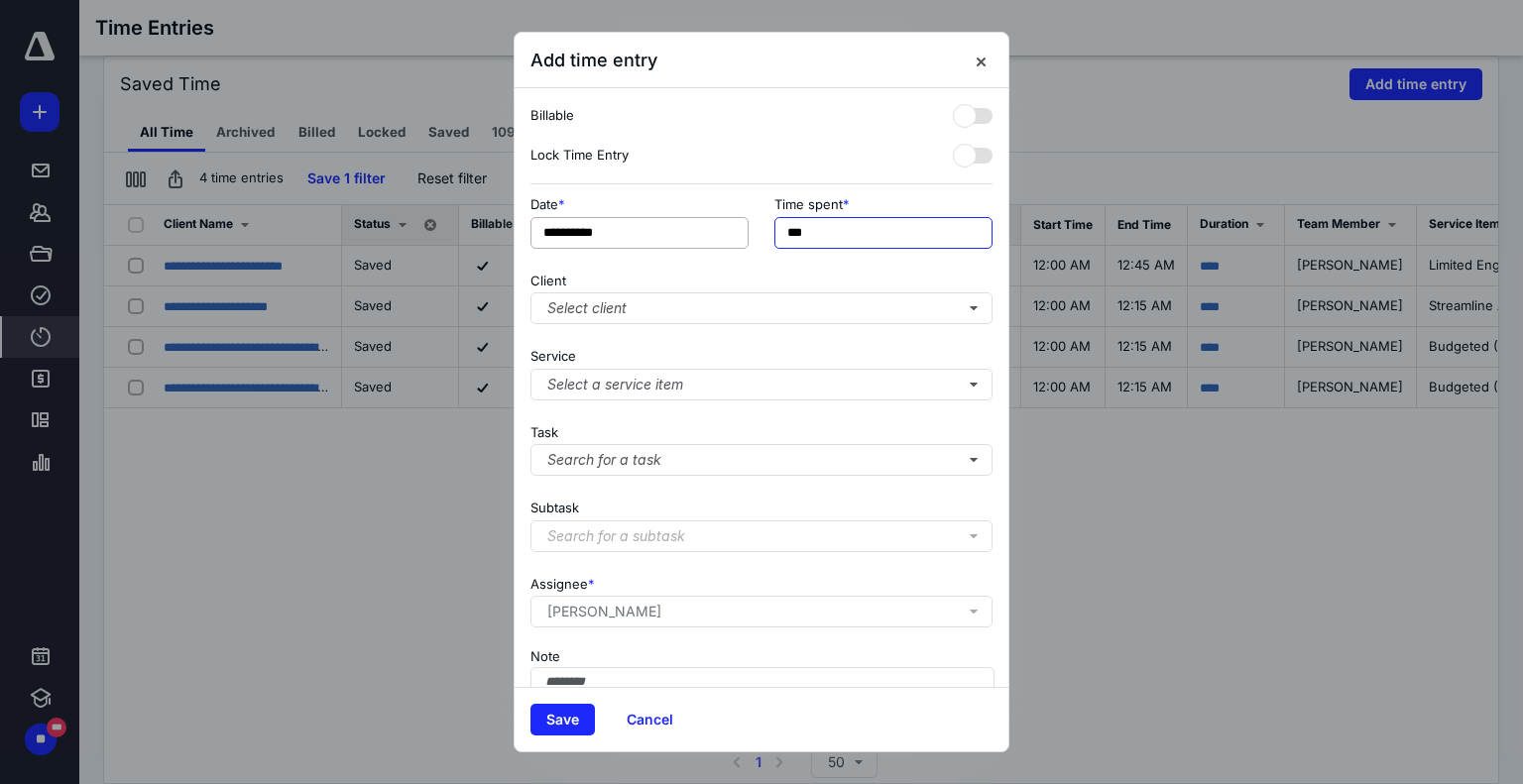 drag, startPoint x: 723, startPoint y: 242, endPoint x: 594, endPoint y: 221, distance: 130.69813 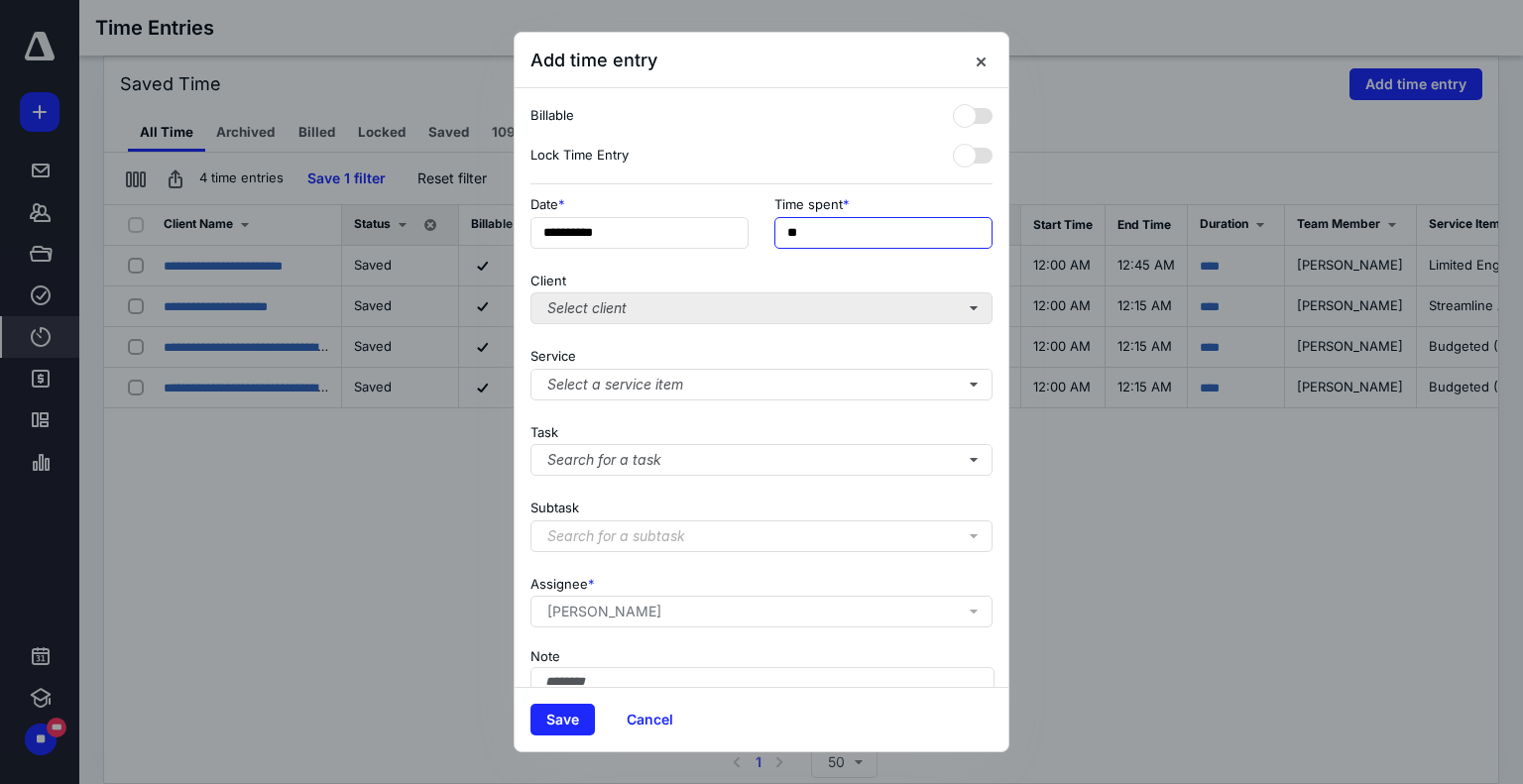 type on "***" 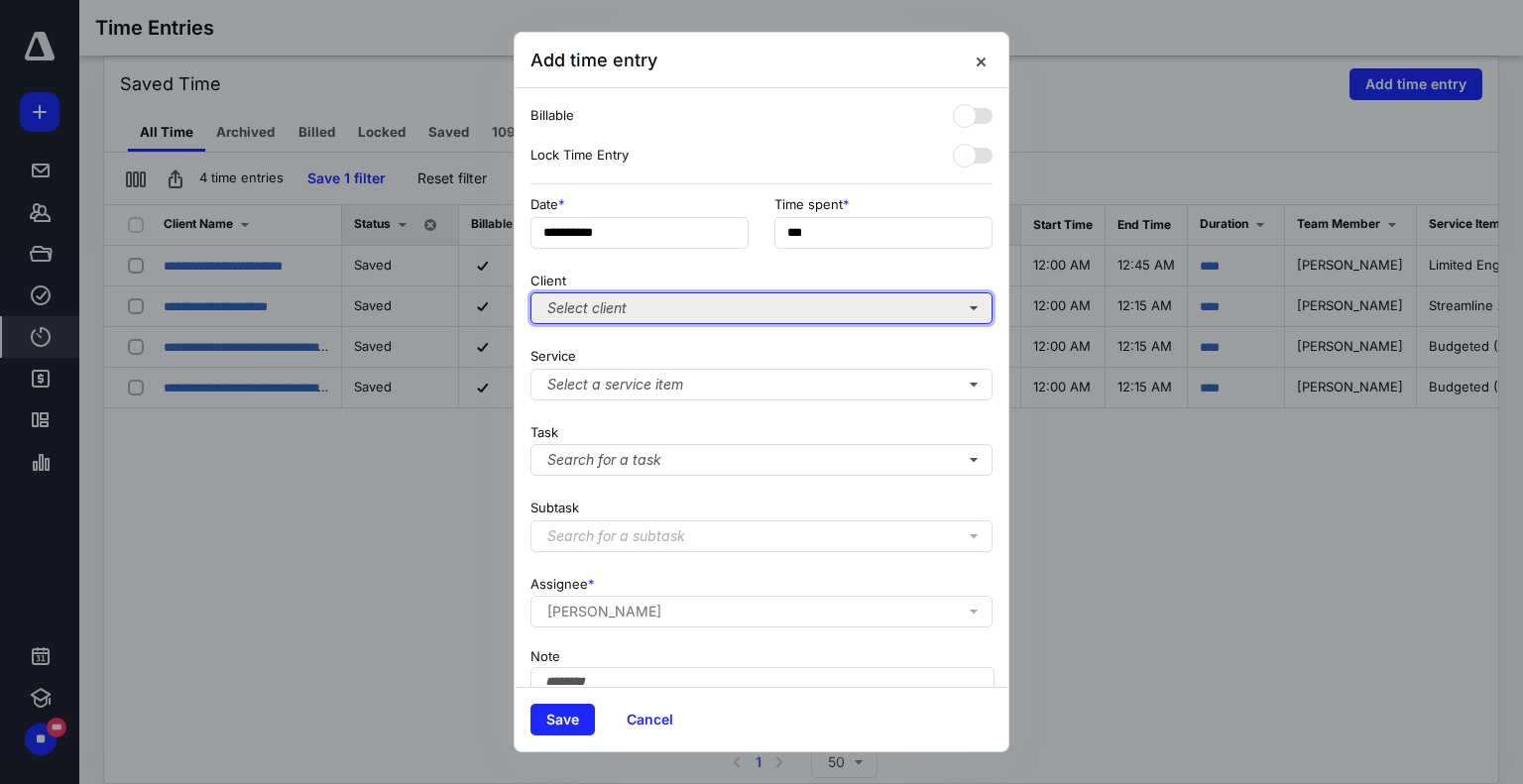 click on "Select client" at bounding box center (762, 308) 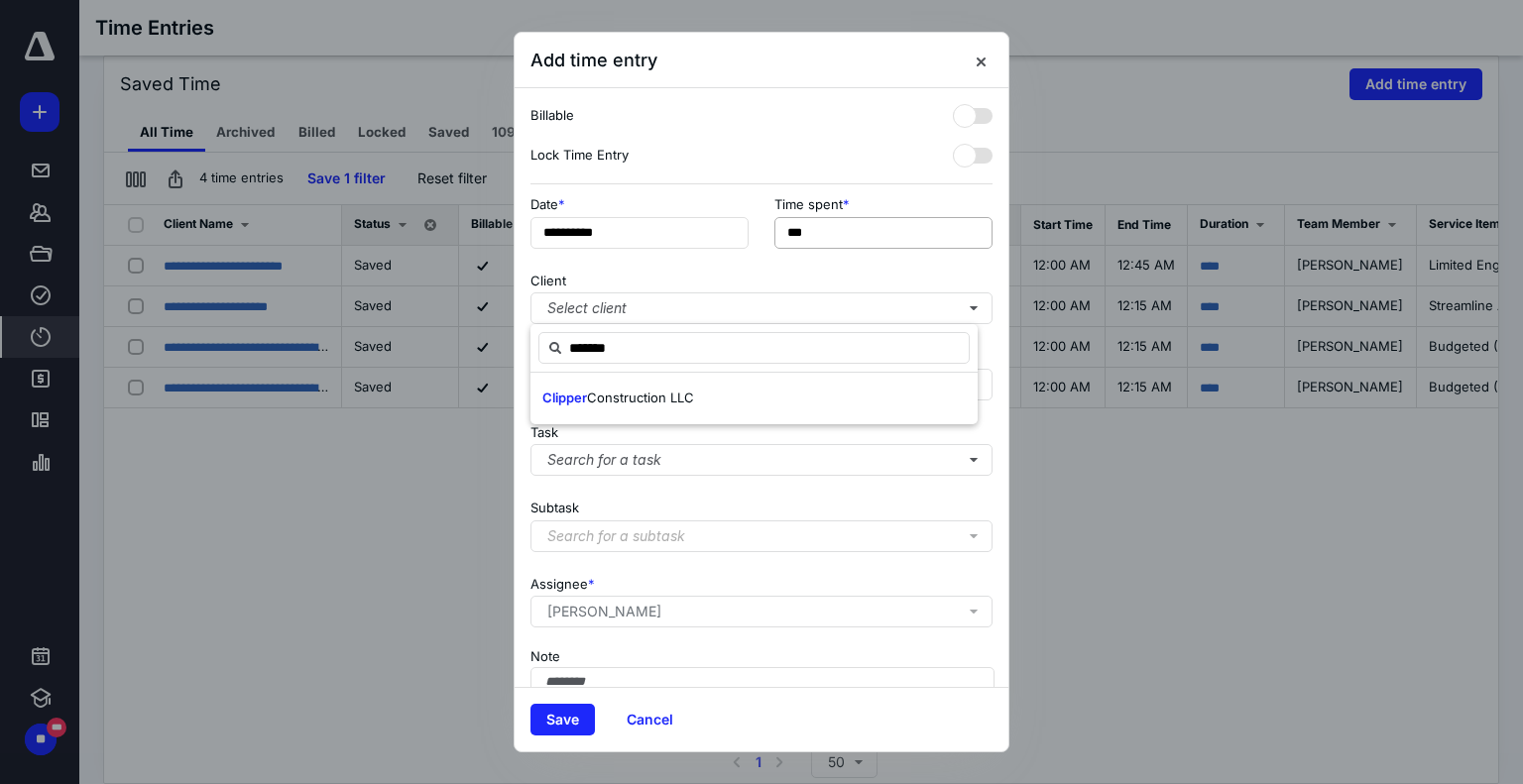 type on "*******" 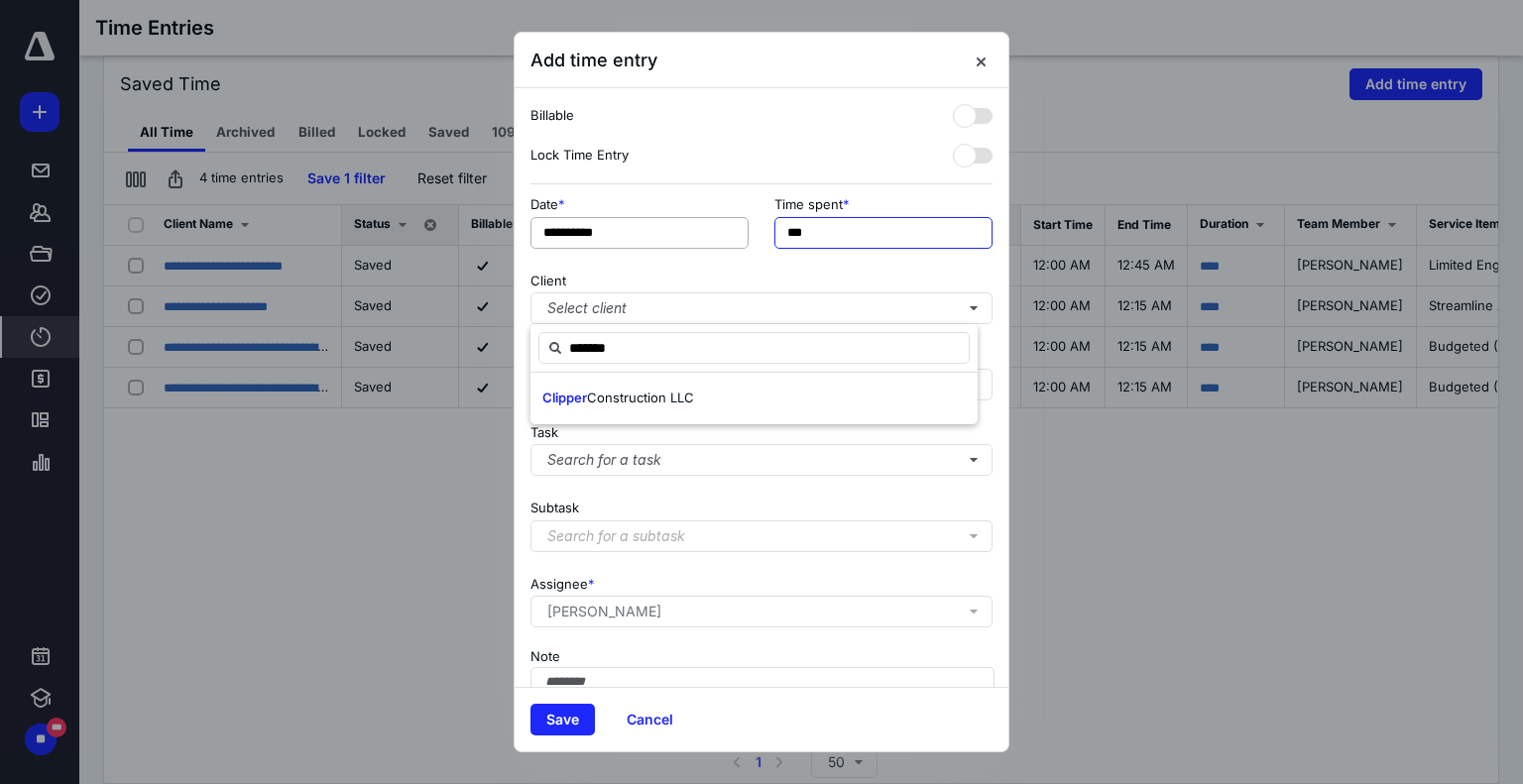 drag, startPoint x: 845, startPoint y: 223, endPoint x: 748, endPoint y: 223, distance: 97 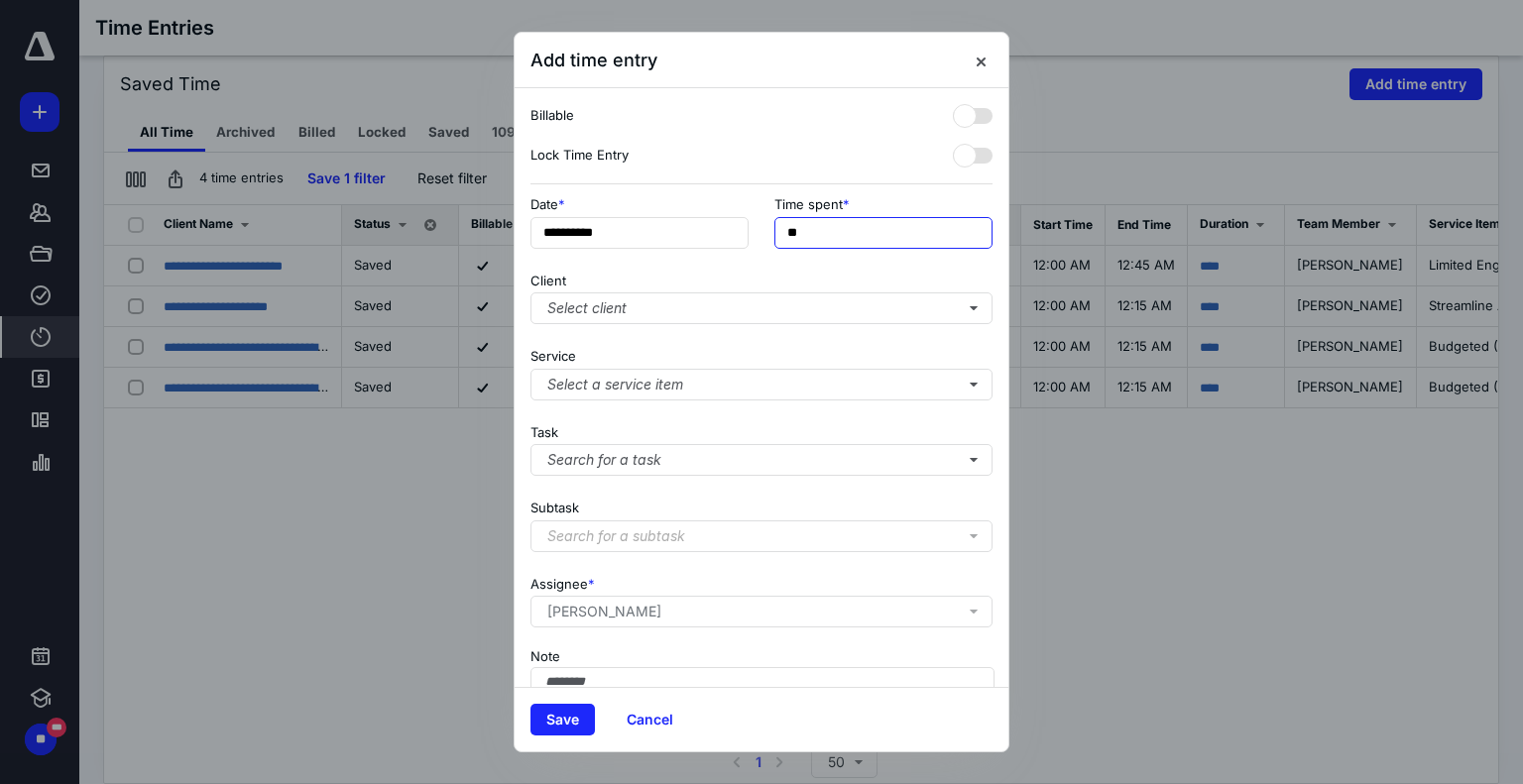 type on "***" 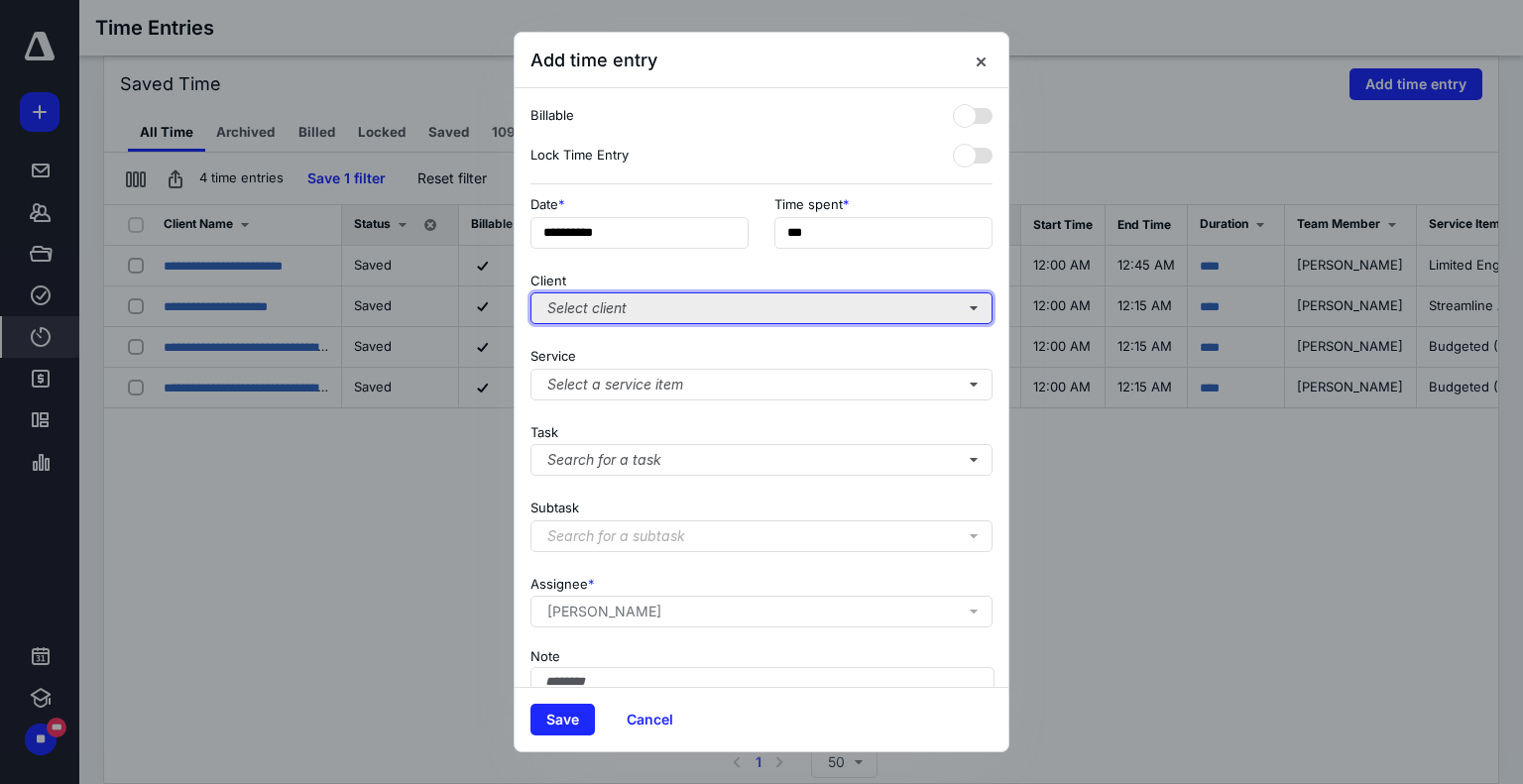 click on "Select client" at bounding box center (762, 308) 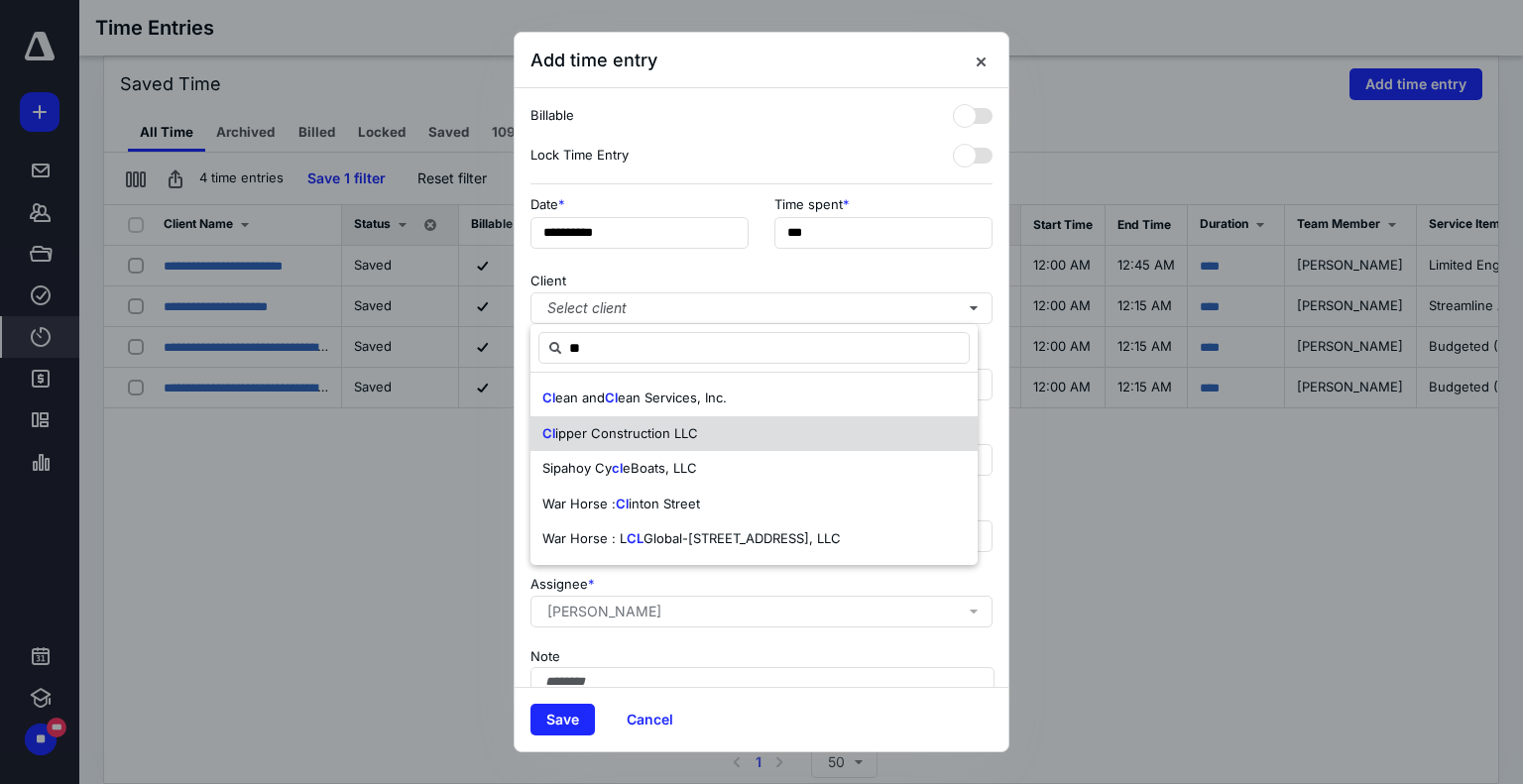 click on "ipper Construction LLC" at bounding box center (627, 433) 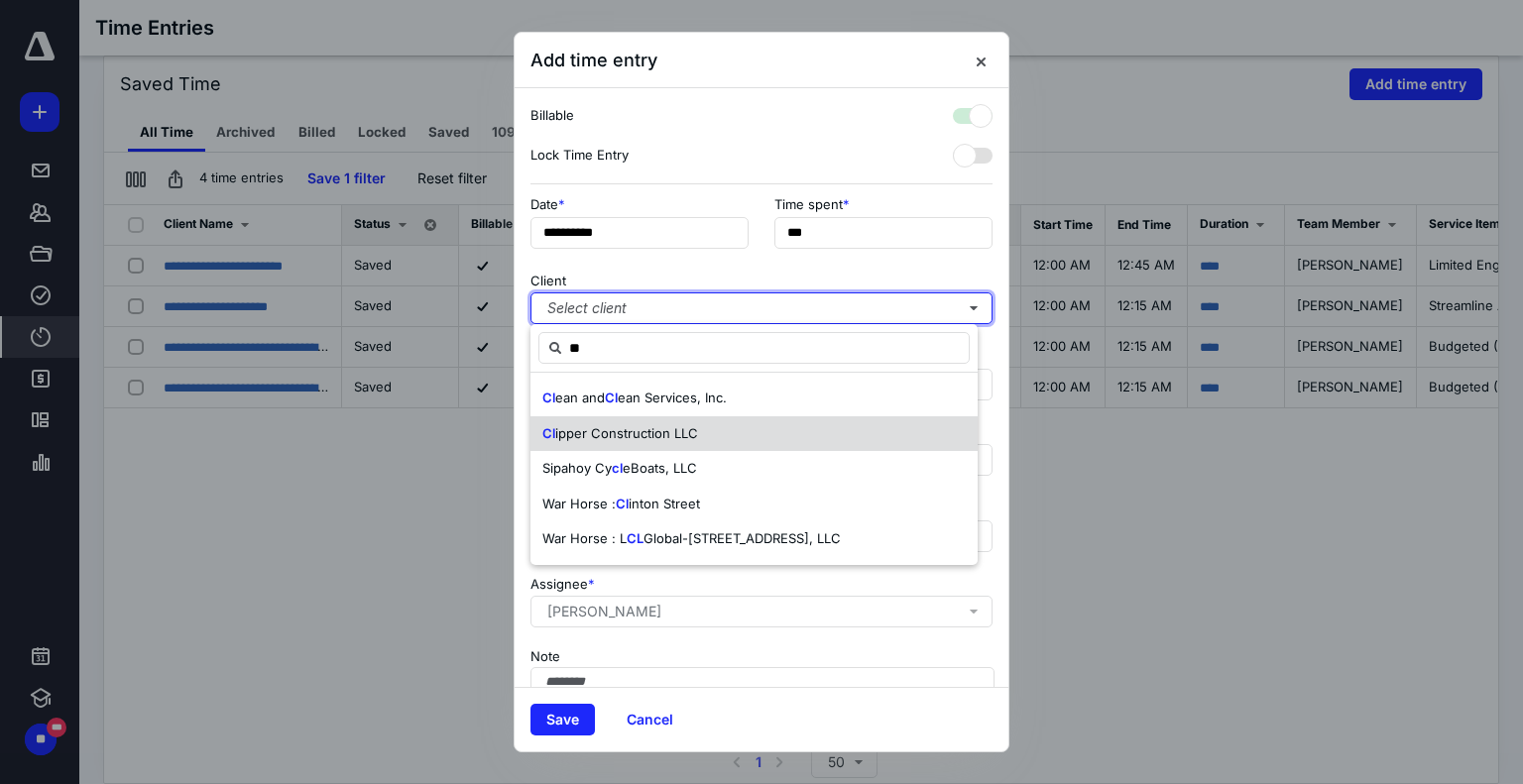 checkbox on "true" 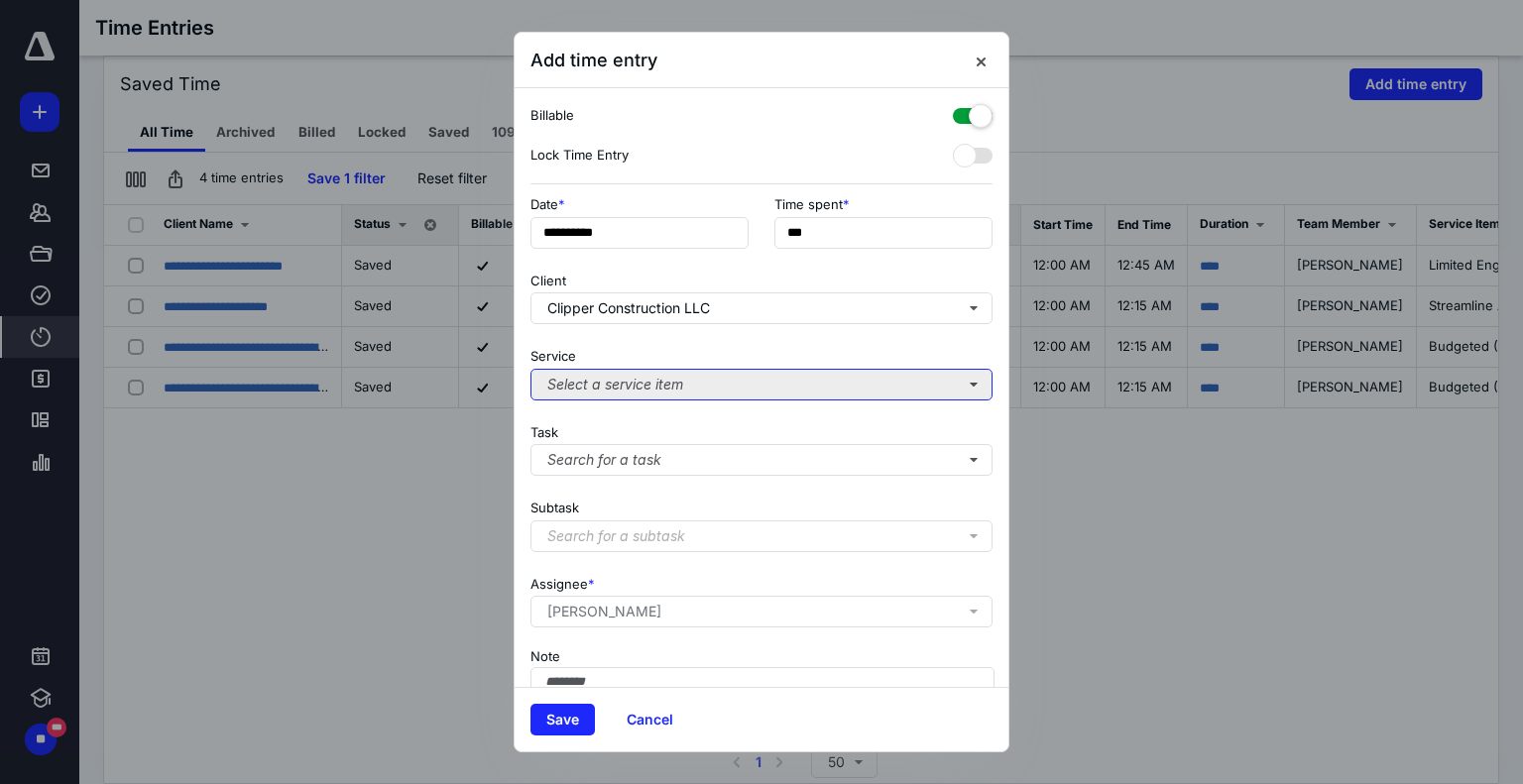 click on "Select a service item" at bounding box center (762, 385) 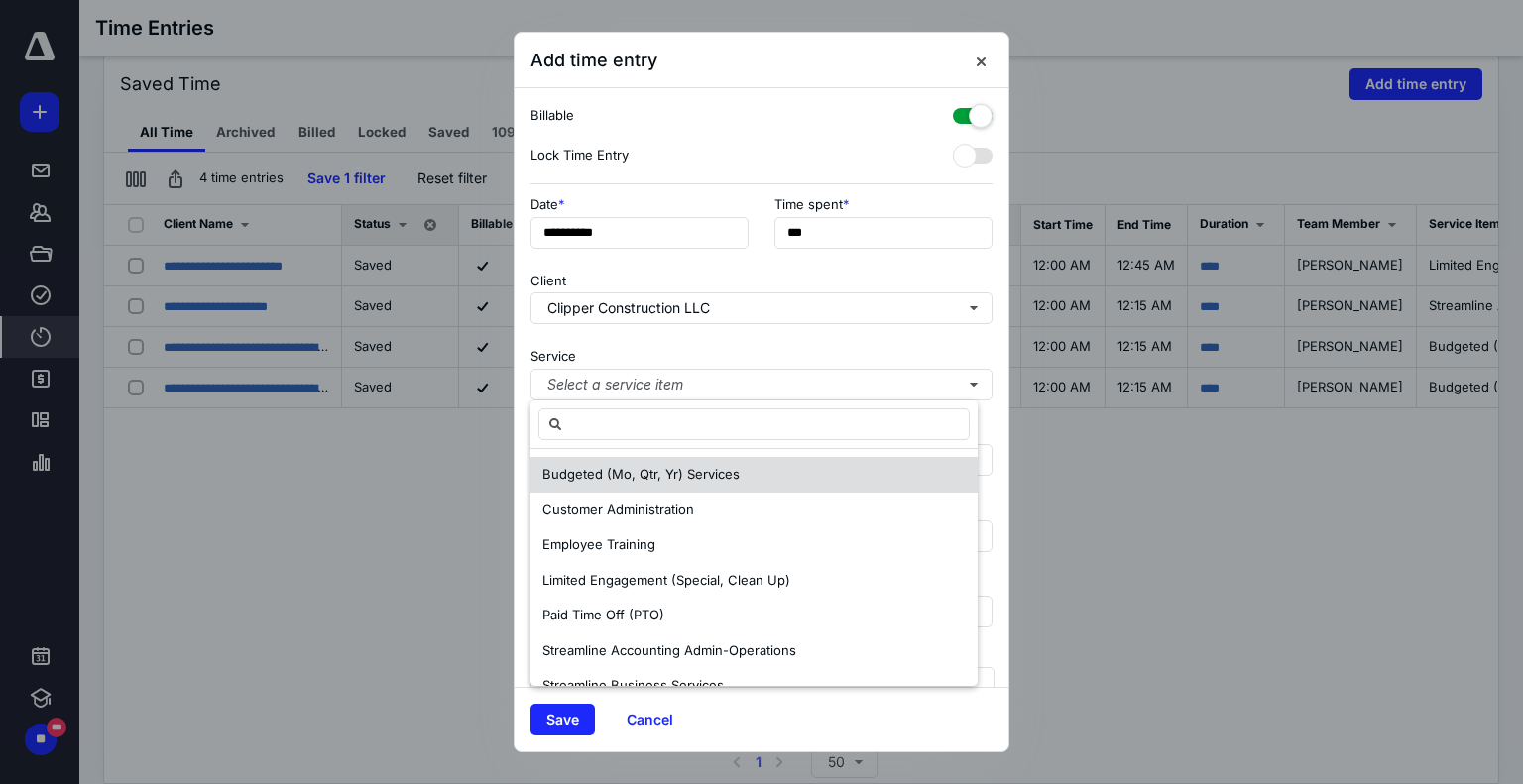 click on "Budgeted (Mo, Qtr, Yr) Services" at bounding box center [641, 474] 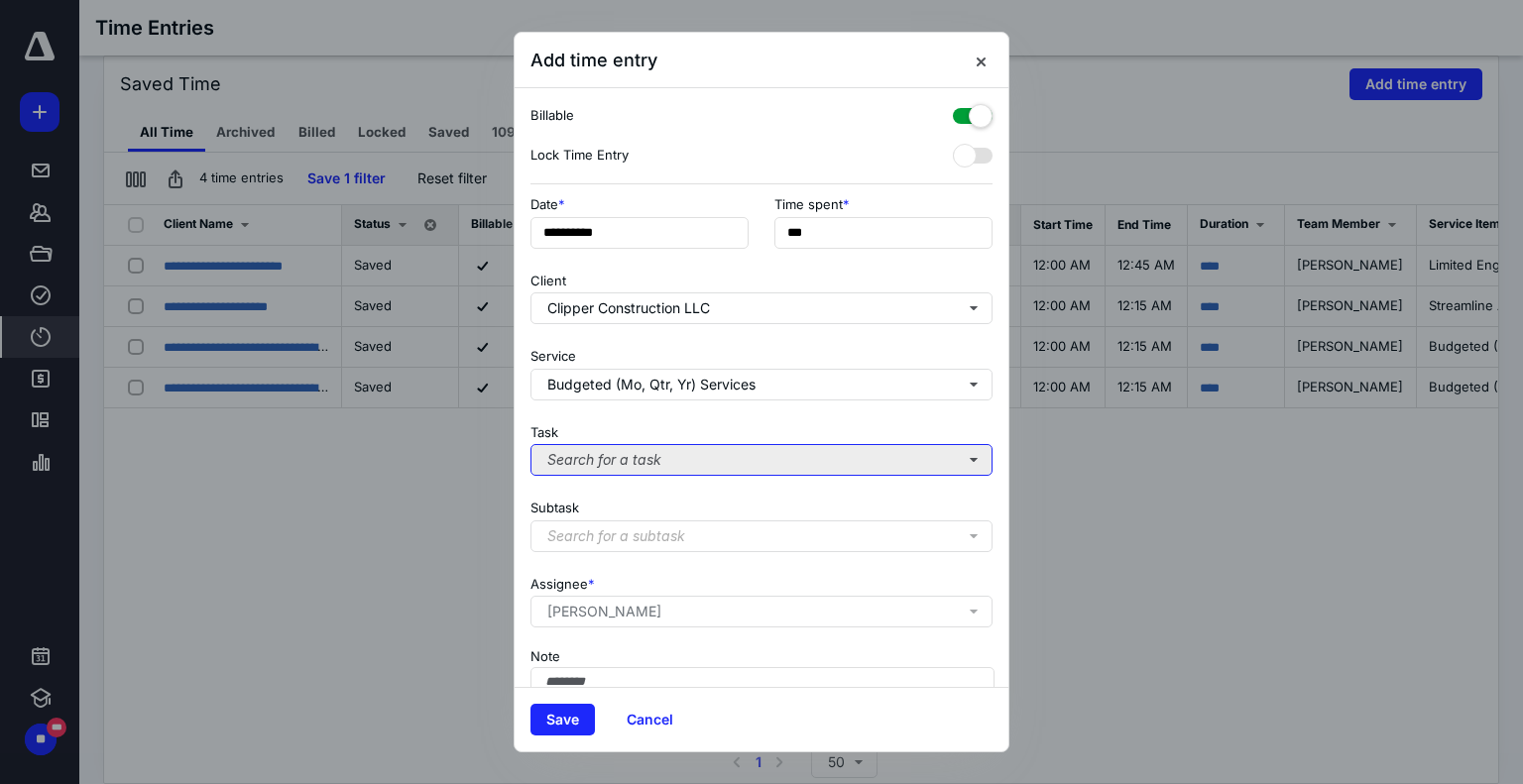 click on "Search for a task" at bounding box center (762, 460) 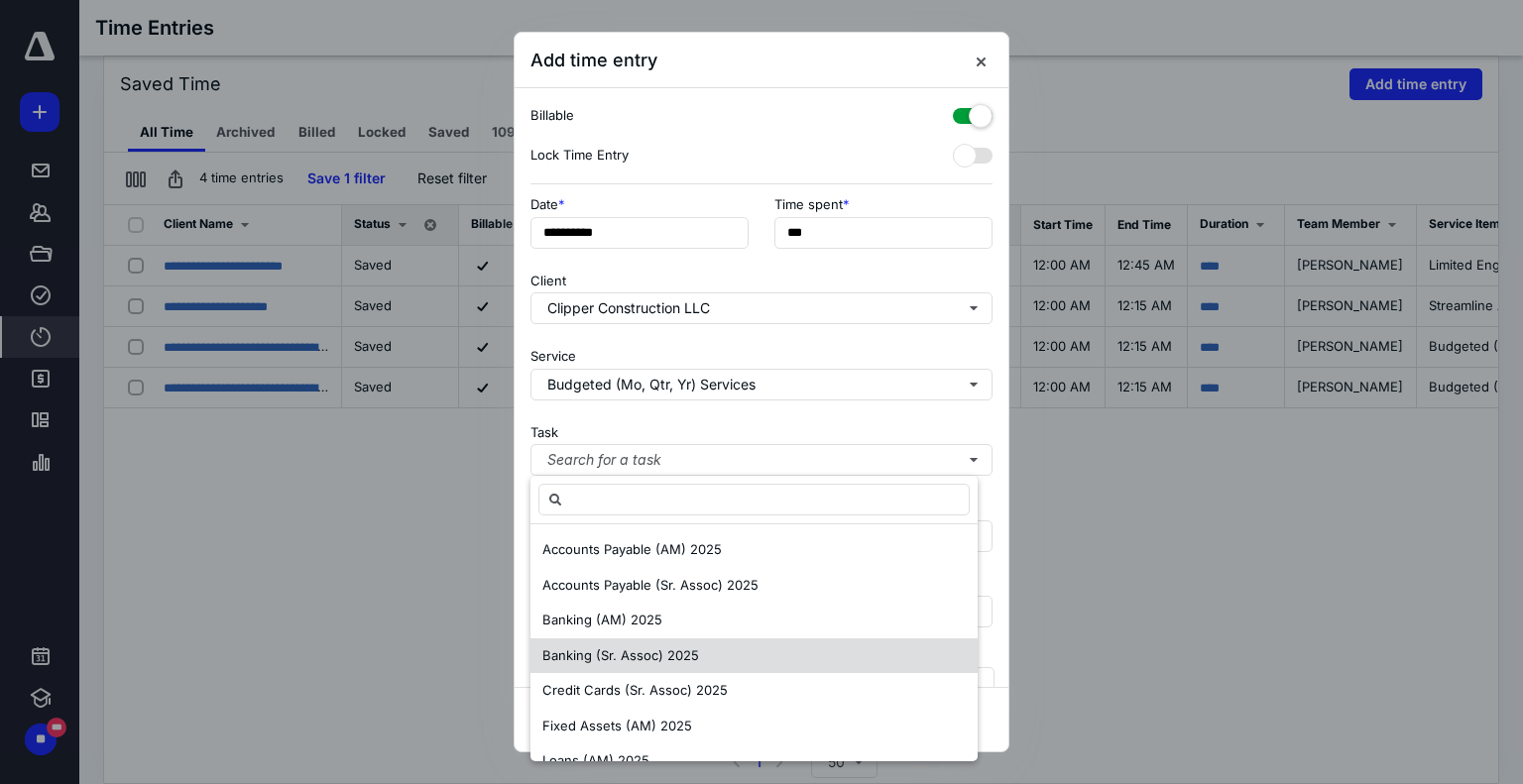 click on "Banking (Sr. Assoc) 2025" at bounding box center [621, 655] 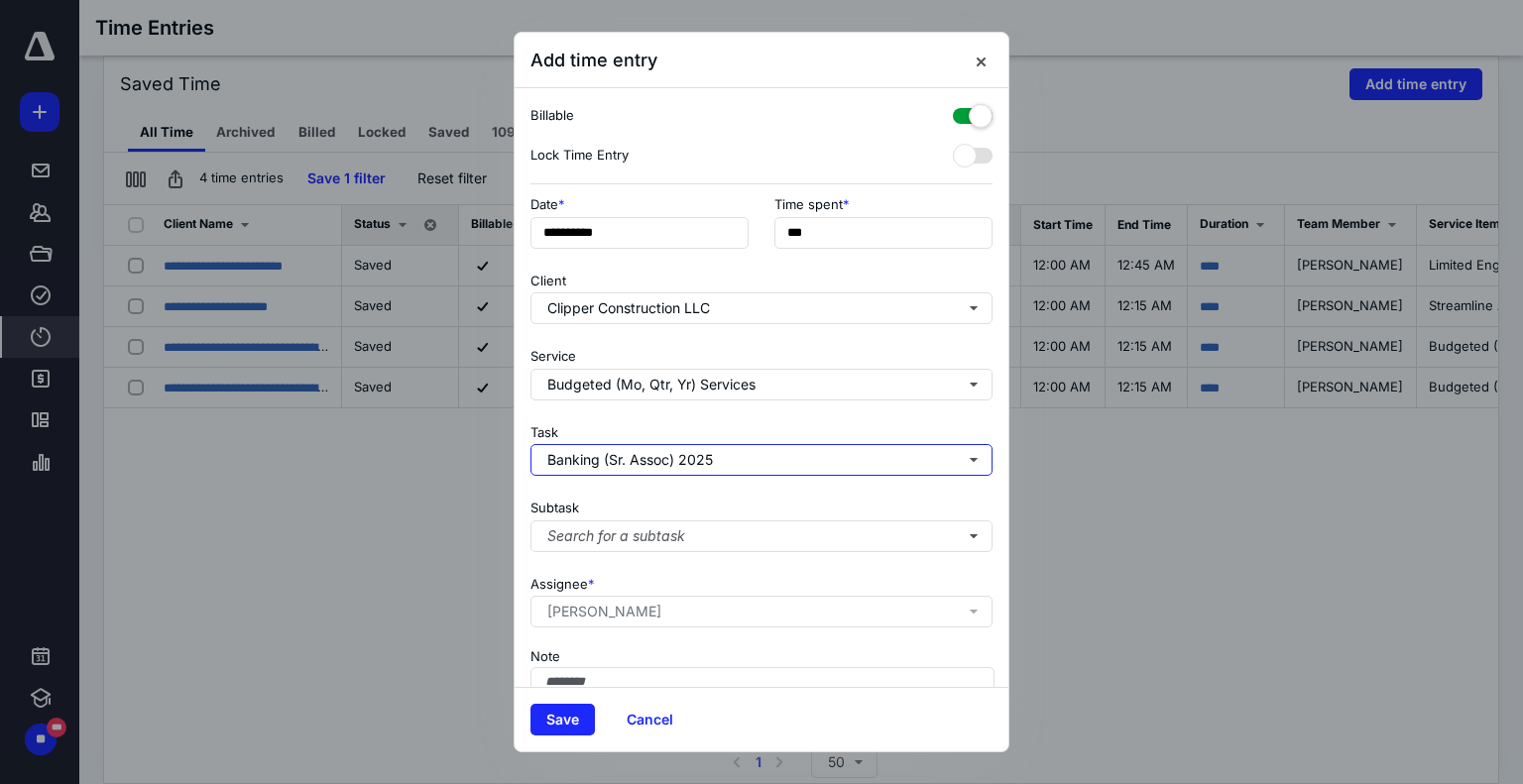 scroll, scrollTop: 110, scrollLeft: 0, axis: vertical 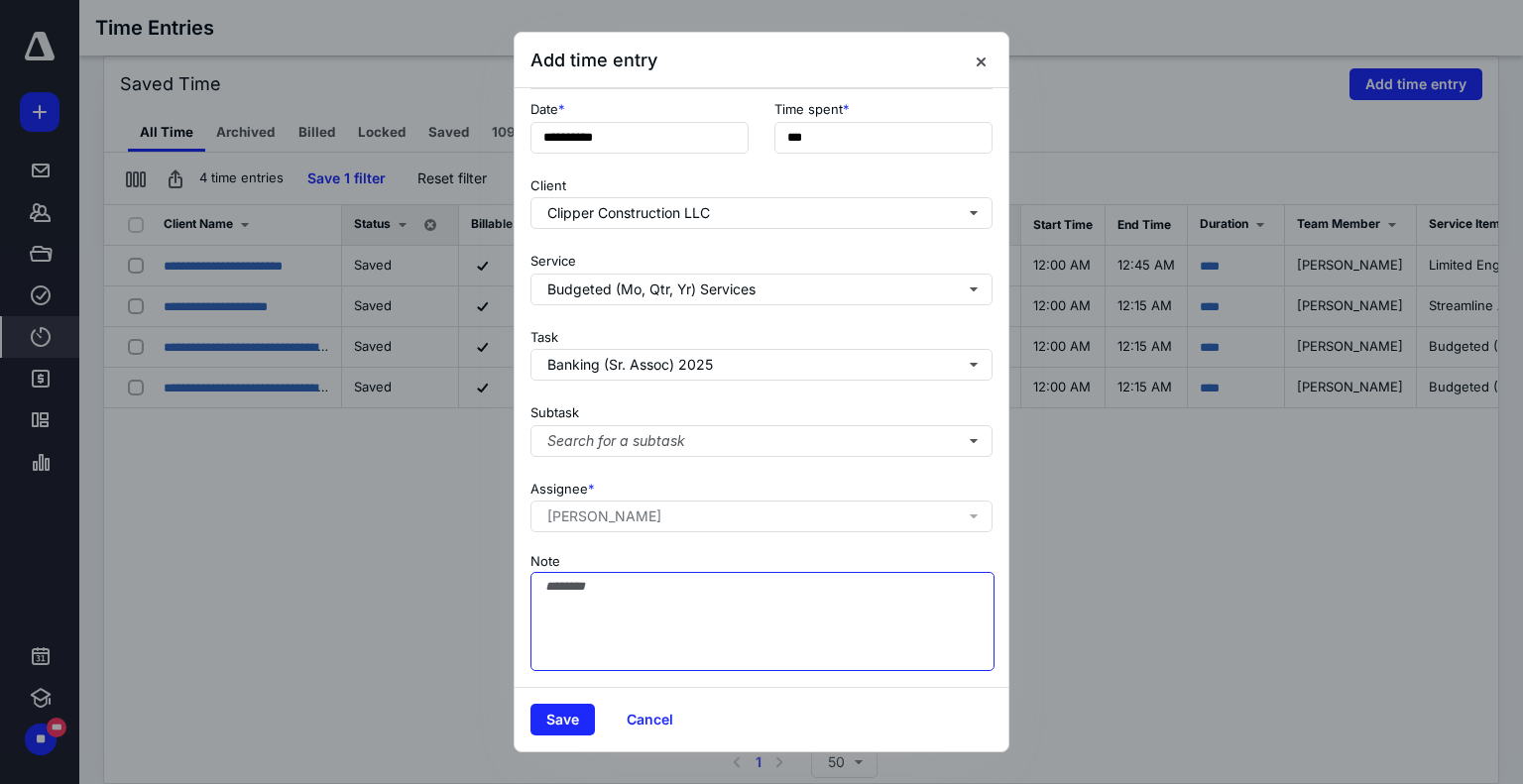 click on "Note" at bounding box center [762, 621] 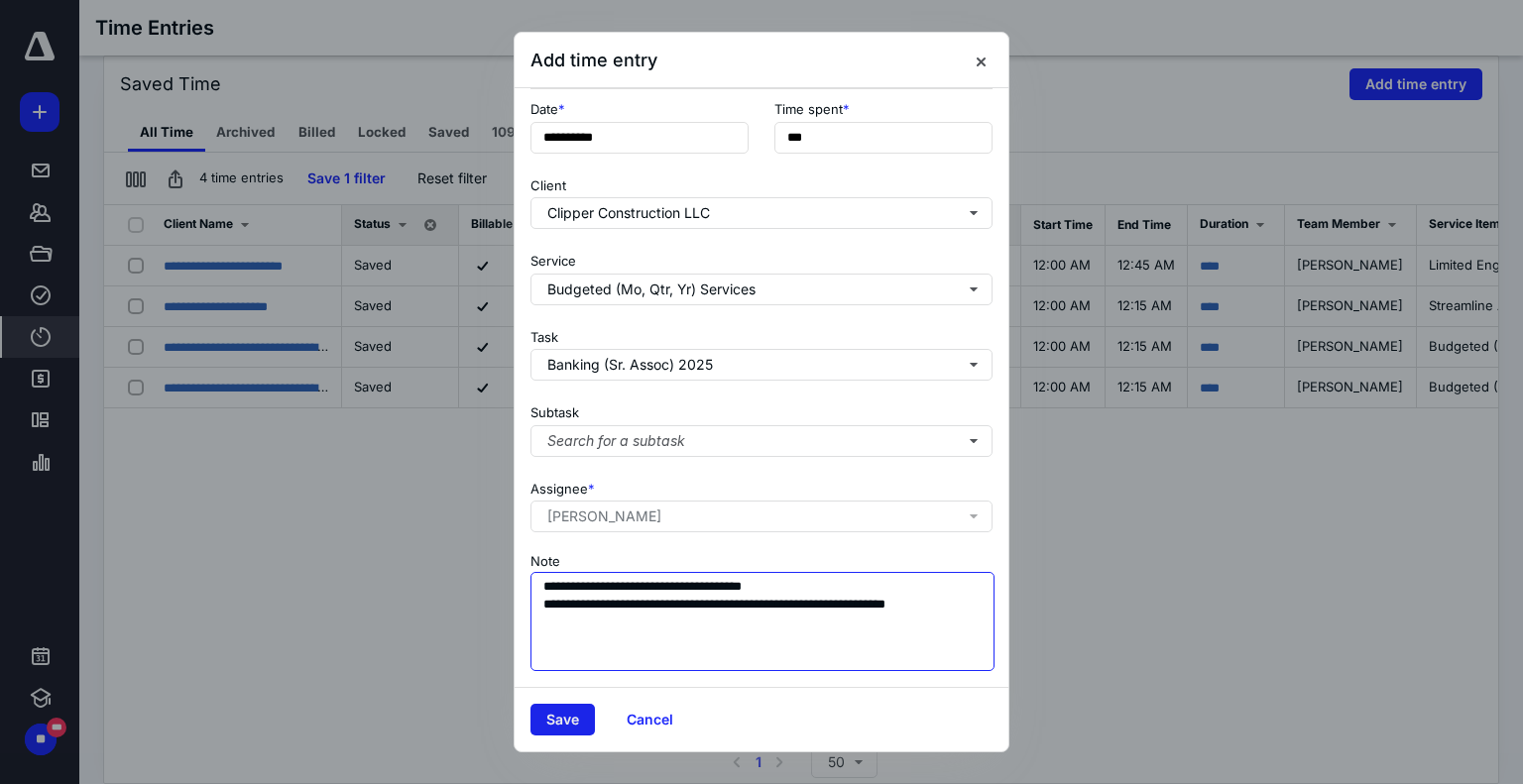 type on "**********" 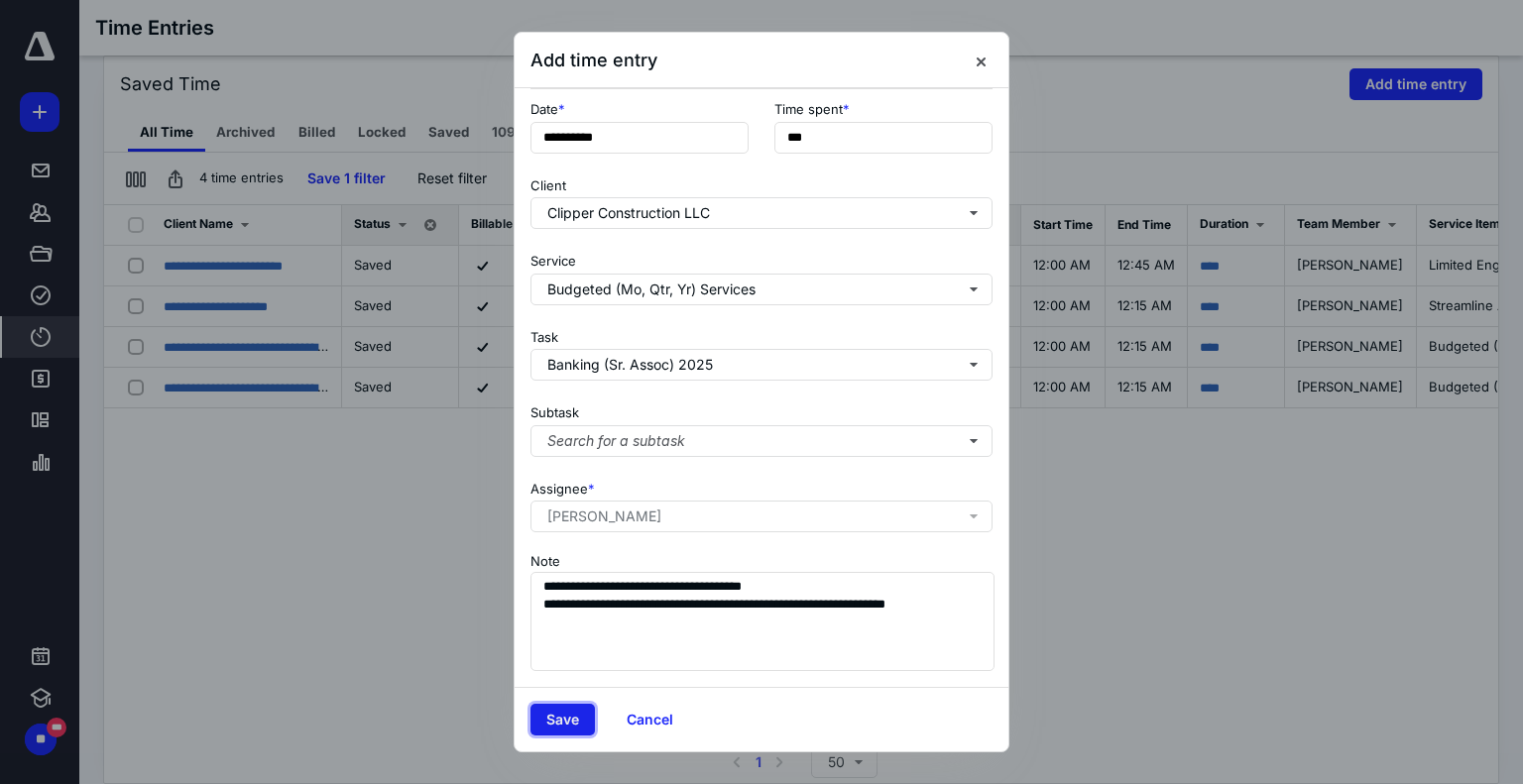 click on "Save" at bounding box center (562, 720) 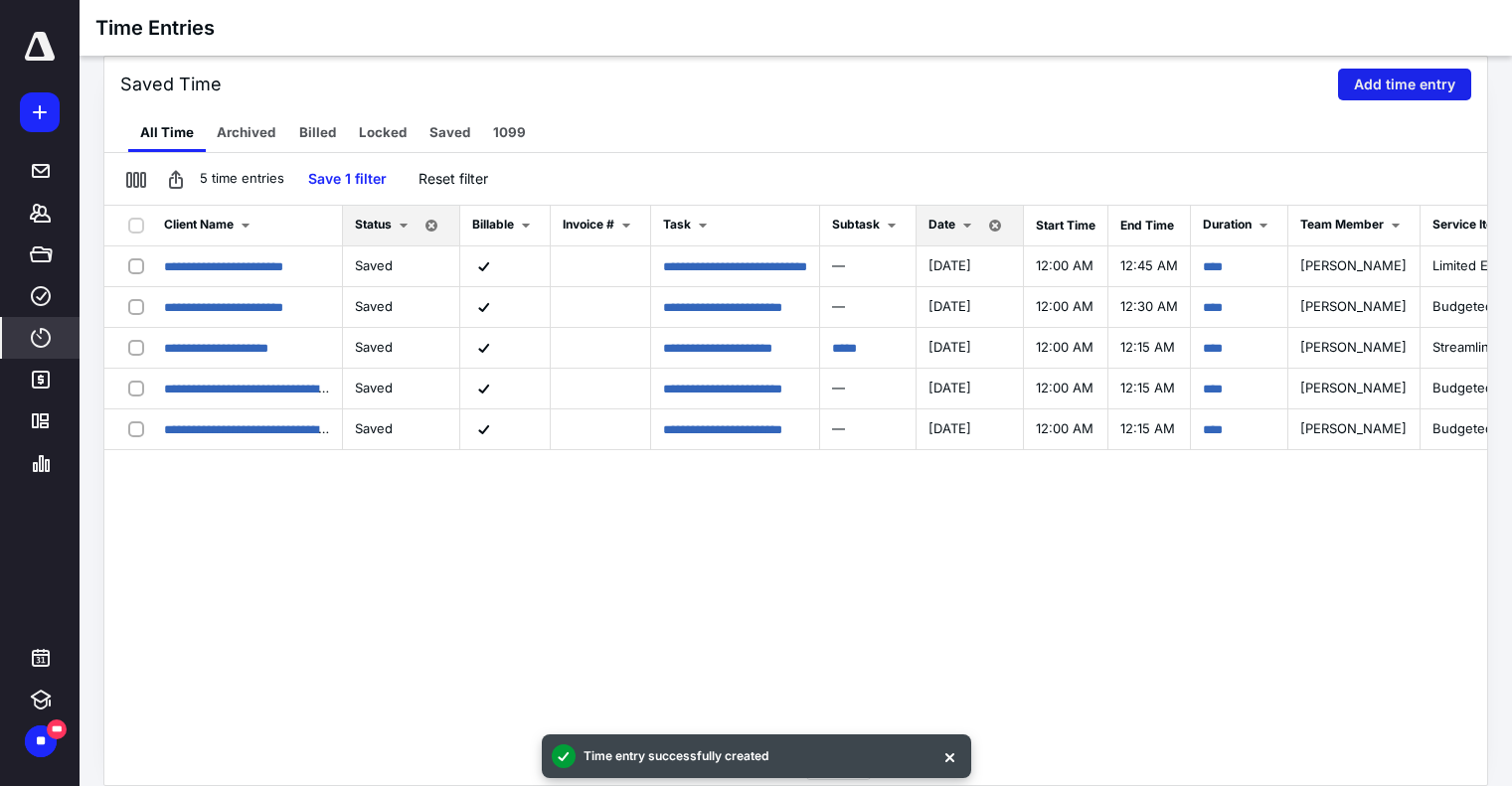 click on "Add time entry" at bounding box center [1405, 84] 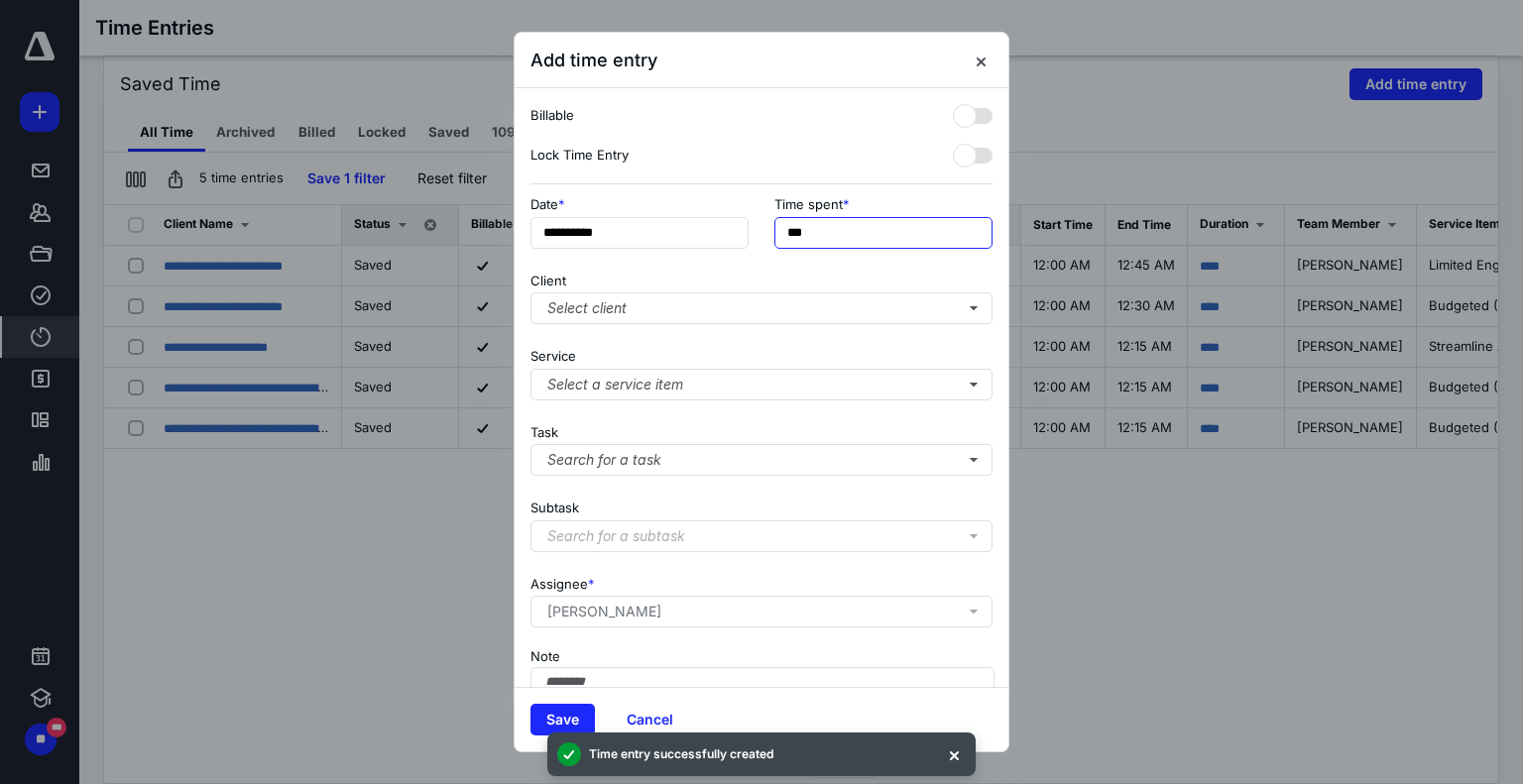drag, startPoint x: 839, startPoint y: 221, endPoint x: 684, endPoint y: 206, distance: 155.7241 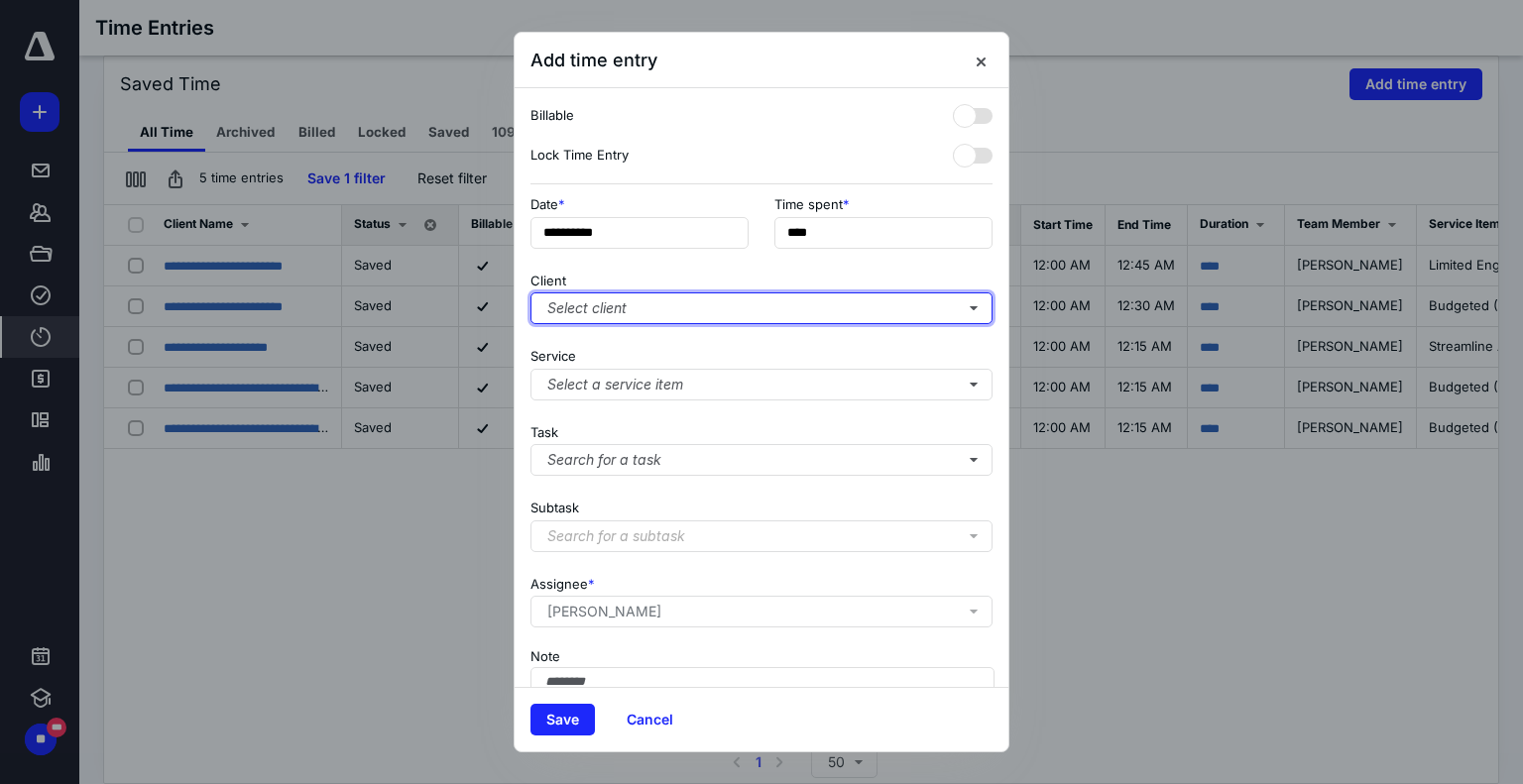type on "******" 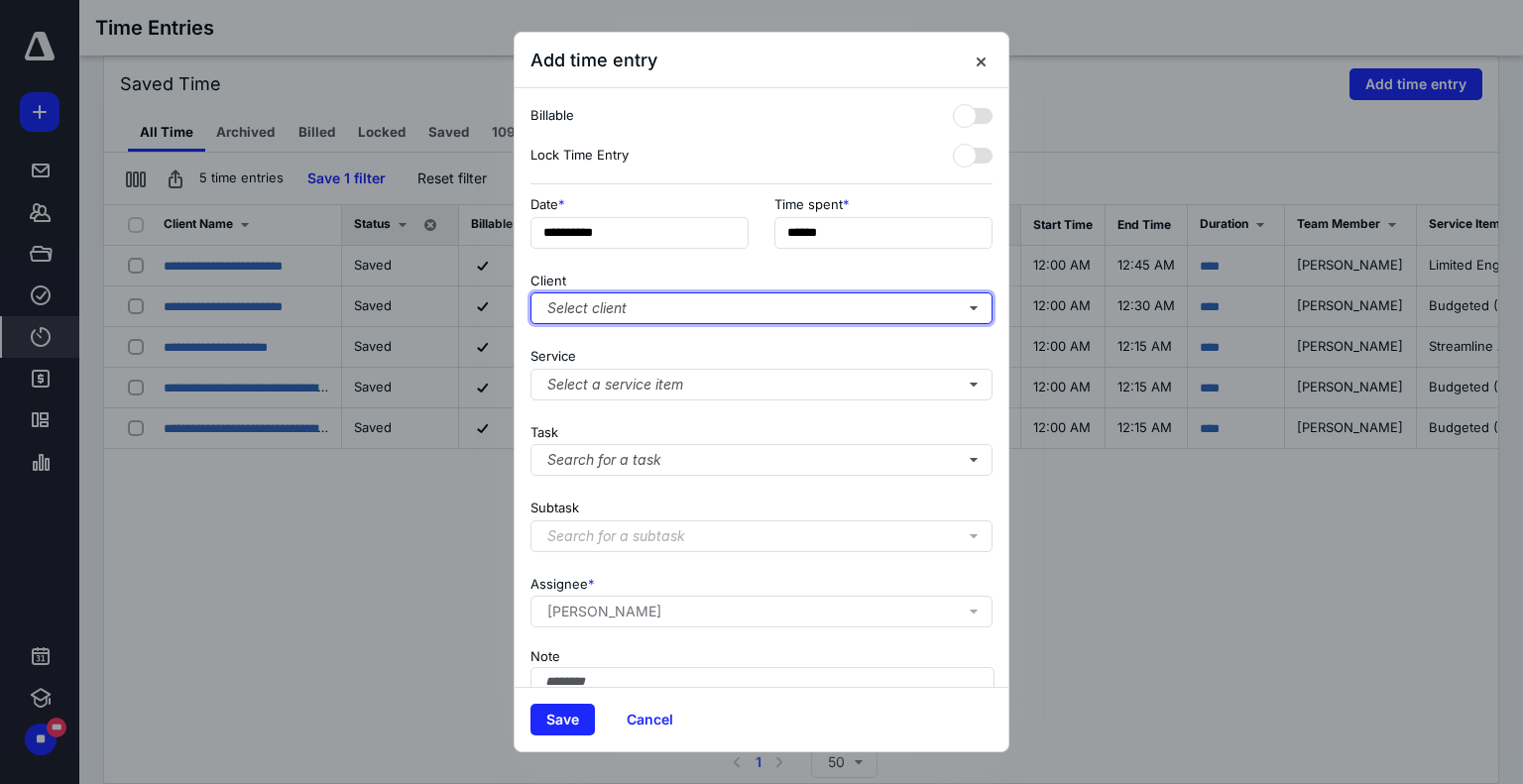 type 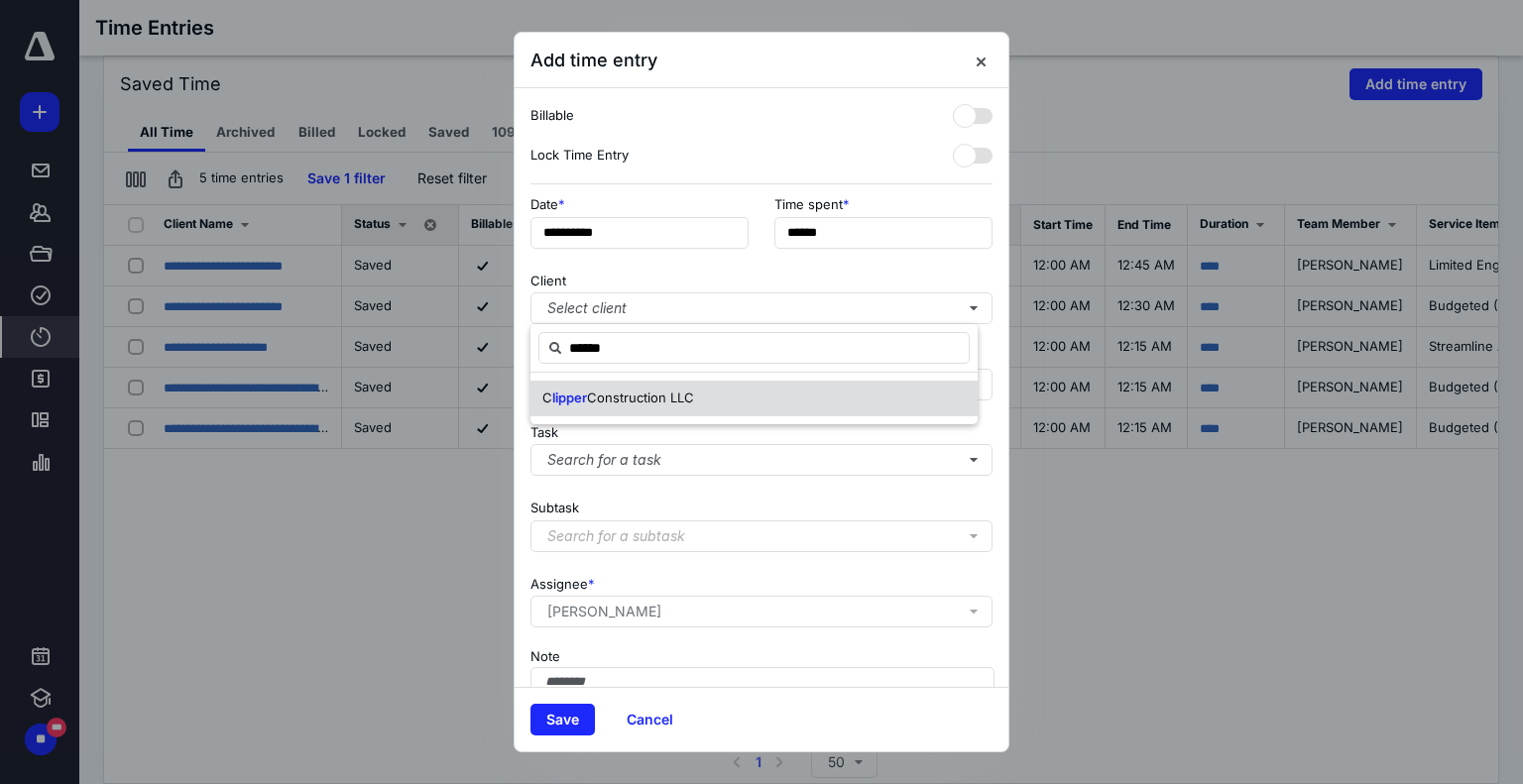 click on "C lipper  Construction LLC" at bounding box center (754, 398) 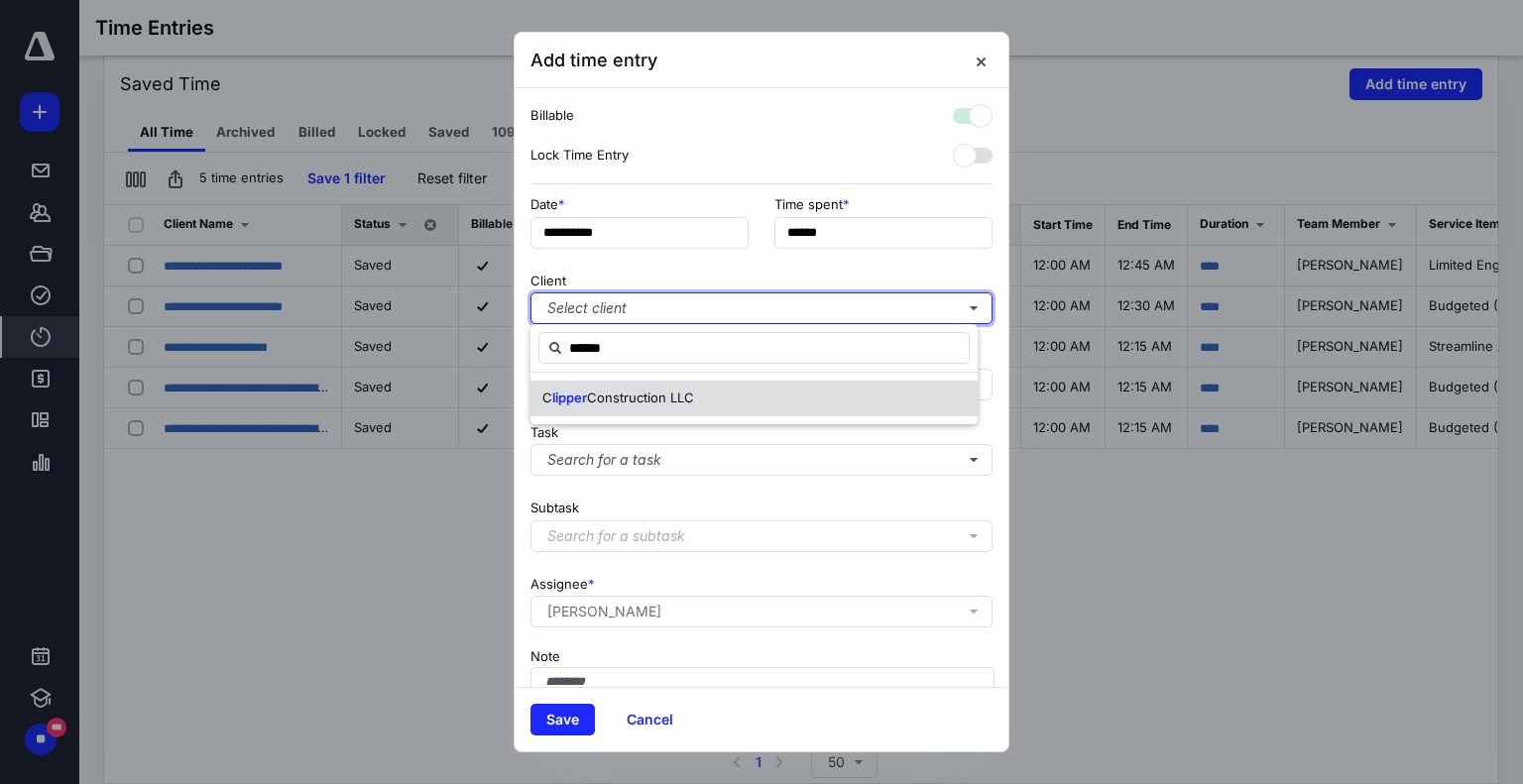 checkbox on "true" 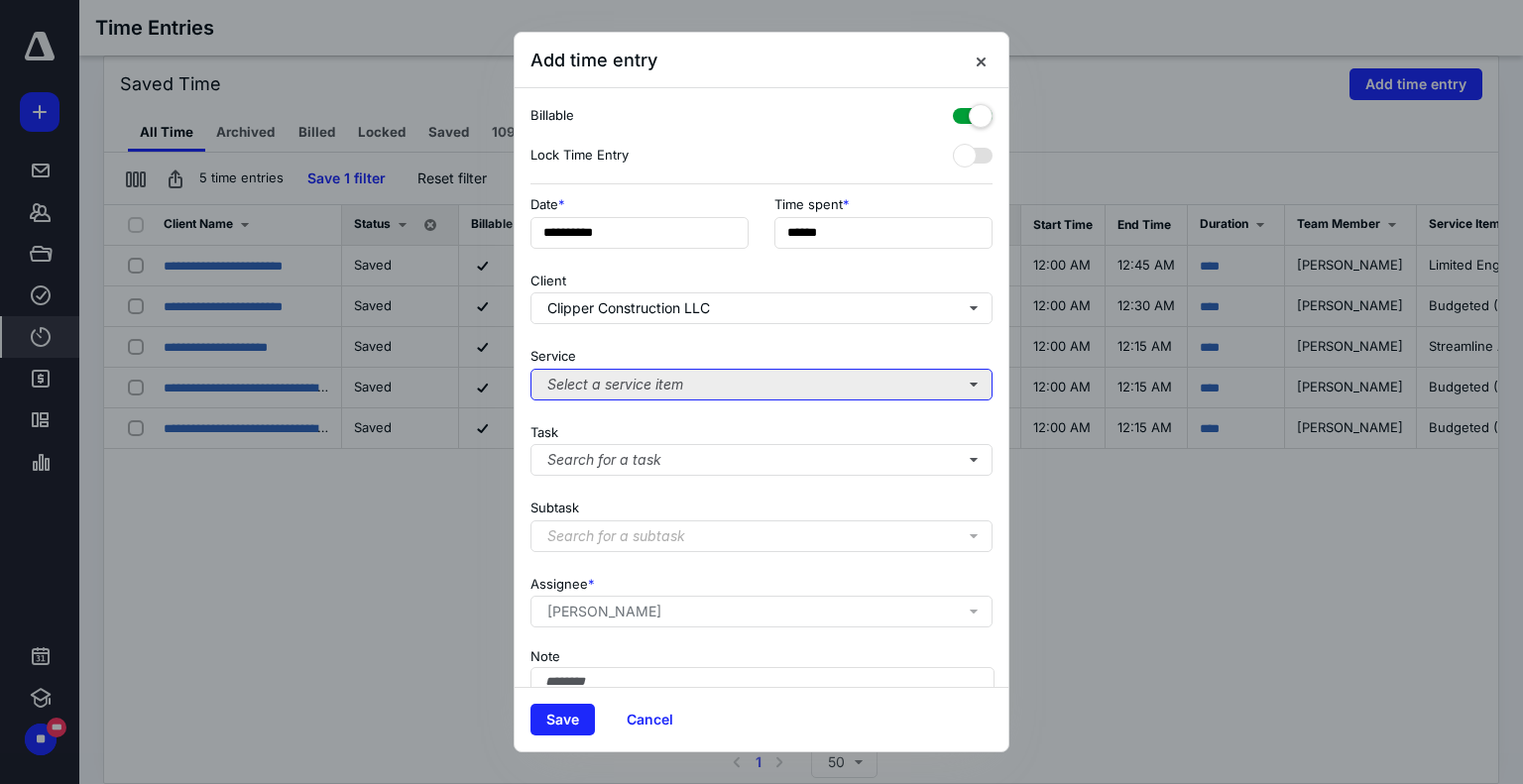 click on "Select a service item" at bounding box center (762, 385) 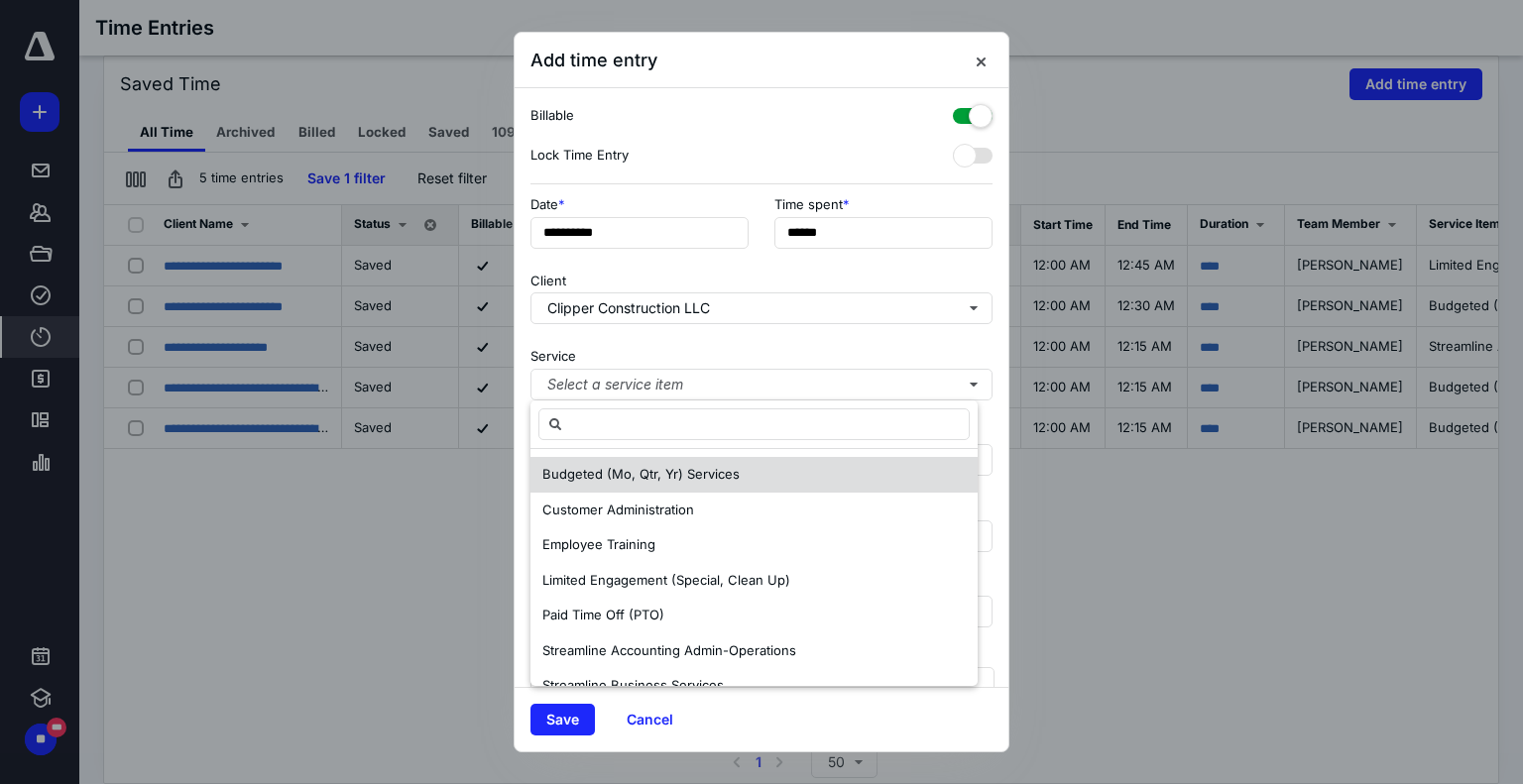 click on "Budgeted (Mo, Qtr, Yr) Services" at bounding box center [641, 475] 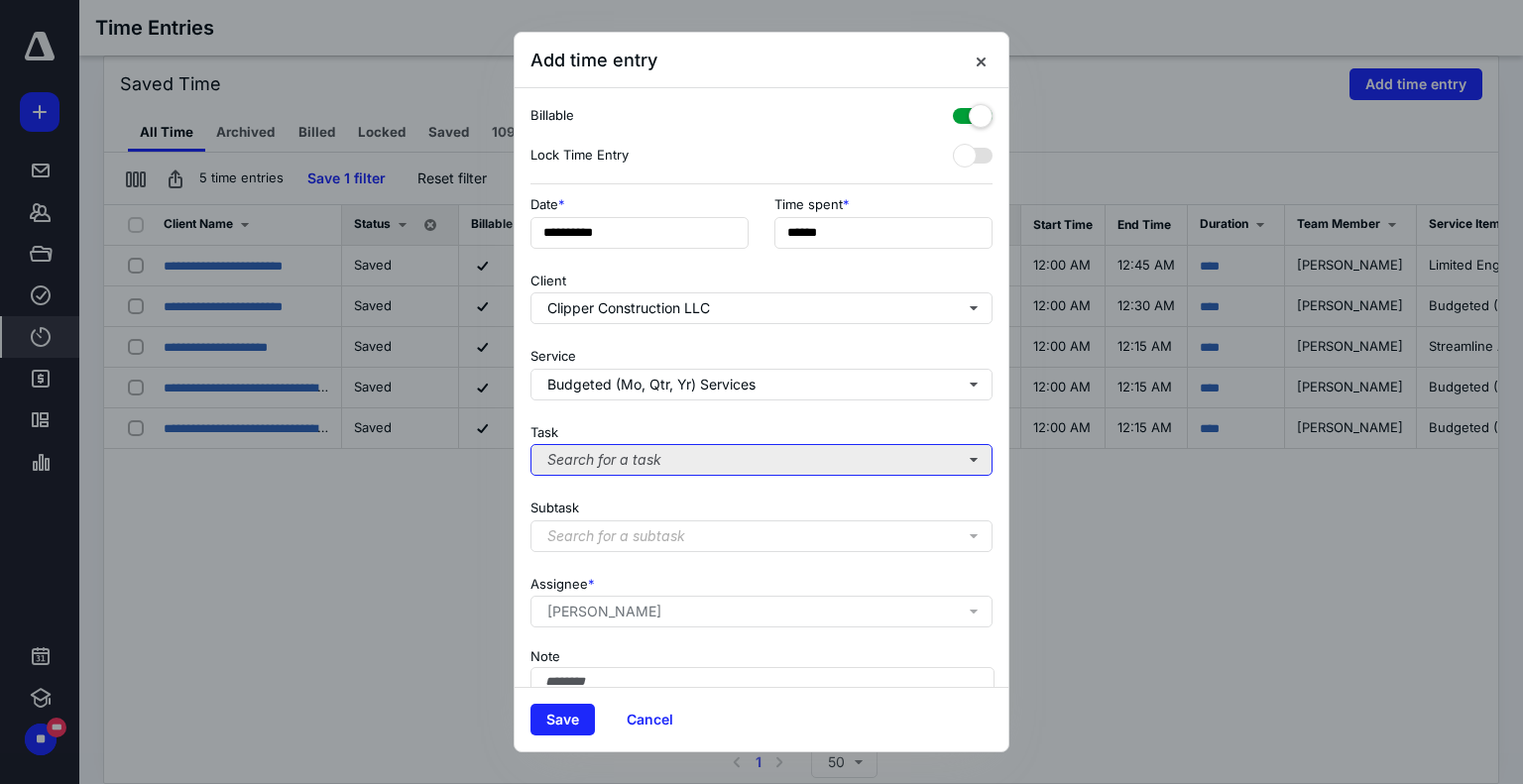 click on "Search for a task" at bounding box center [762, 460] 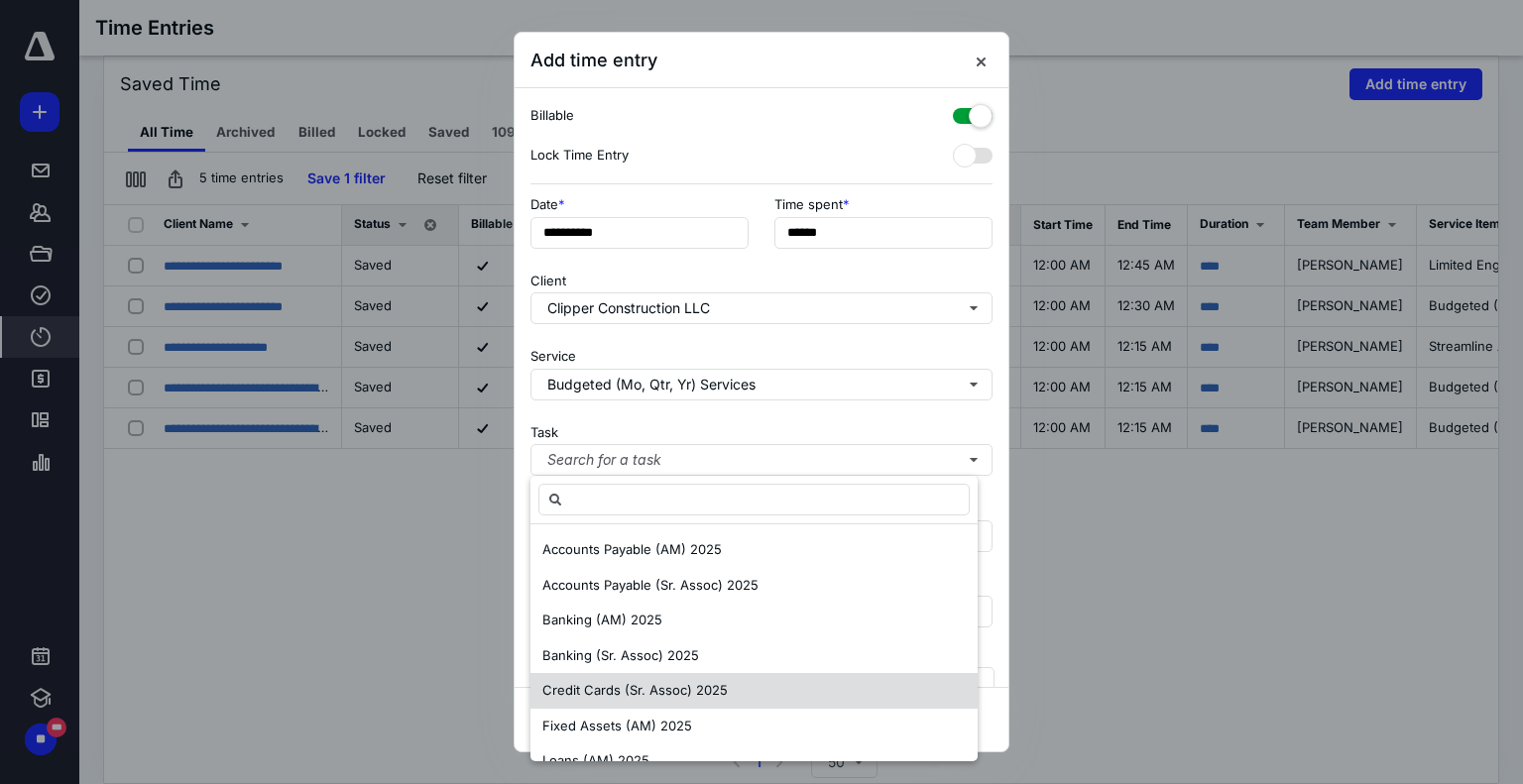 click on "Credit Cards (Sr. Assoc) 2025" at bounding box center [635, 690] 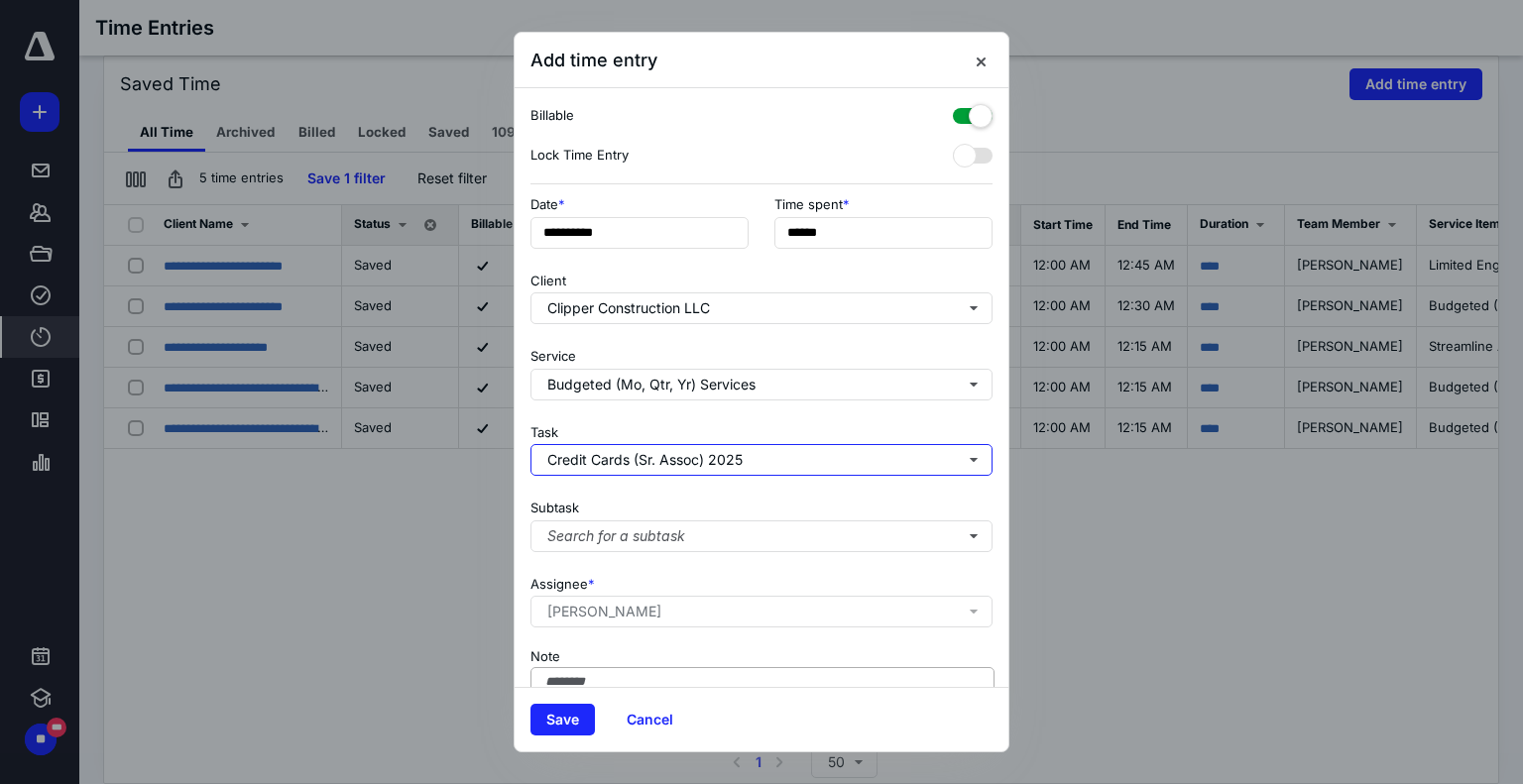 scroll, scrollTop: 110, scrollLeft: 0, axis: vertical 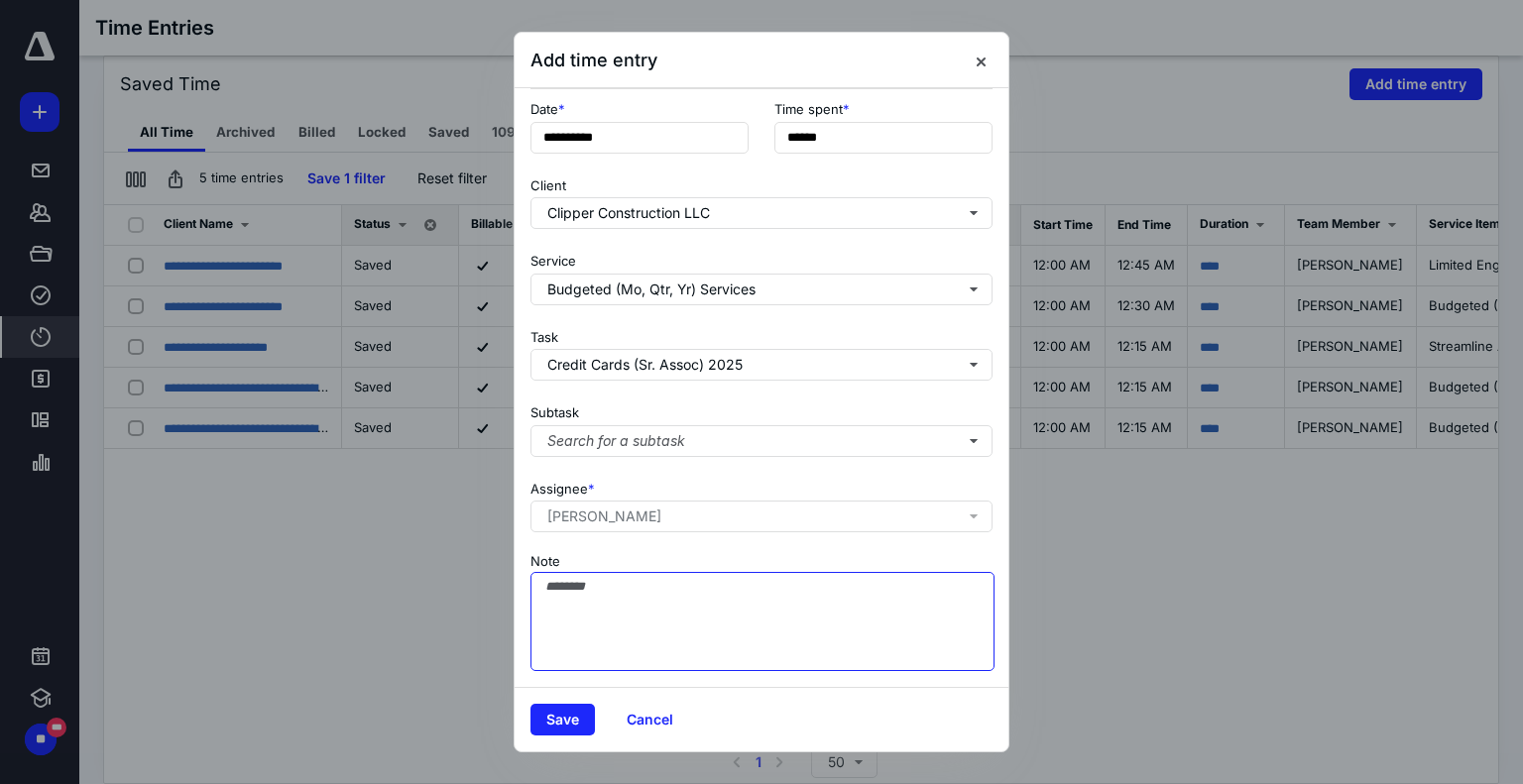 click on "Note" at bounding box center [762, 621] 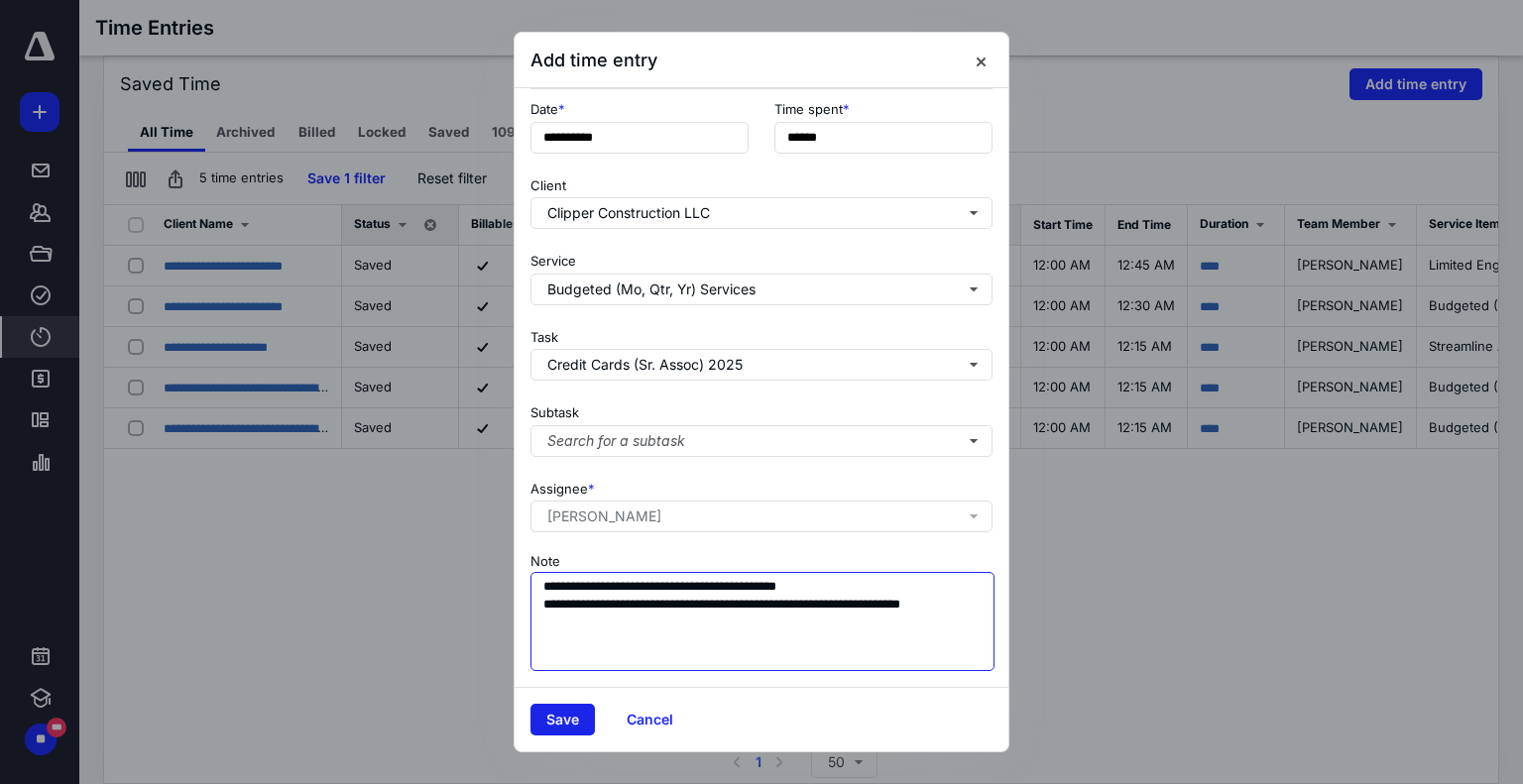 type on "**********" 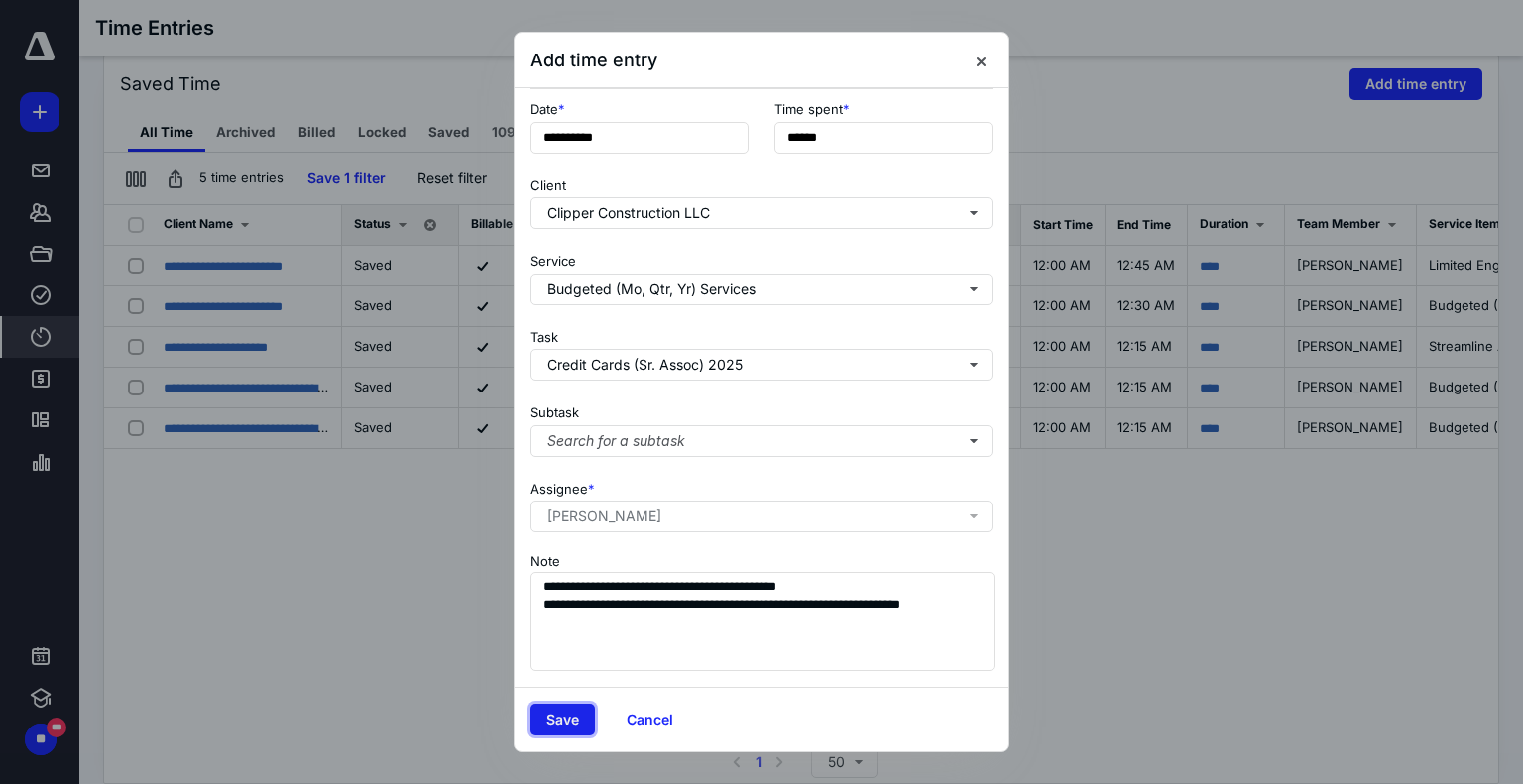 click on "Save" at bounding box center [562, 720] 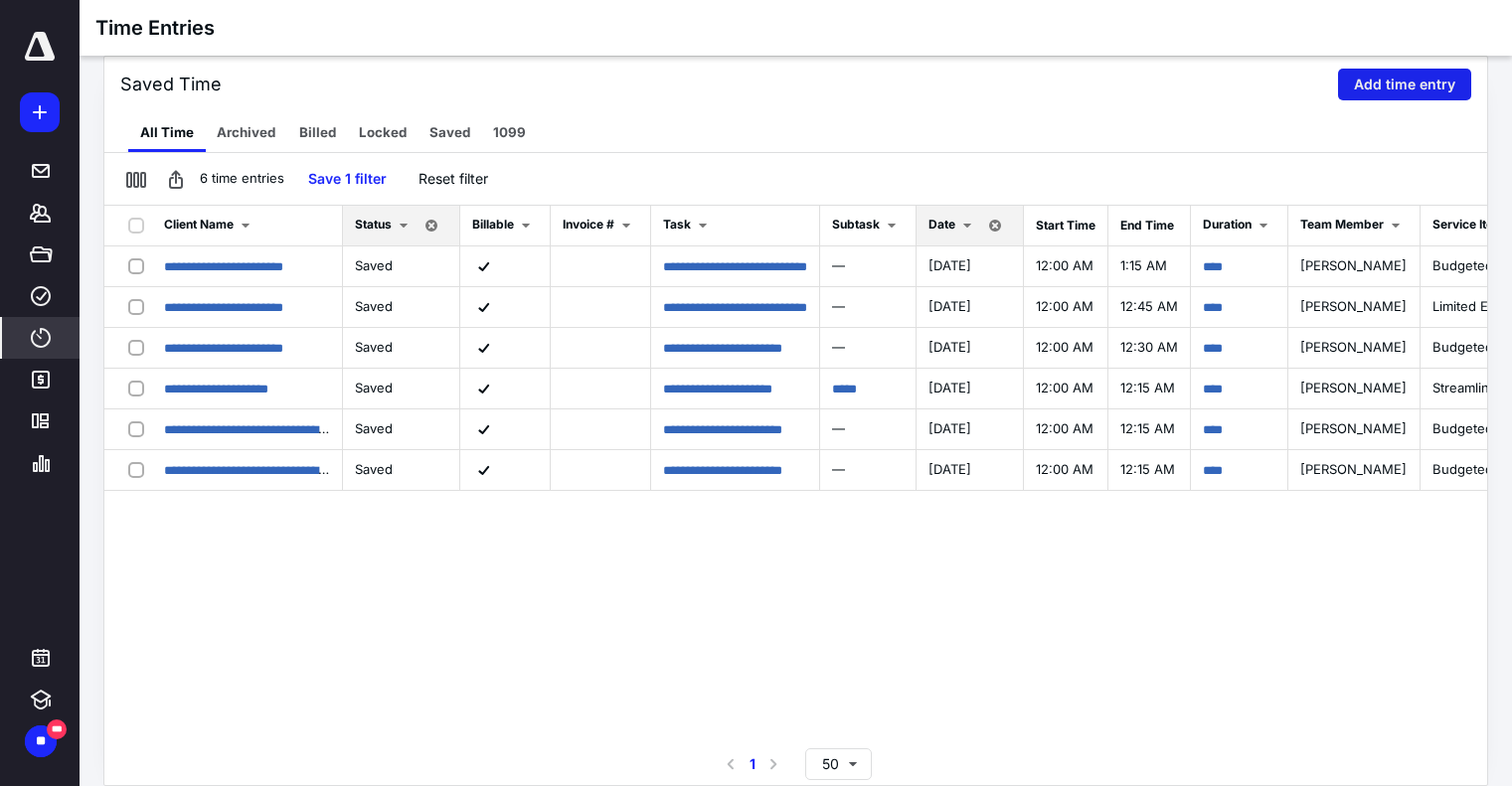 click on "Add time entry" at bounding box center (1405, 84) 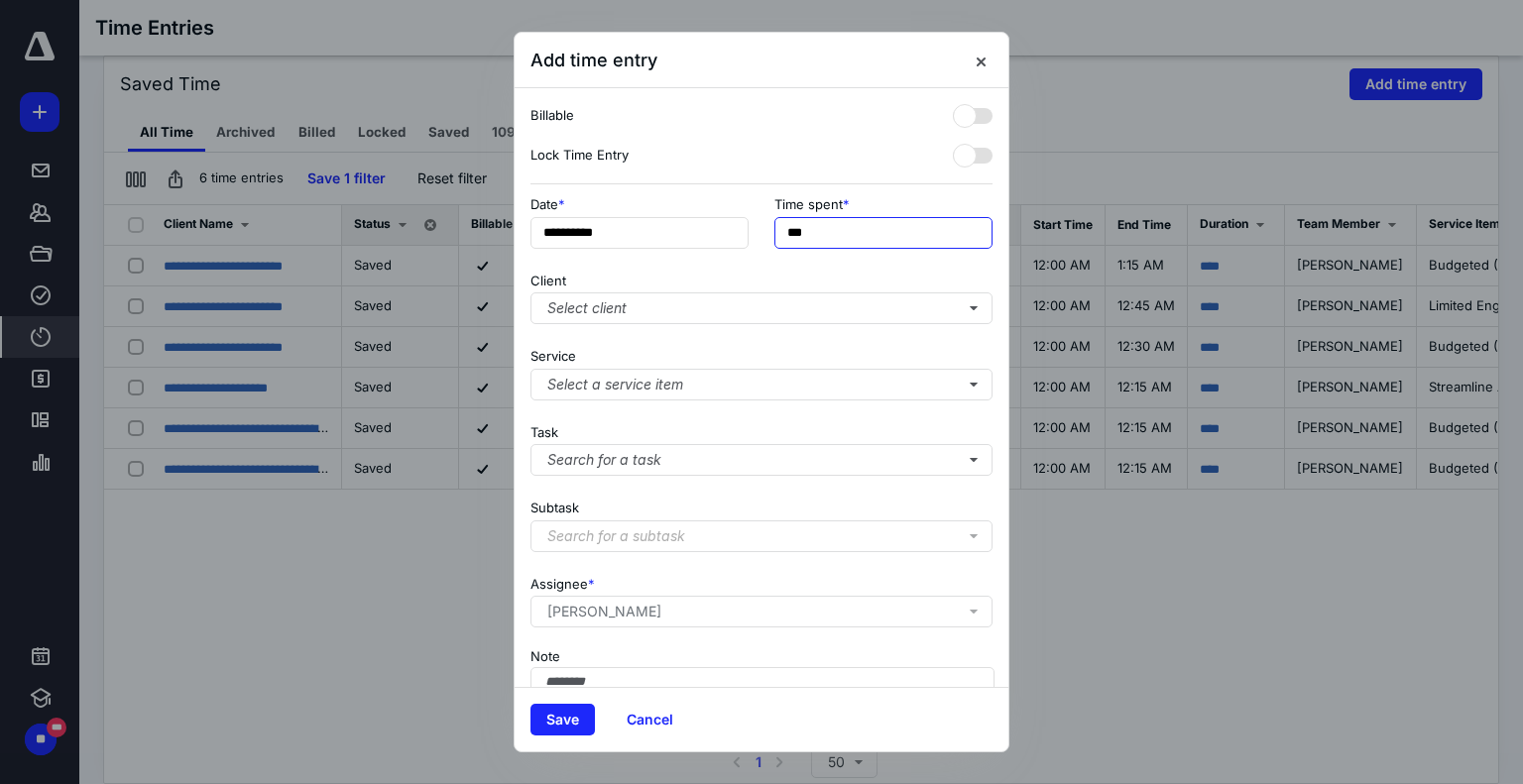 drag, startPoint x: 836, startPoint y: 226, endPoint x: 732, endPoint y: 215, distance: 104.580113 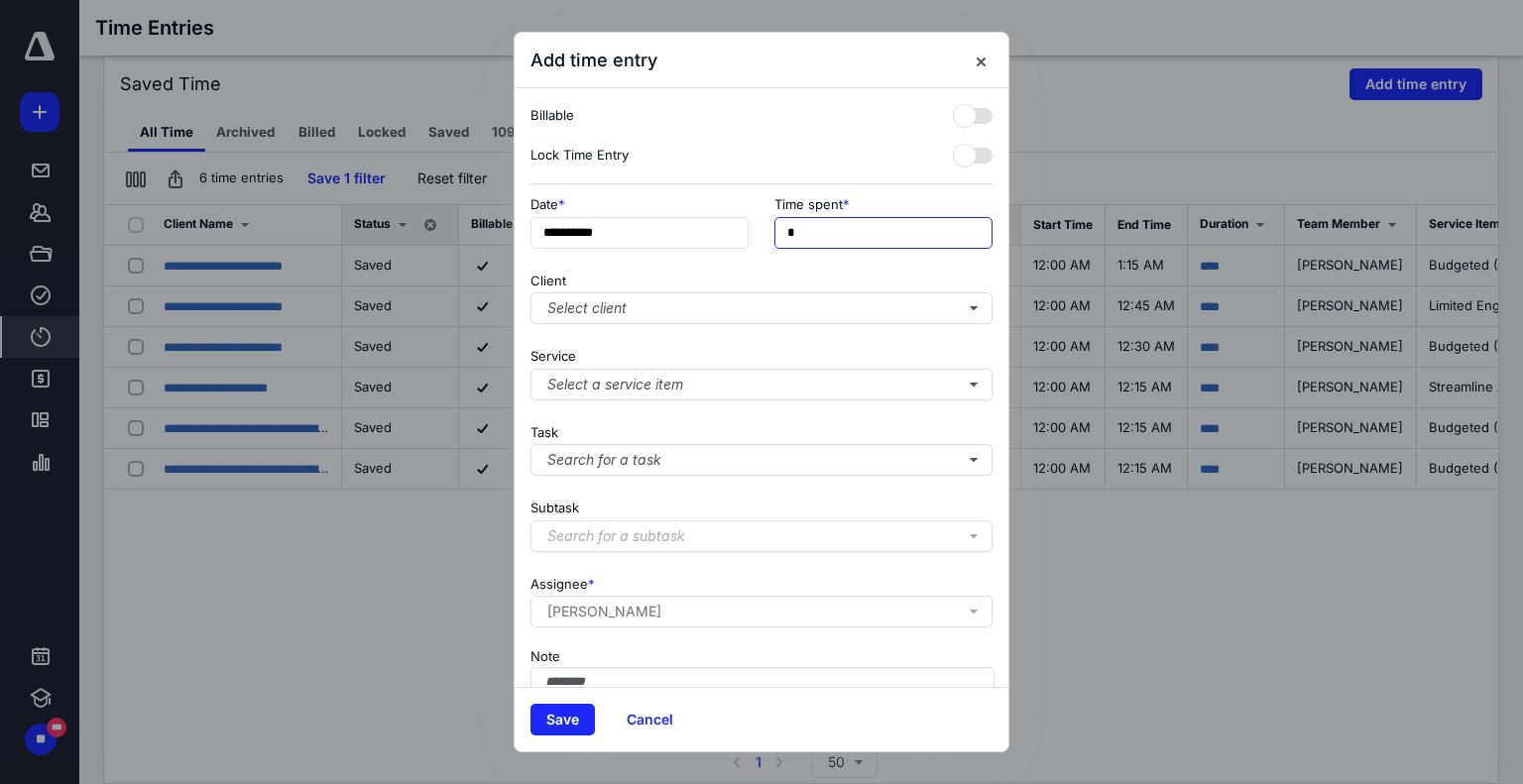 type on "**" 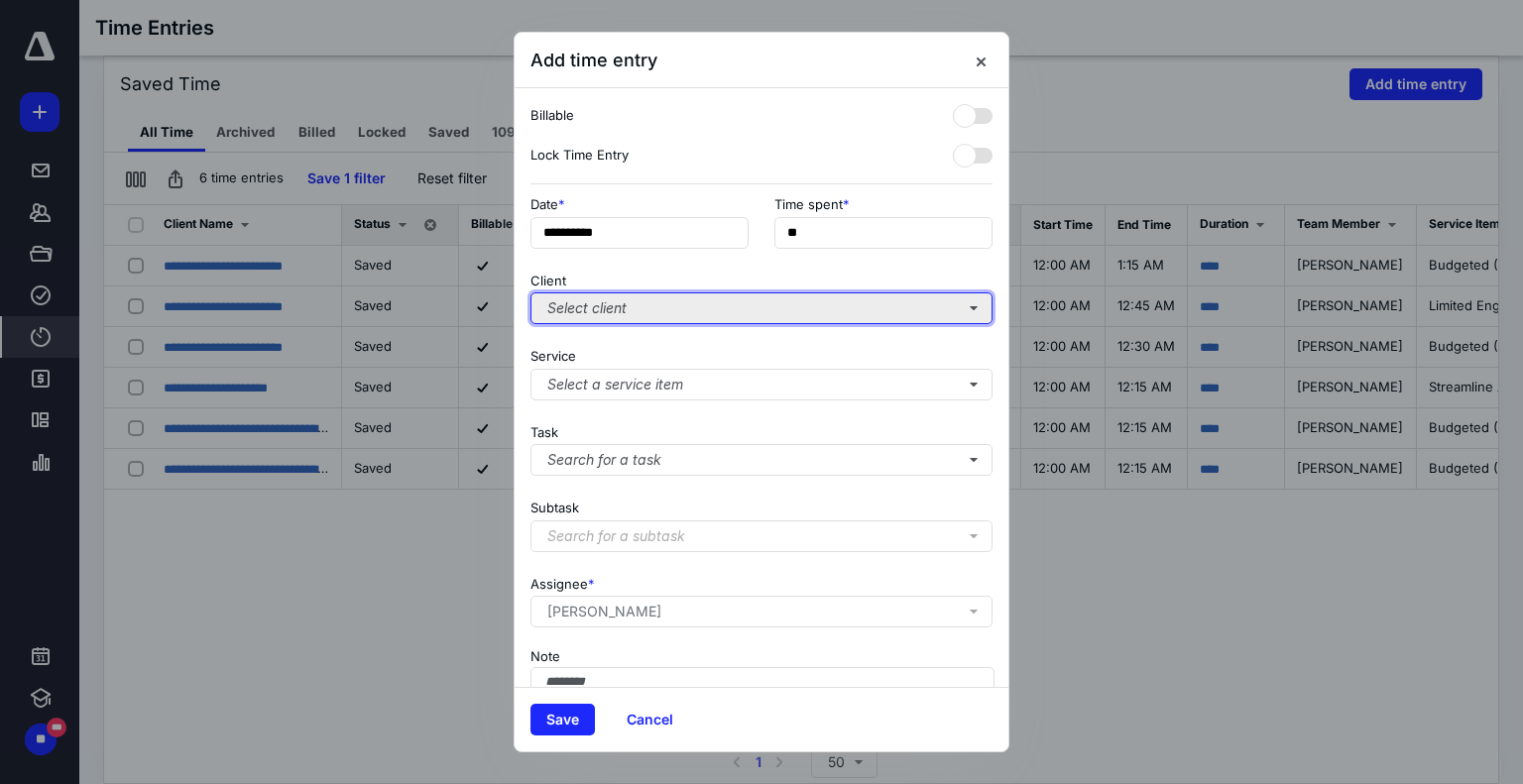 click on "Select client" at bounding box center (762, 308) 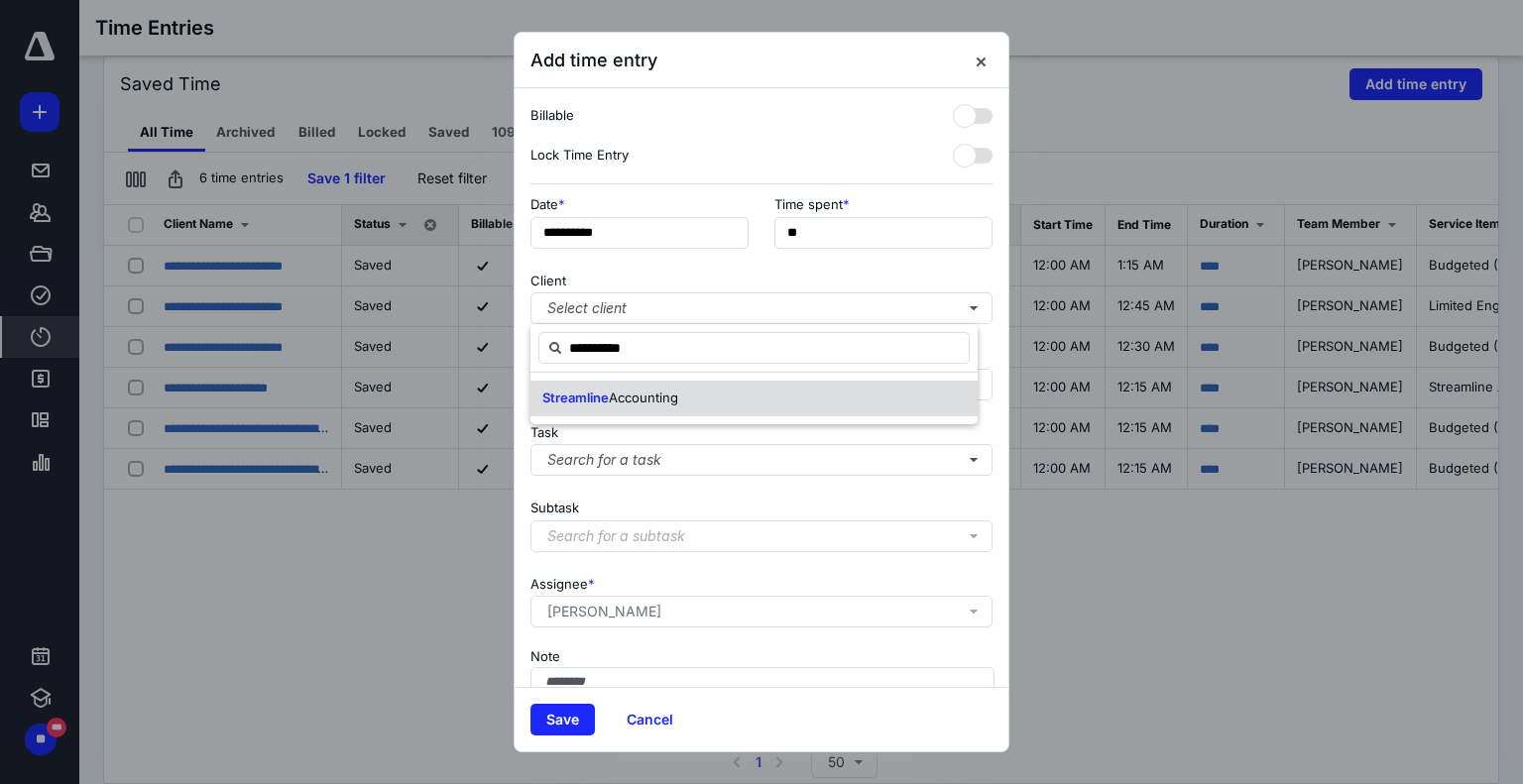 click on "Streamline" at bounding box center (575, 397) 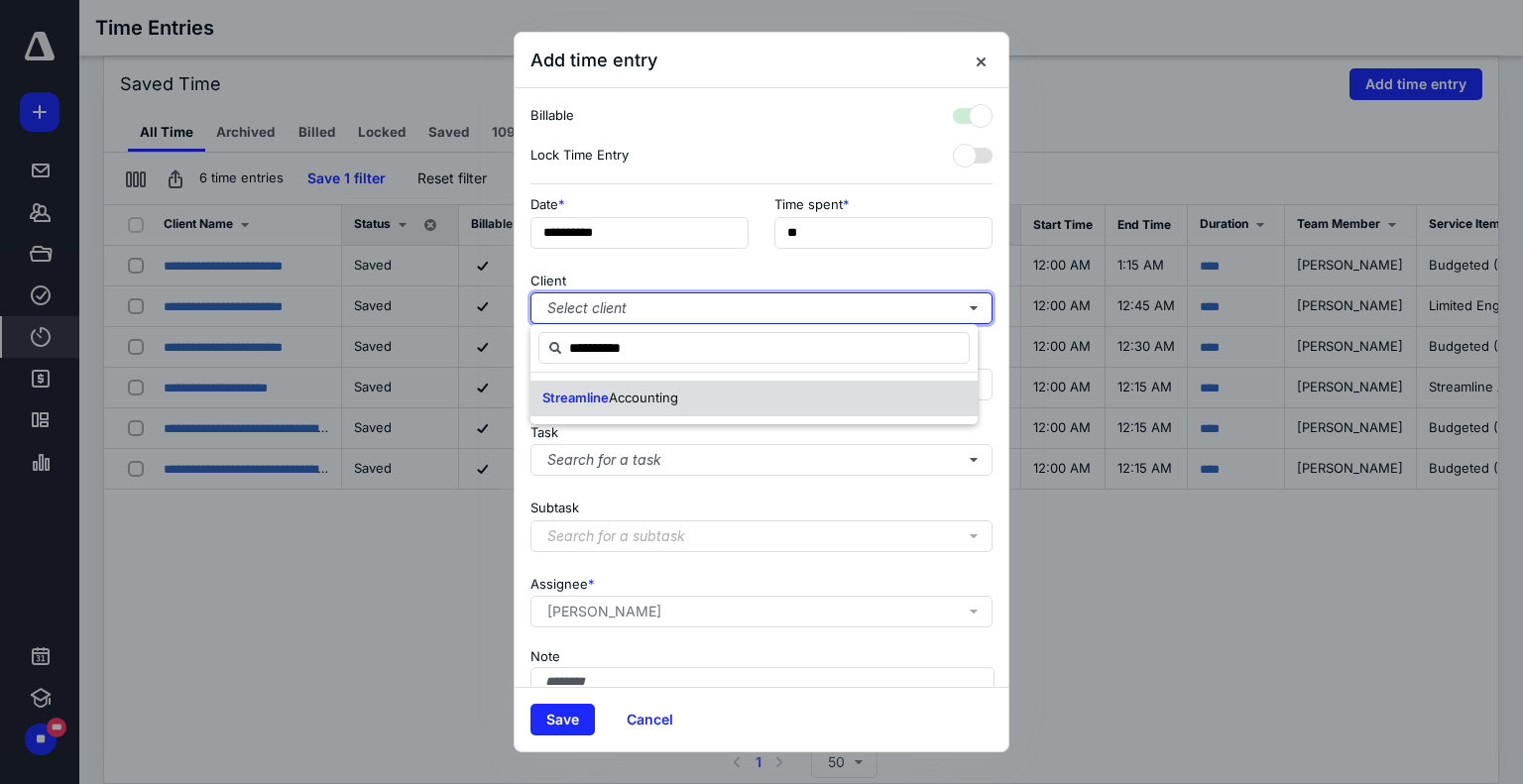 checkbox on "true" 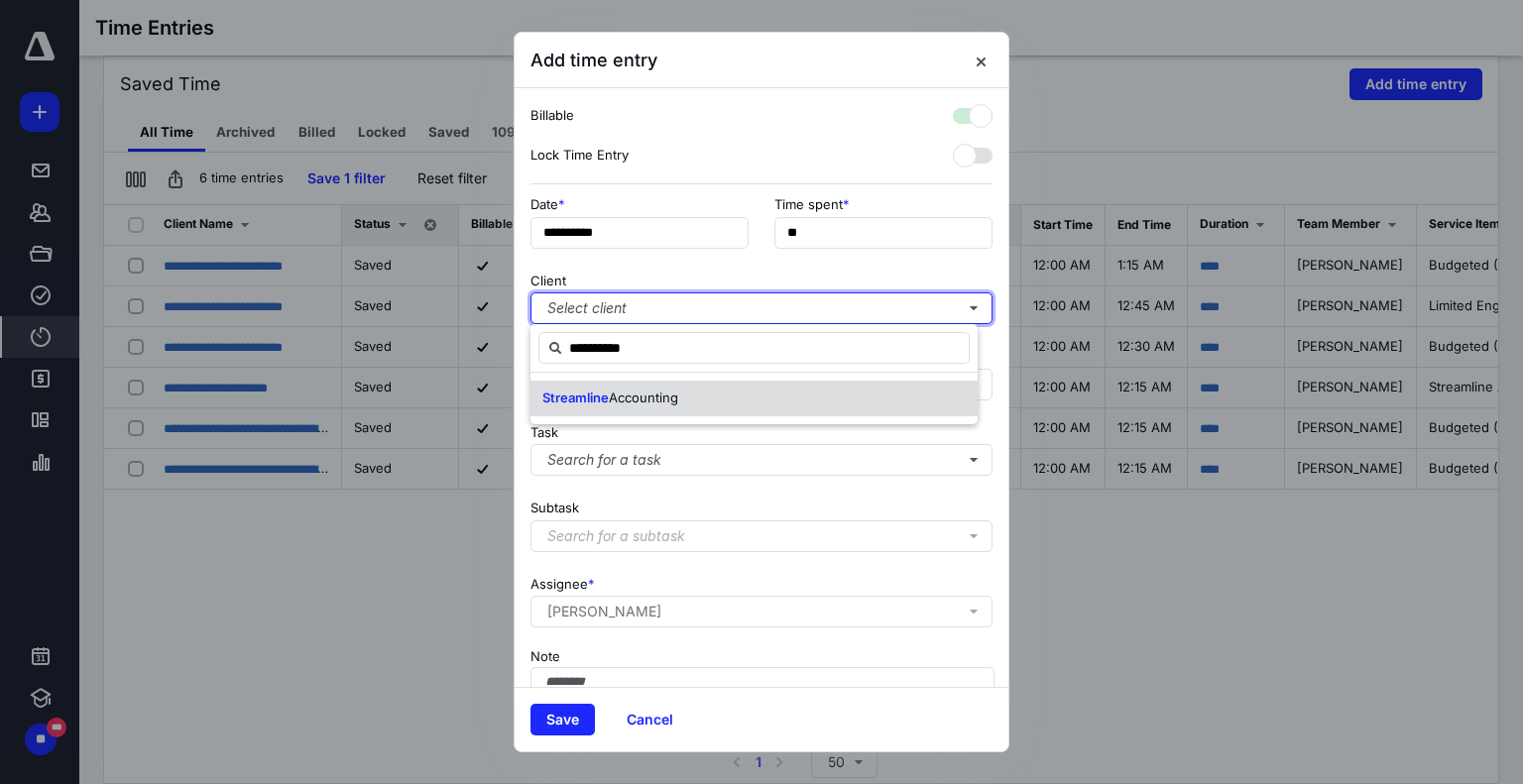 type 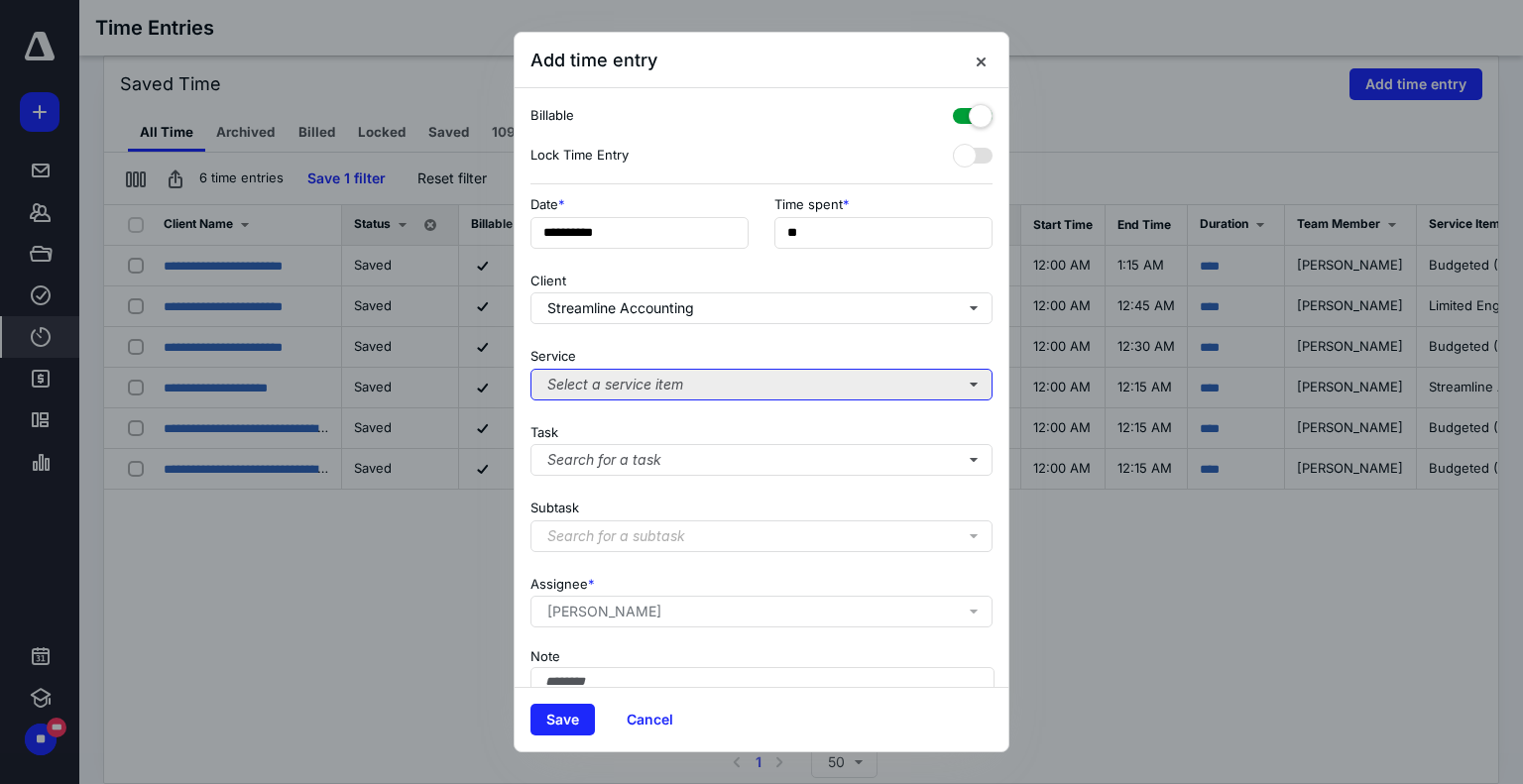 click on "Select a service item" at bounding box center (762, 385) 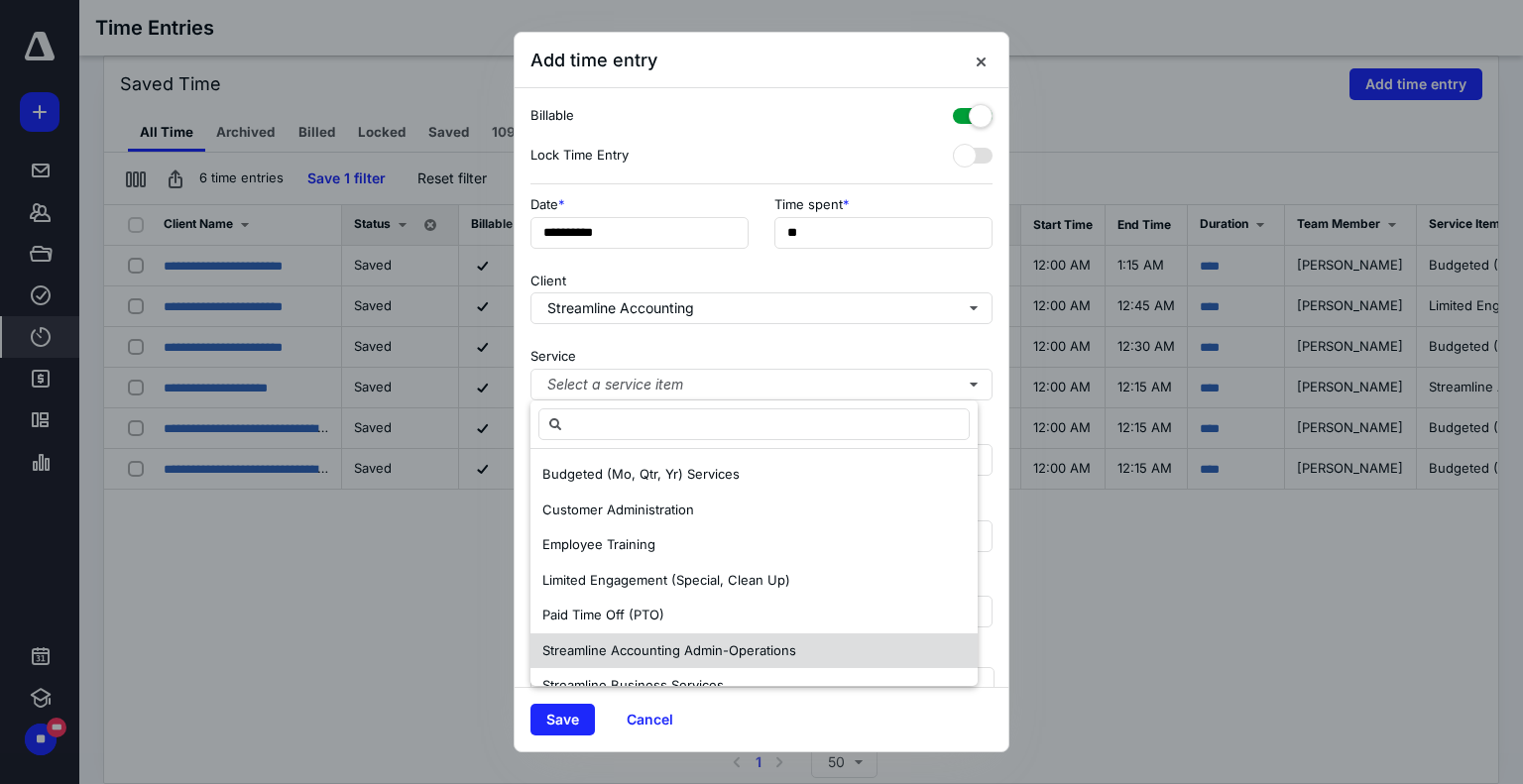 click on "Streamline Accounting Admin-Operations" at bounding box center (669, 650) 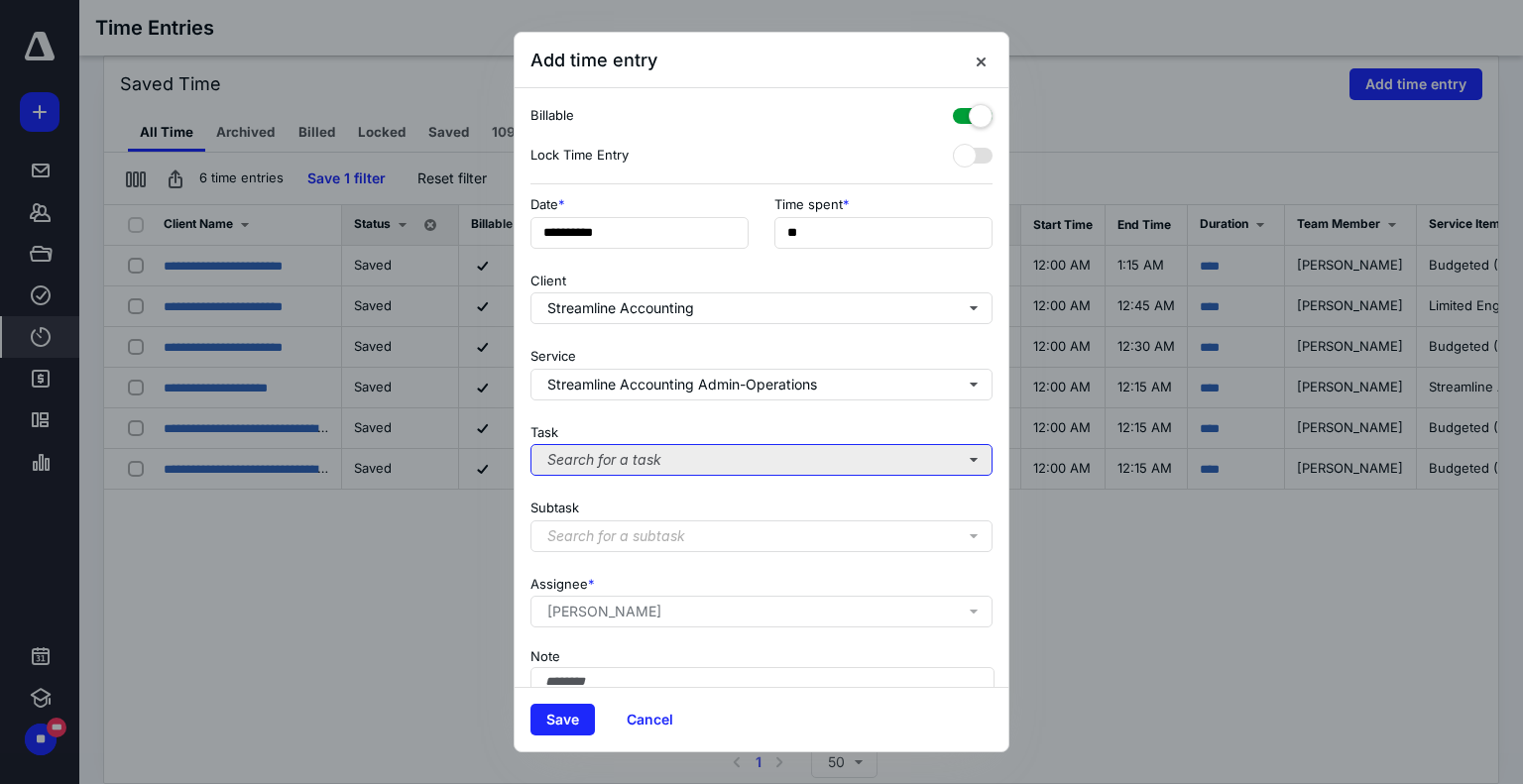 click on "Search for a task" at bounding box center (762, 460) 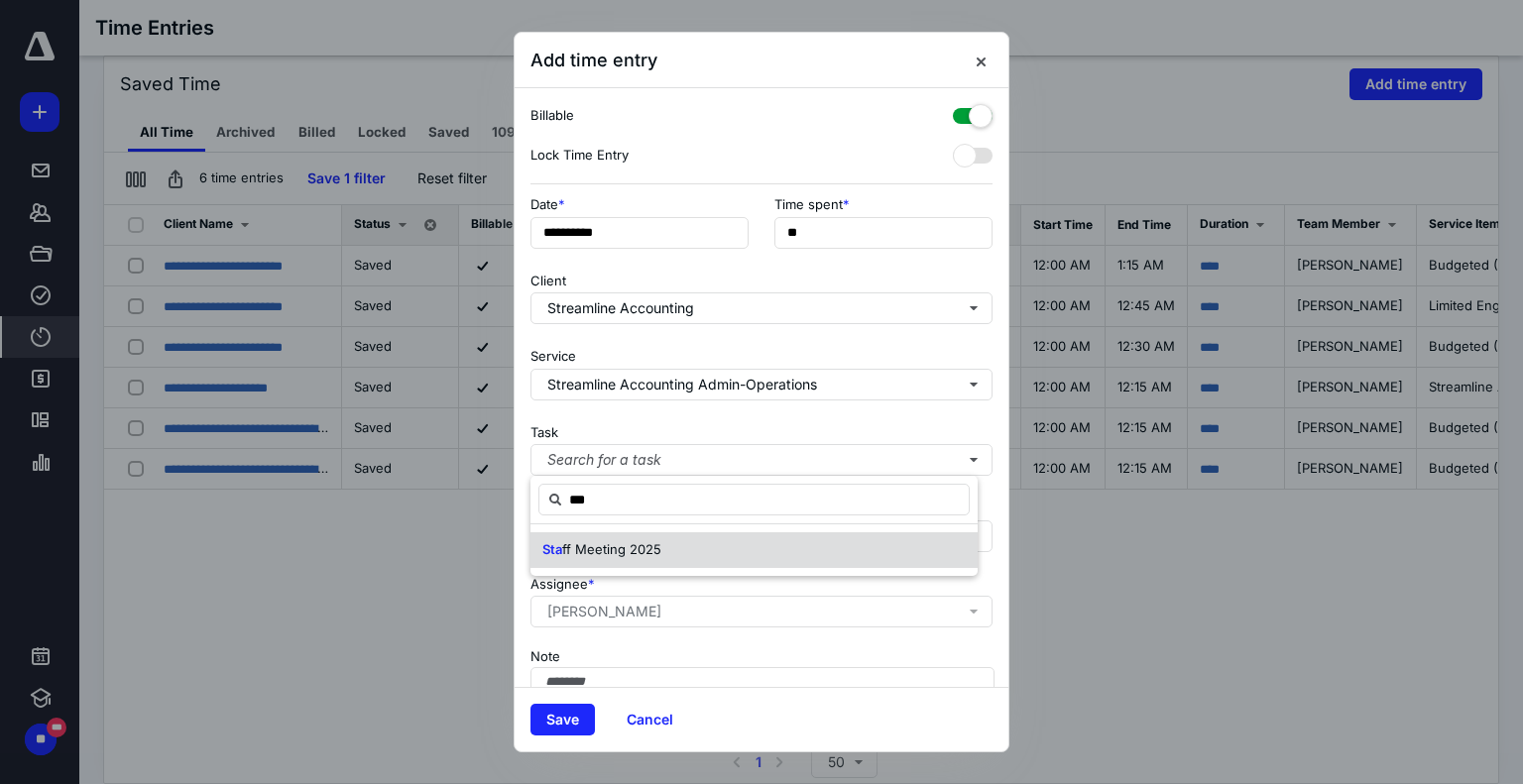 click on "ff Meeting 2025" at bounding box center (612, 549) 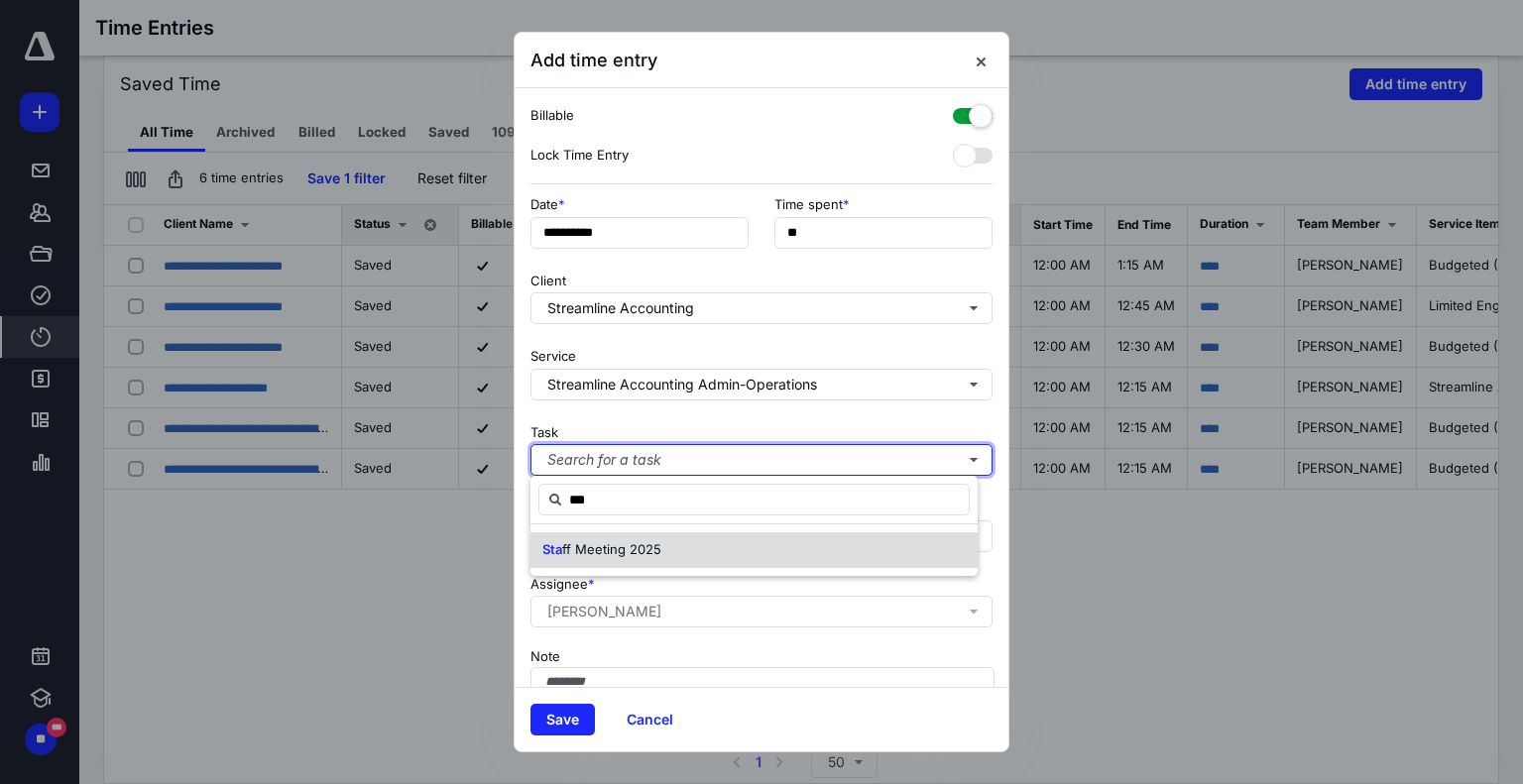 type 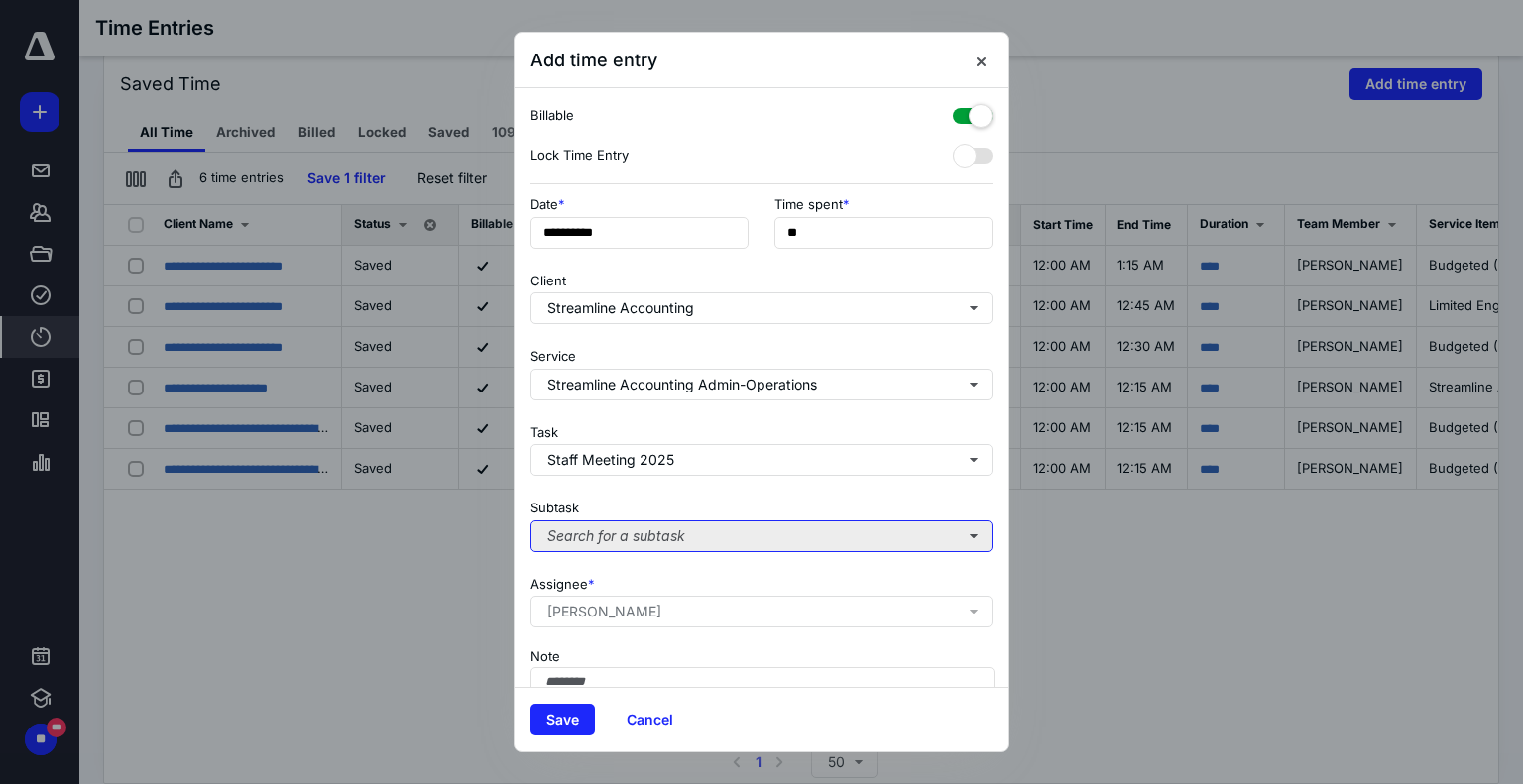 click on "Search for a subtask" at bounding box center (762, 536) 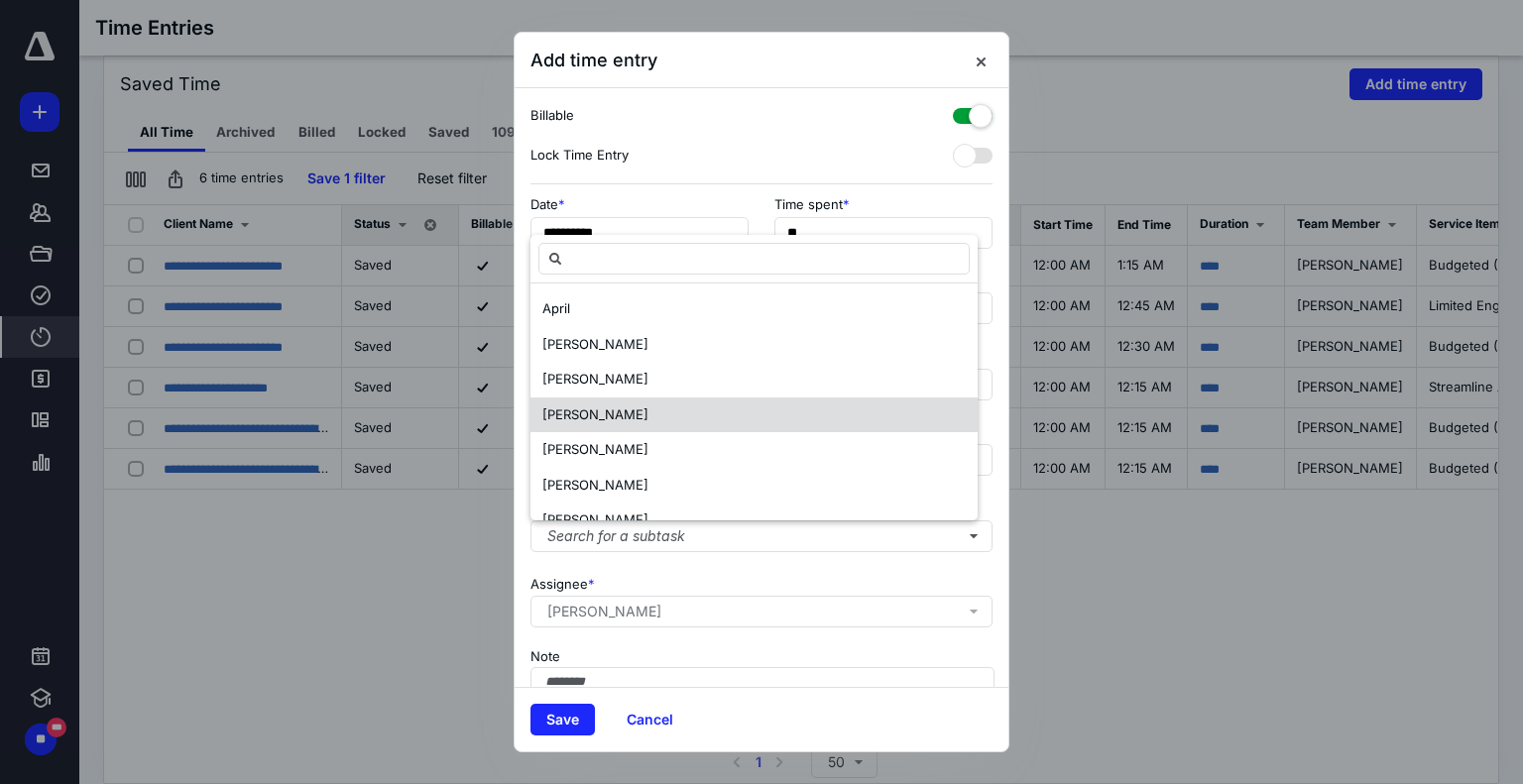 click on "Diane" at bounding box center (595, 414) 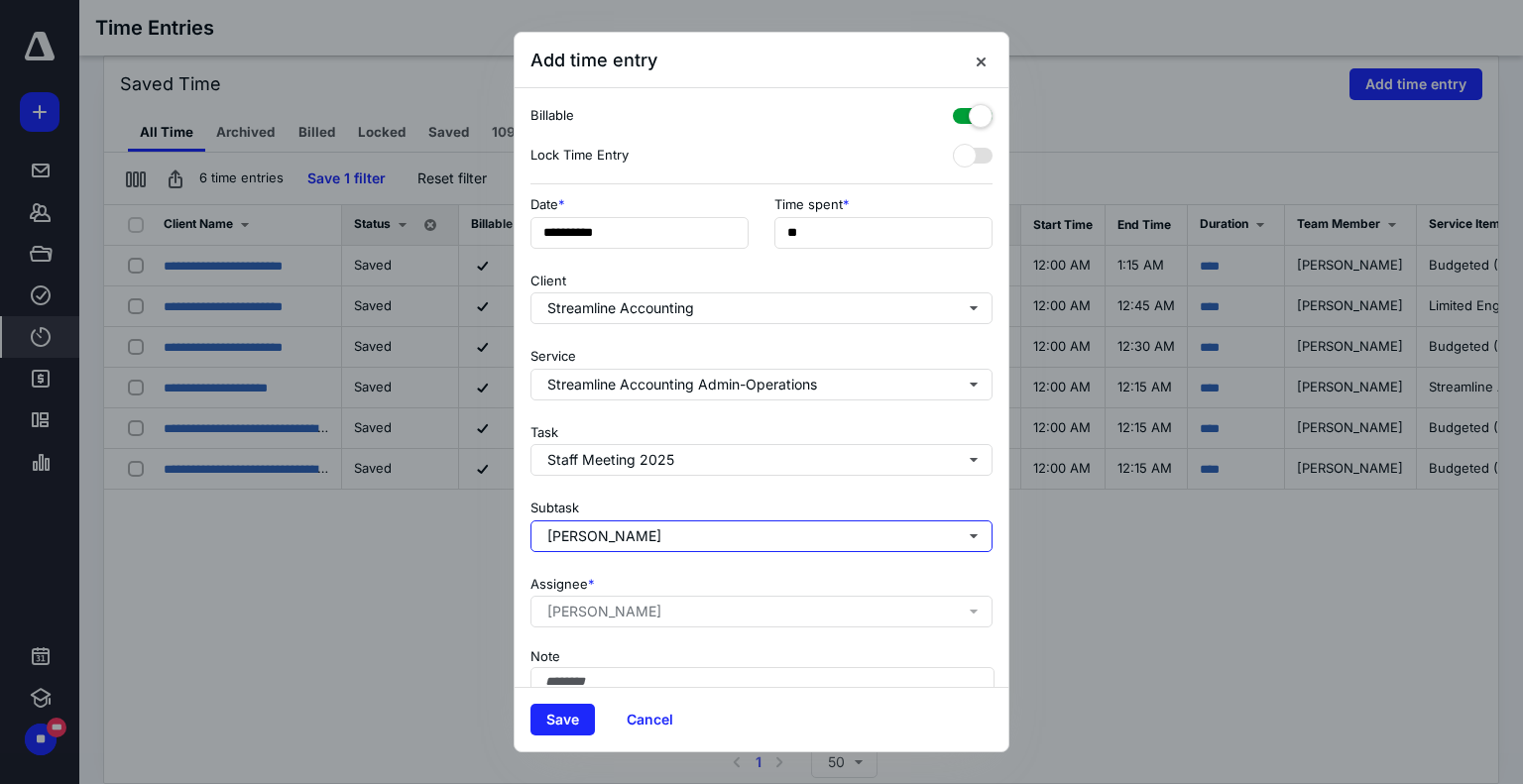 scroll, scrollTop: 110, scrollLeft: 0, axis: vertical 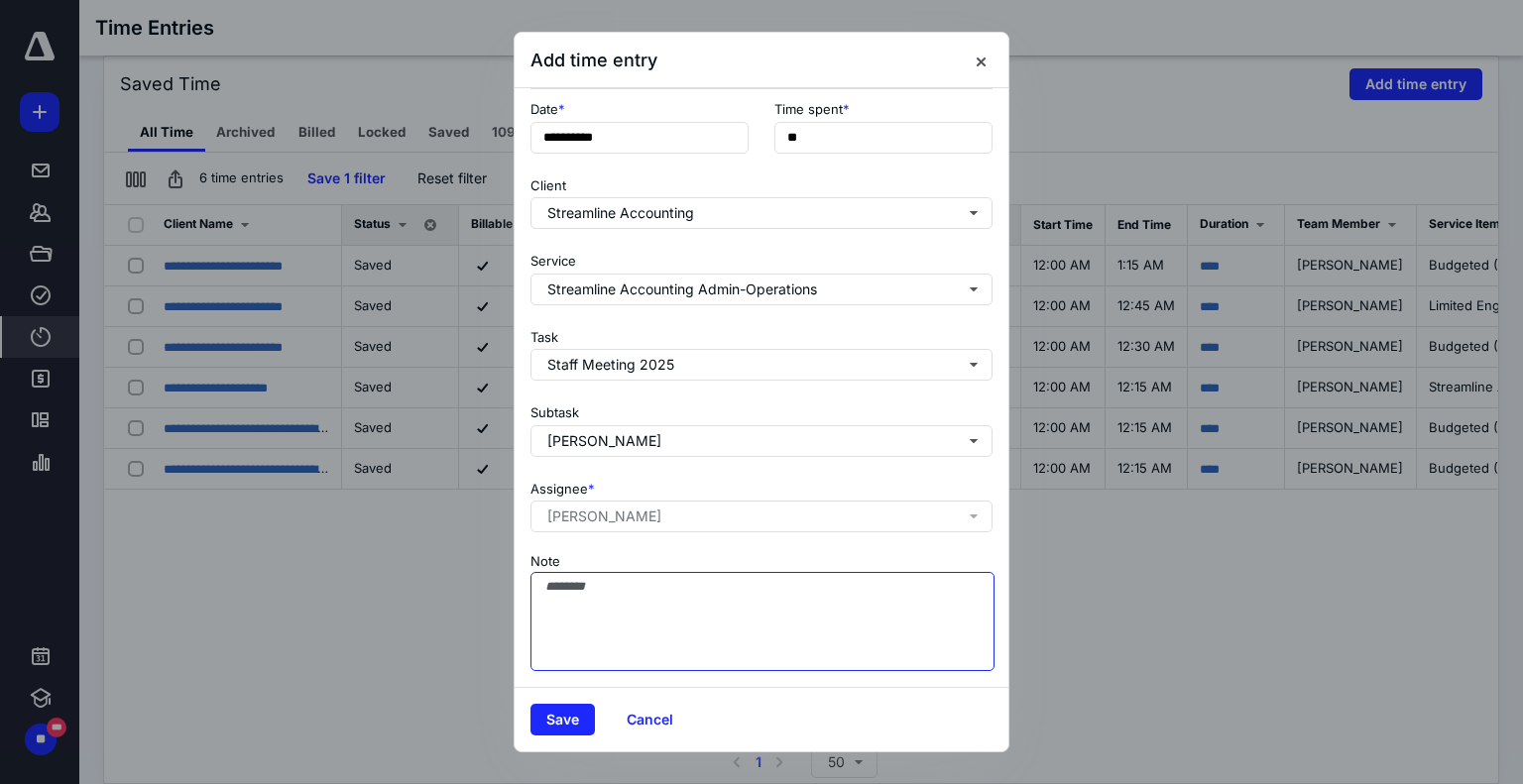 click on "Note" at bounding box center [762, 621] 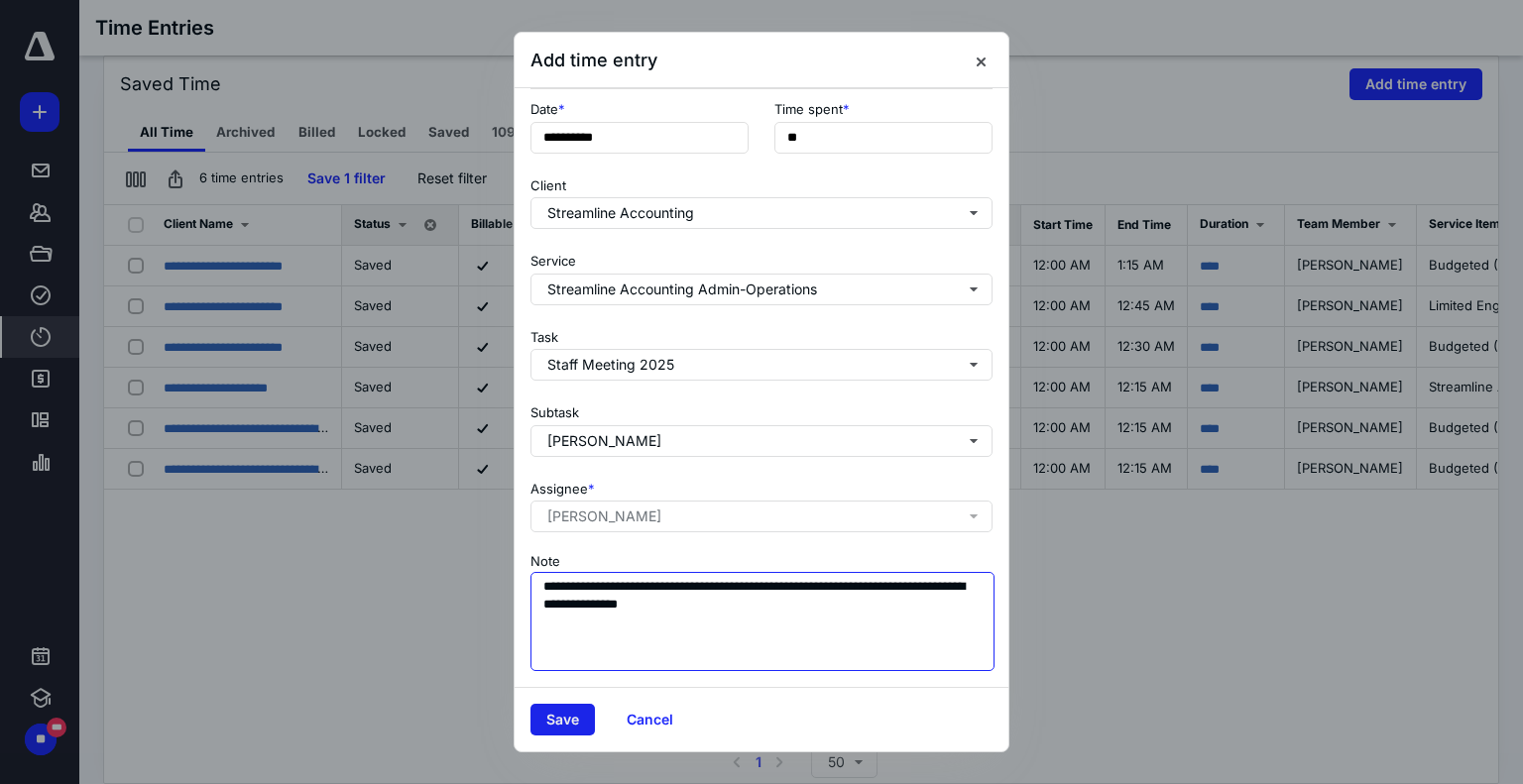 type on "**********" 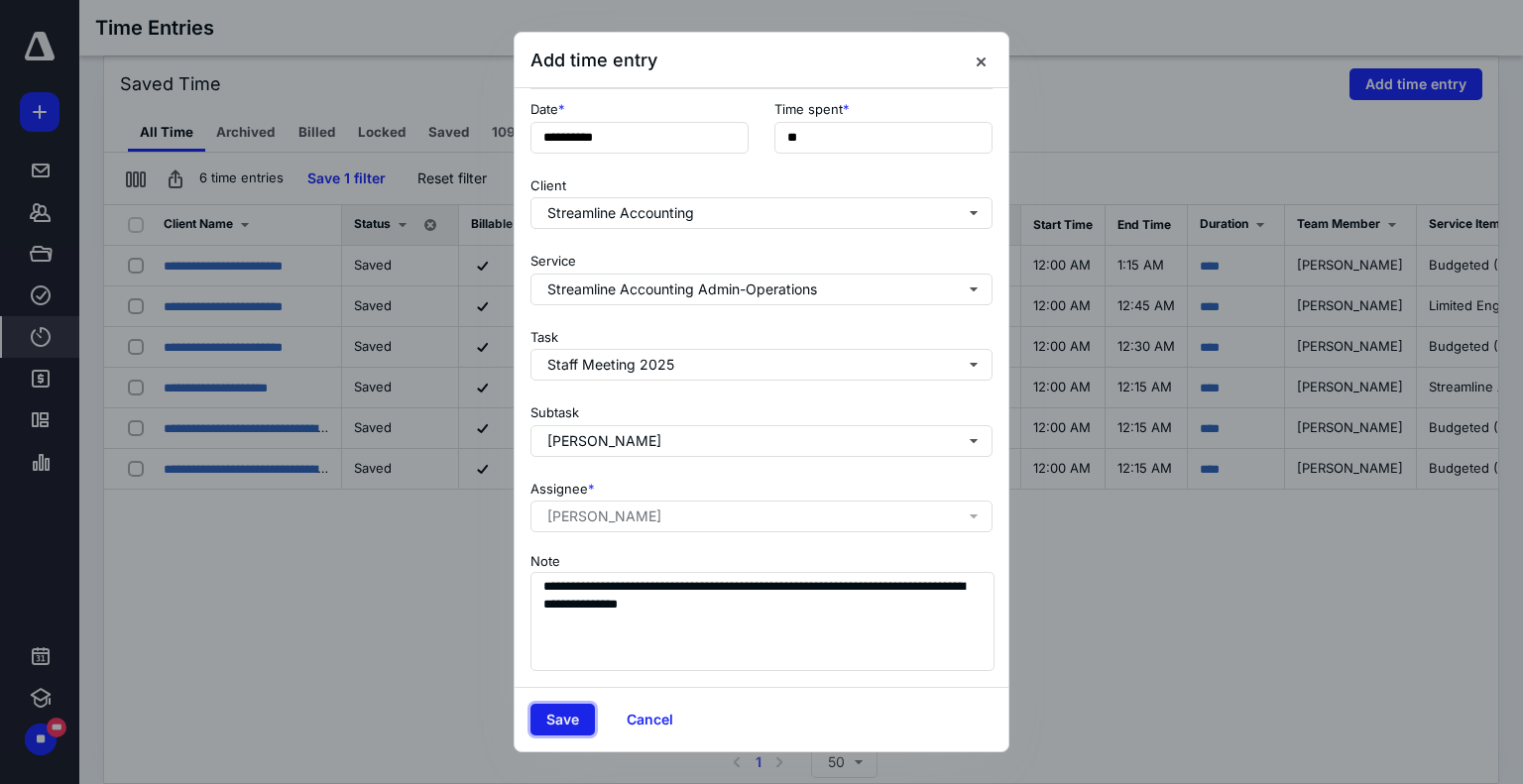 click on "Save" at bounding box center [562, 720] 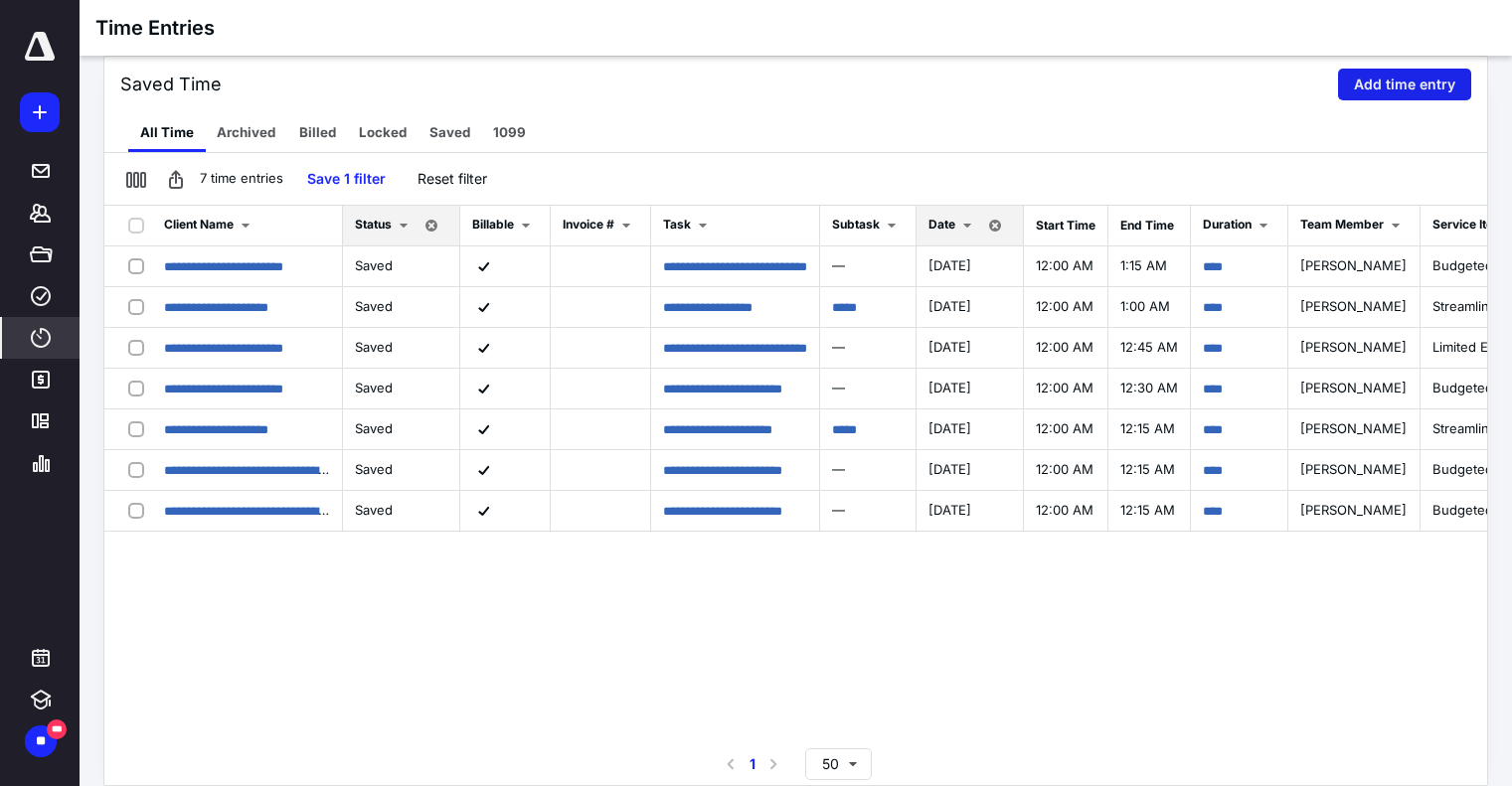 click on "Add time entry" at bounding box center [1405, 84] 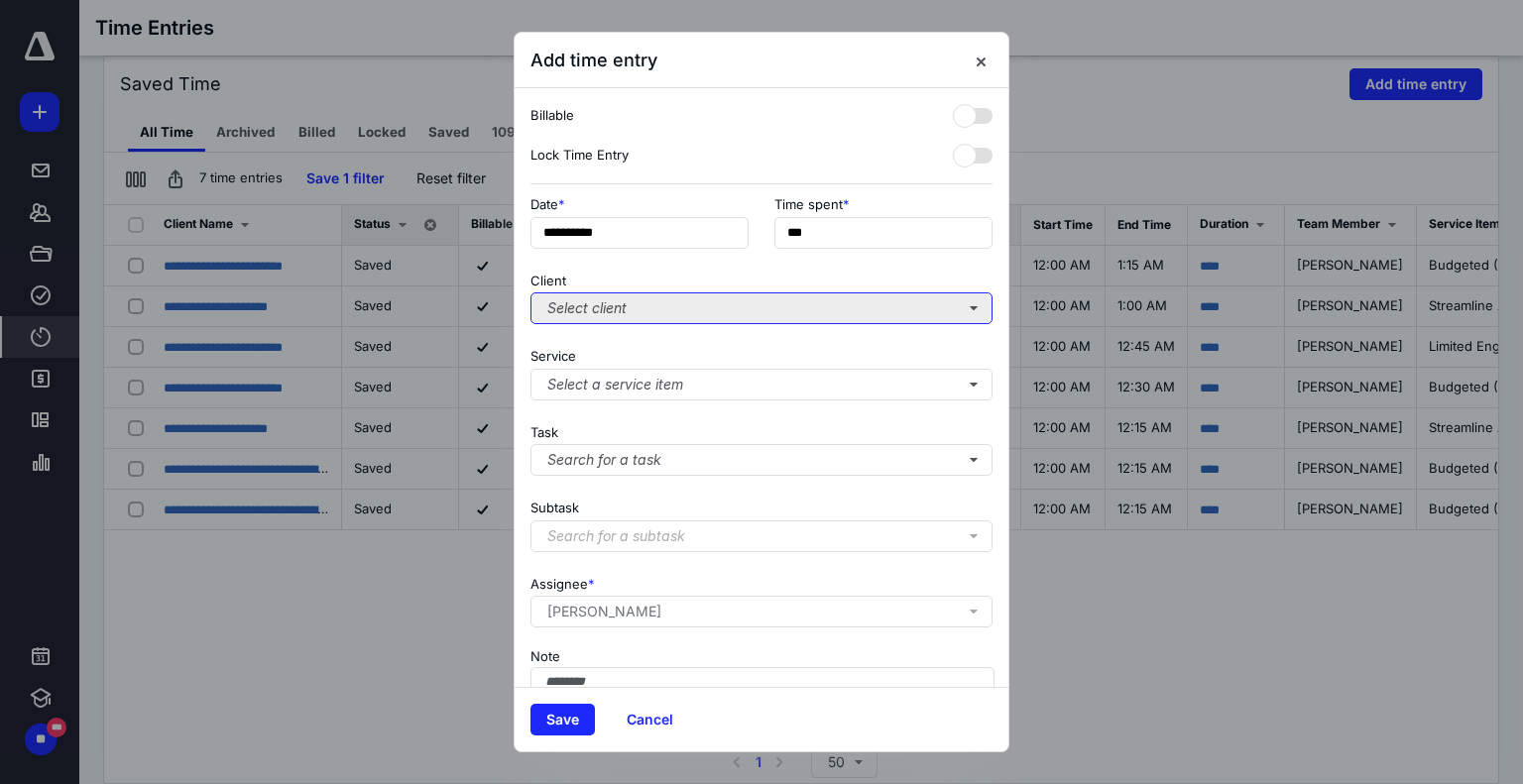 click on "Select client" at bounding box center [762, 308] 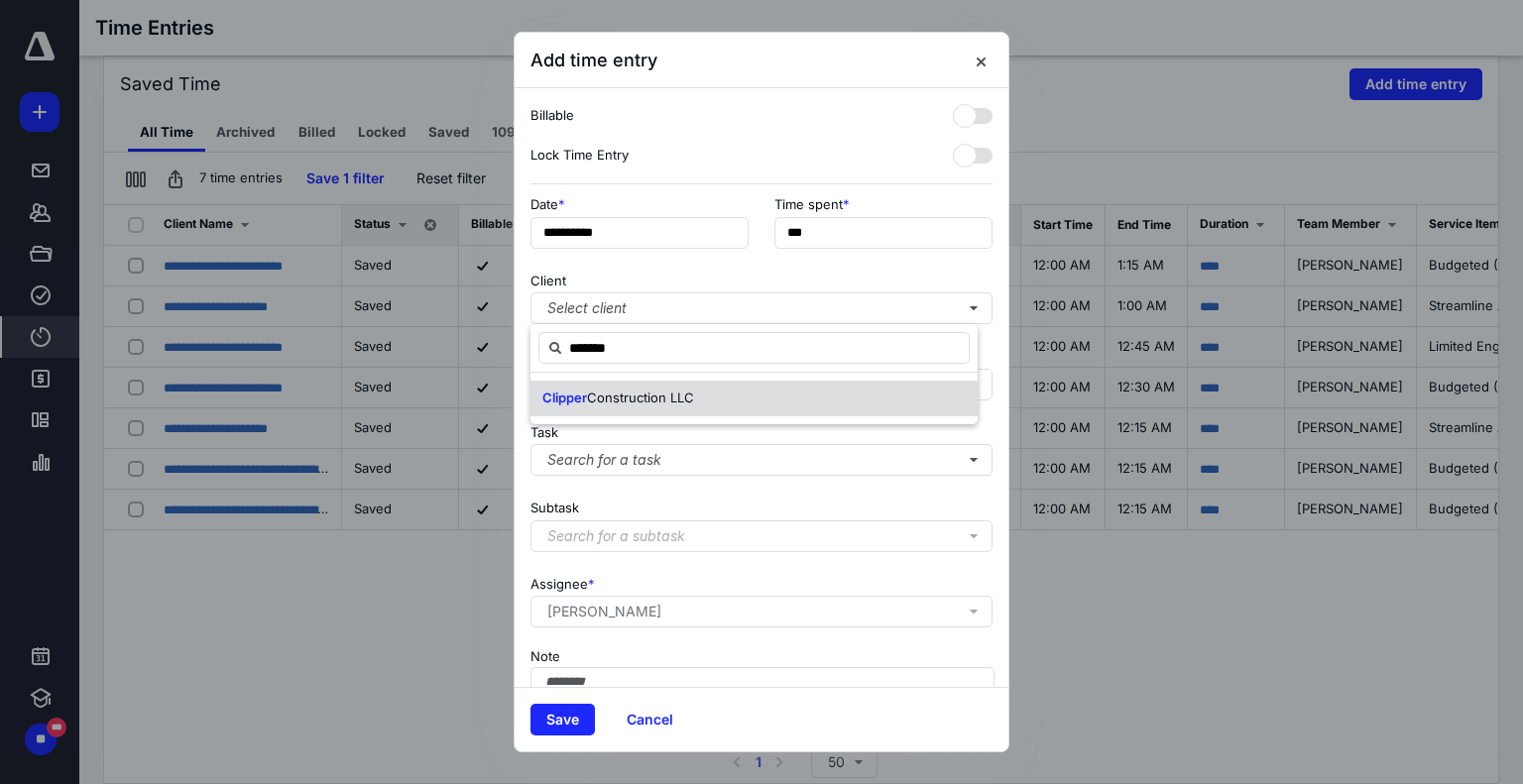 click on "Construction LLC" at bounding box center [641, 397] 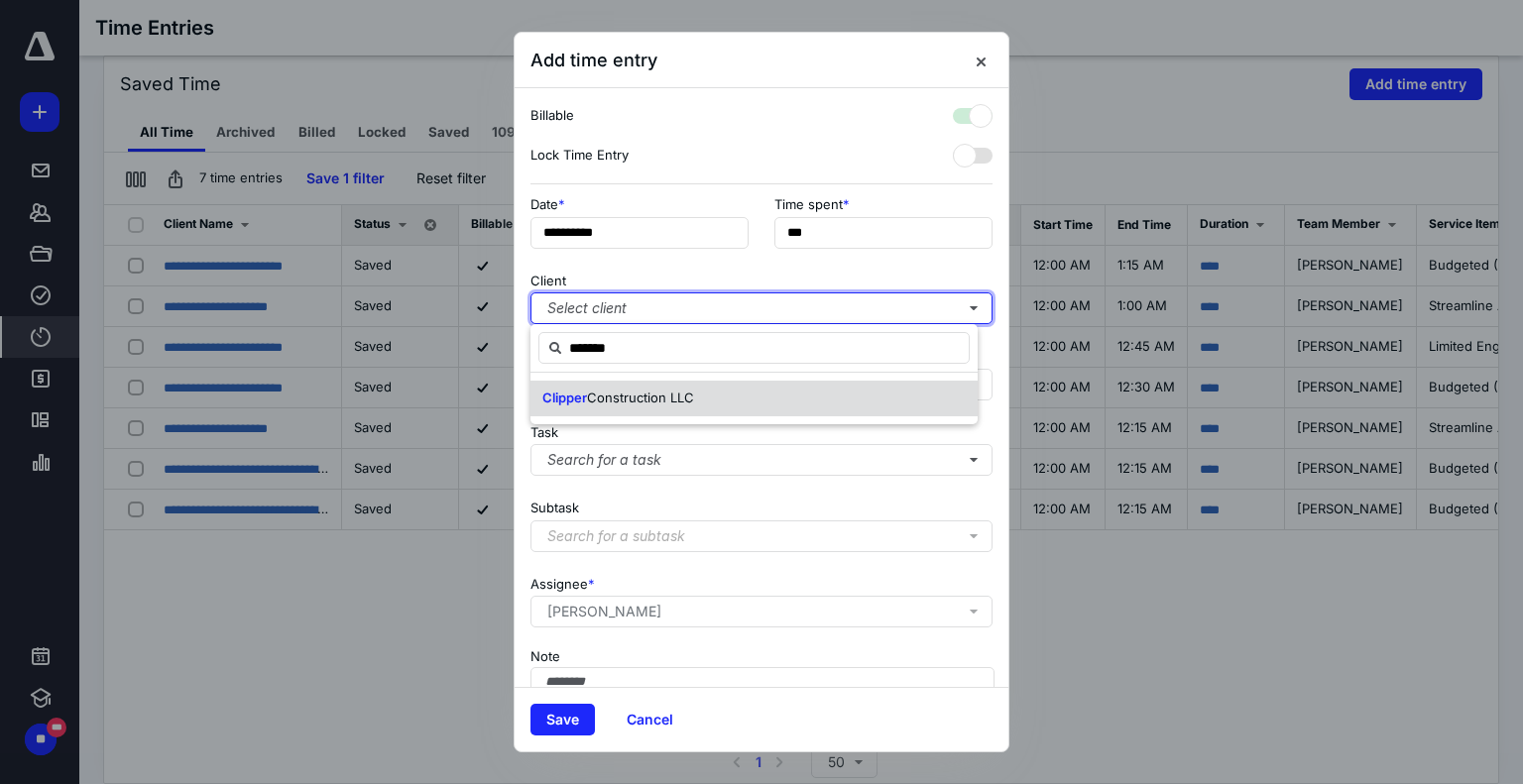 checkbox on "true" 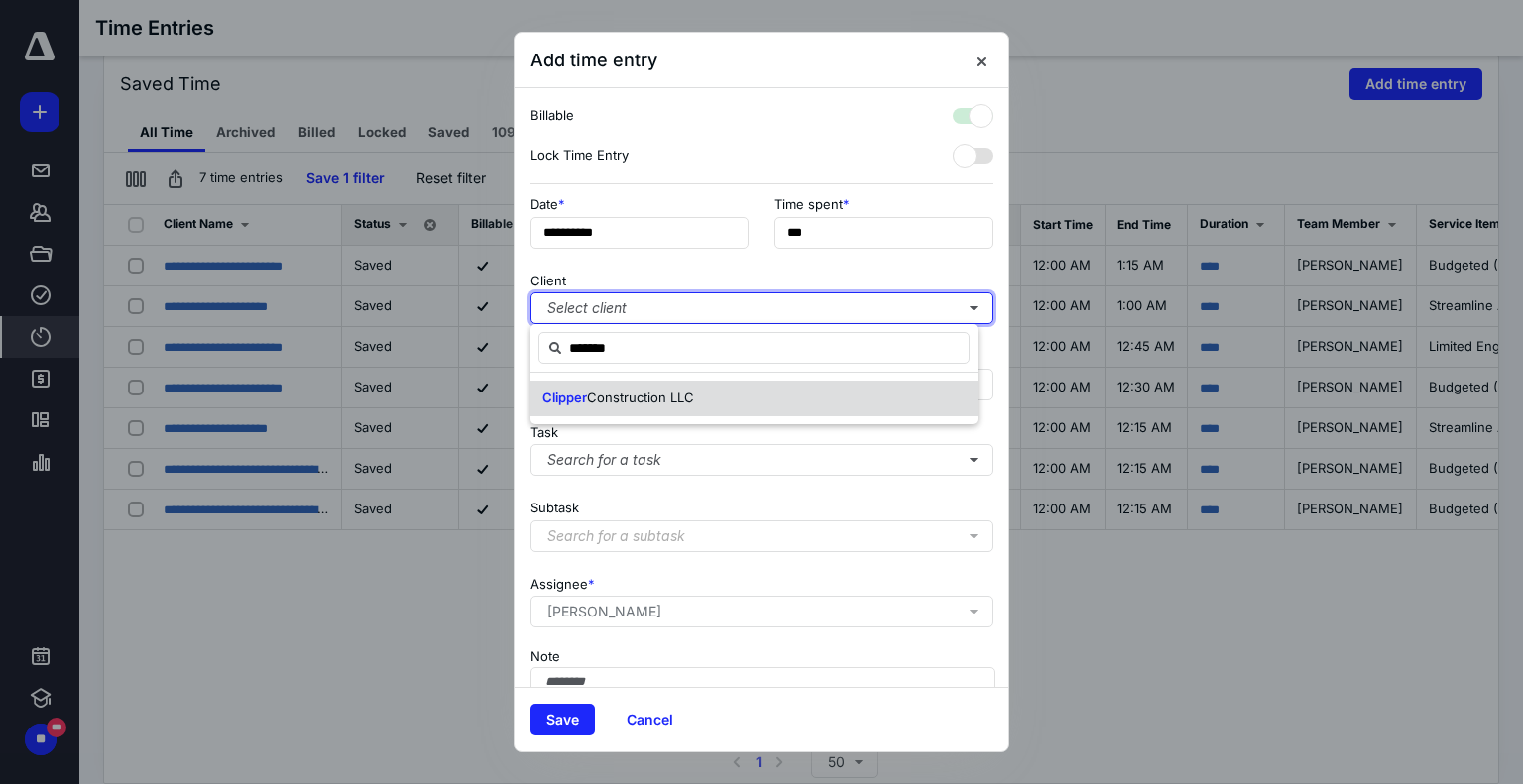 type 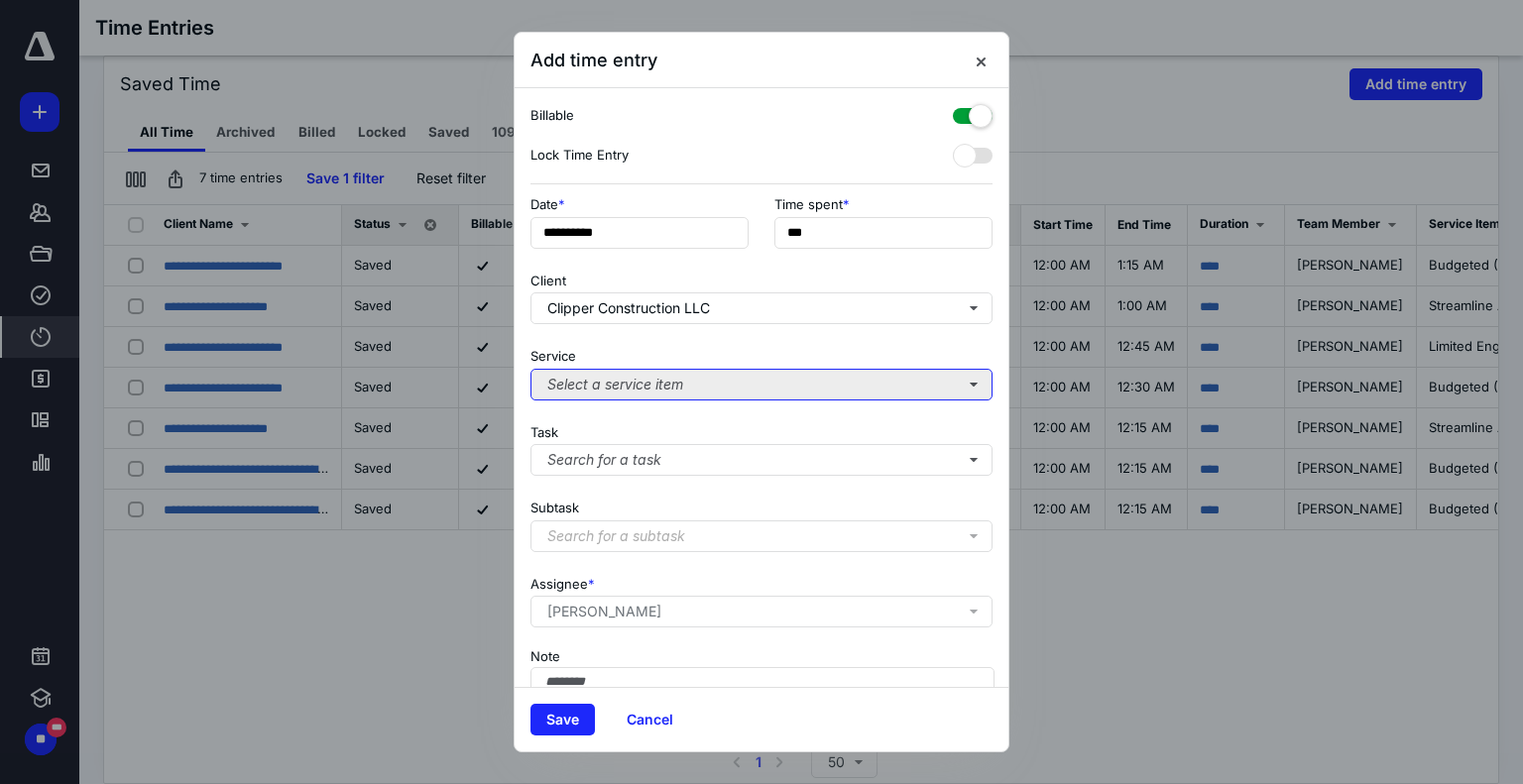 click on "Select a service item" at bounding box center (762, 385) 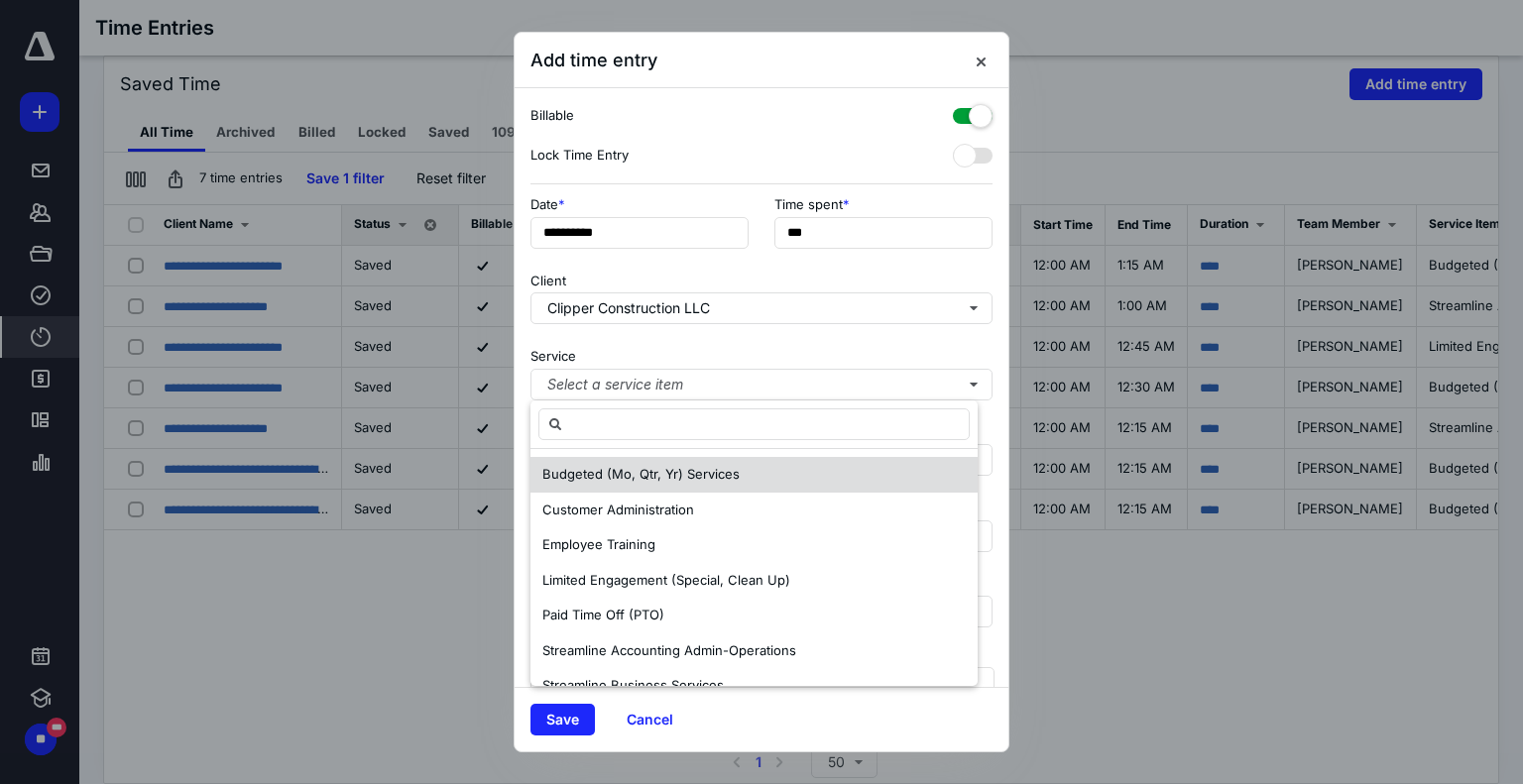 click on "Budgeted (Mo, Qtr, Yr) Services" at bounding box center (641, 474) 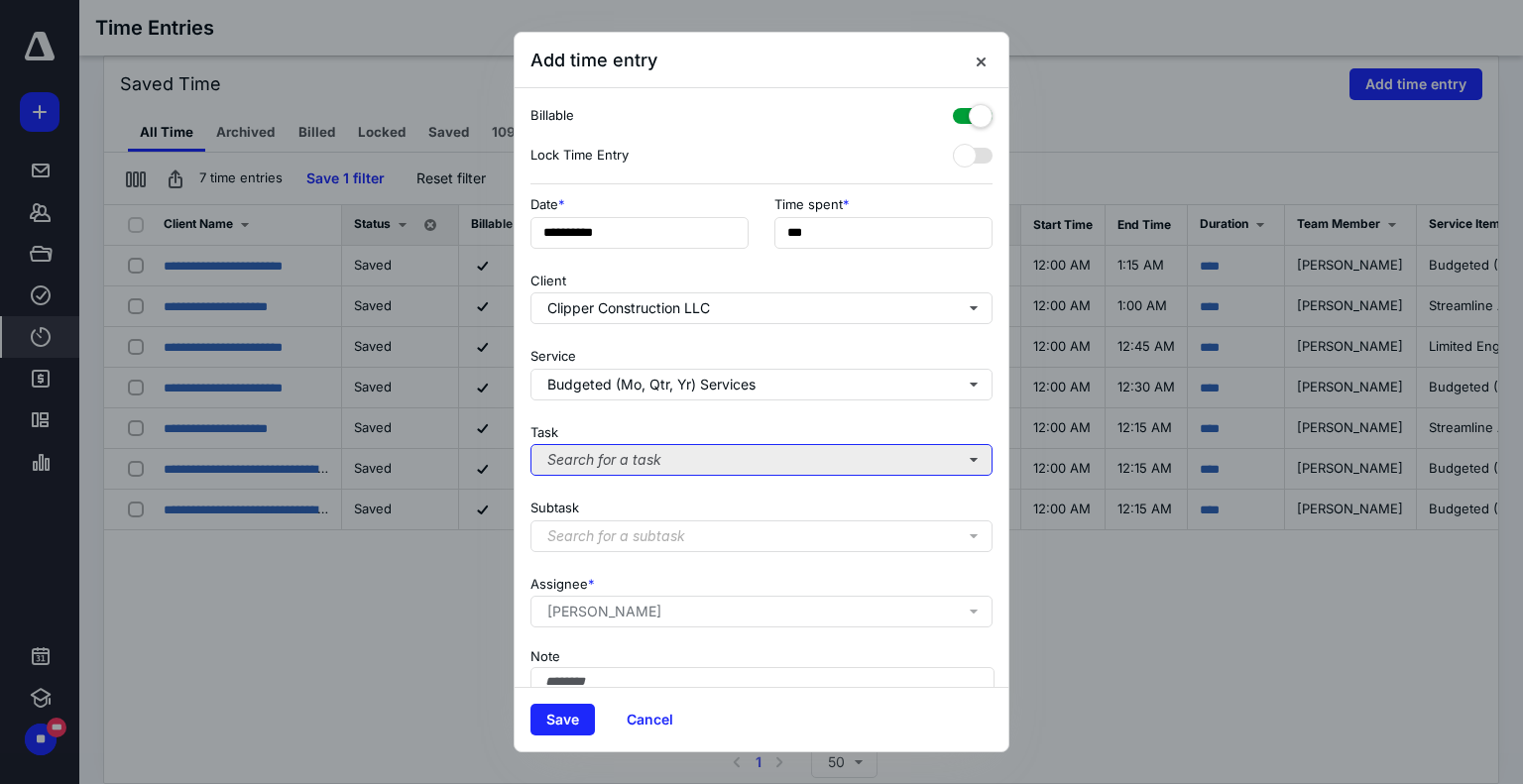 click on "Search for a task" at bounding box center (762, 460) 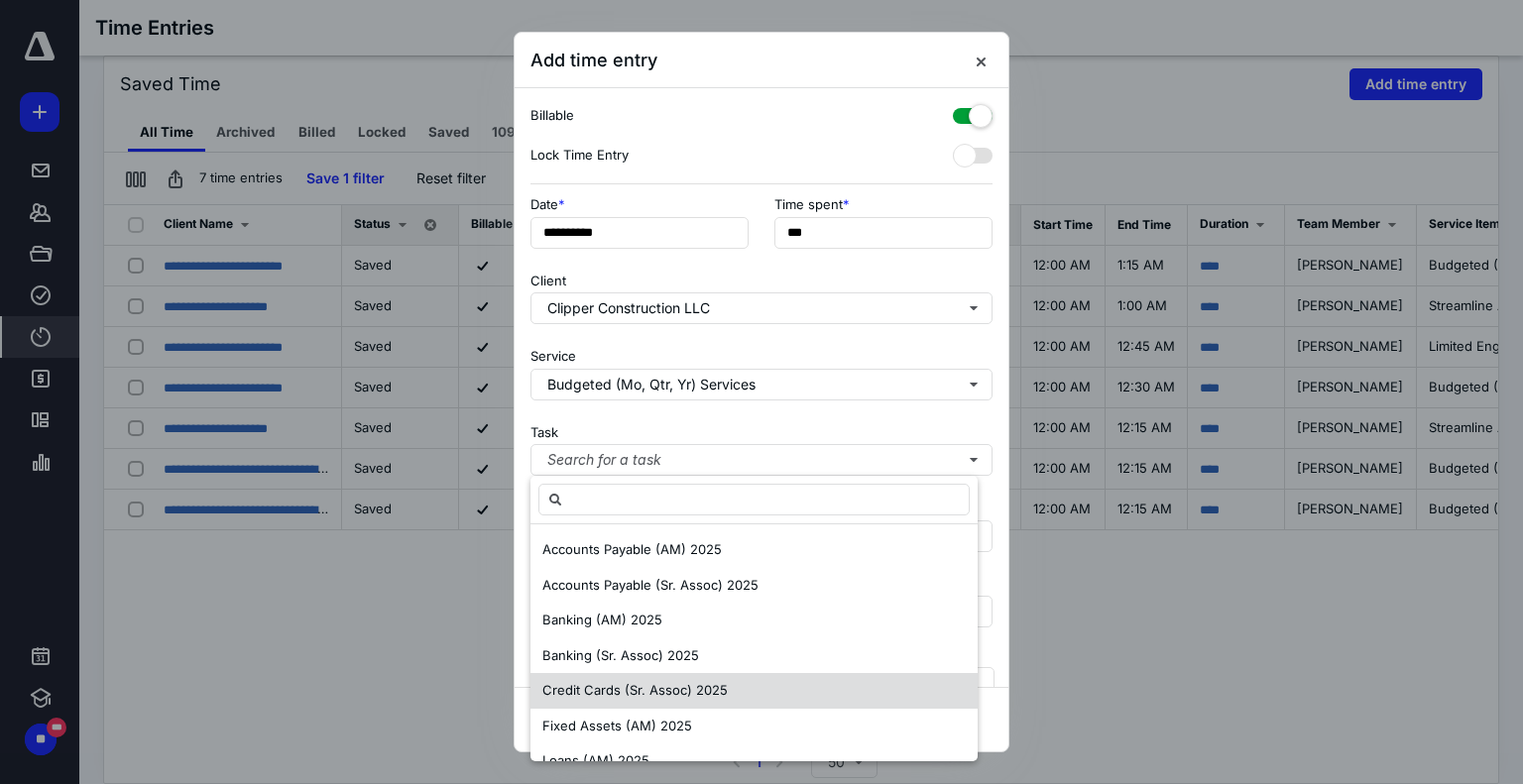 click on "Credit Cards (Sr. Assoc) 2025" at bounding box center [635, 690] 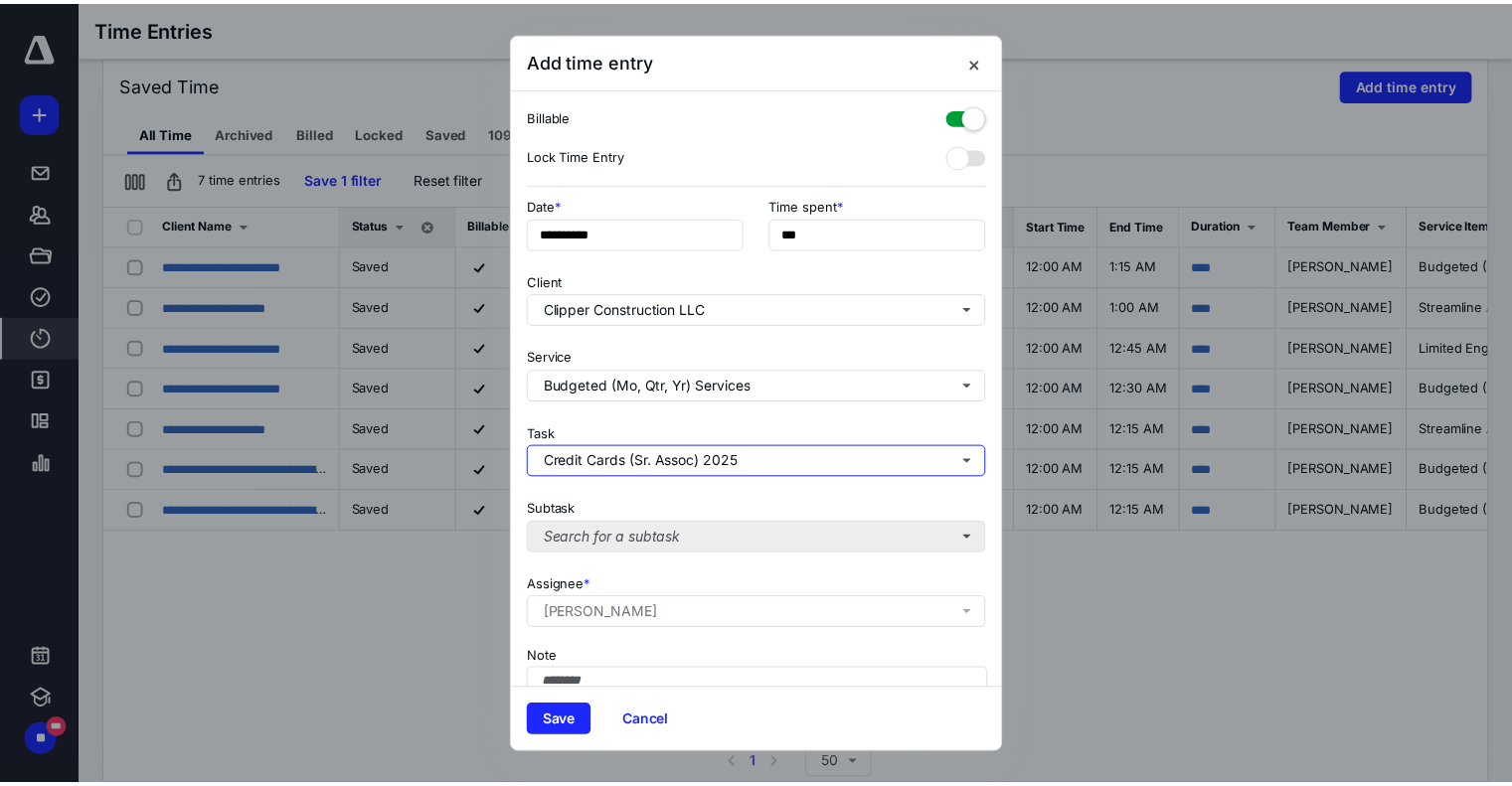 scroll, scrollTop: 110, scrollLeft: 0, axis: vertical 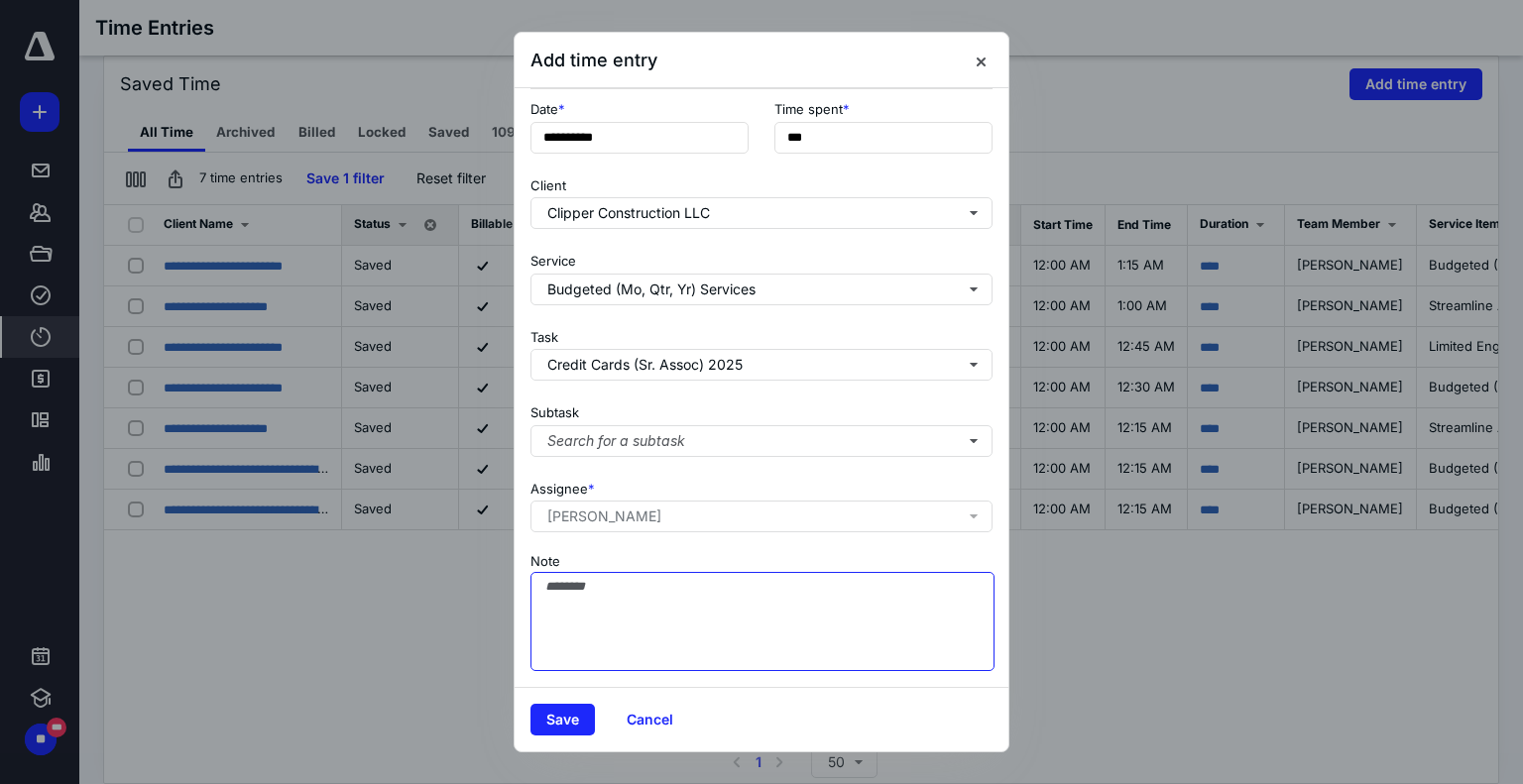 click on "Note" at bounding box center (762, 621) 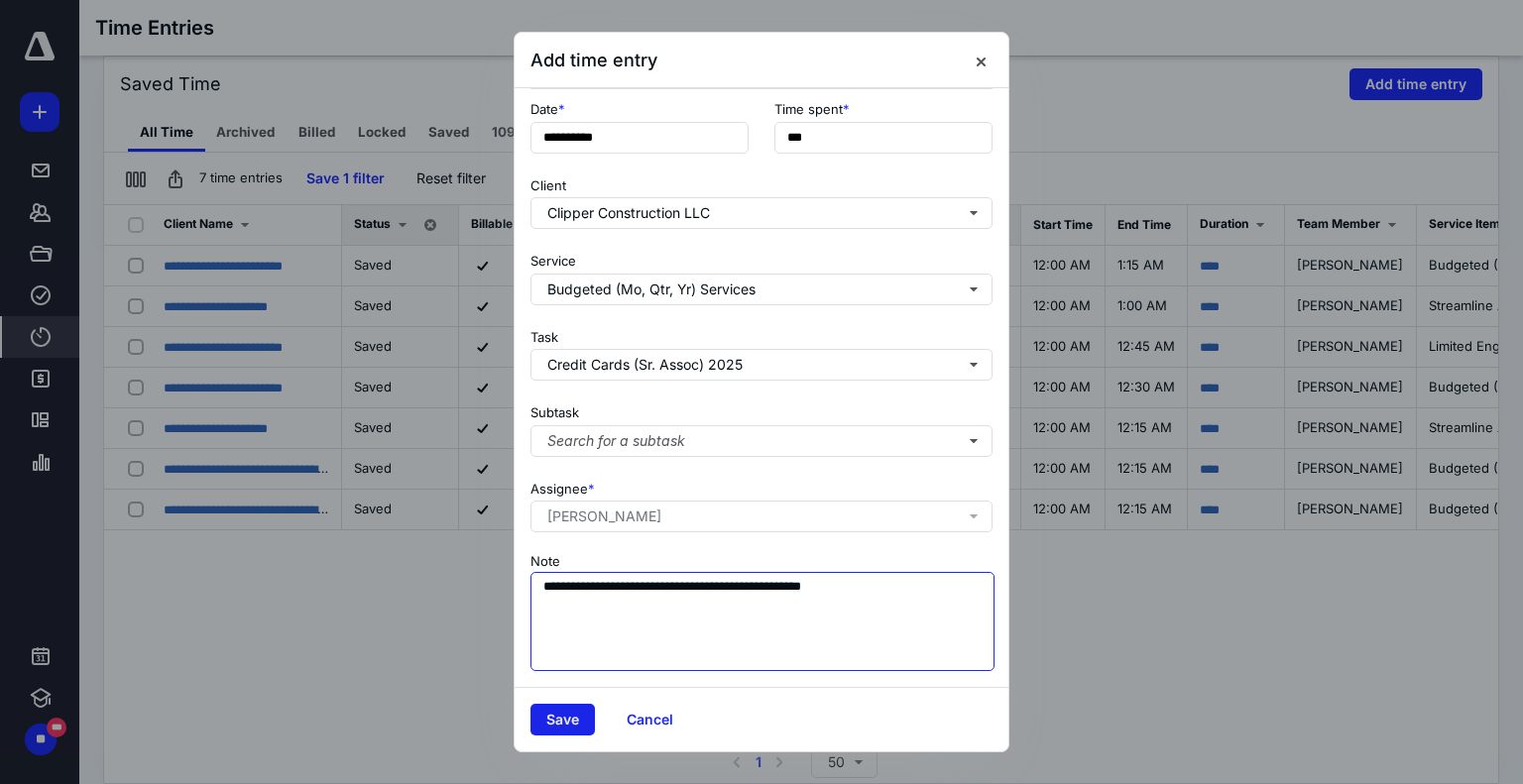 type on "**********" 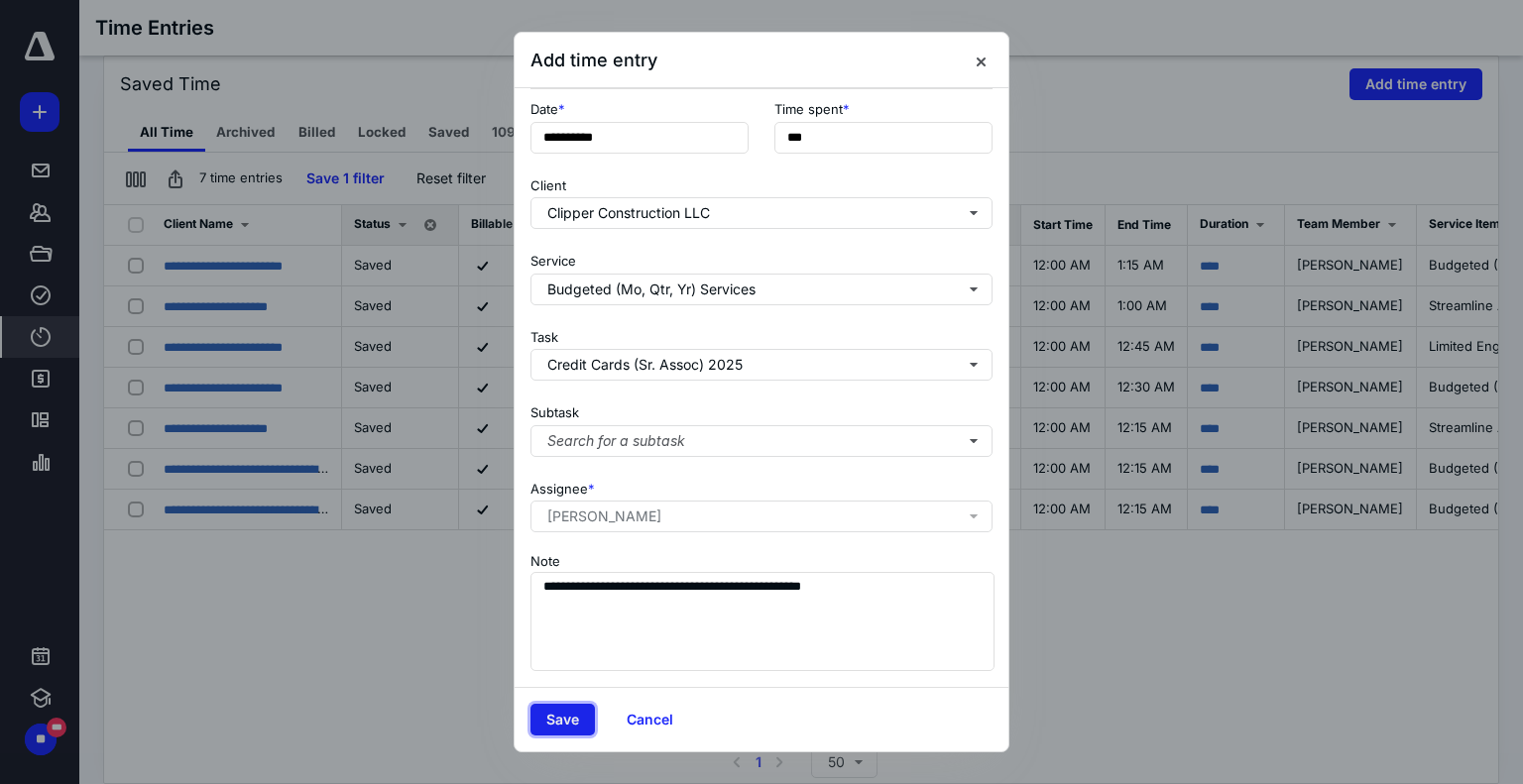 click on "Save" at bounding box center (562, 720) 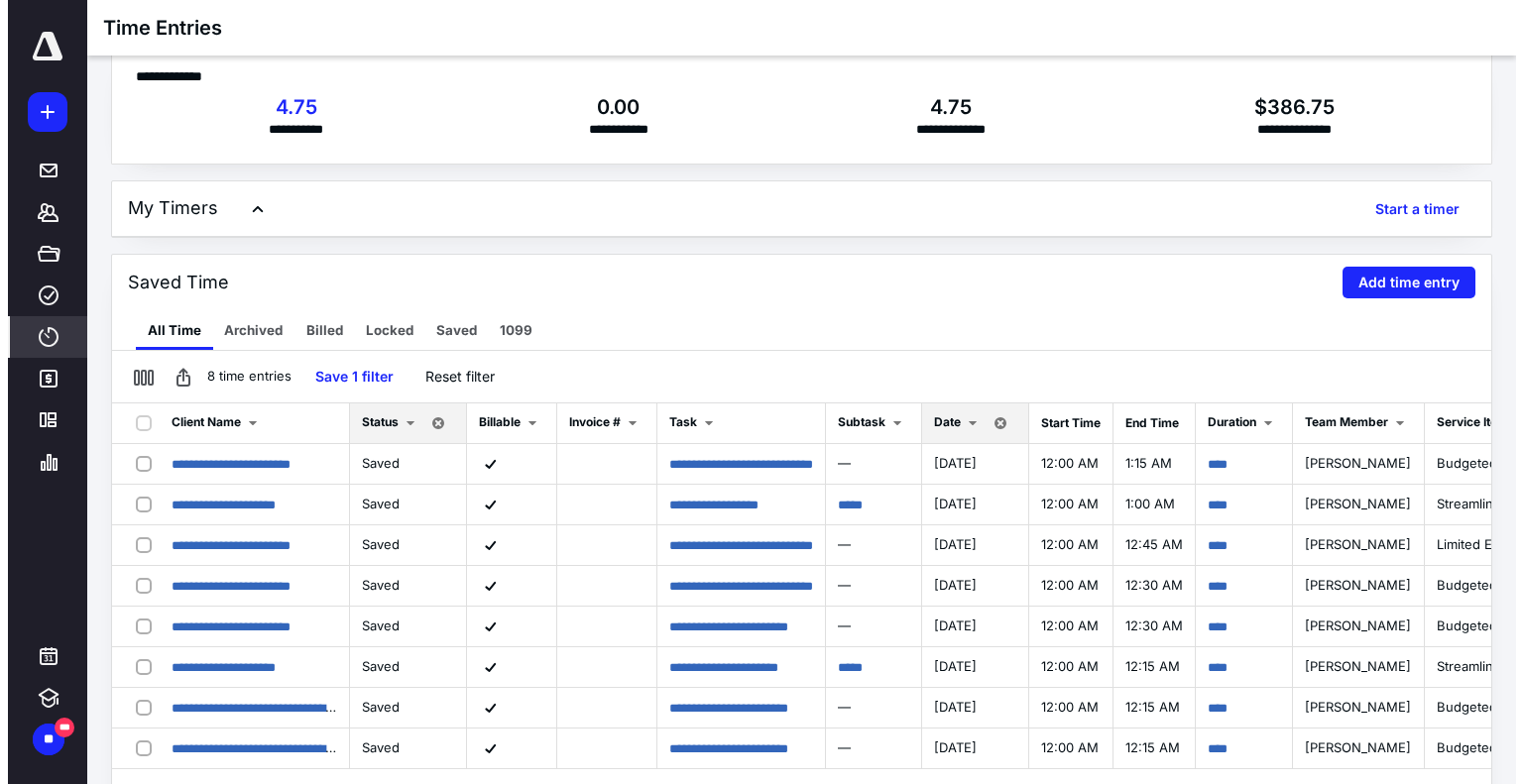 scroll, scrollTop: 0, scrollLeft: 0, axis: both 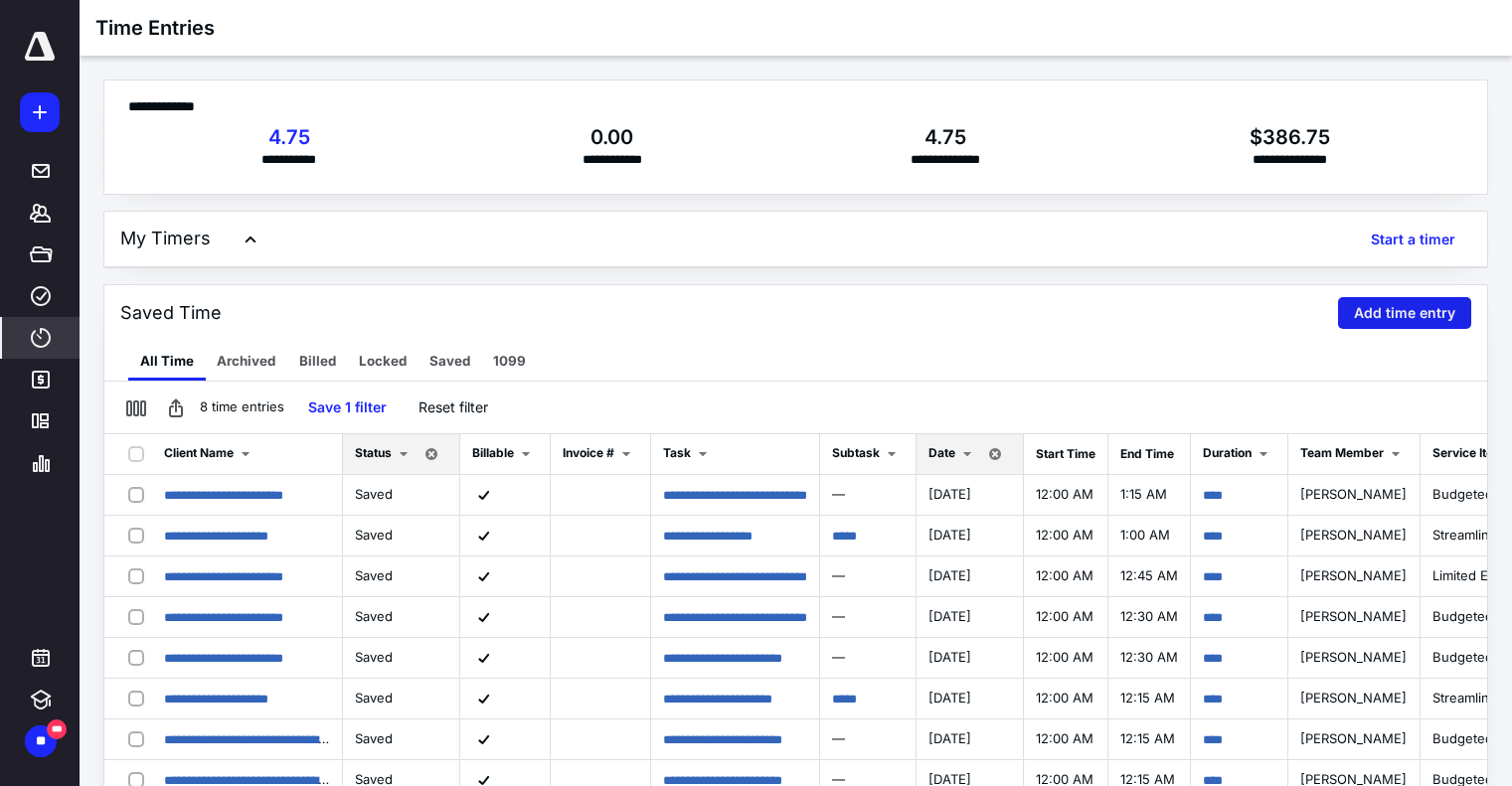 click on "Add time entry" at bounding box center [1405, 313] 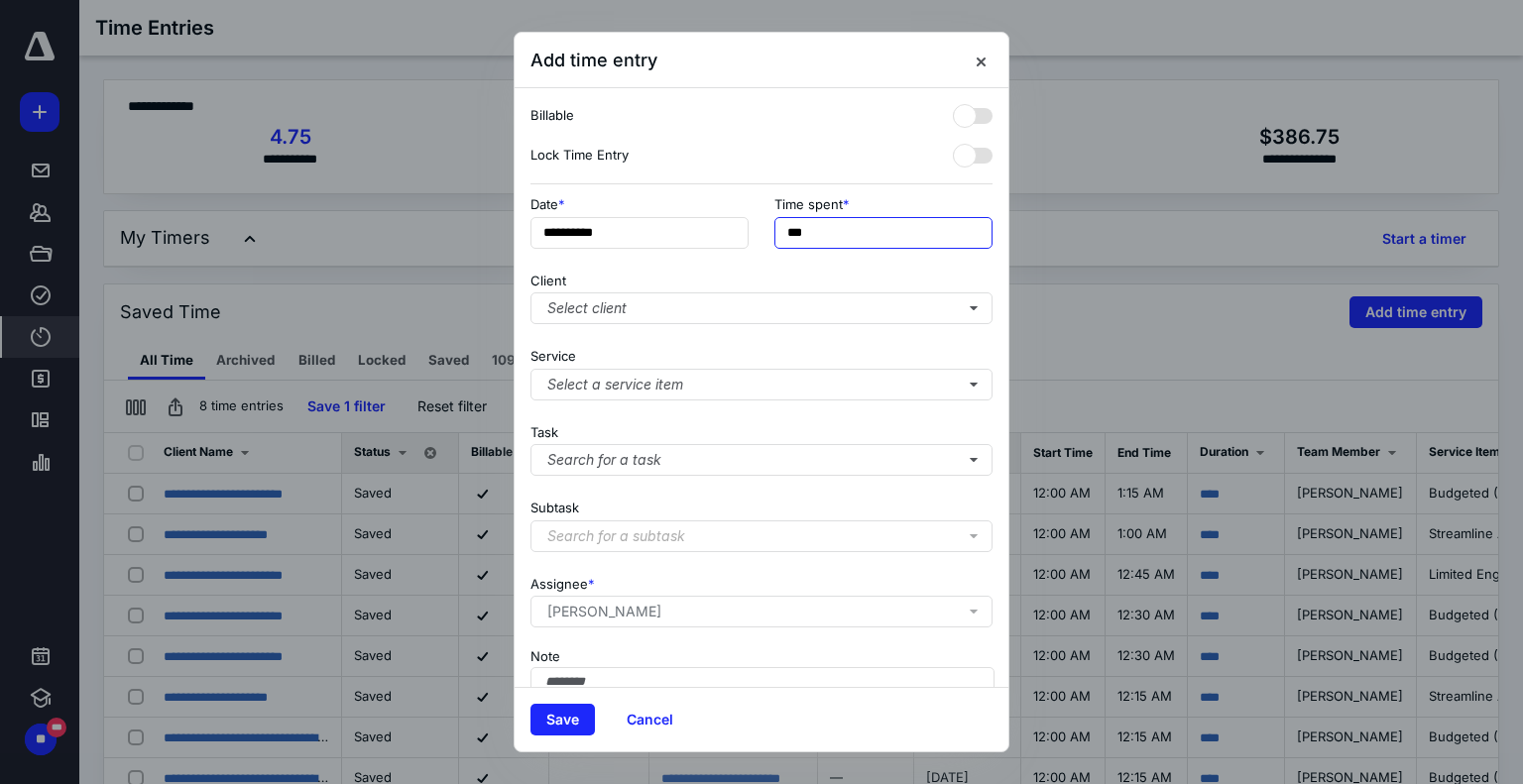 drag, startPoint x: 849, startPoint y: 235, endPoint x: 767, endPoint y: 202, distance: 88.391176 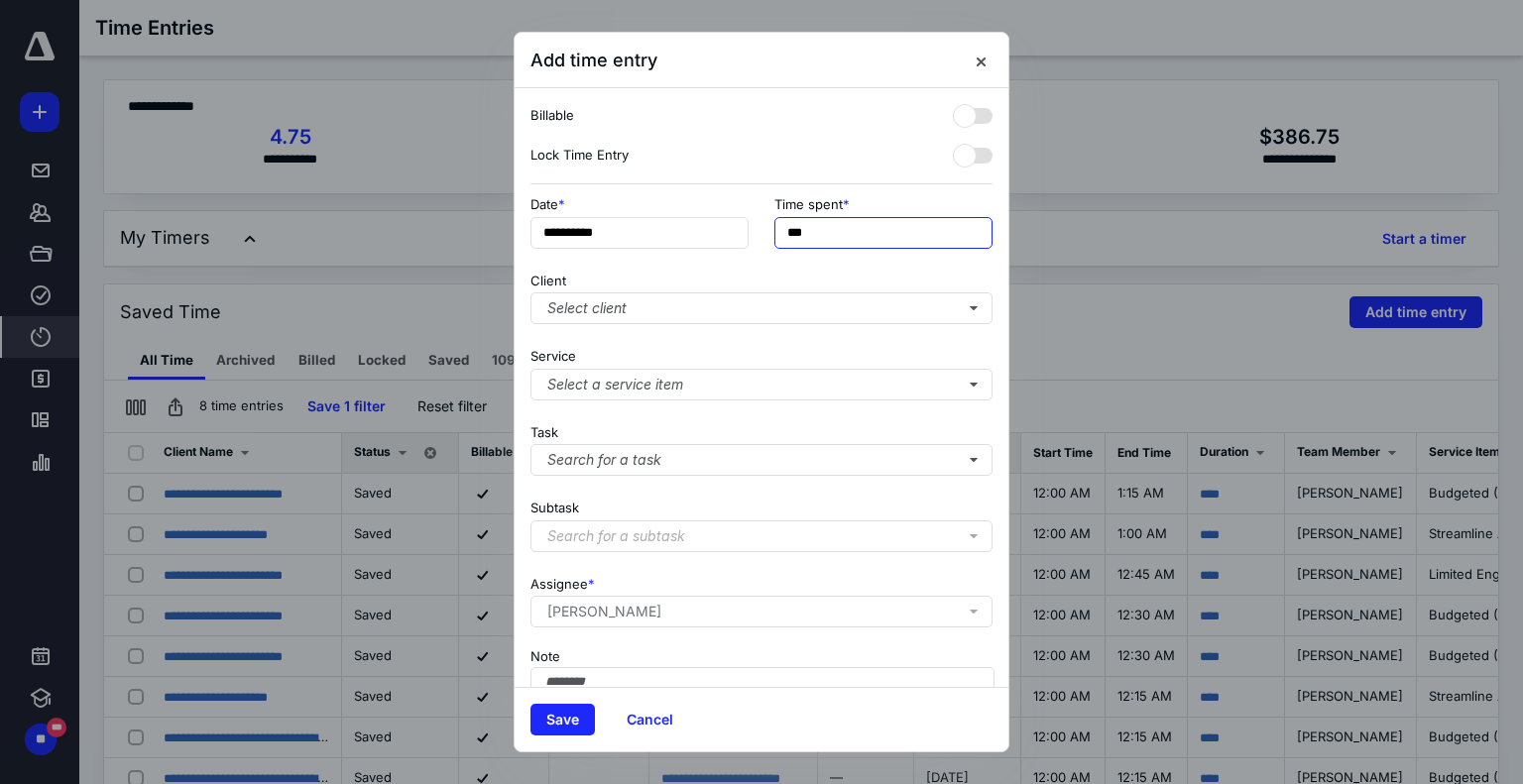 type on "*" 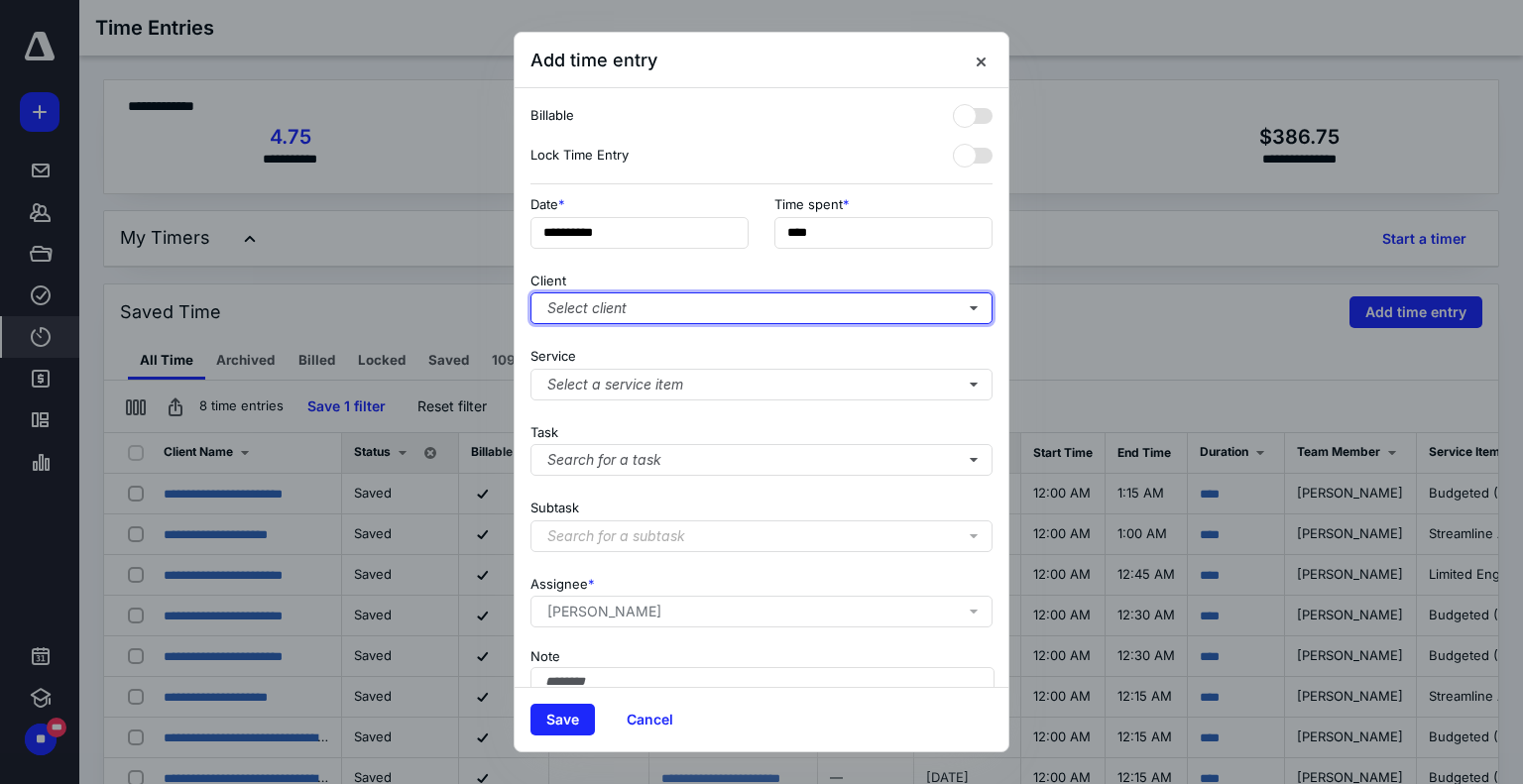 type on "******" 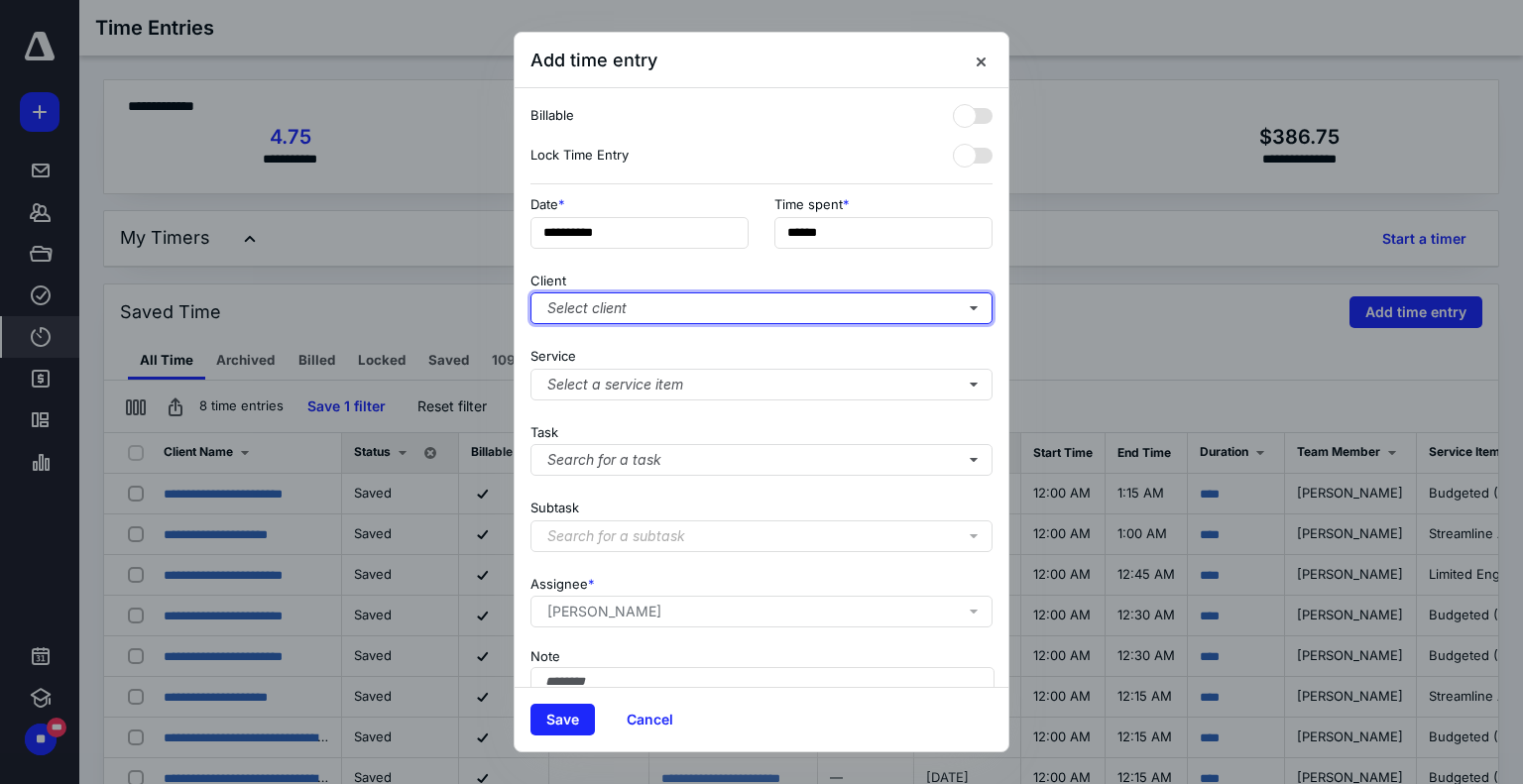 type 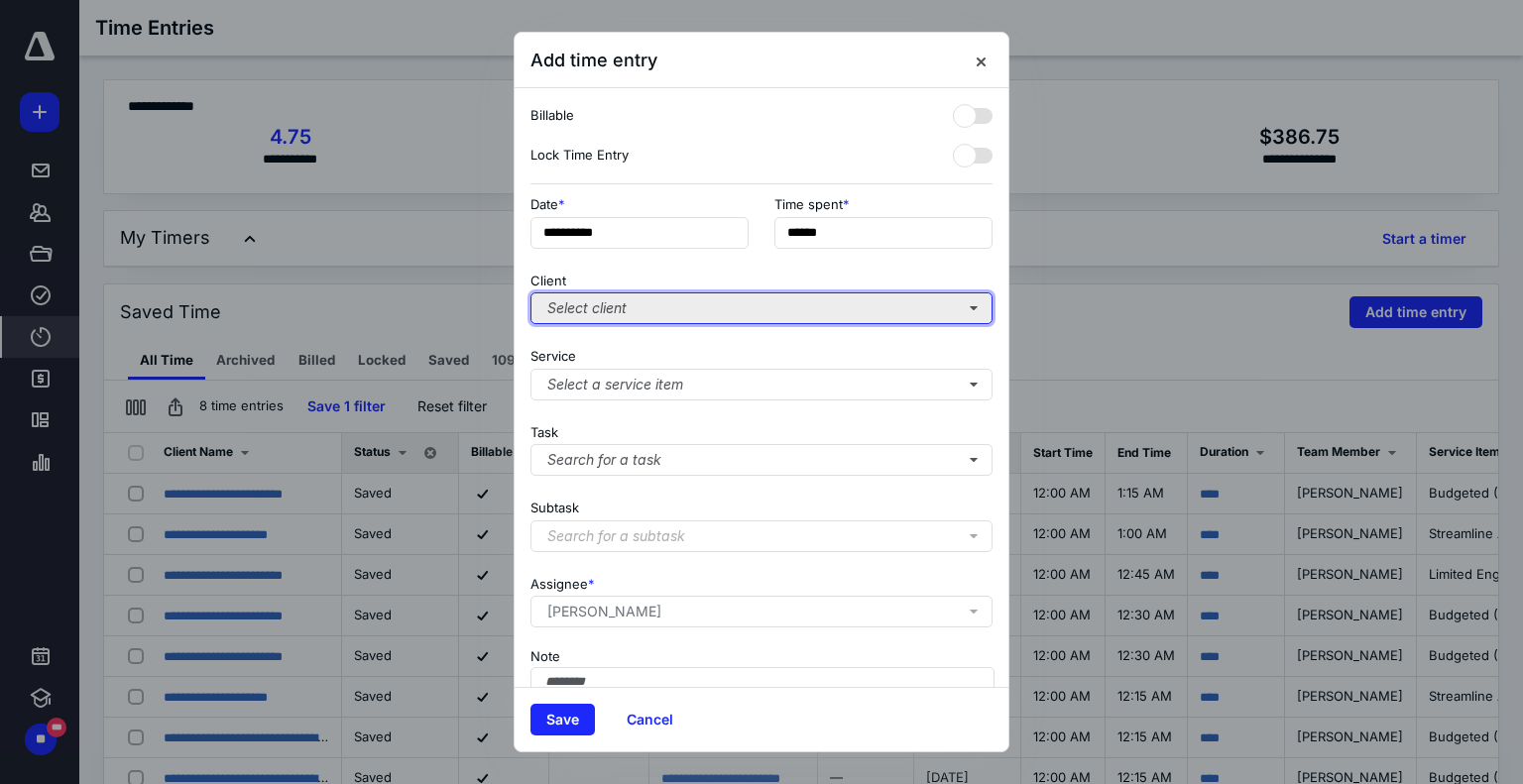 click on "Select client" at bounding box center [762, 308] 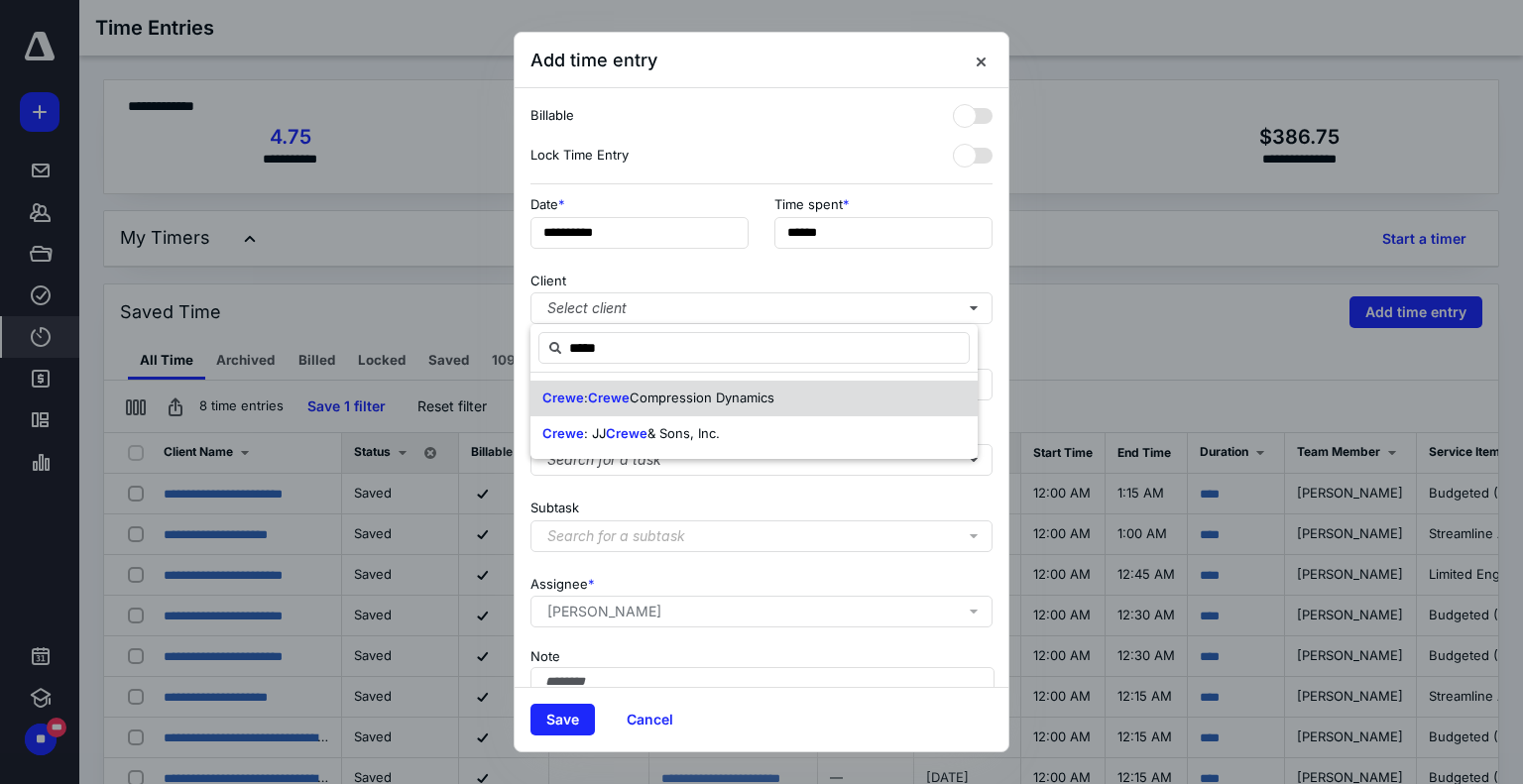 click on "Compression Dynamics" at bounding box center (702, 397) 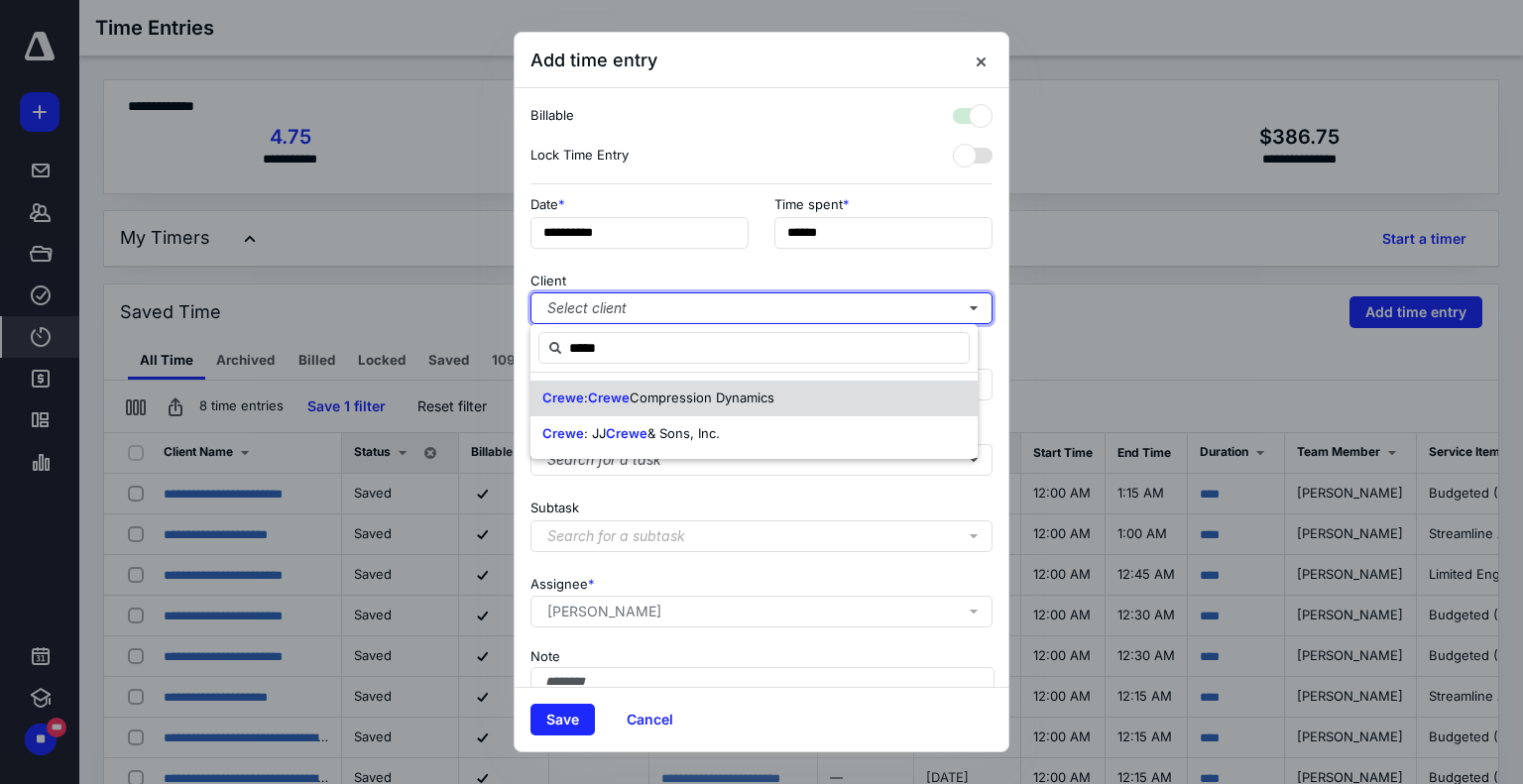 checkbox on "true" 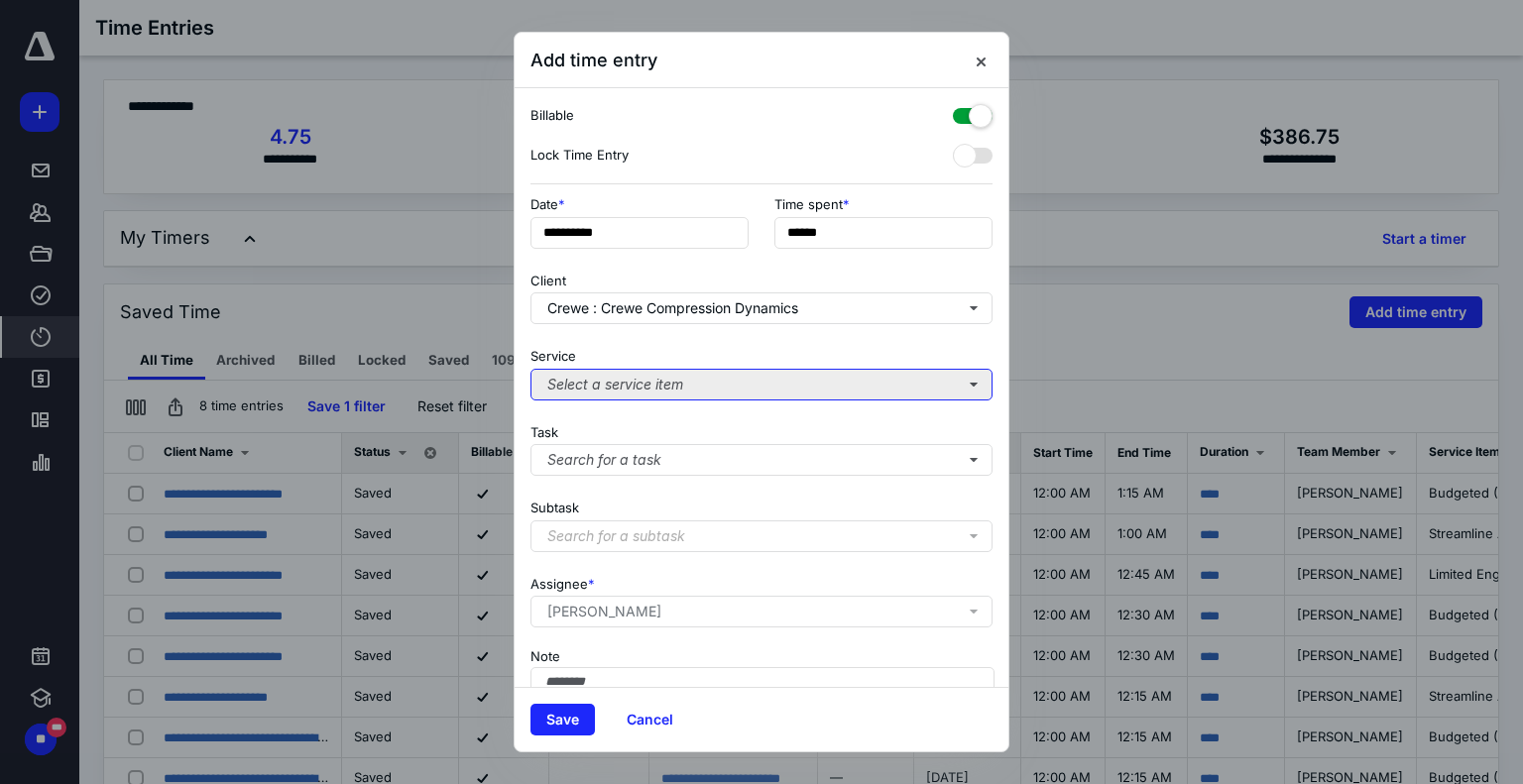 click on "Select a service item" at bounding box center [762, 385] 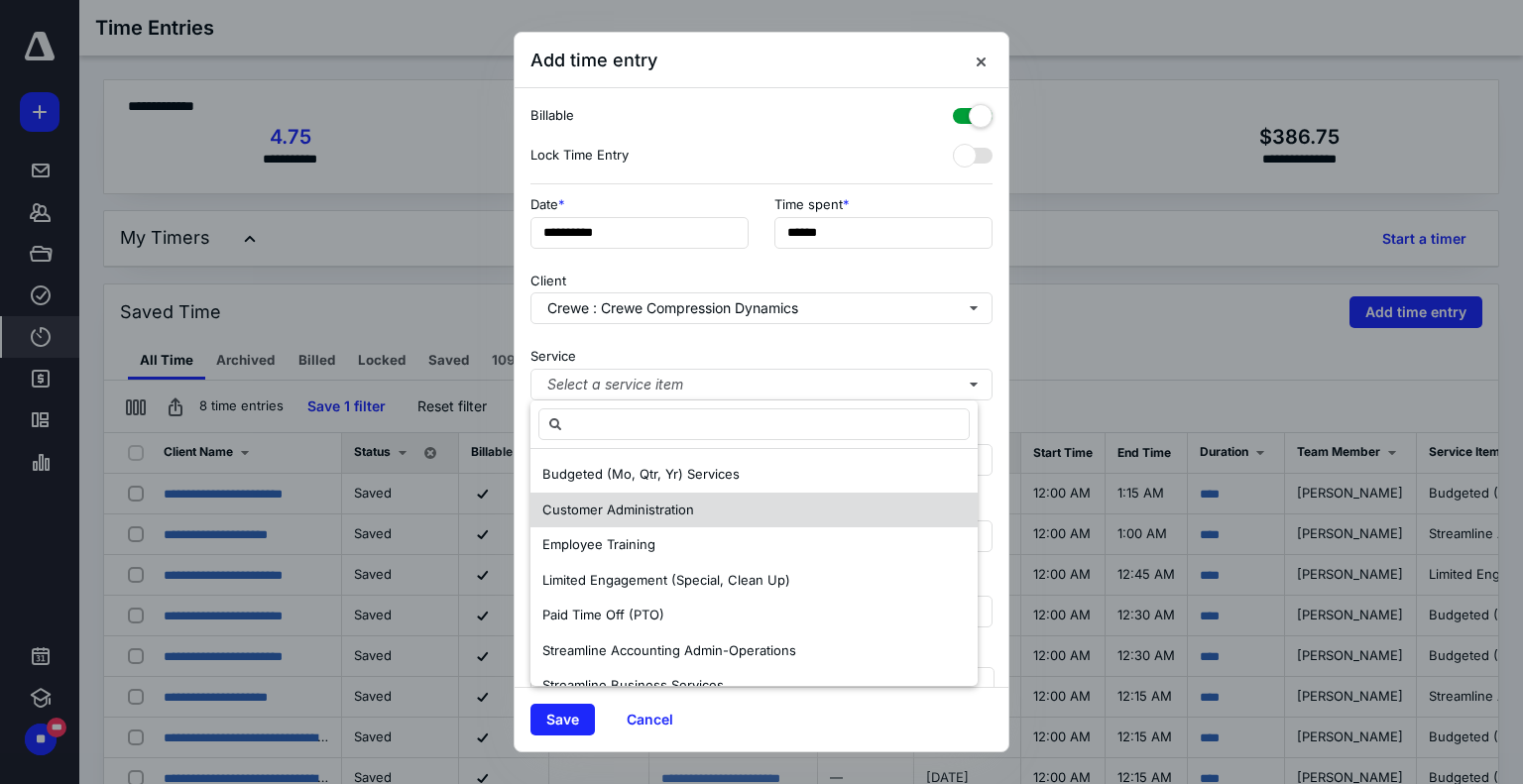 click on "Customer Administration" at bounding box center (618, 509) 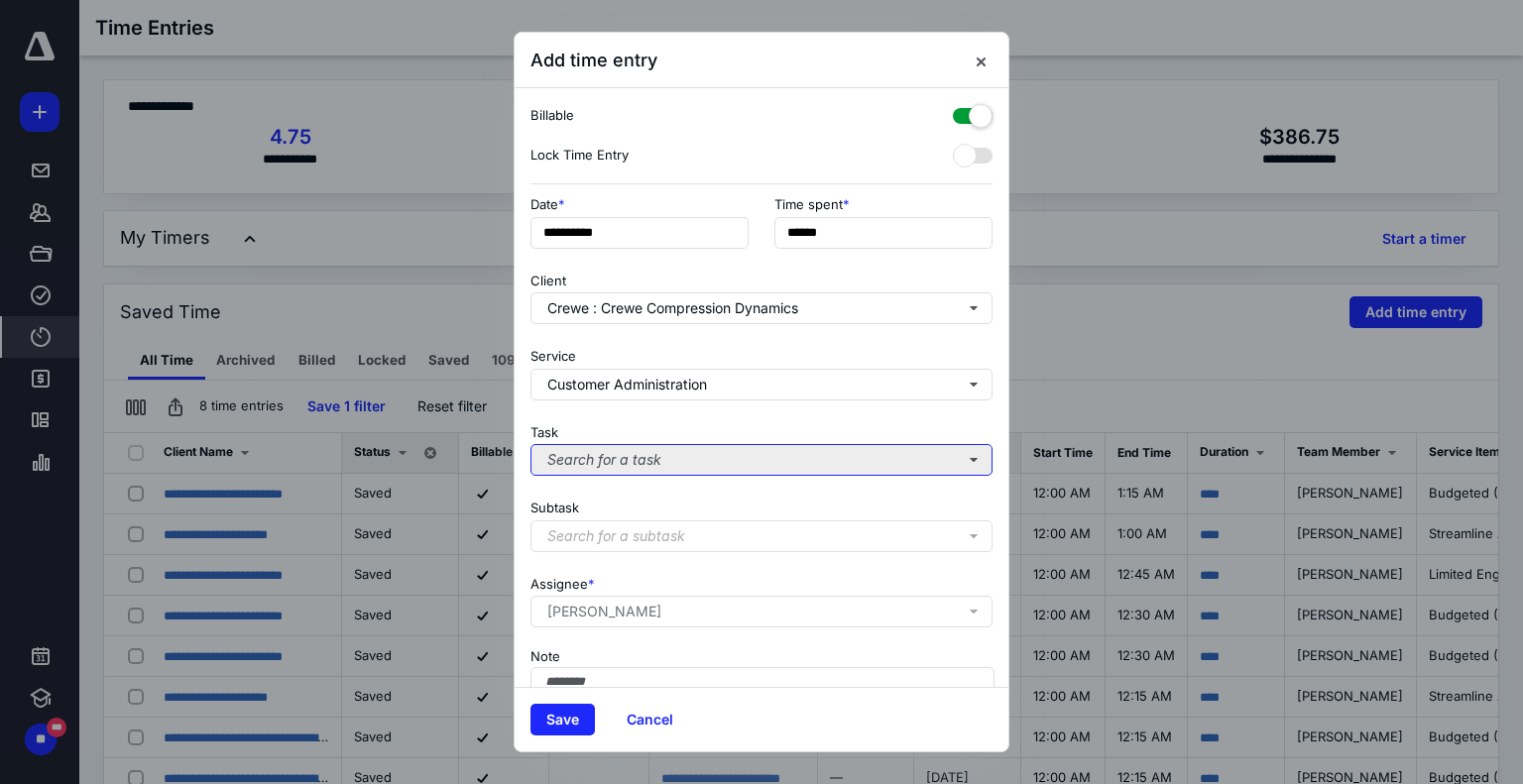 click on "Search for a task" at bounding box center (762, 460) 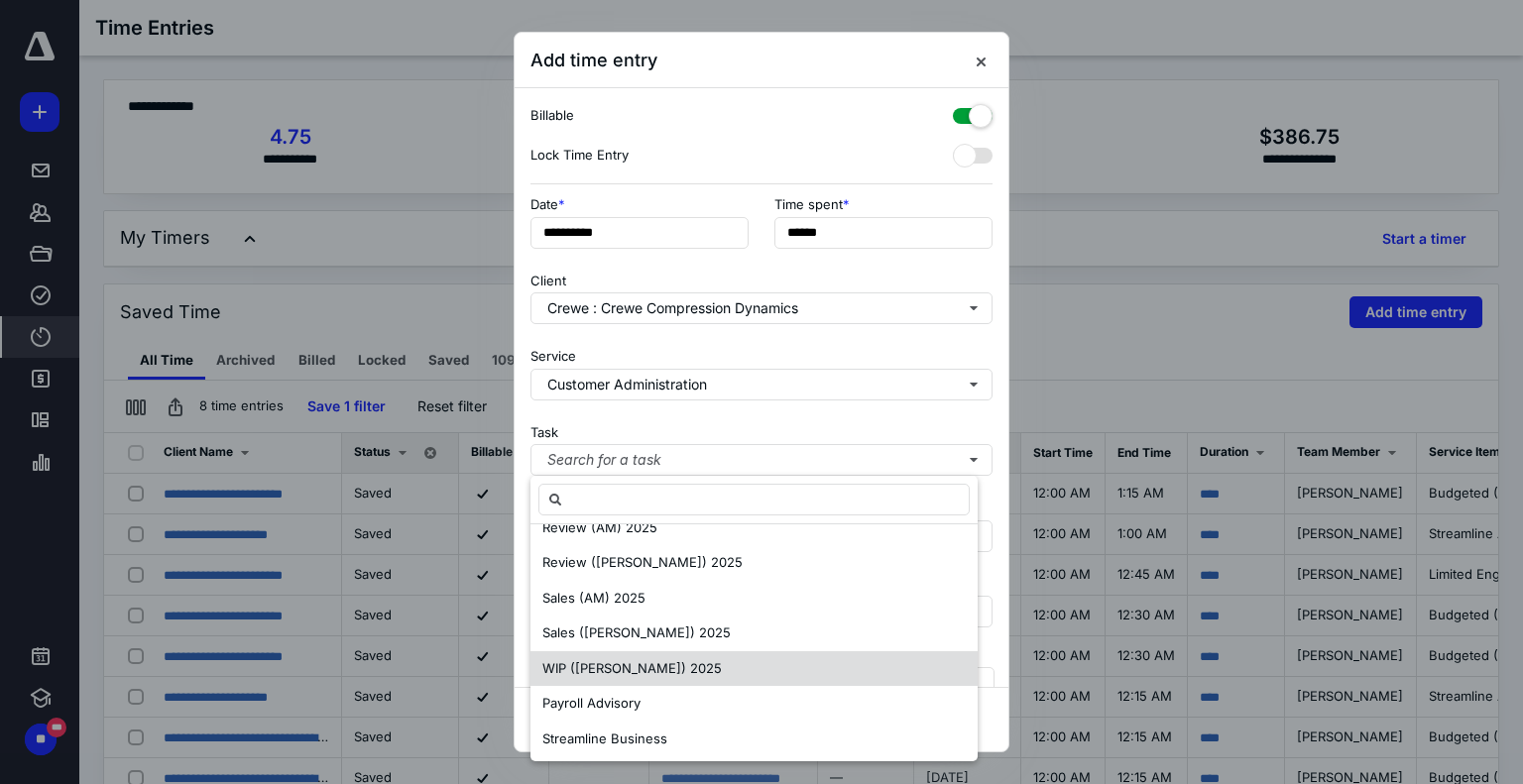 scroll, scrollTop: 201, scrollLeft: 0, axis: vertical 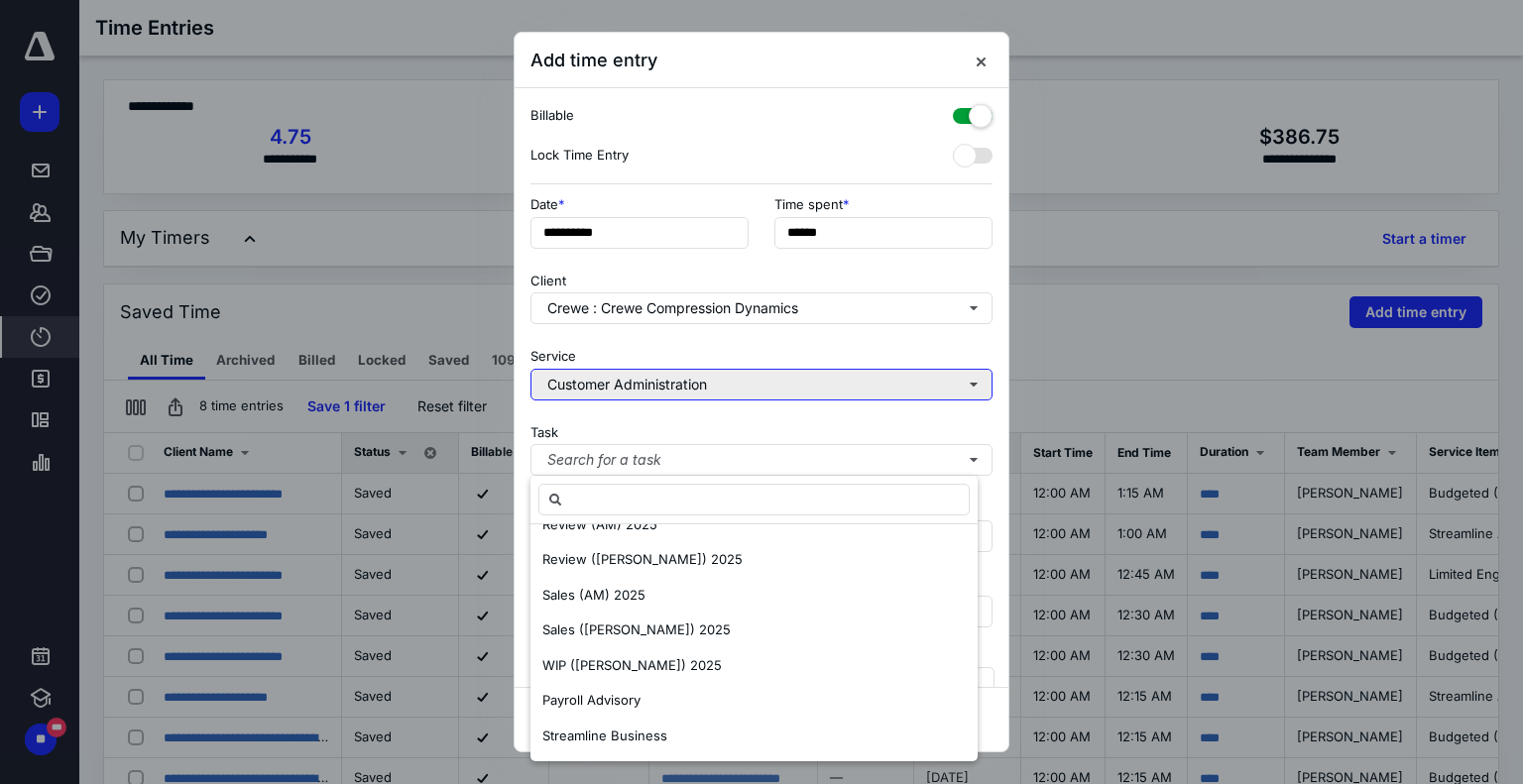 click on "Customer Administration" at bounding box center [762, 385] 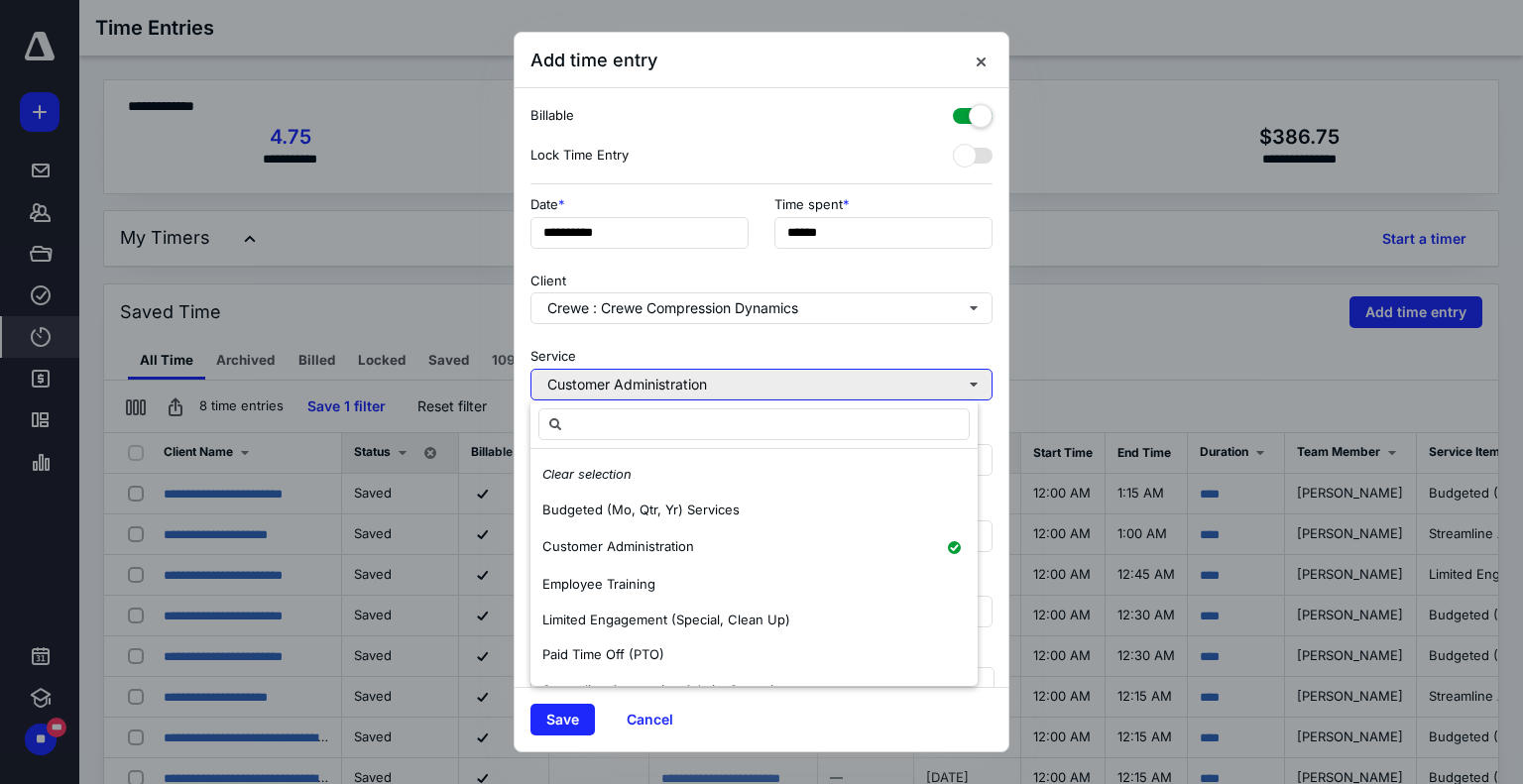 click on "Customer Administration" at bounding box center [762, 385] 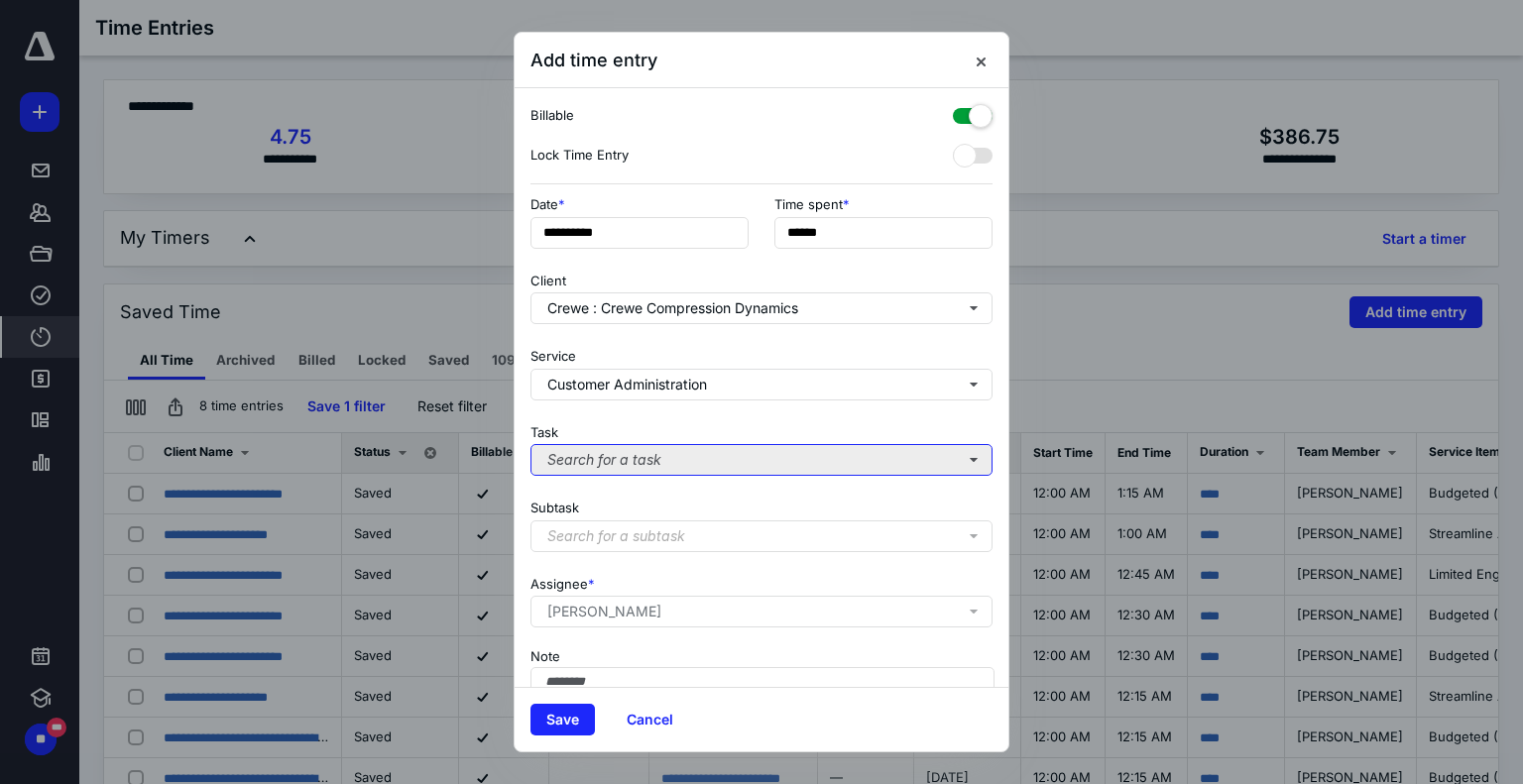 click on "Search for a task" at bounding box center (762, 460) 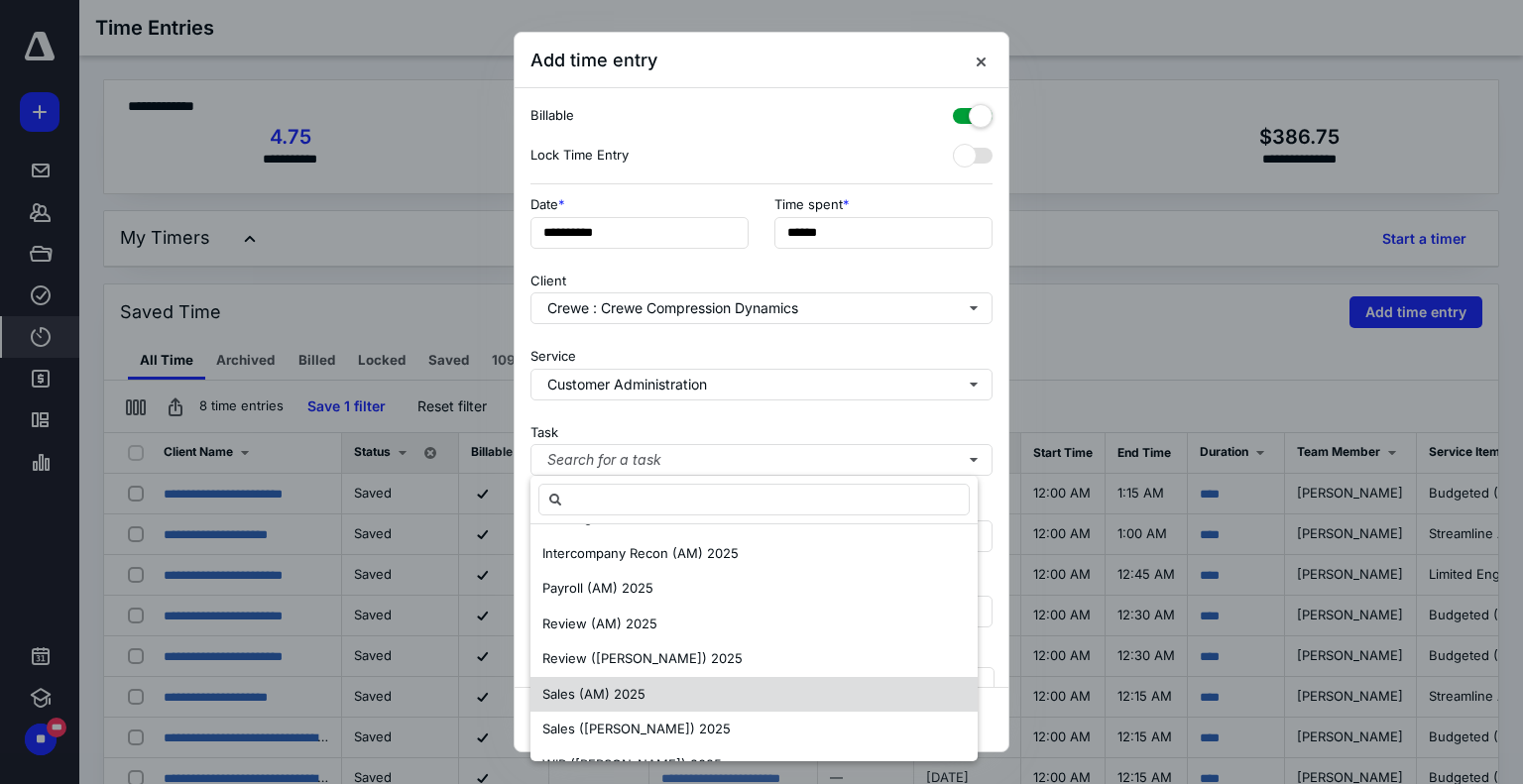 scroll, scrollTop: 0, scrollLeft: 0, axis: both 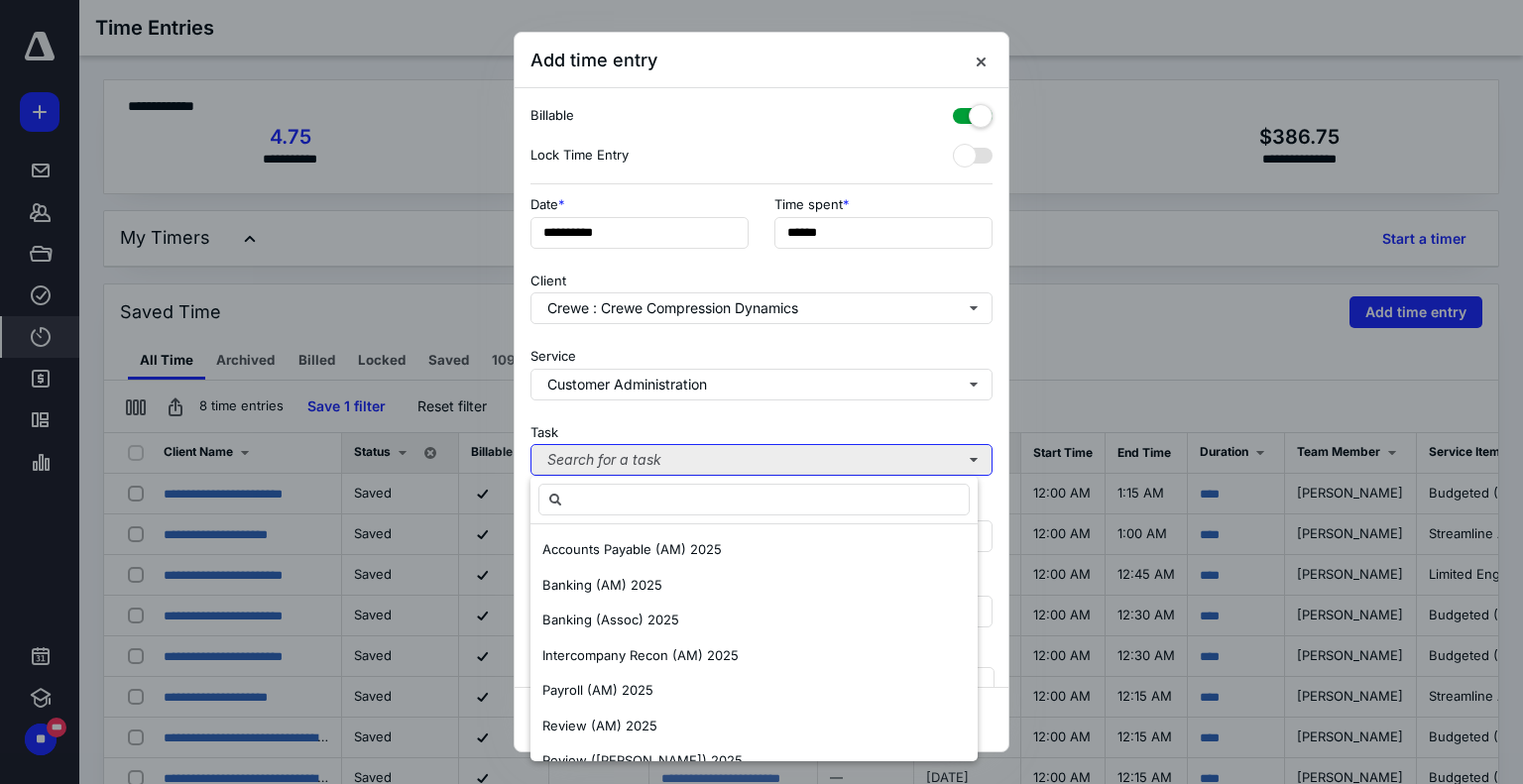 click on "Search for a task" at bounding box center (762, 460) 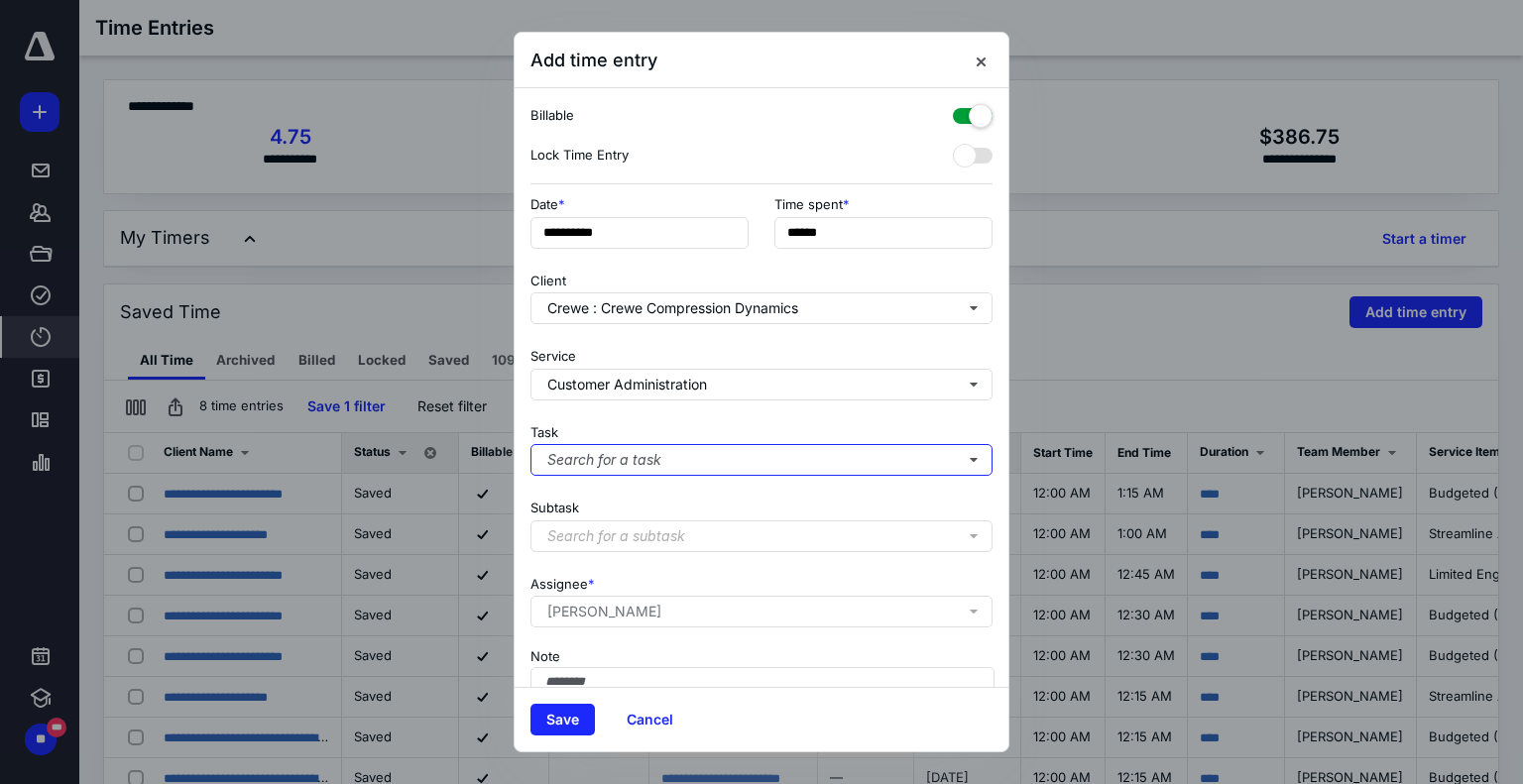 scroll, scrollTop: 110, scrollLeft: 0, axis: vertical 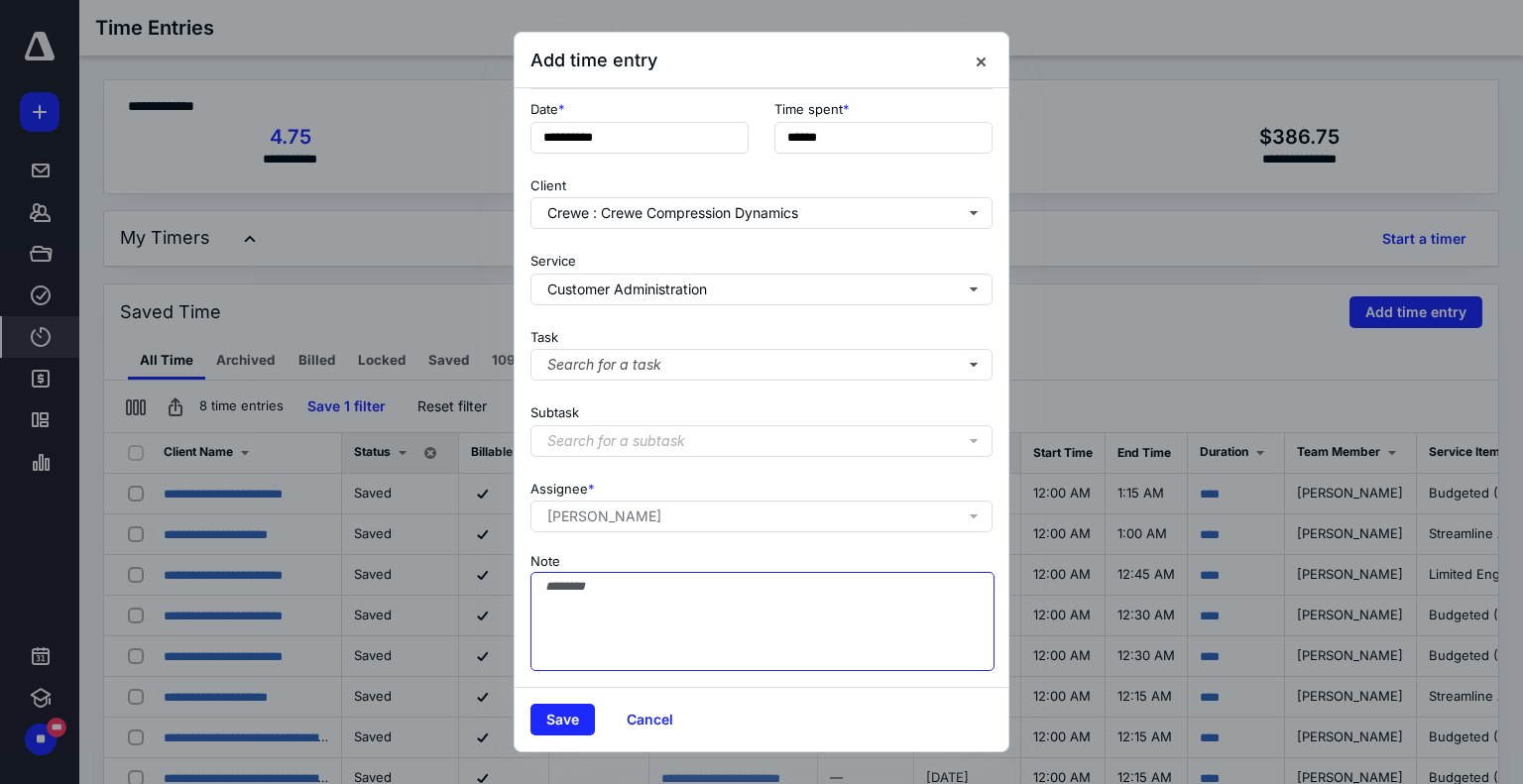 click on "Note" at bounding box center [762, 621] 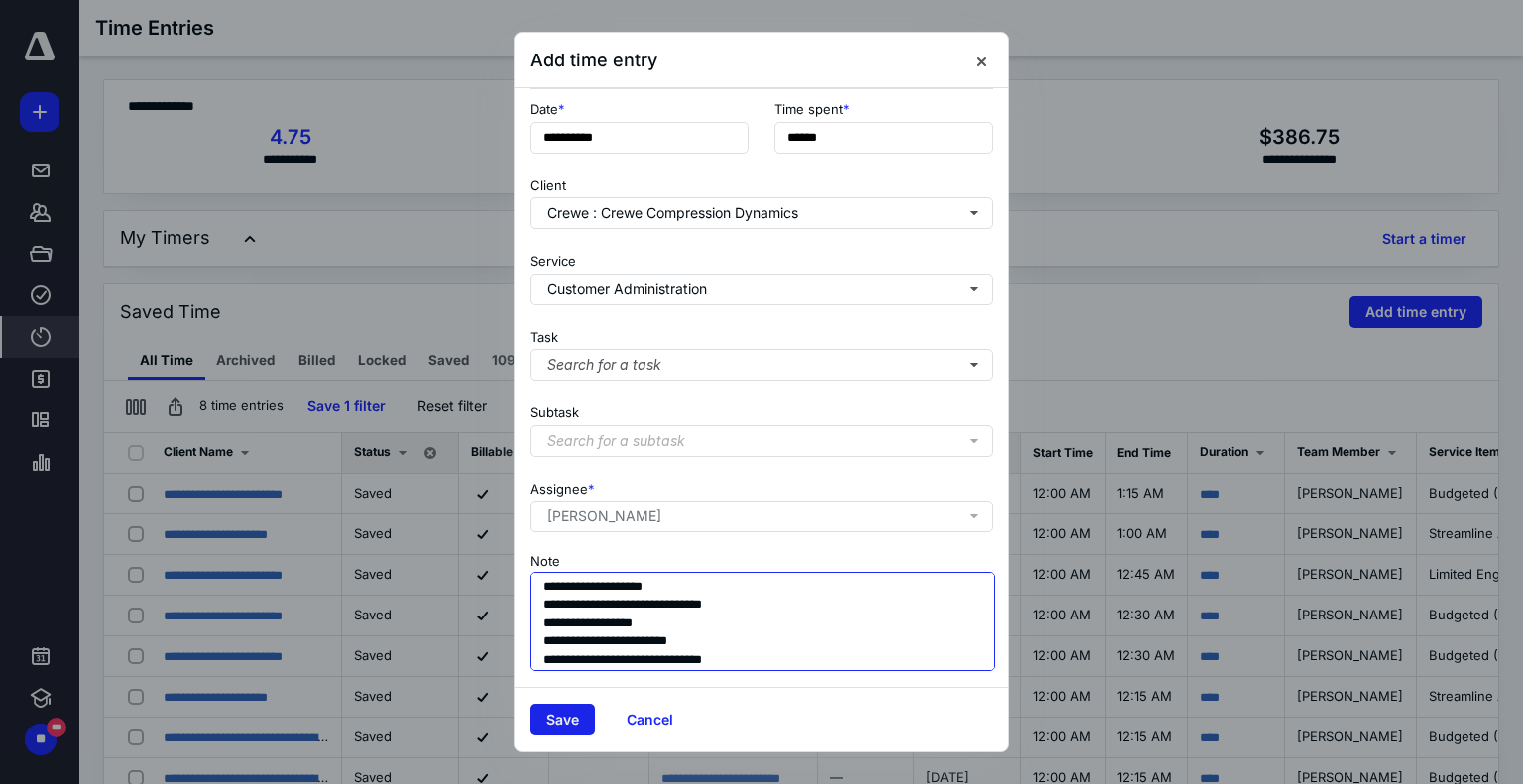 type on "**********" 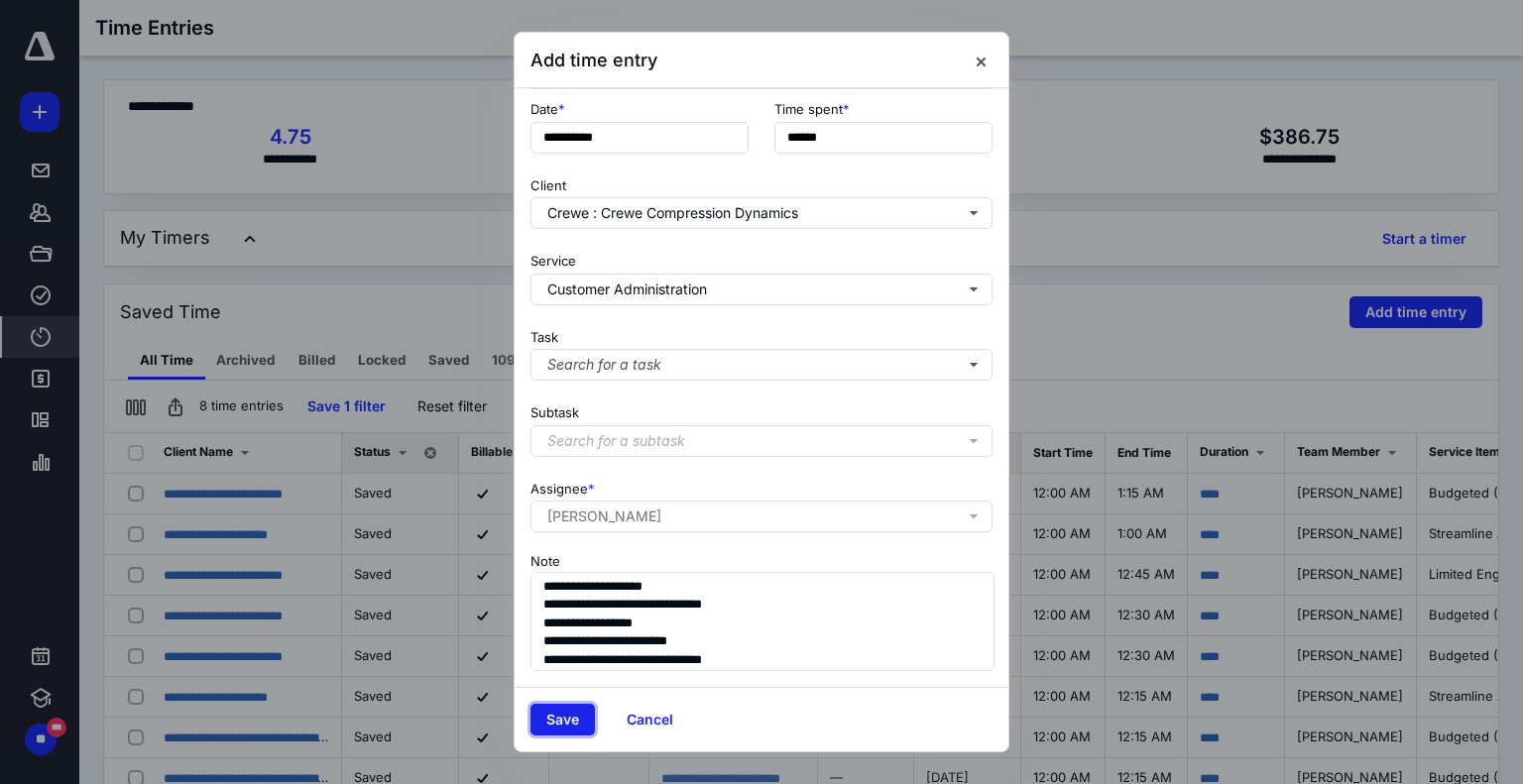 click on "Save" at bounding box center (562, 720) 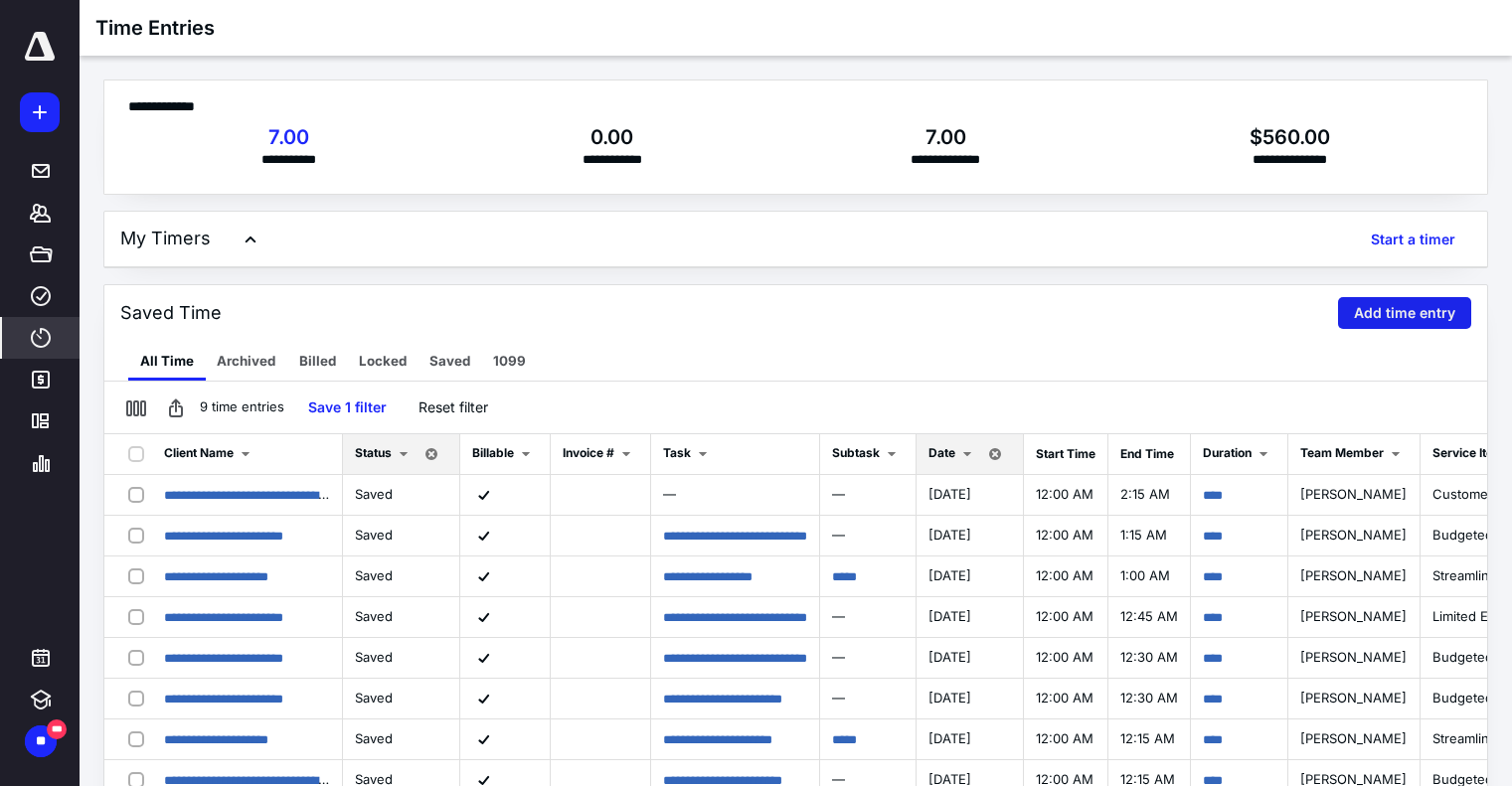 click on "Add time entry" at bounding box center [1405, 313] 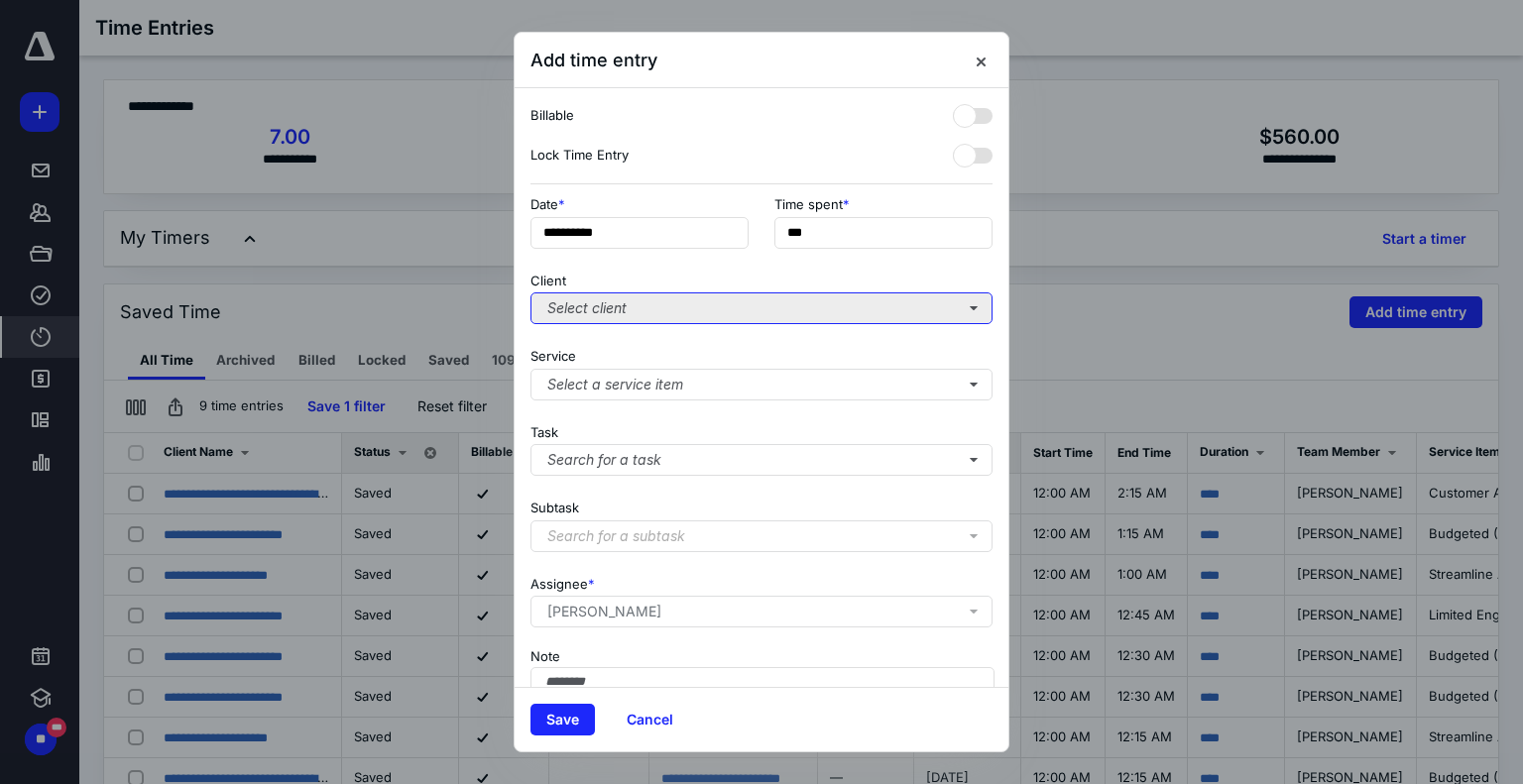 click on "Select client" at bounding box center [762, 308] 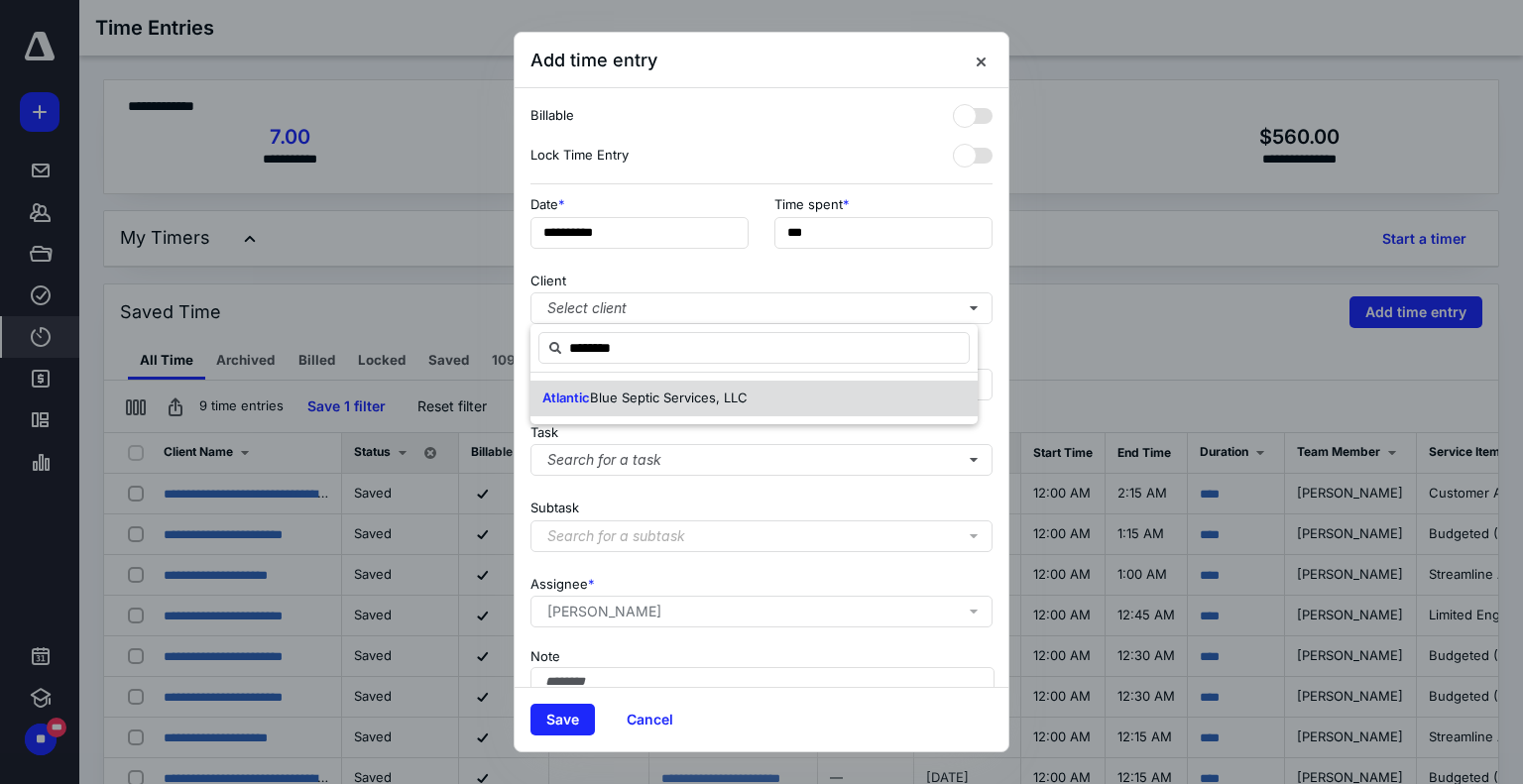 click on "Blue Septic Services, LLC" at bounding box center (668, 397) 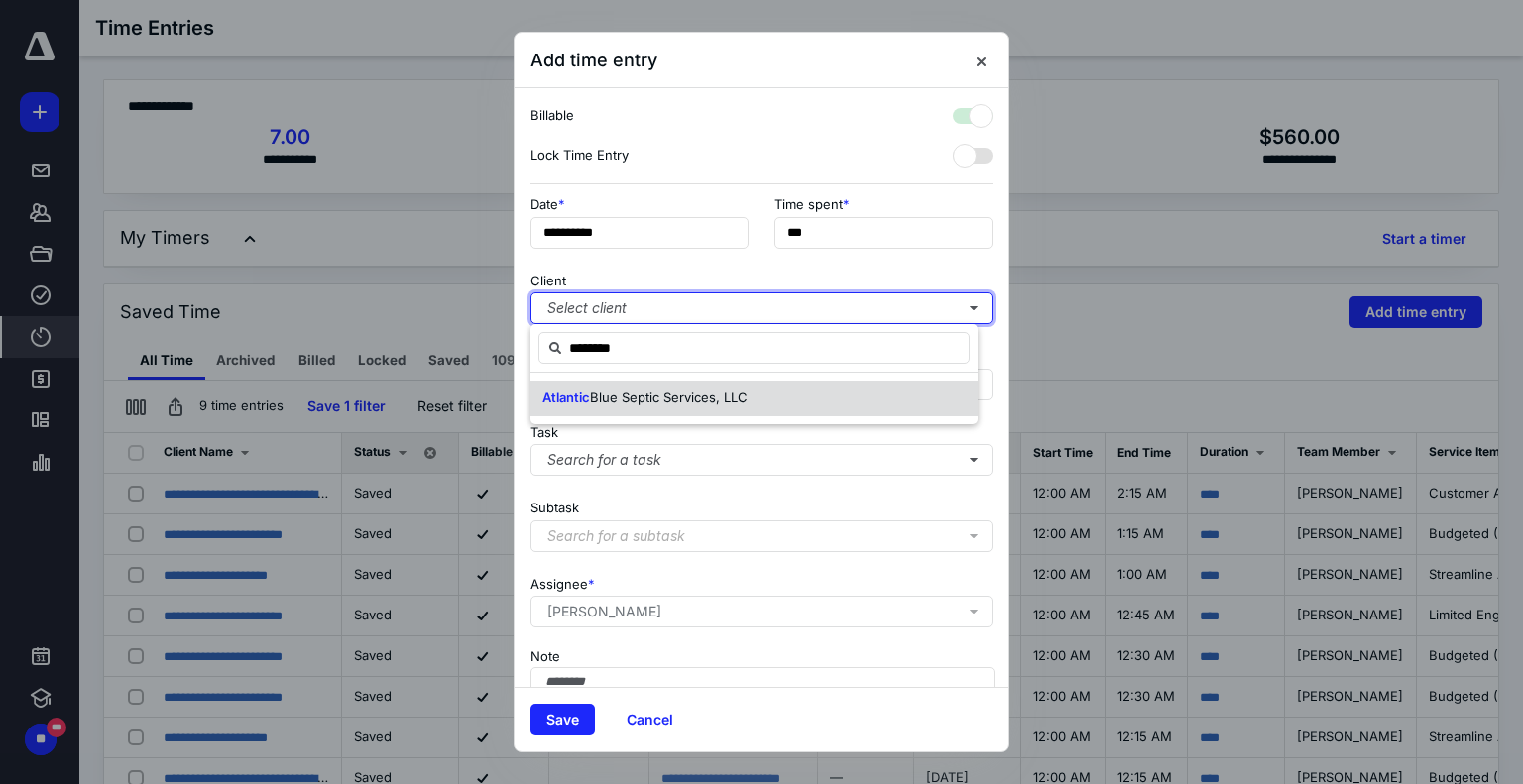 checkbox on "true" 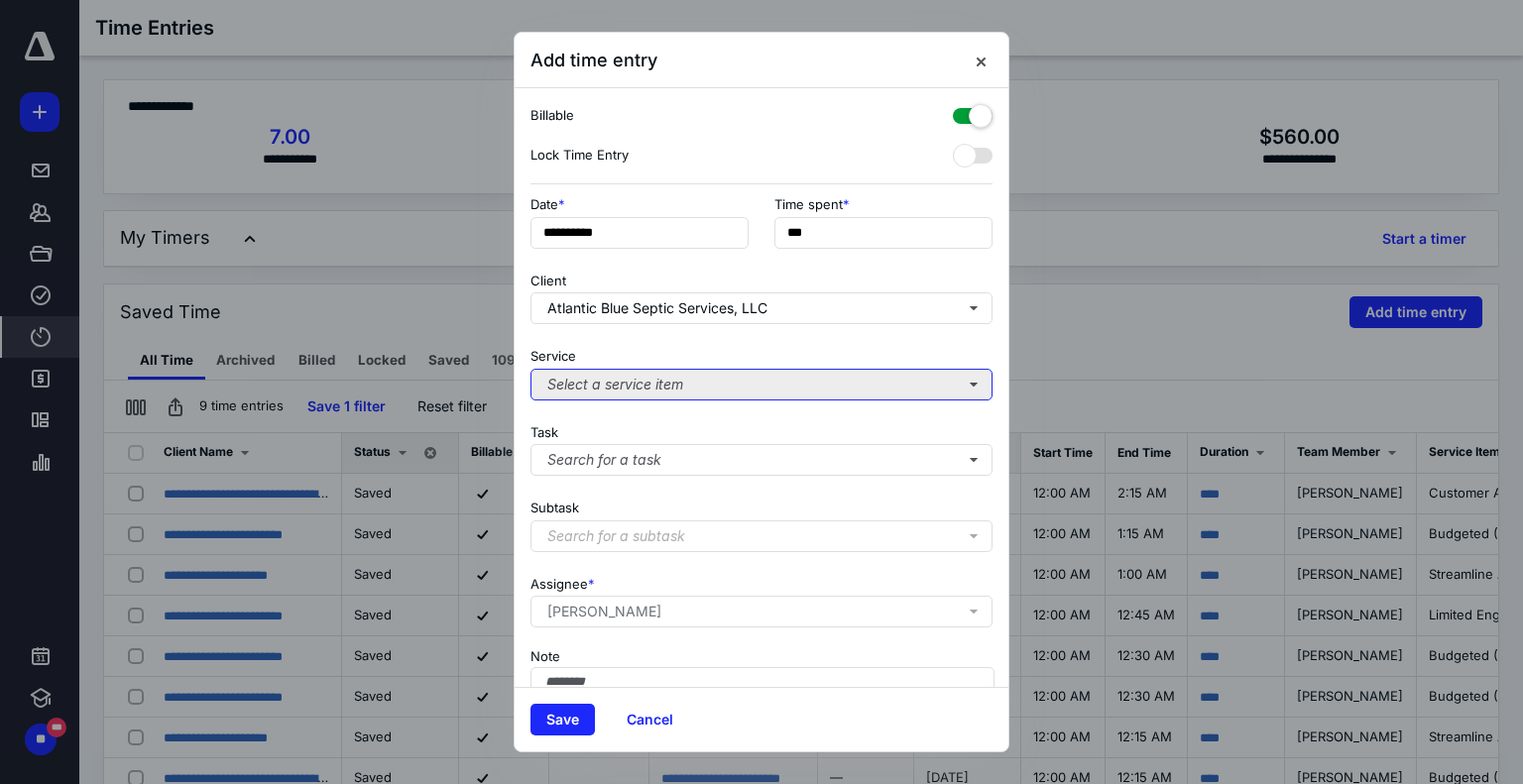 click on "Select a service item" at bounding box center [762, 385] 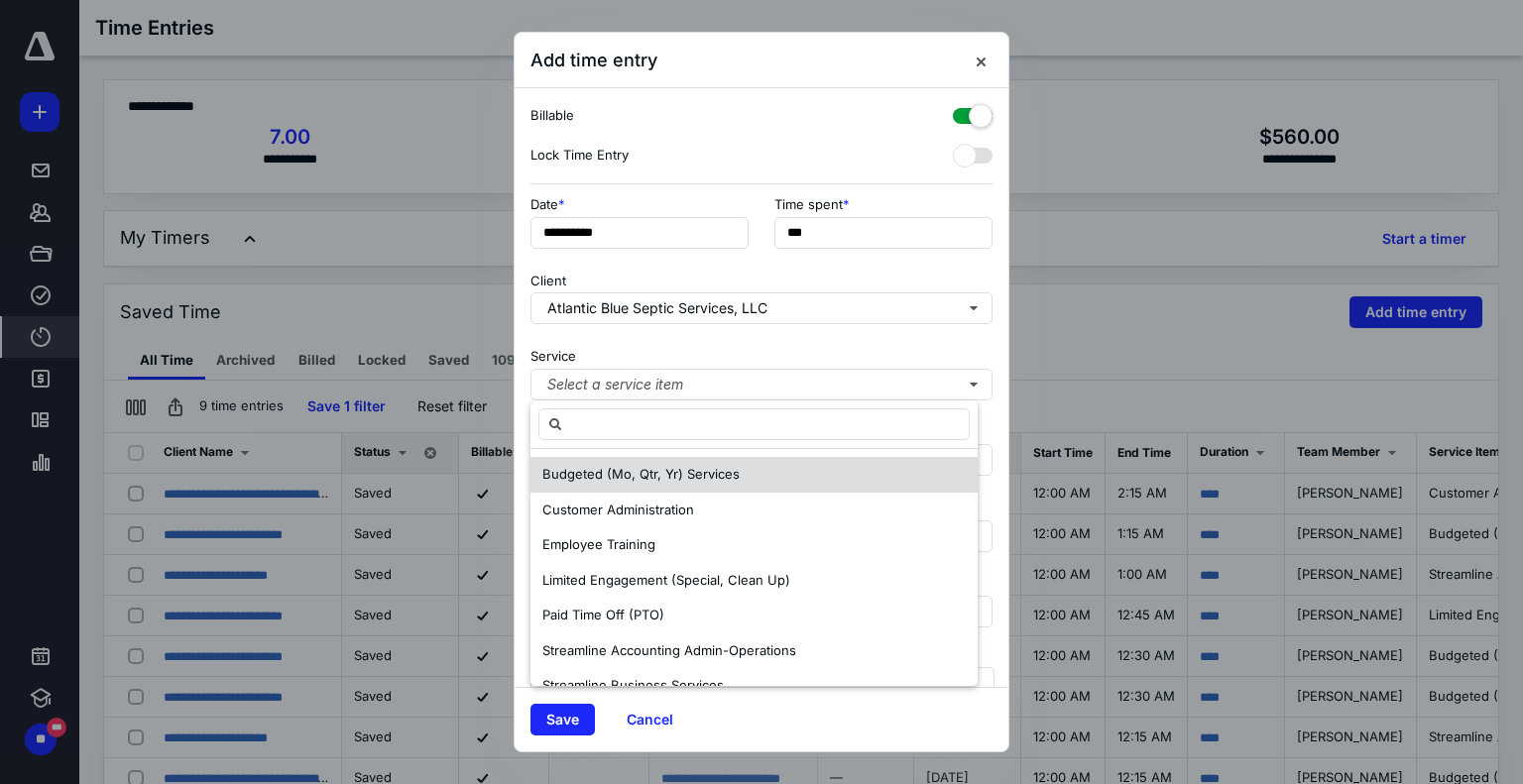 click on "Budgeted (Mo, Qtr, Yr) Services" at bounding box center [641, 474] 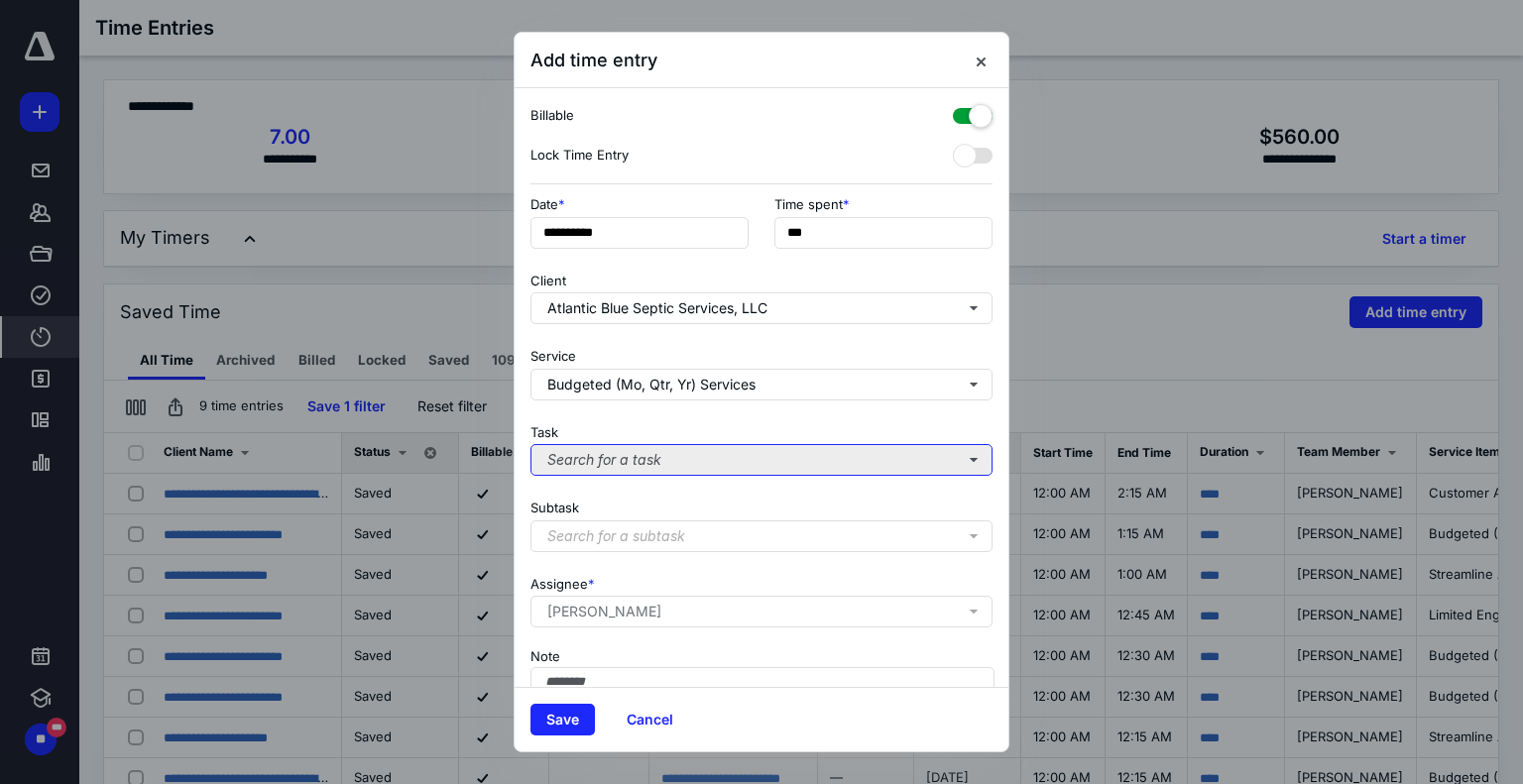 click on "Search for a task" at bounding box center (762, 460) 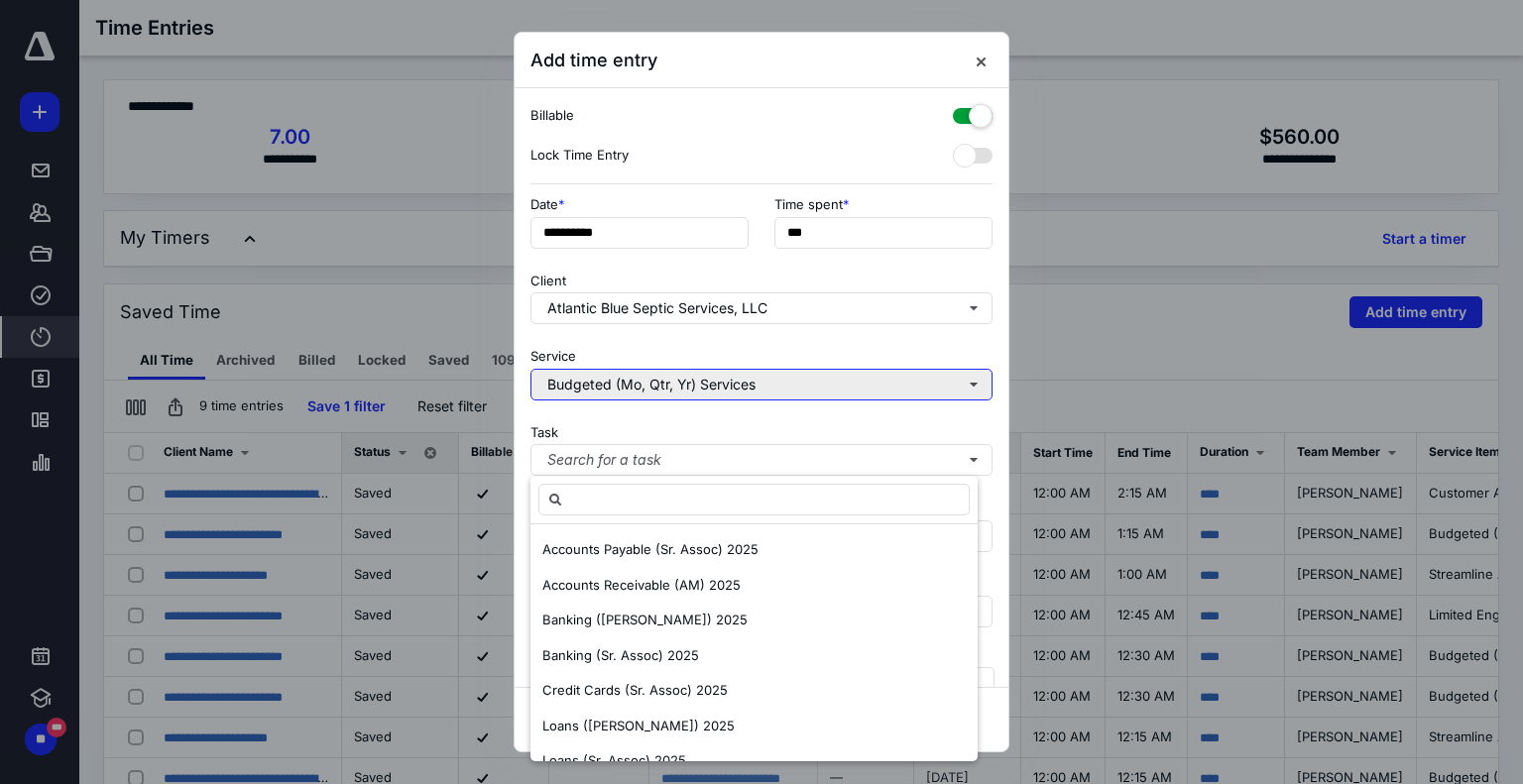 click on "Budgeted (Mo, Qtr, Yr) Services" at bounding box center (762, 385) 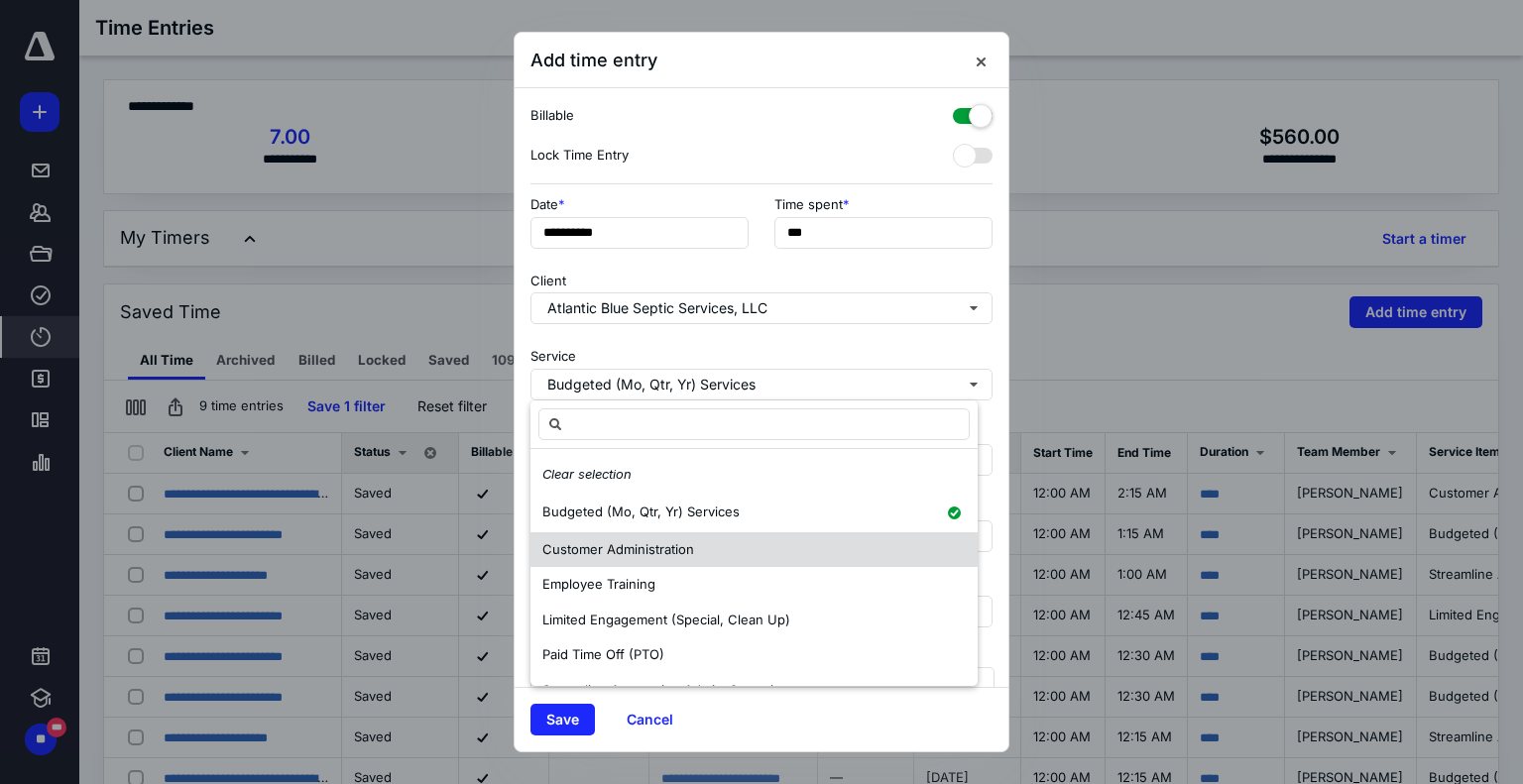 click on "Customer Administration" at bounding box center (618, 549) 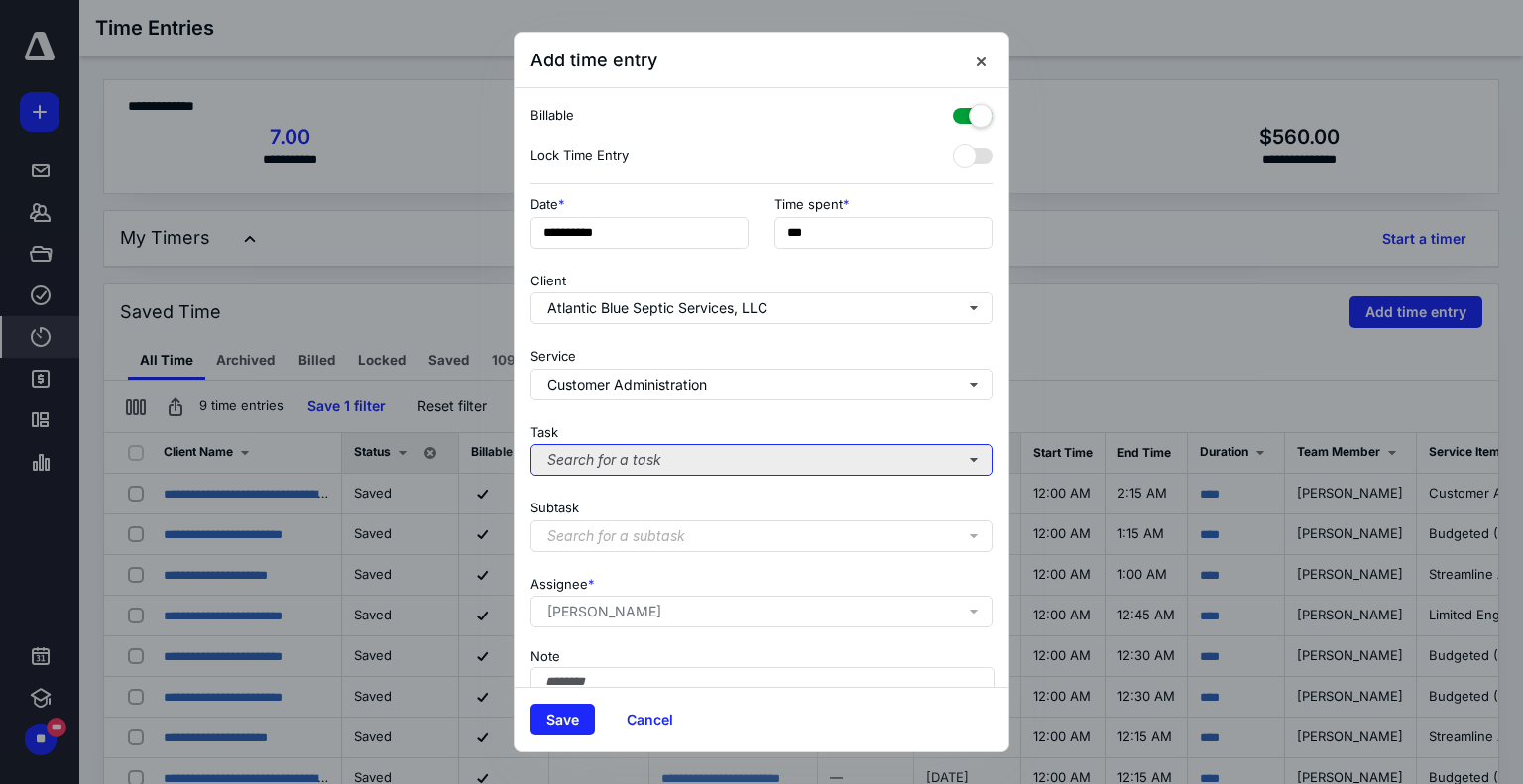 click on "Search for a task" at bounding box center [762, 460] 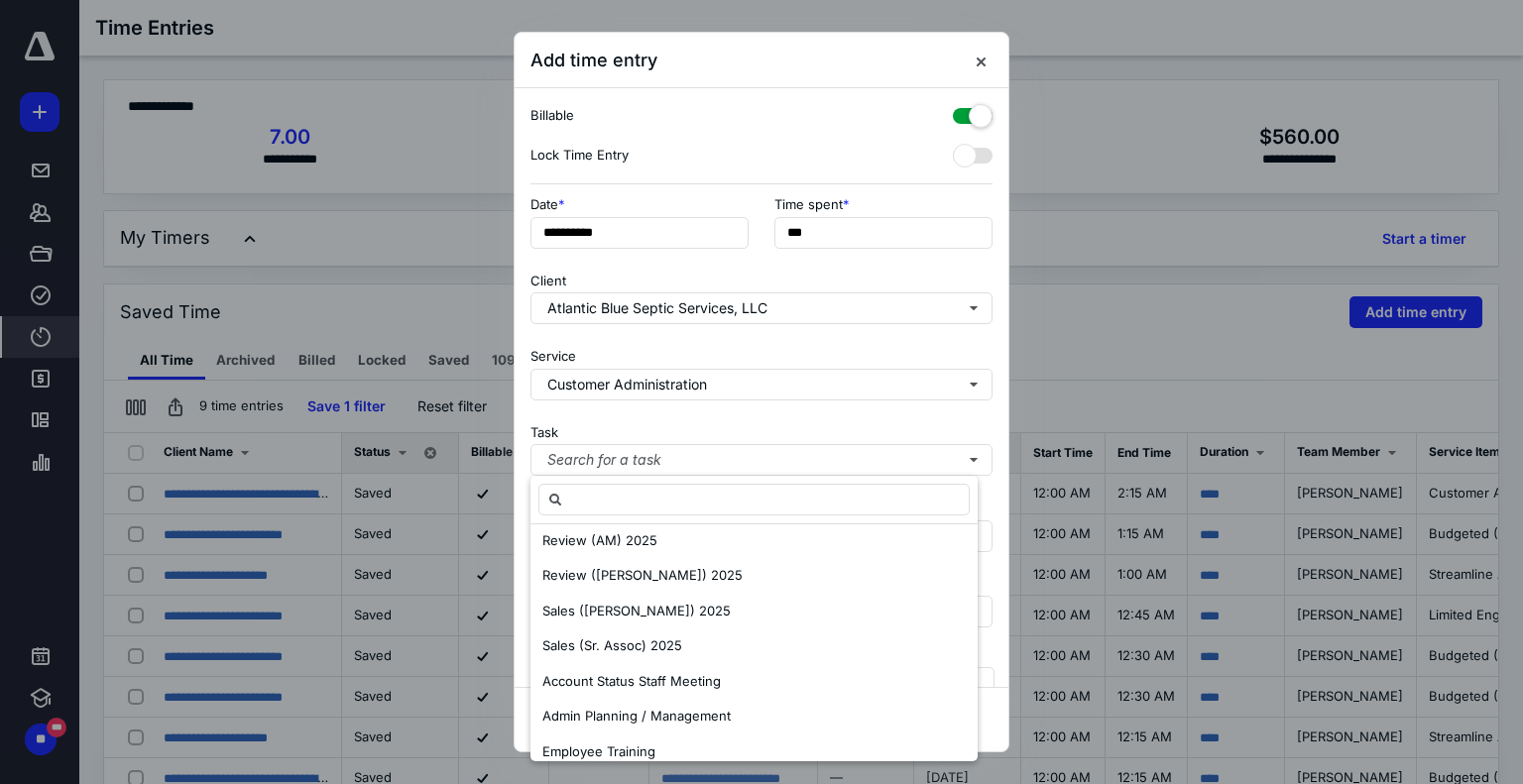 scroll, scrollTop: 0, scrollLeft: 0, axis: both 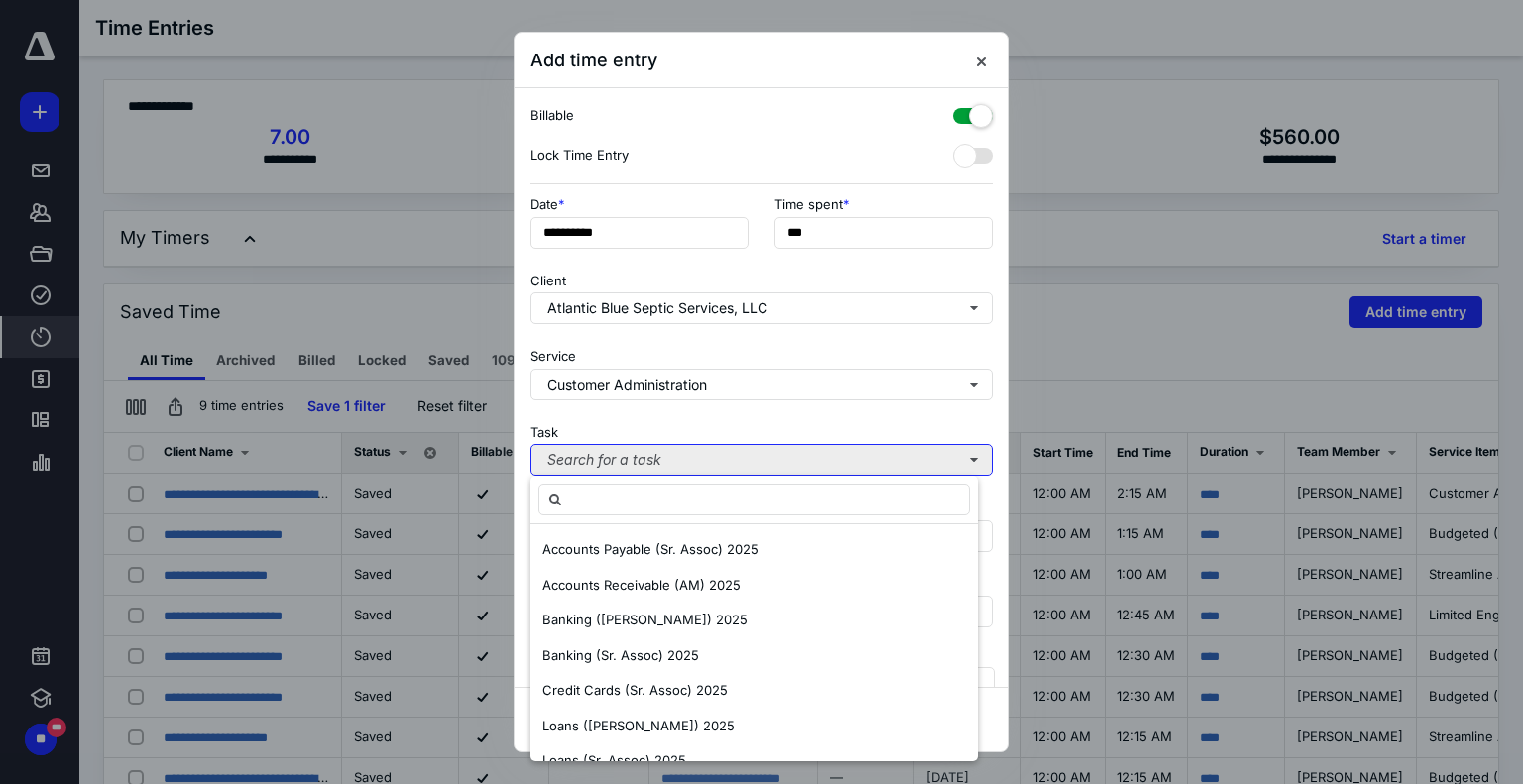 click on "Search for a task" at bounding box center [762, 460] 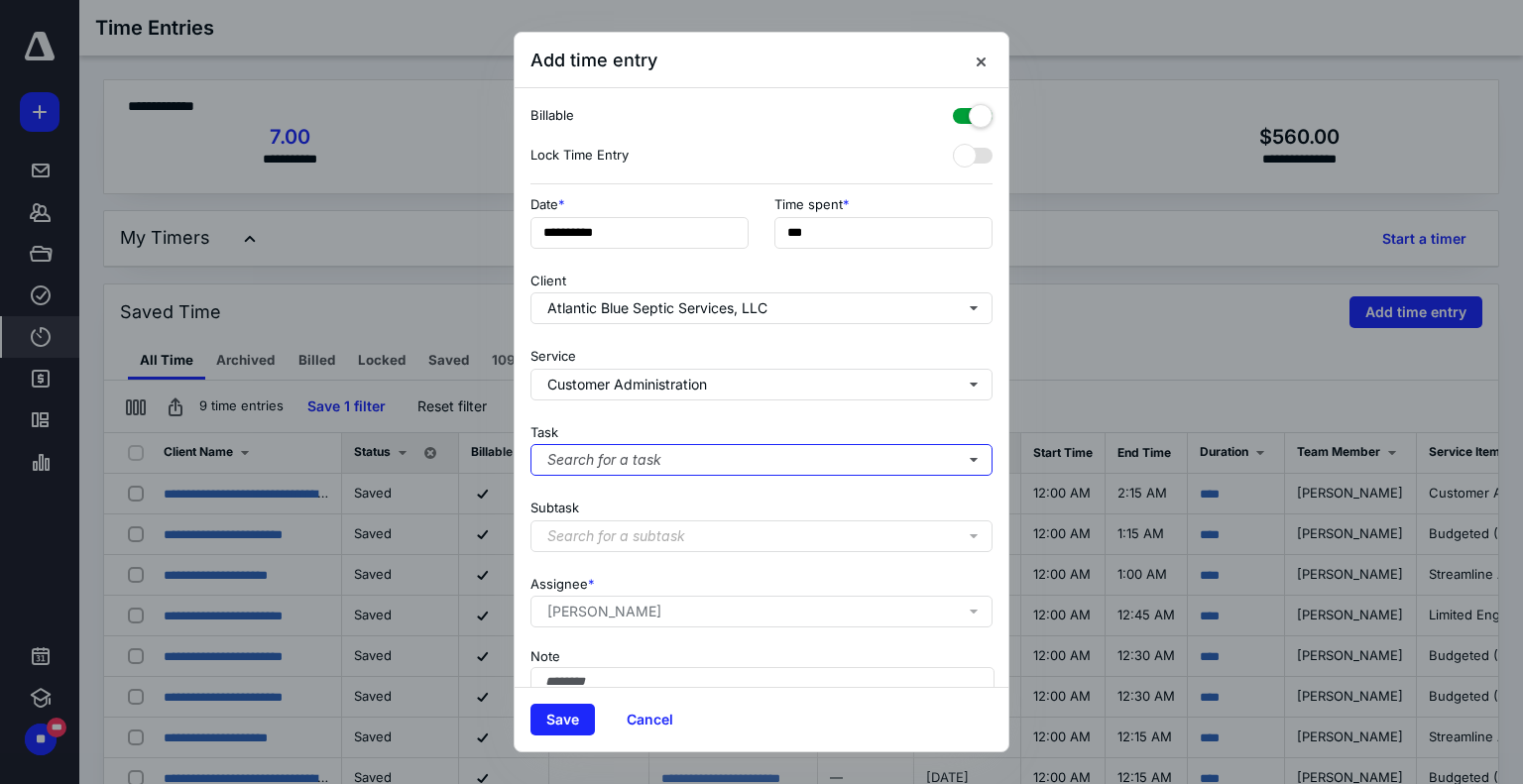 scroll, scrollTop: 110, scrollLeft: 0, axis: vertical 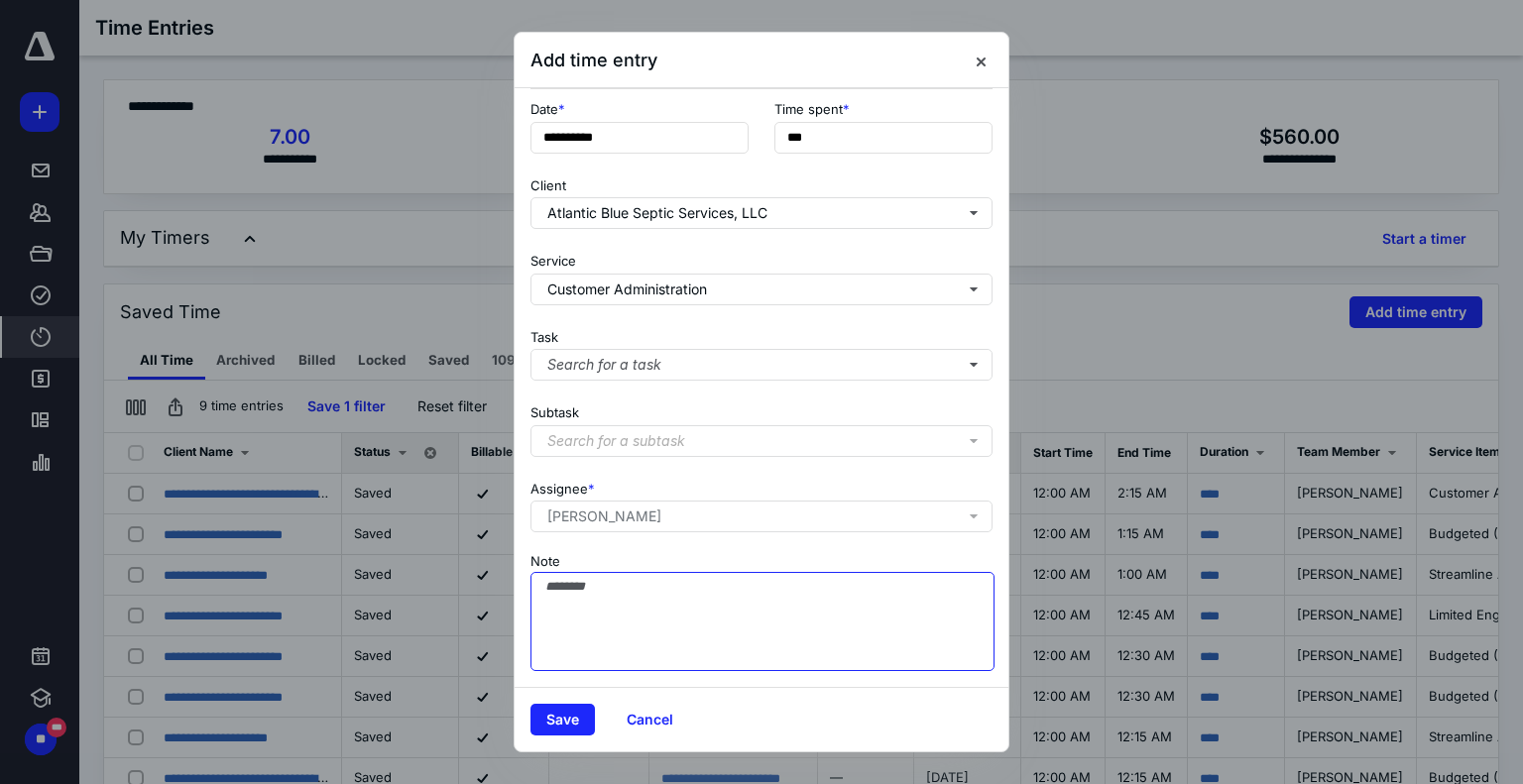 click on "Note" at bounding box center [762, 621] 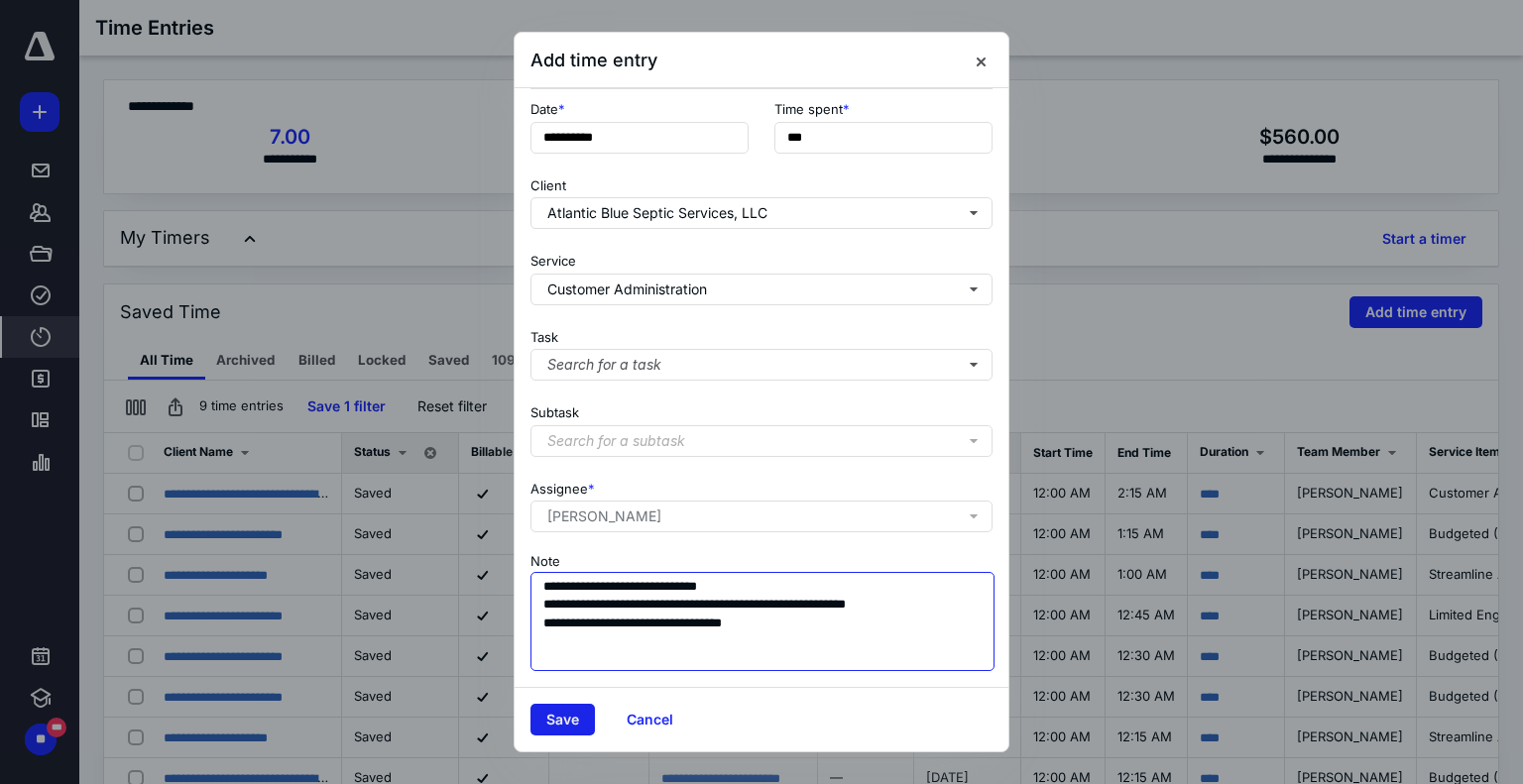 type on "**********" 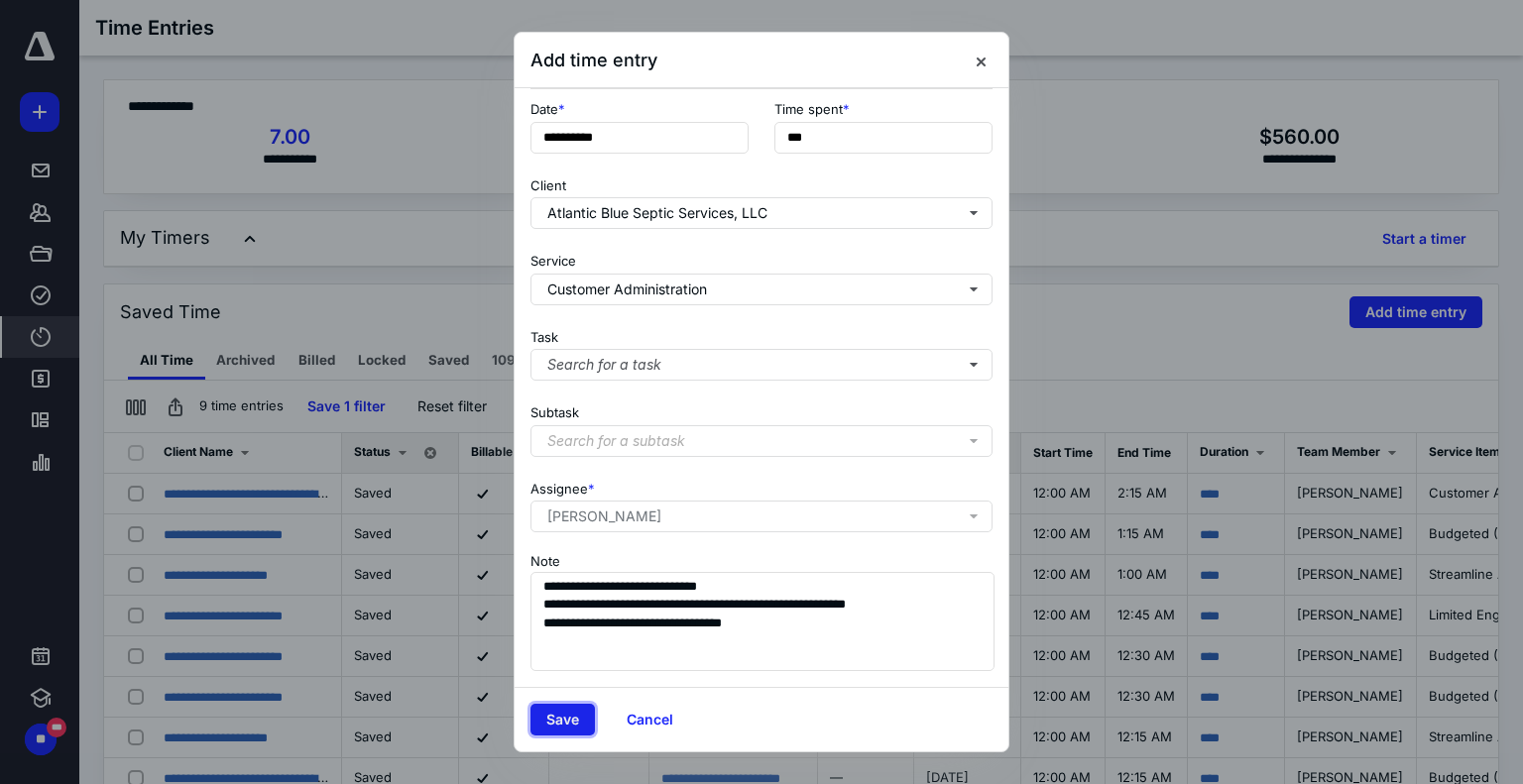 click on "Save" at bounding box center (562, 720) 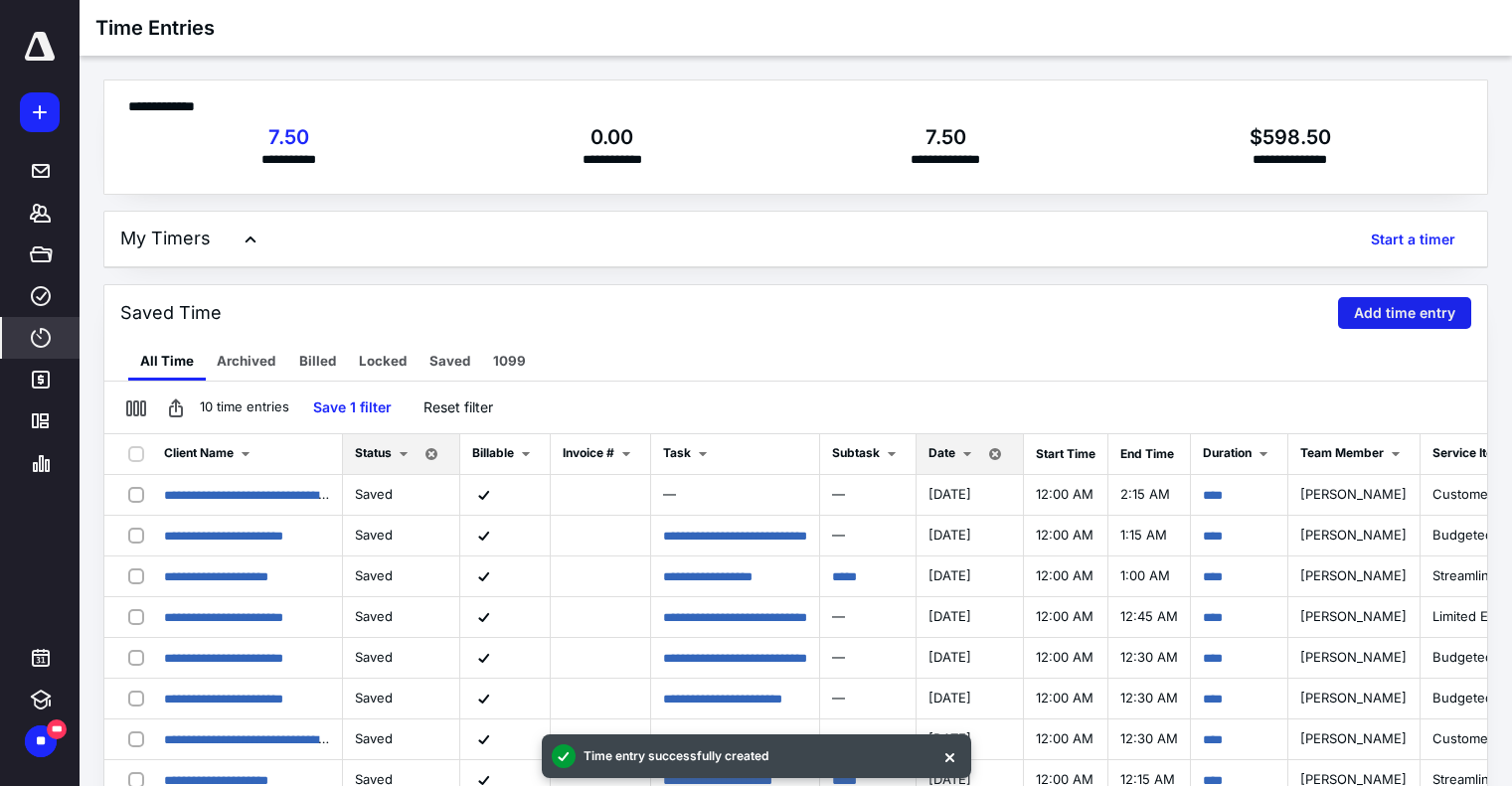 click on "Add time entry" at bounding box center (1405, 313) 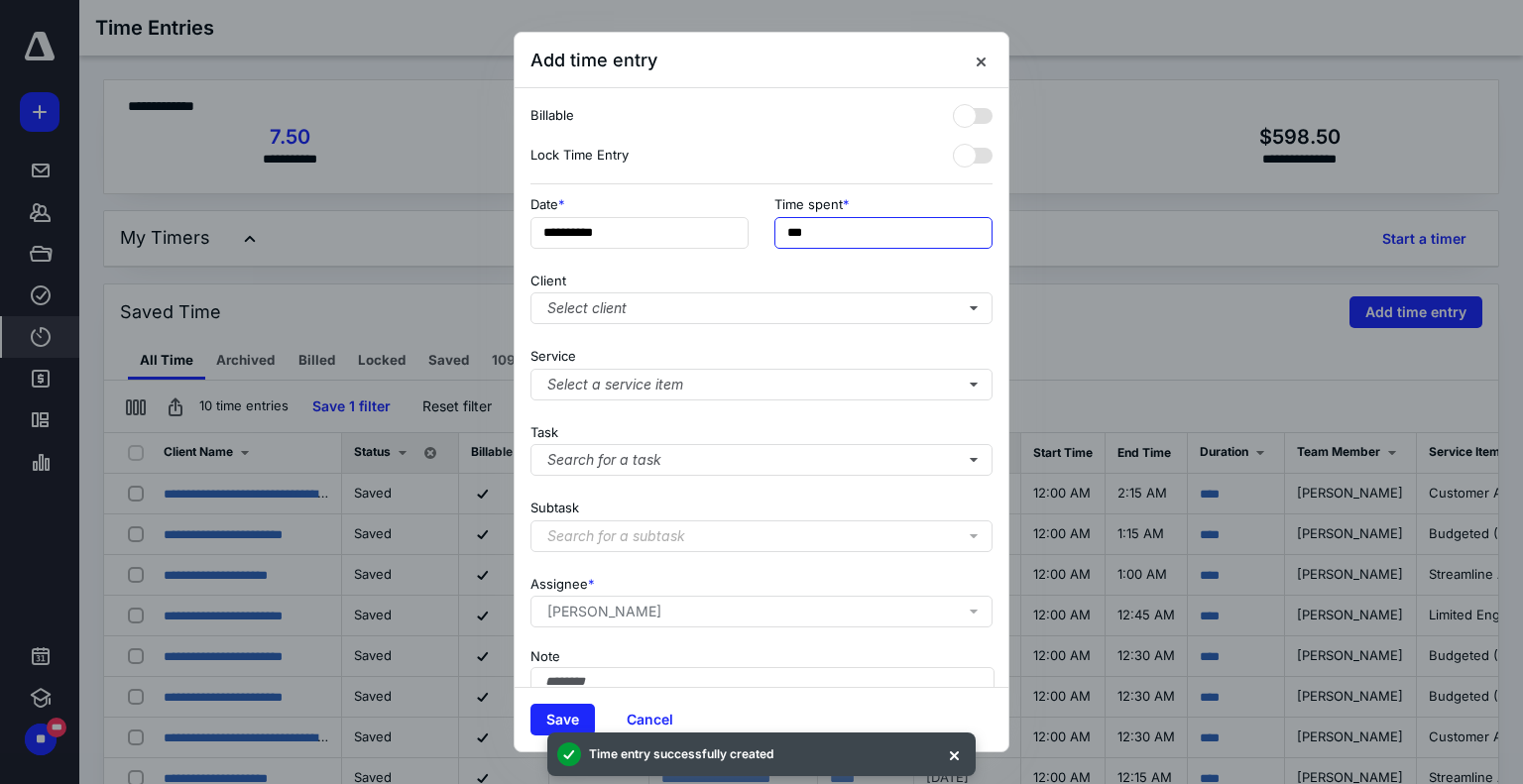 drag, startPoint x: 755, startPoint y: 227, endPoint x: 656, endPoint y: 204, distance: 101.636608 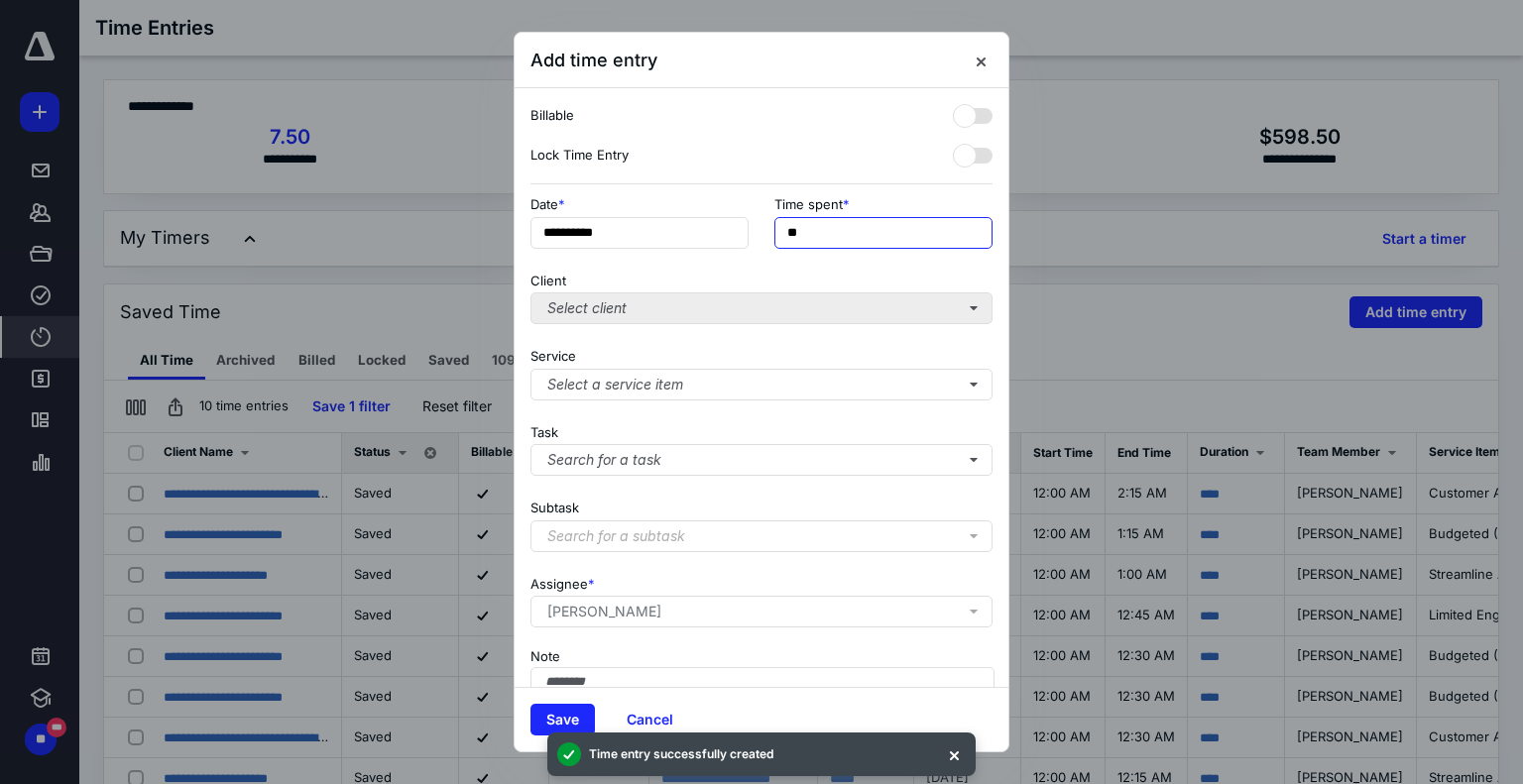 type on "***" 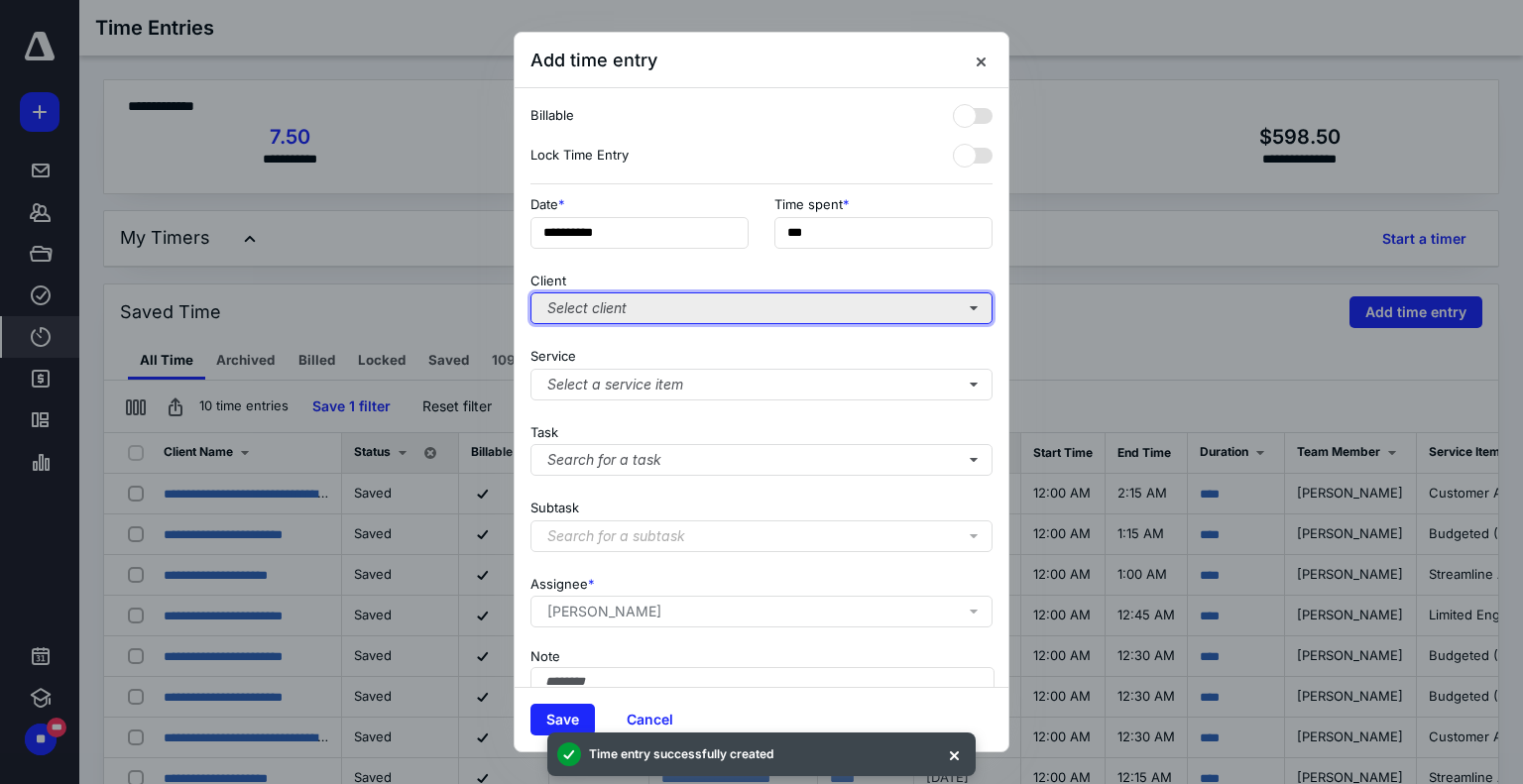 click on "Select client" at bounding box center (762, 308) 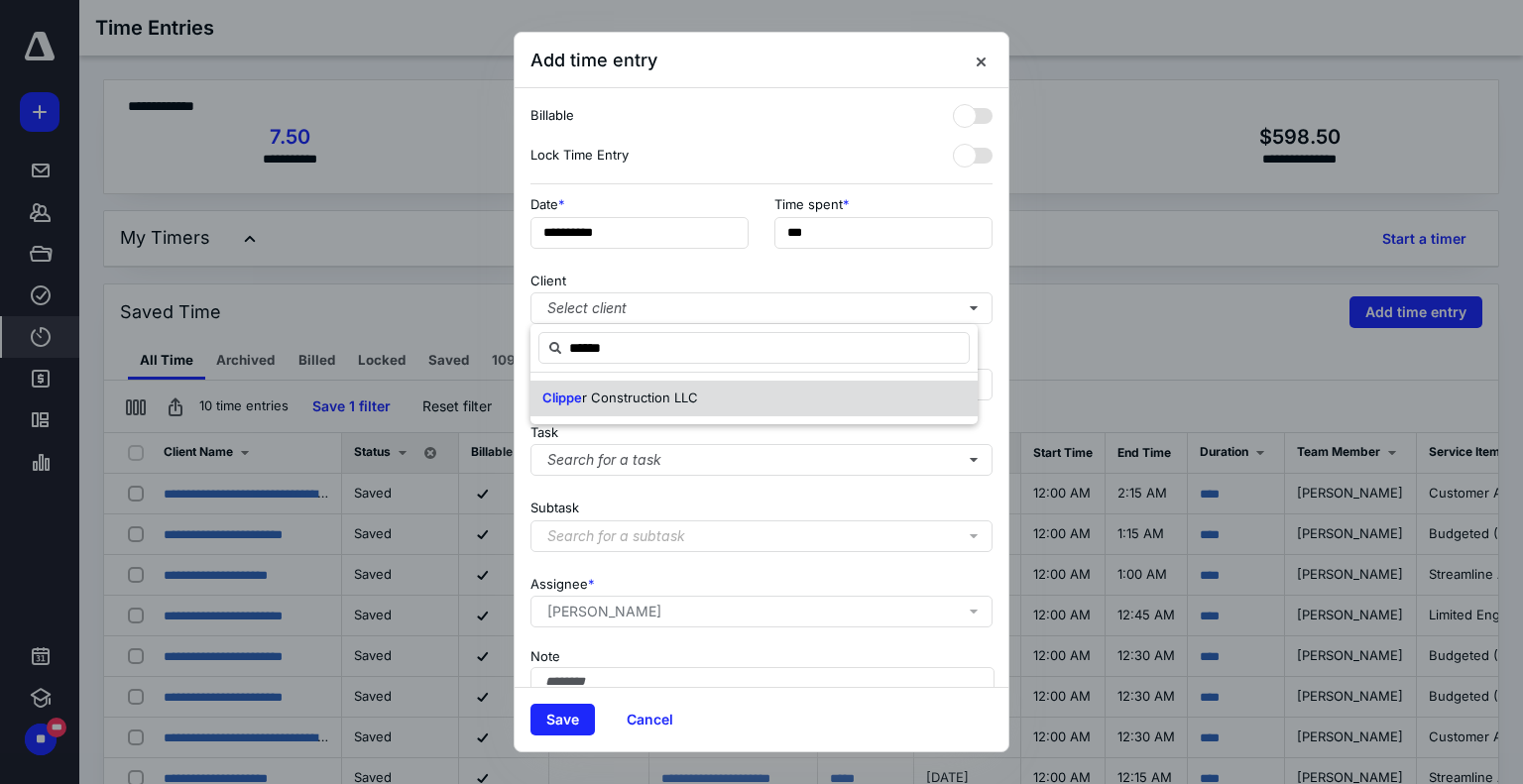 click on "Clippe r Construction LLC" at bounding box center [754, 398] 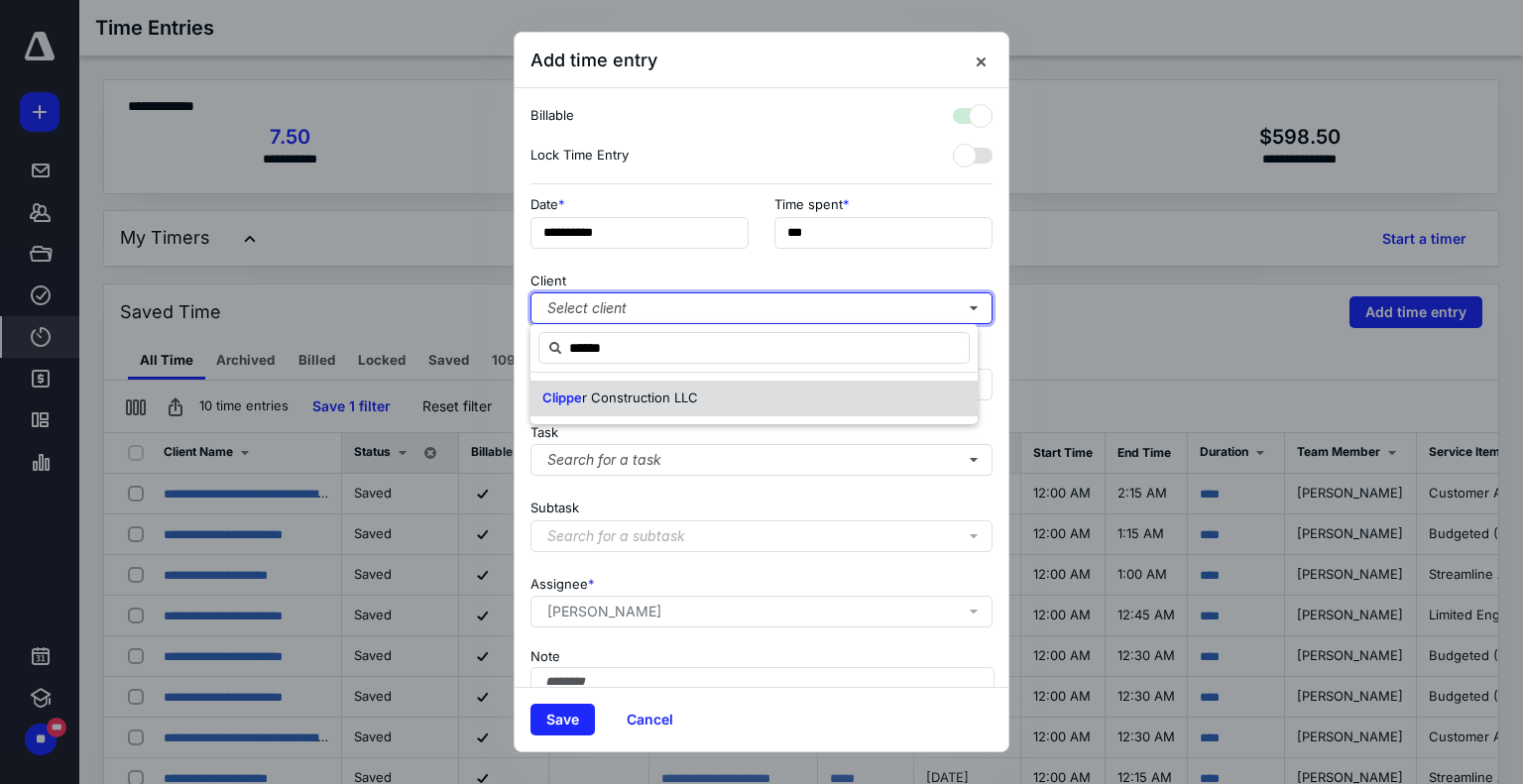 checkbox on "true" 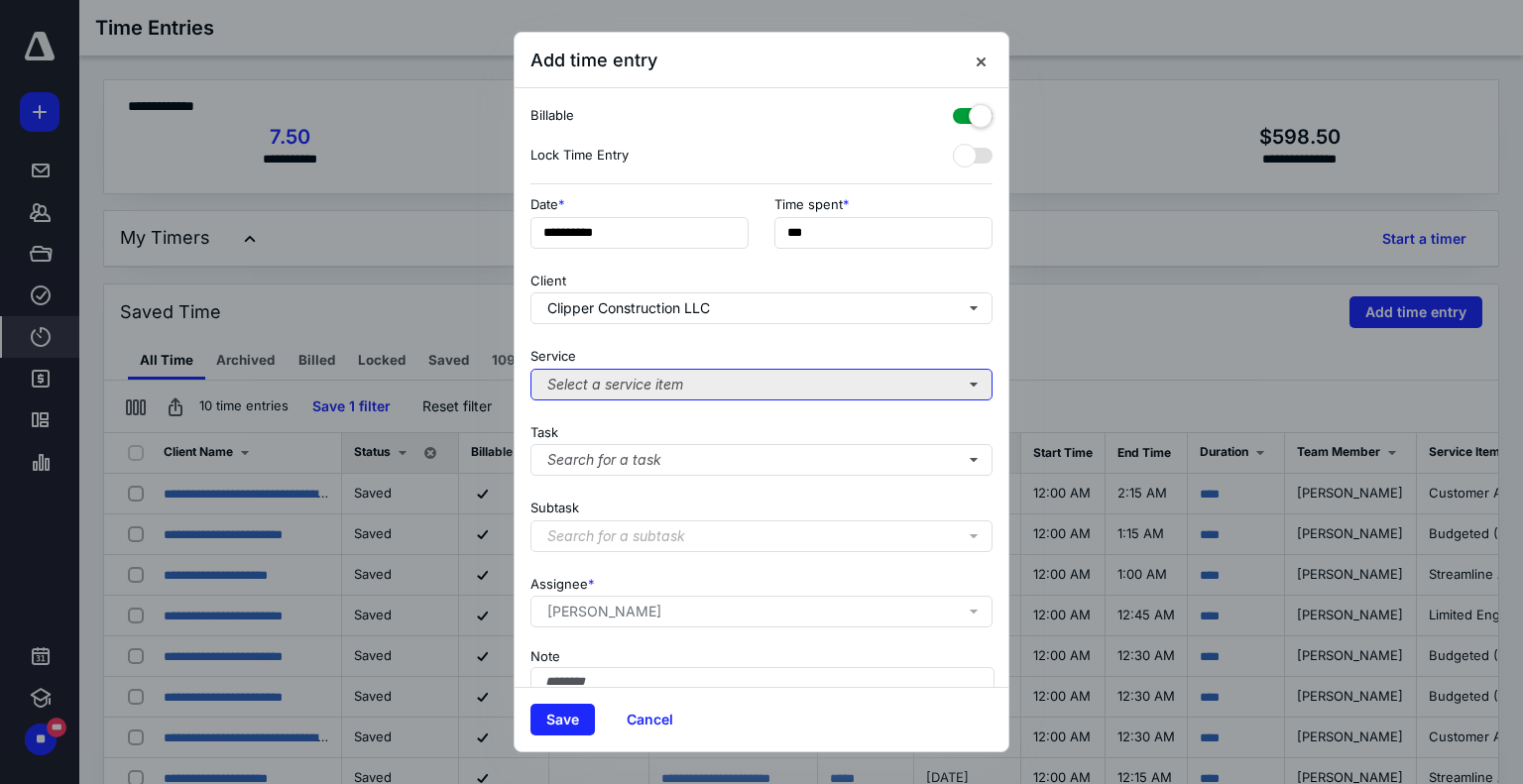 click on "Select a service item" at bounding box center (762, 385) 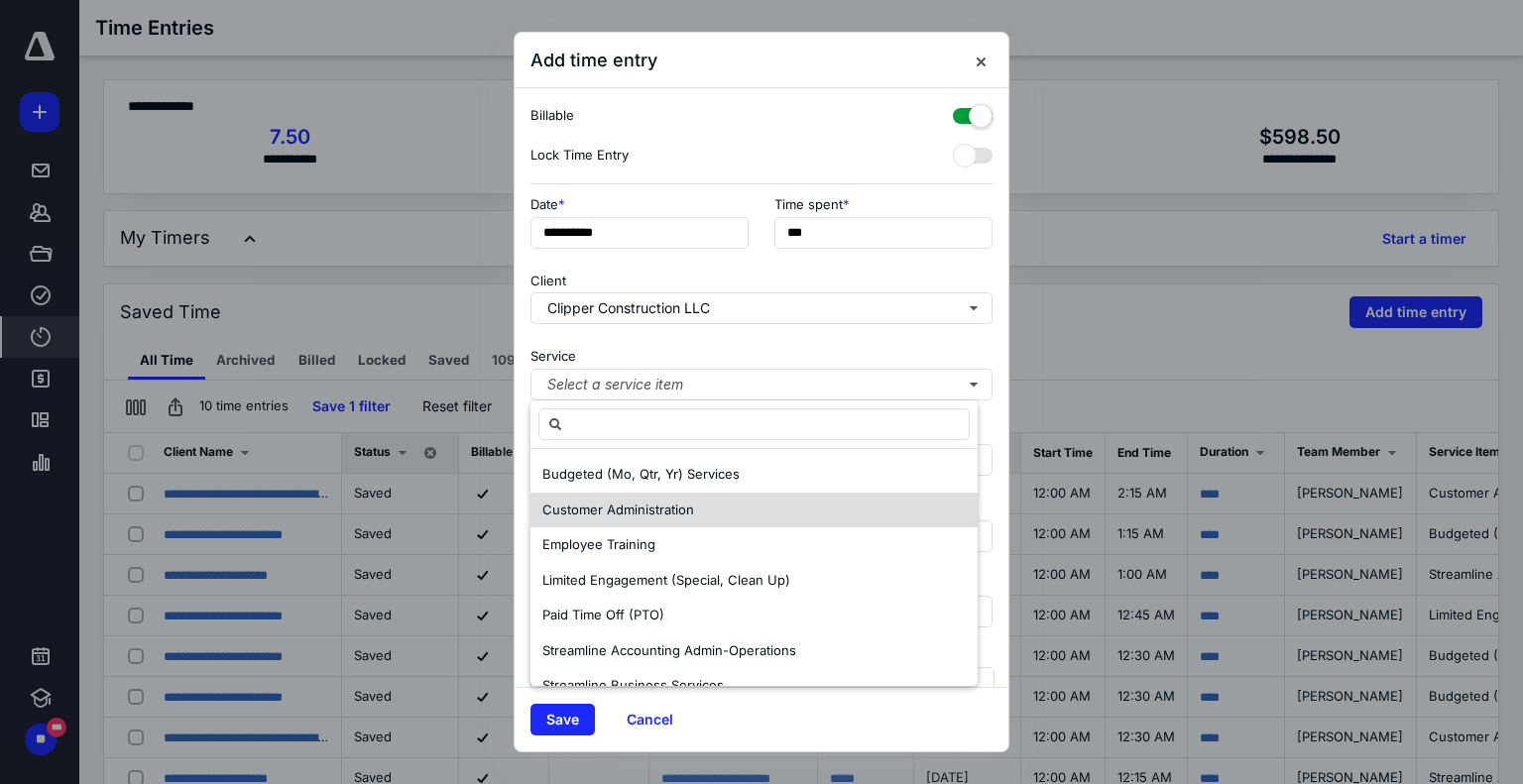 click on "Customer Administration" at bounding box center (618, 509) 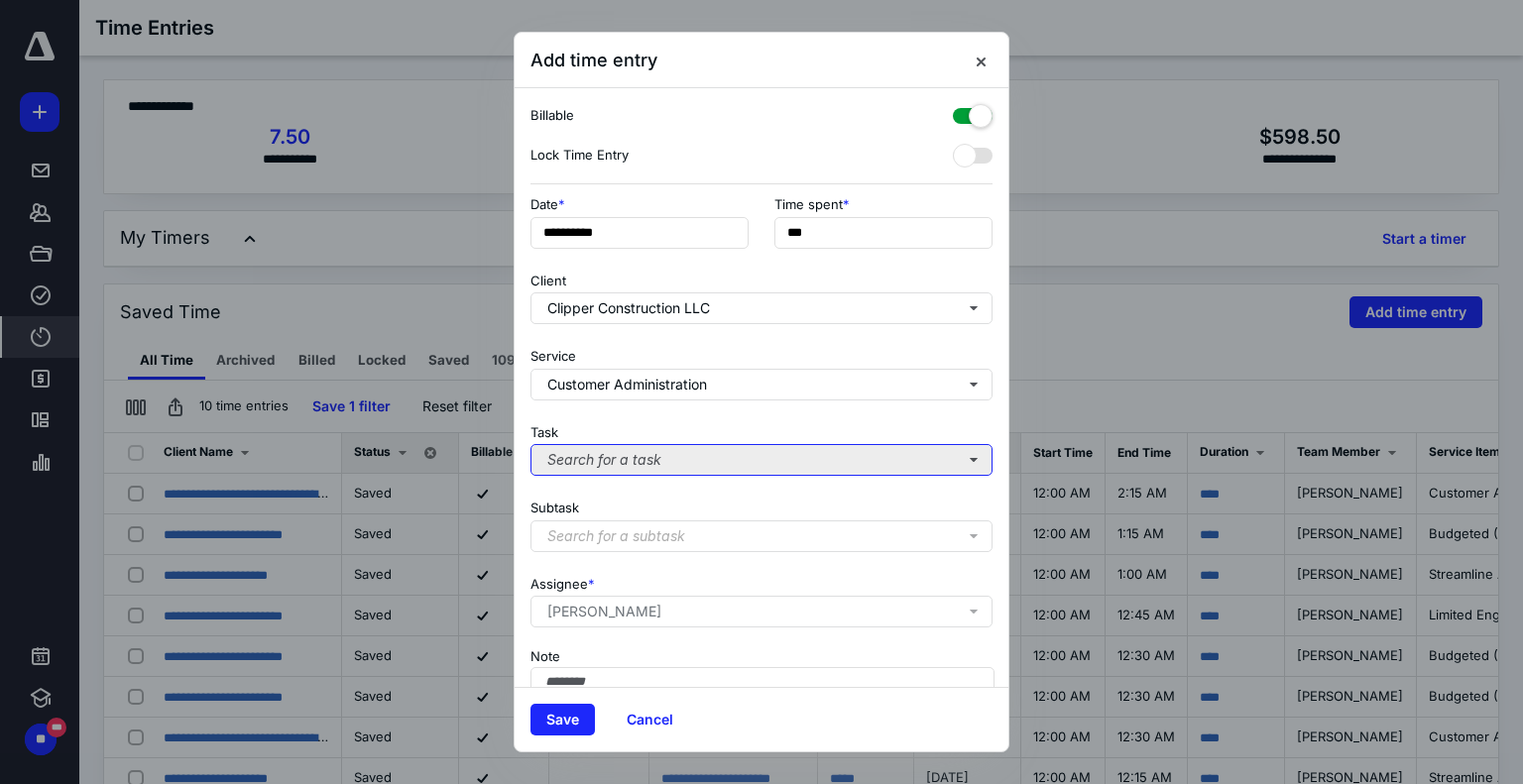 click on "Search for a task" at bounding box center [762, 460] 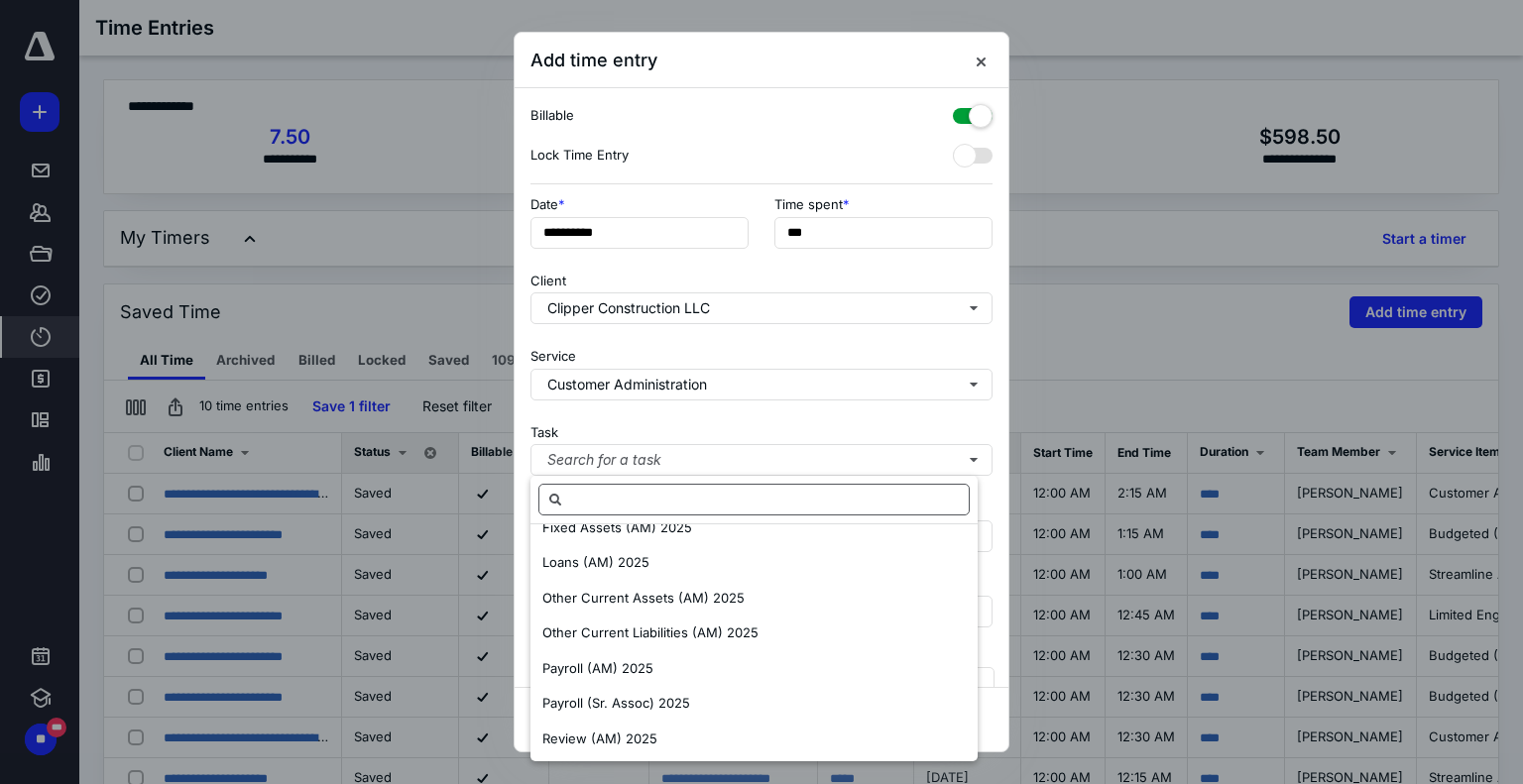scroll, scrollTop: 0, scrollLeft: 0, axis: both 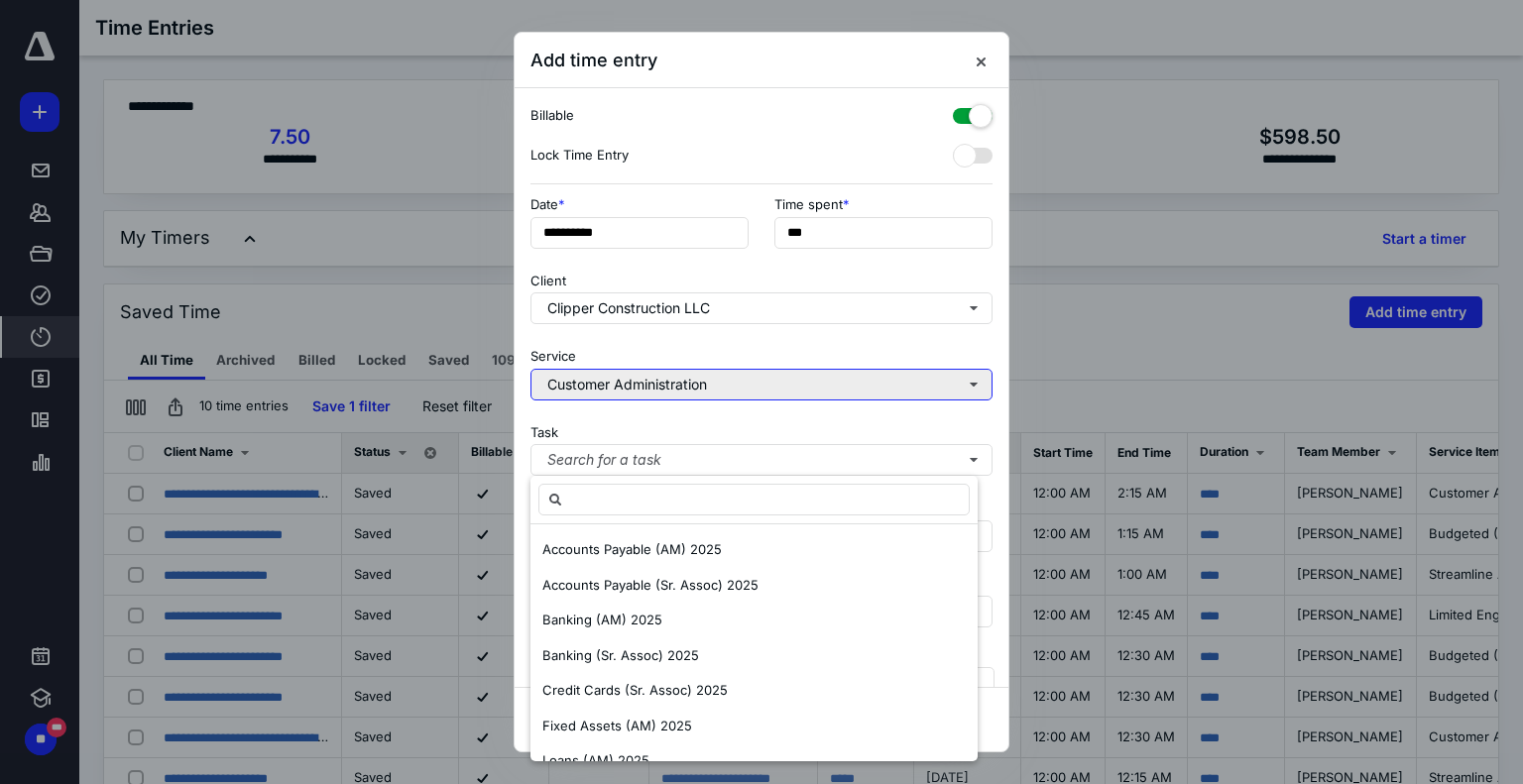 click on "Customer Administration" at bounding box center (762, 385) 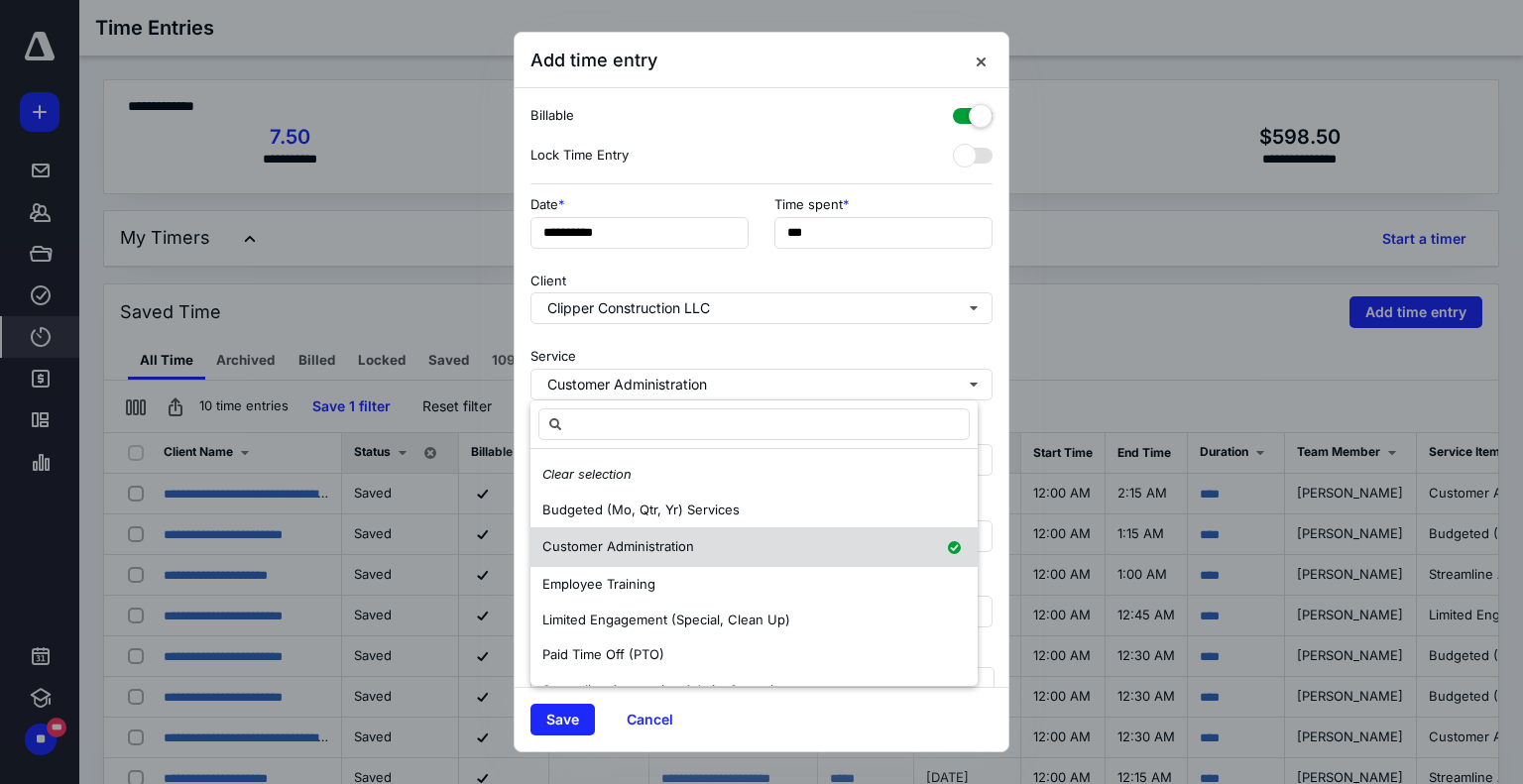 click on "Customer Administration" at bounding box center [618, 546] 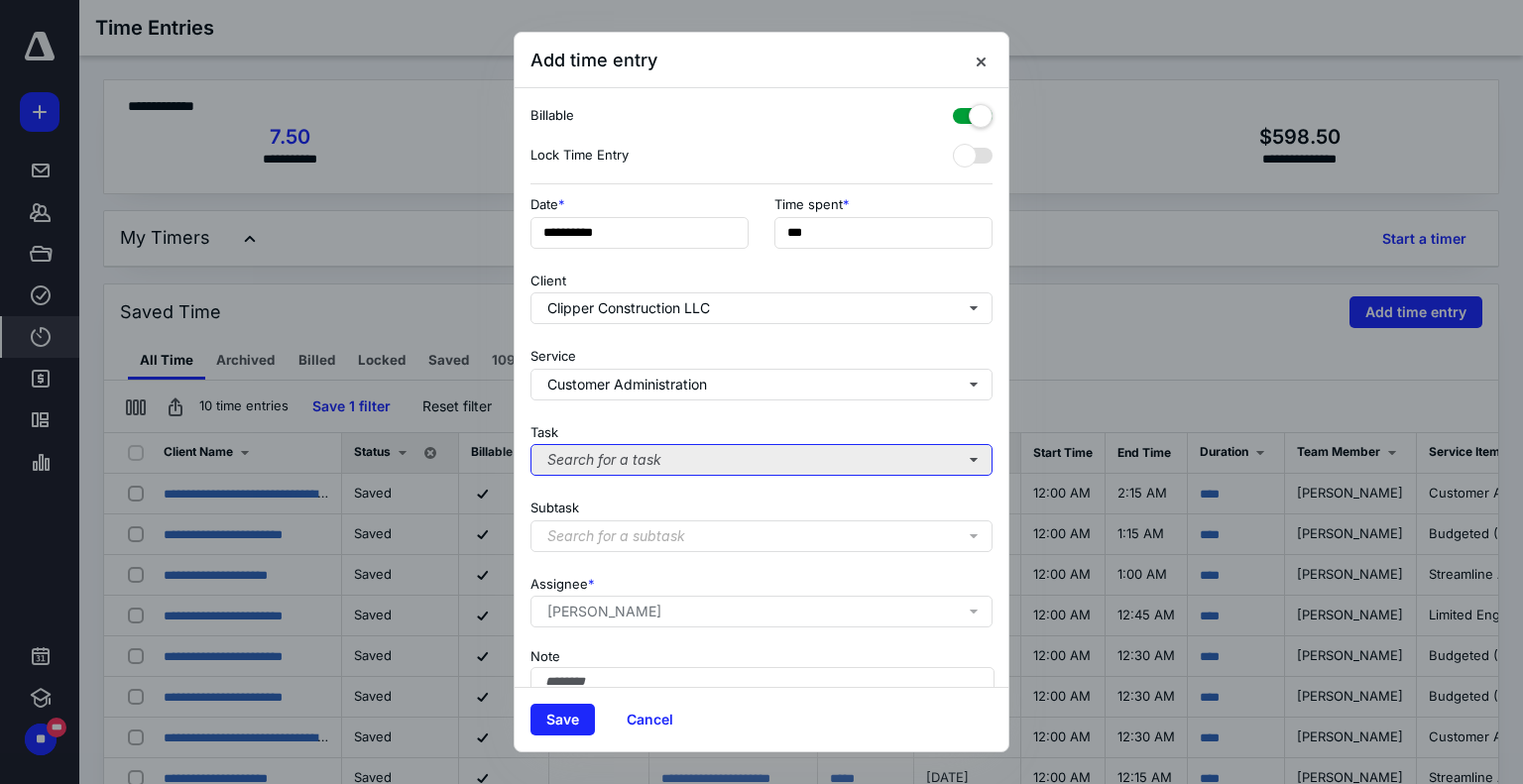 click on "Search for a task" at bounding box center (762, 460) 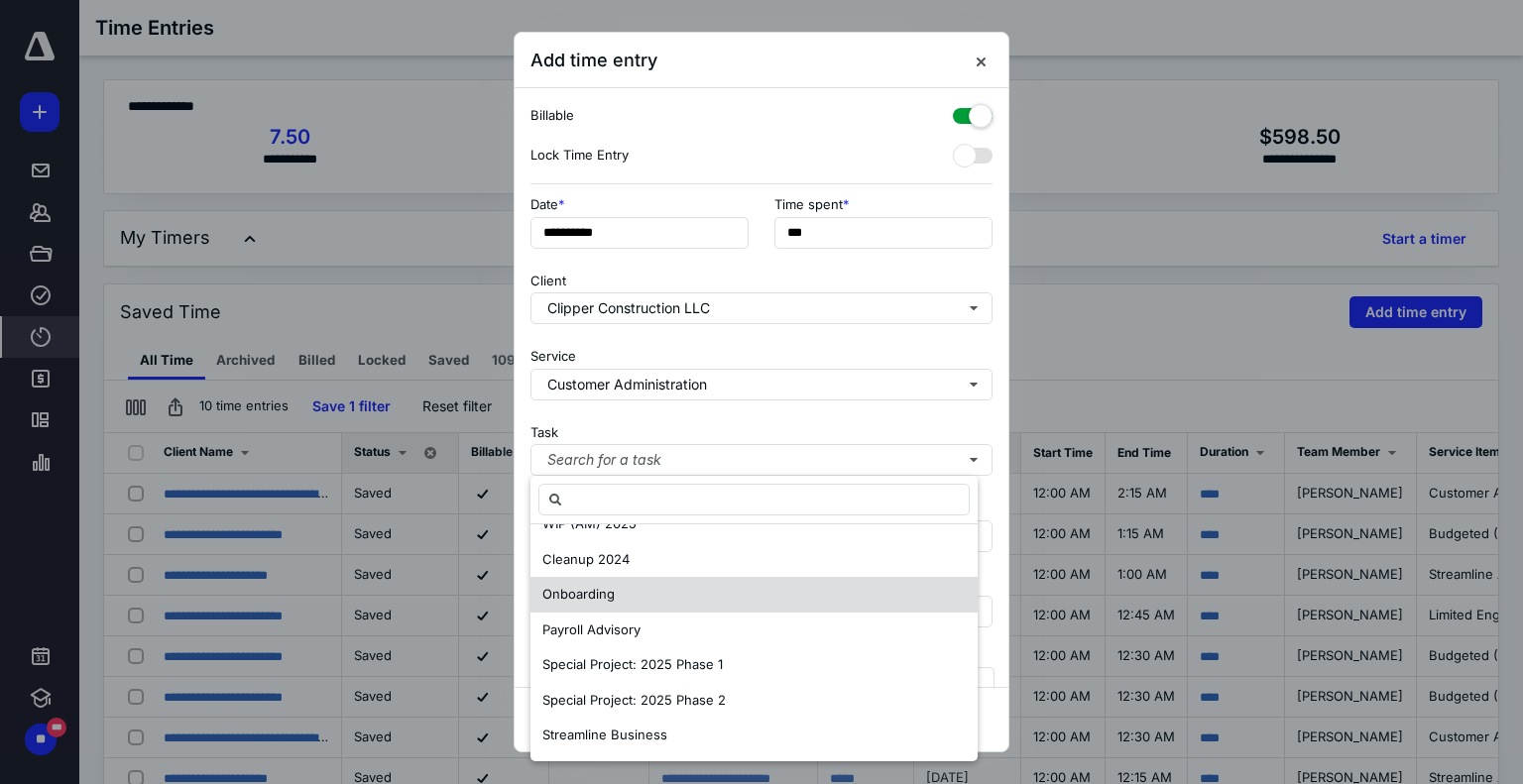 scroll, scrollTop: 560, scrollLeft: 0, axis: vertical 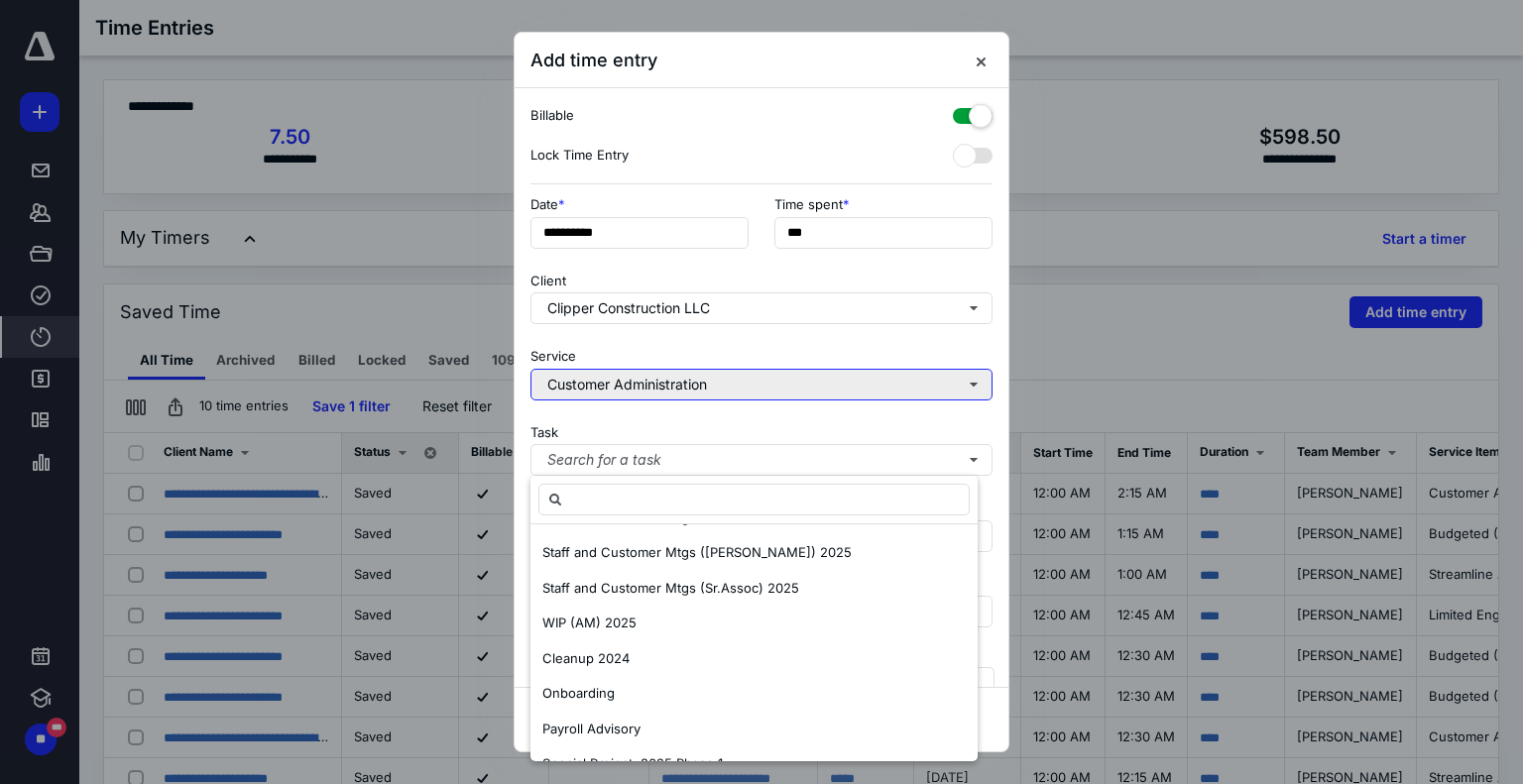 click on "Customer Administration" at bounding box center (762, 385) 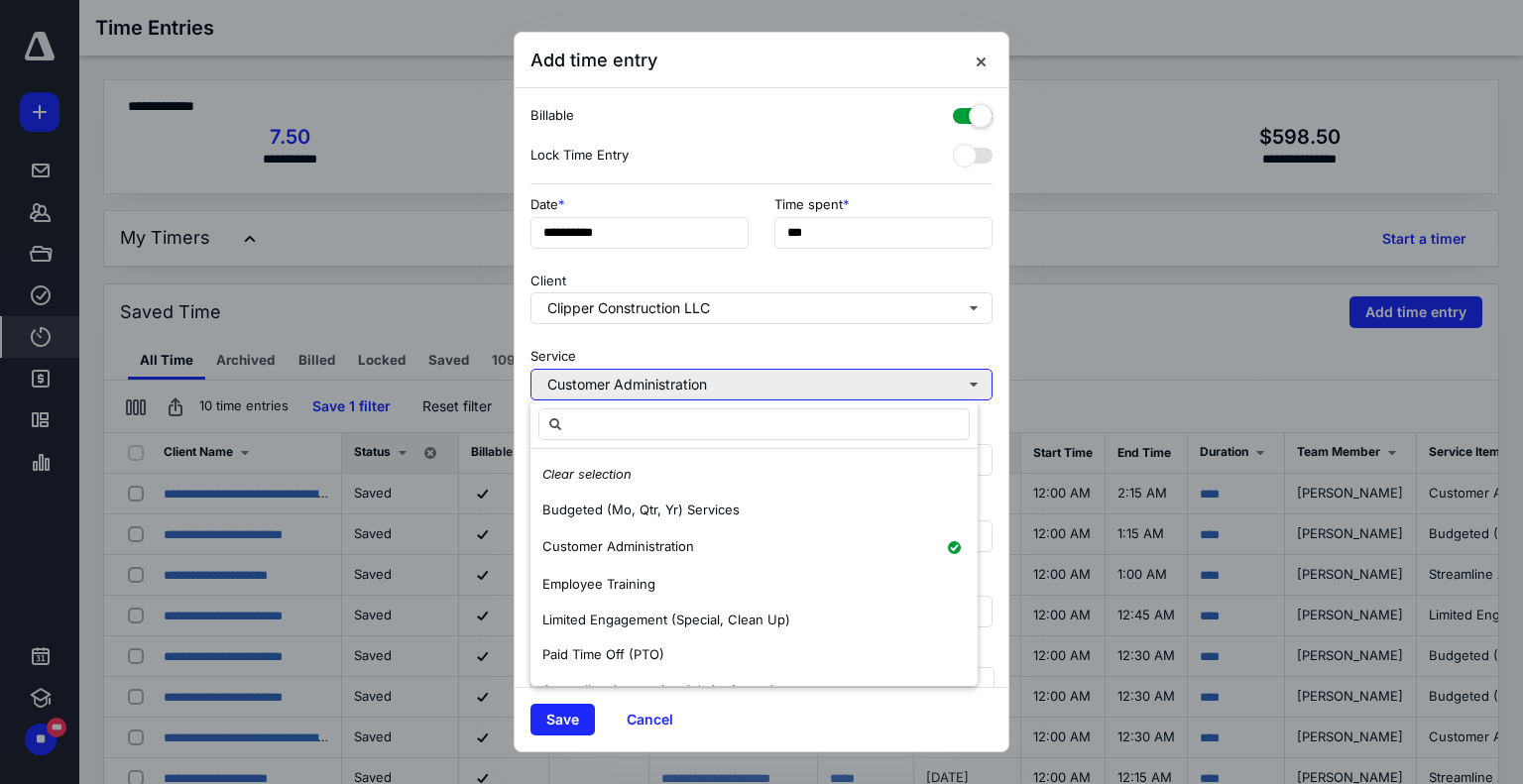 click on "Customer Administration" at bounding box center [762, 385] 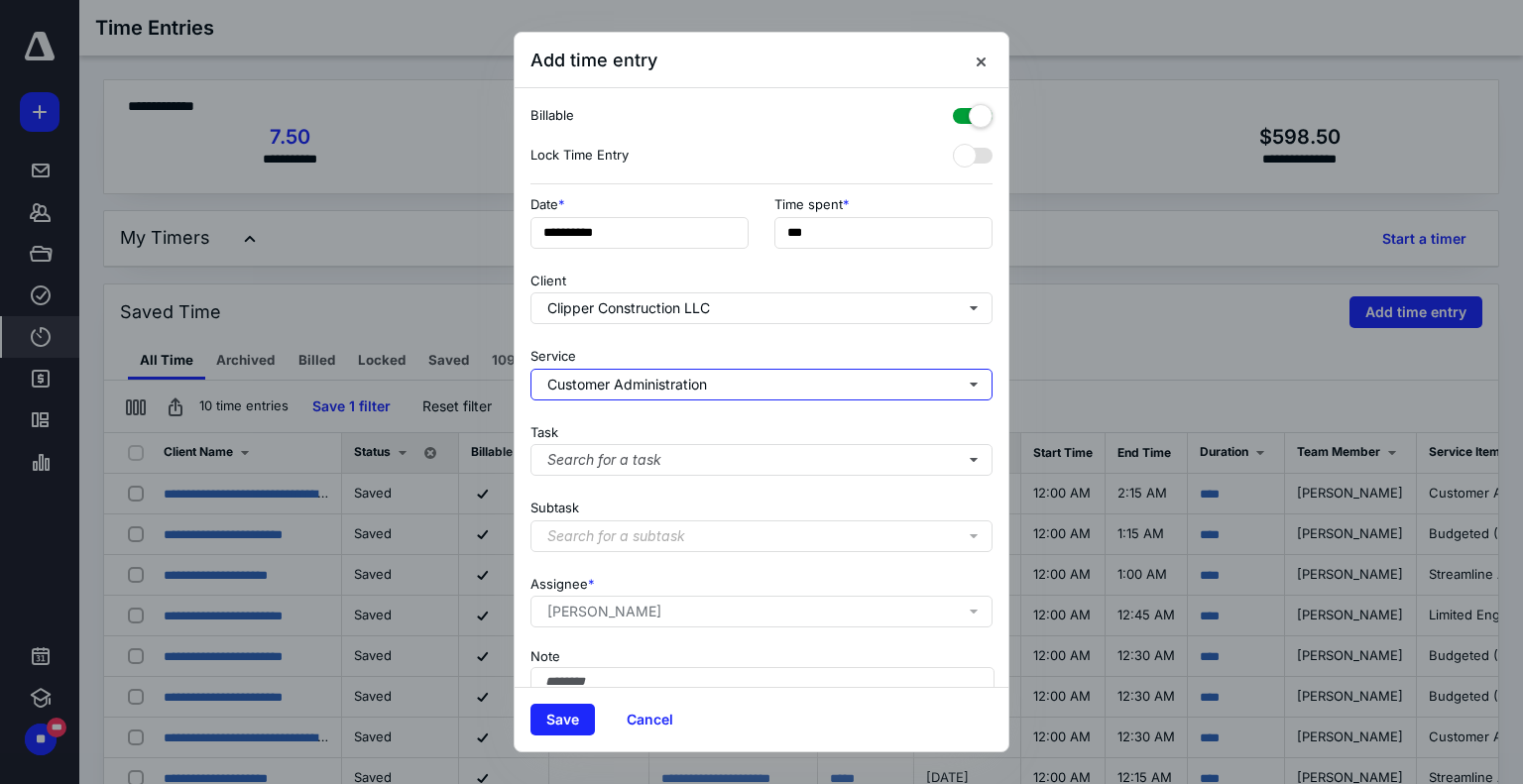 scroll, scrollTop: 110, scrollLeft: 0, axis: vertical 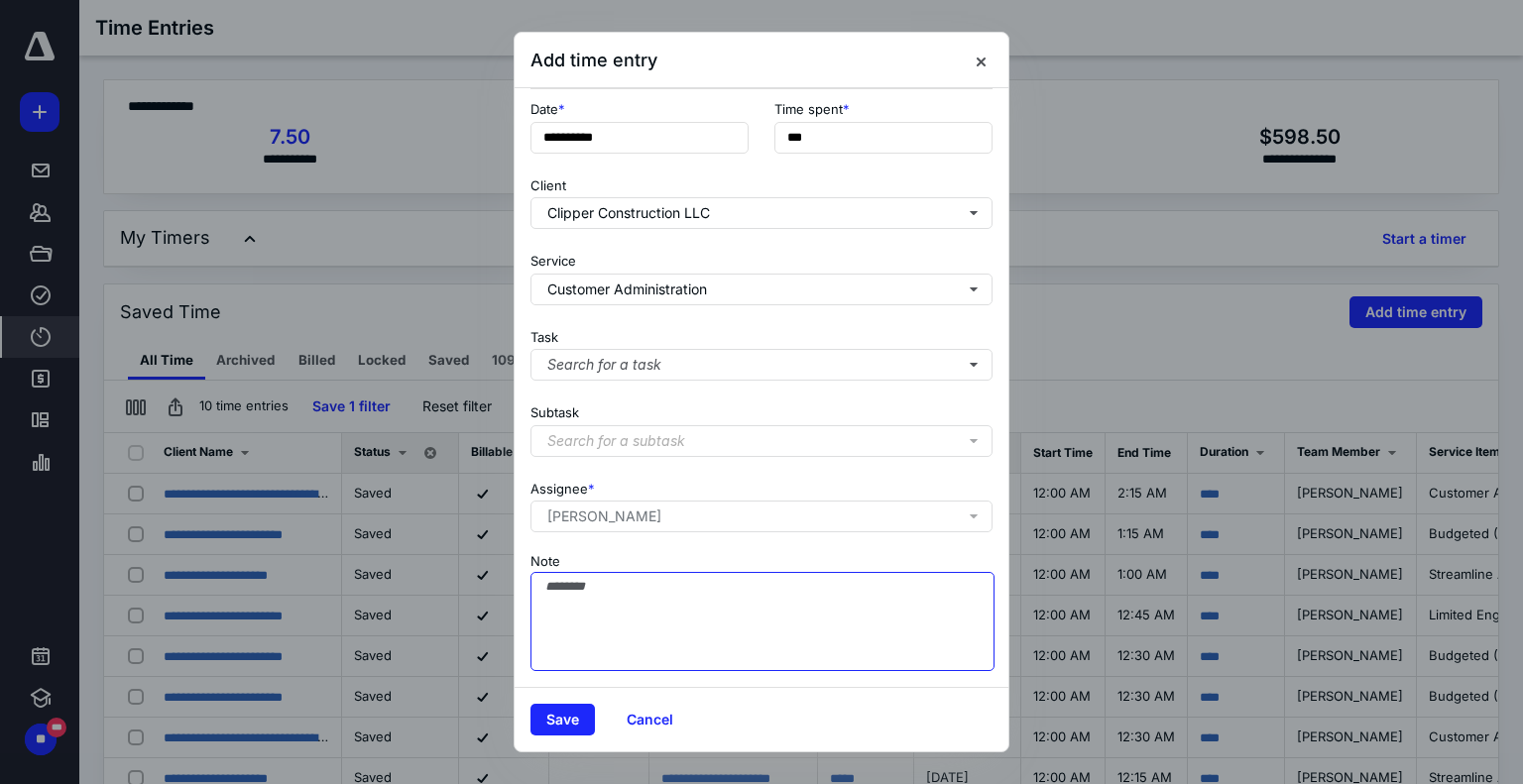 click on "Note" at bounding box center [762, 621] 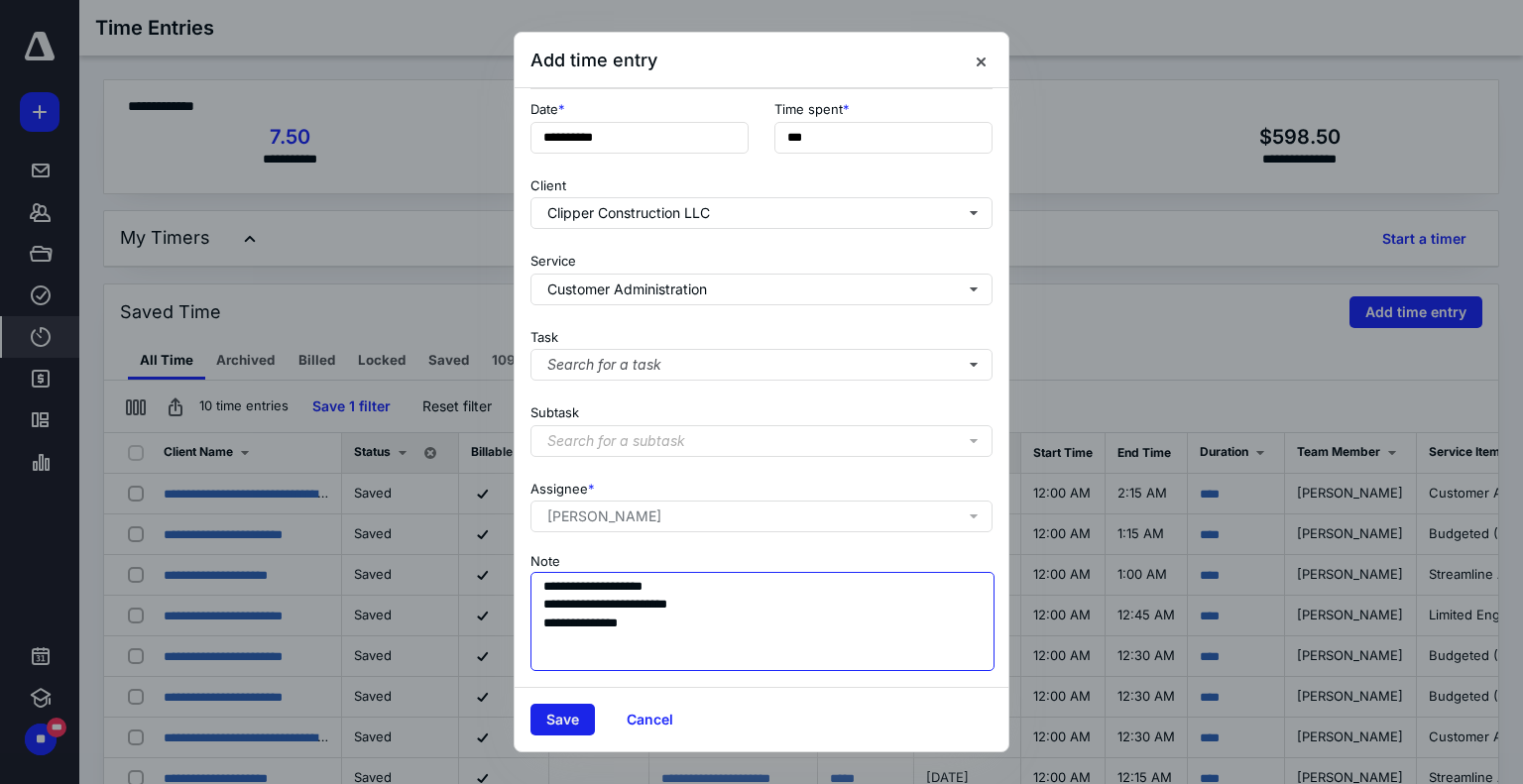 type on "**********" 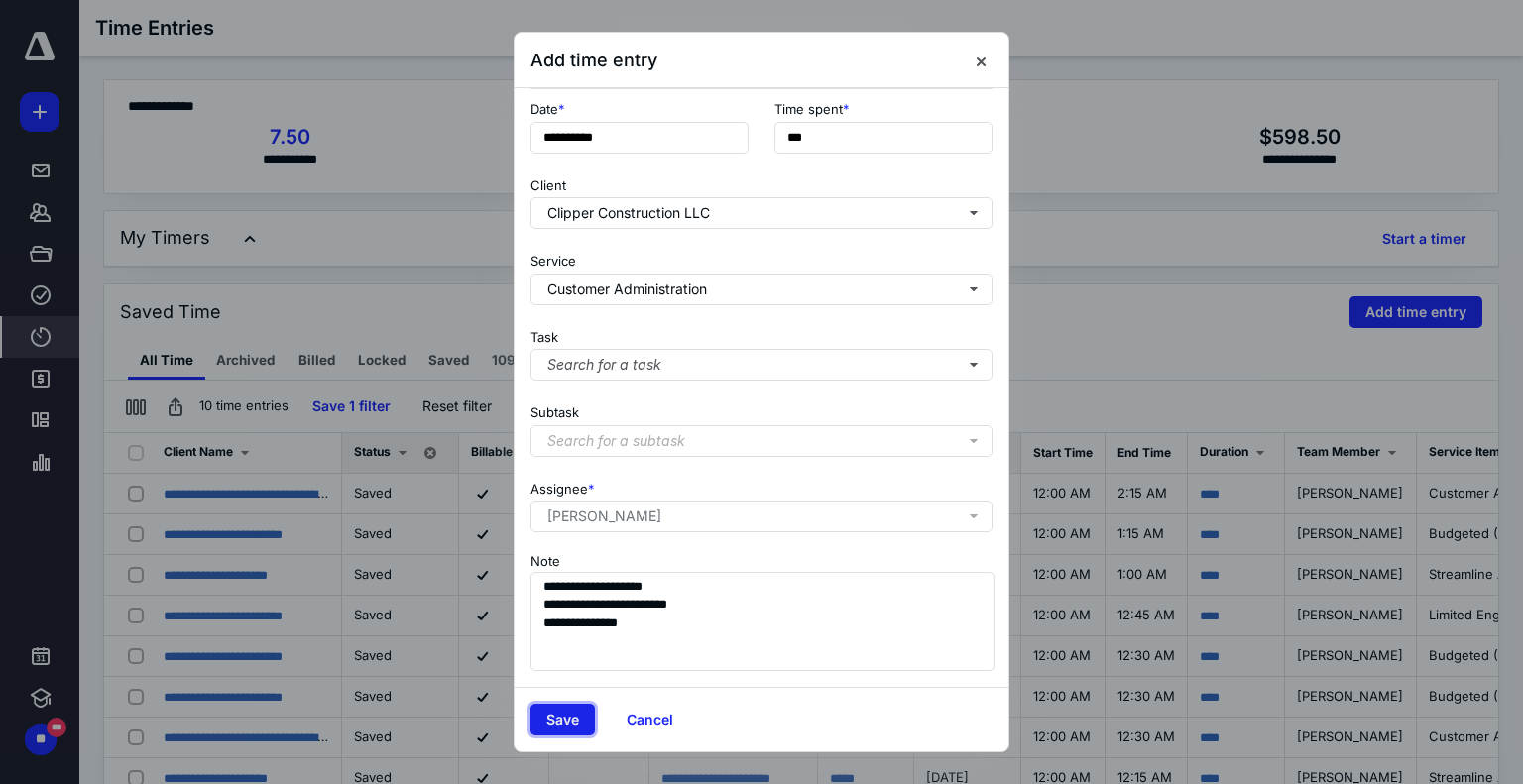 click on "Save" at bounding box center (562, 720) 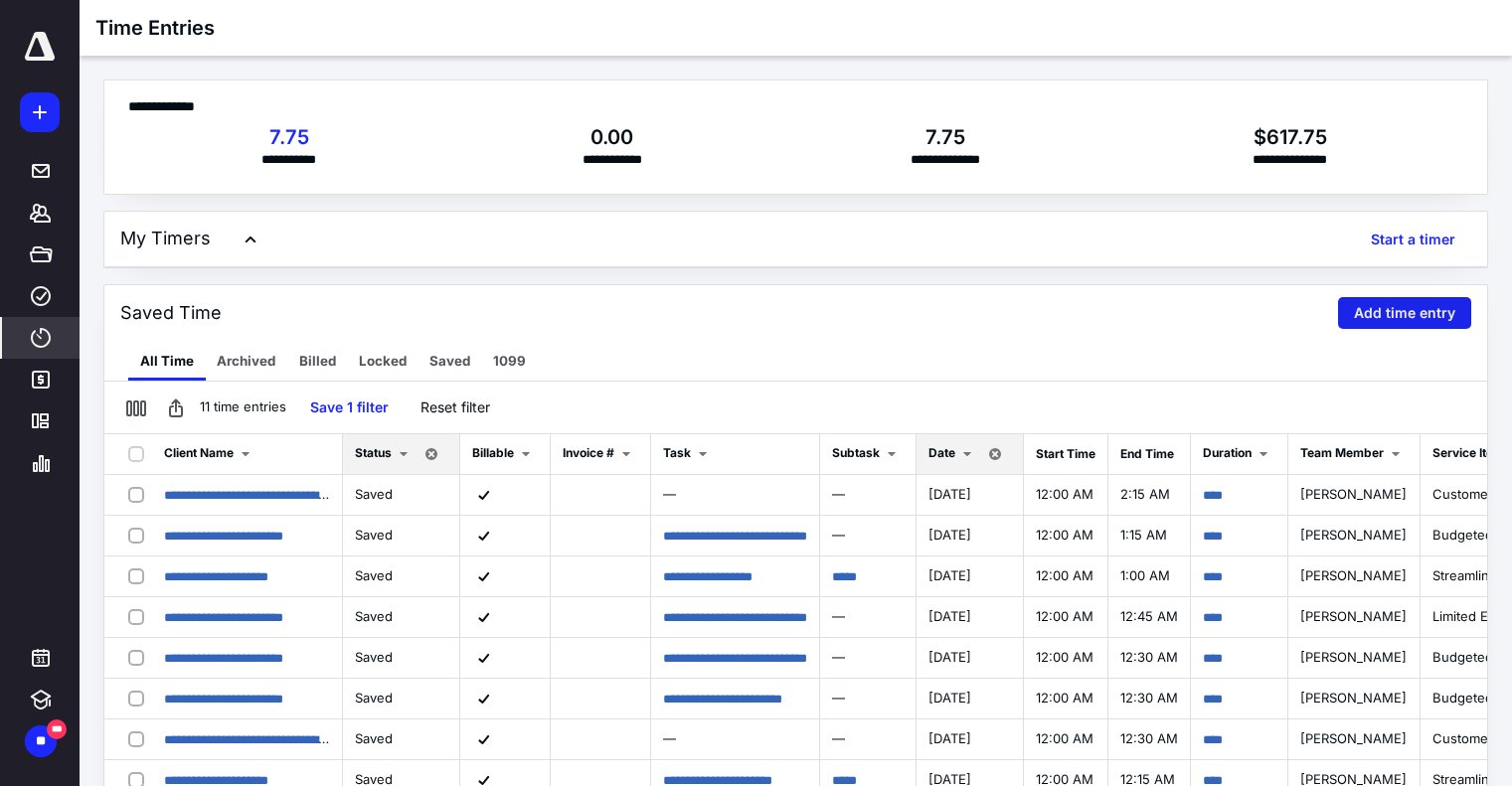 click on "Add time entry" at bounding box center (1405, 313) 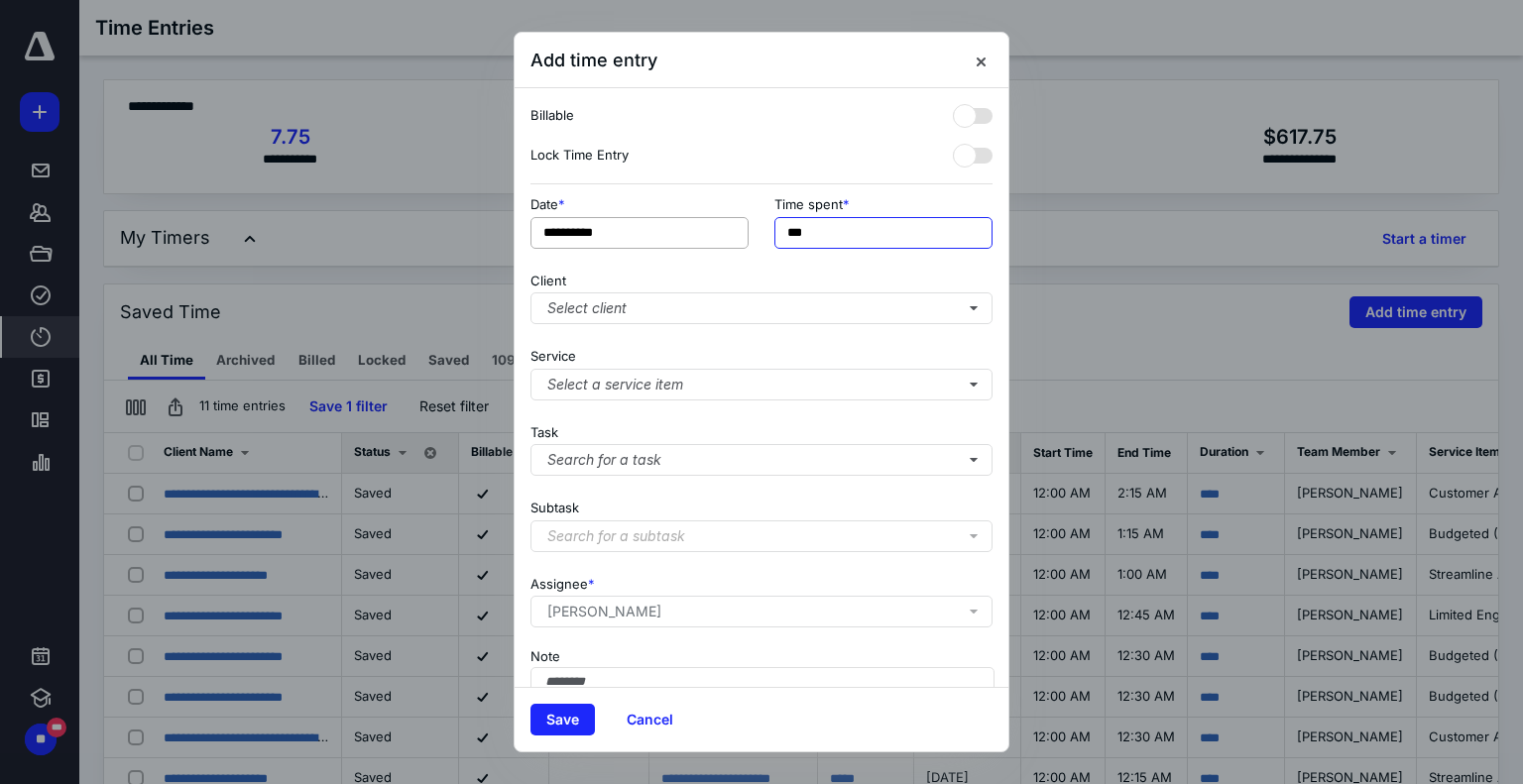click on "**********" at bounding box center [762, 228] 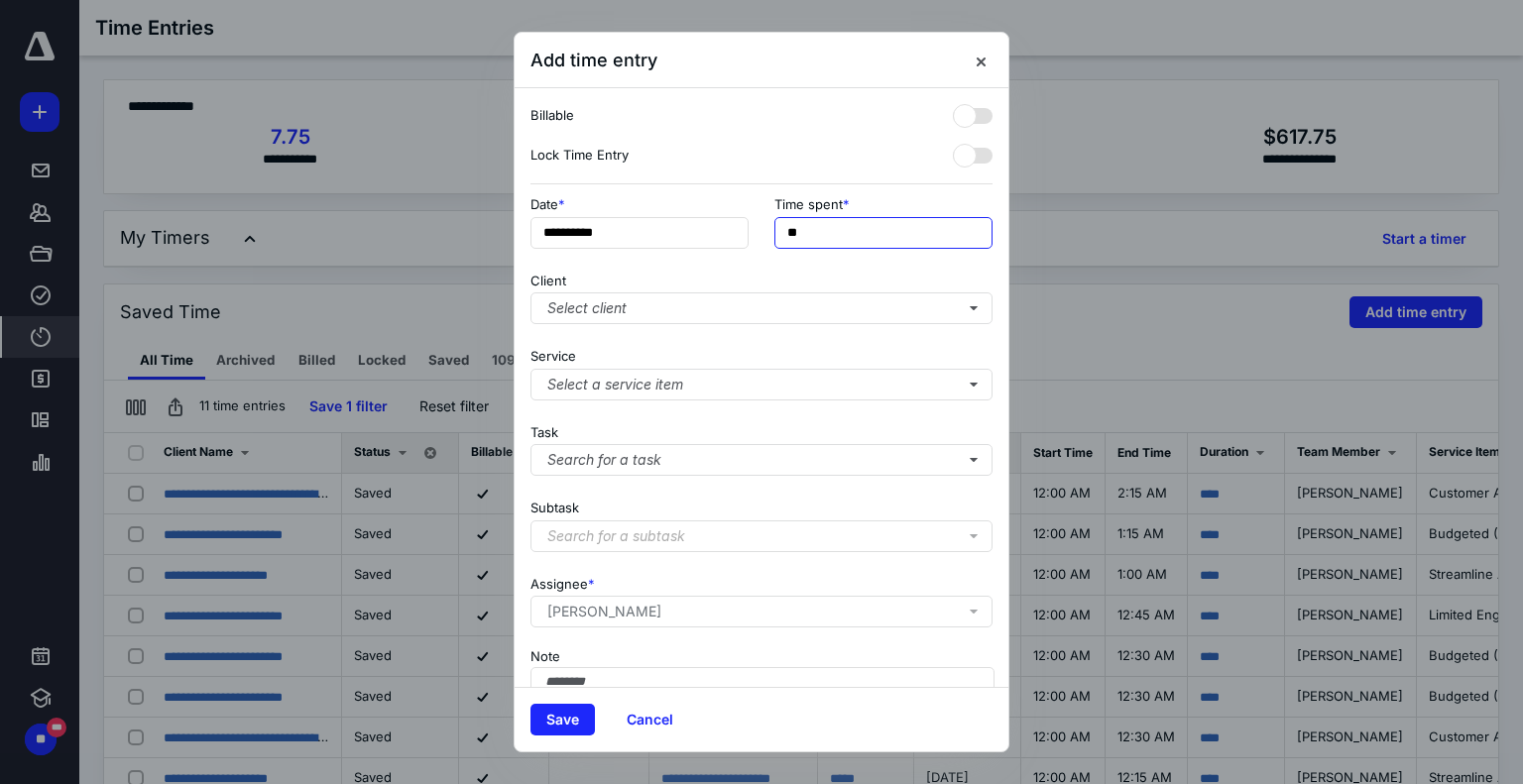 type on "***" 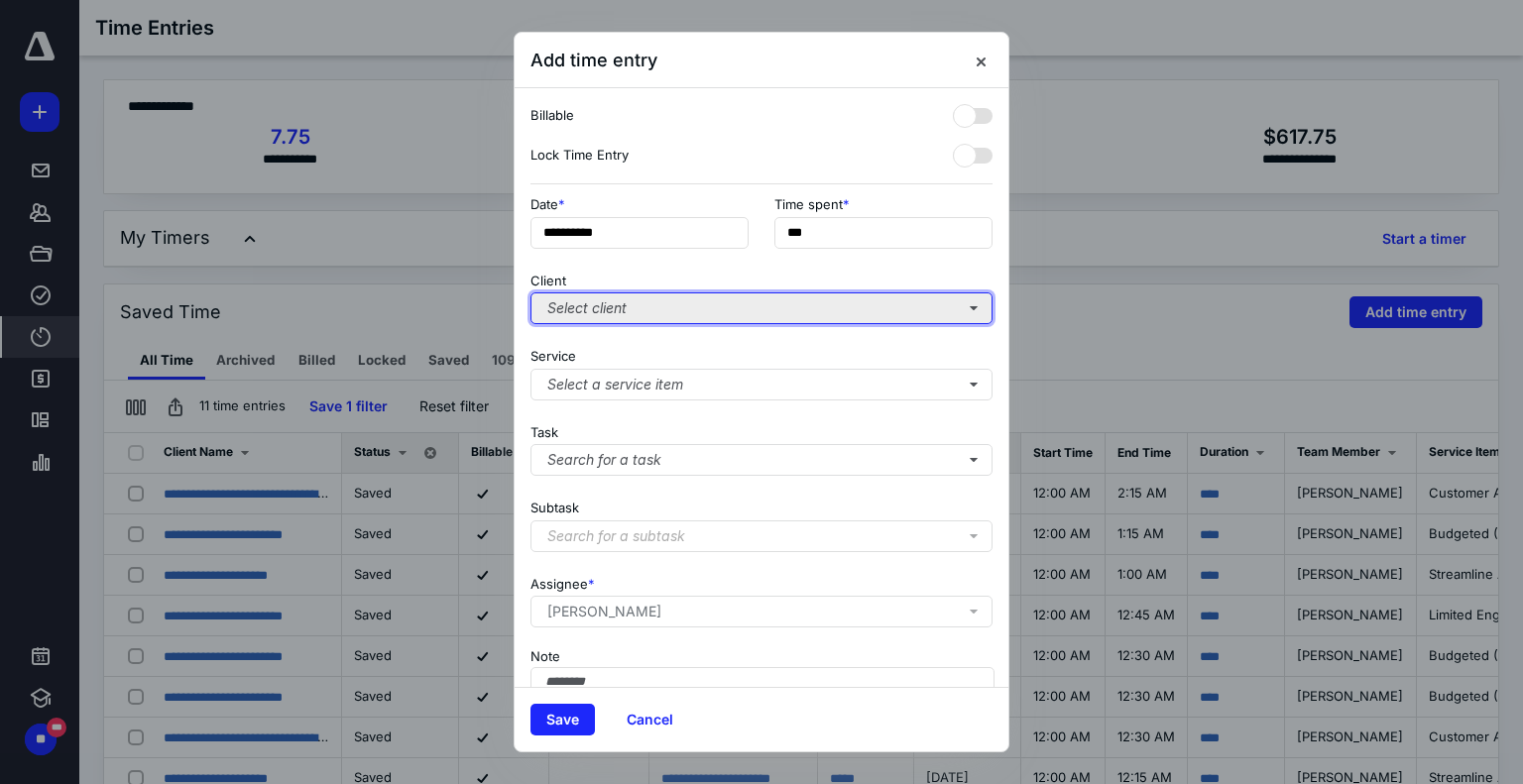 click on "Select client" at bounding box center (762, 308) 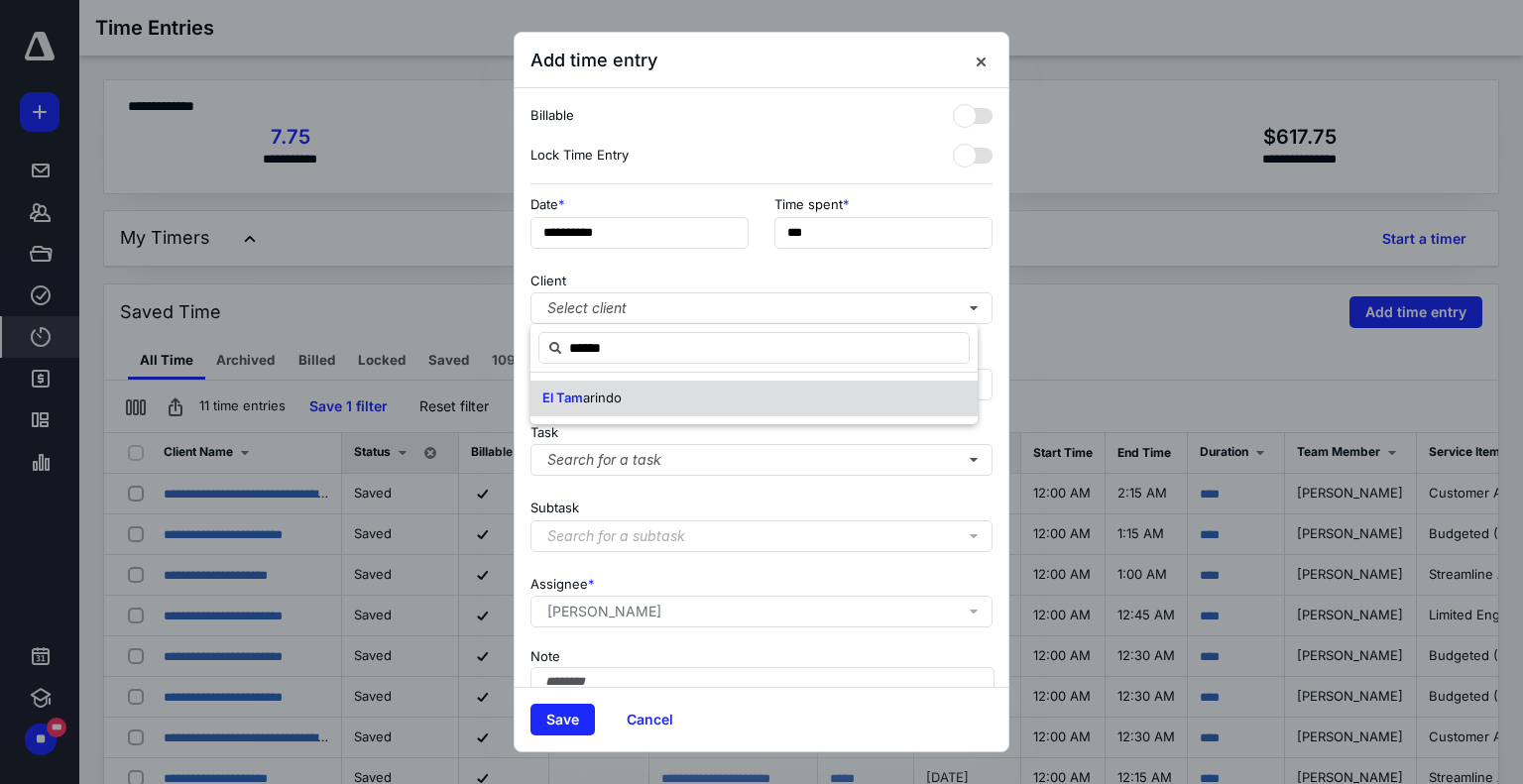 click on "El Tam arindo" at bounding box center [754, 398] 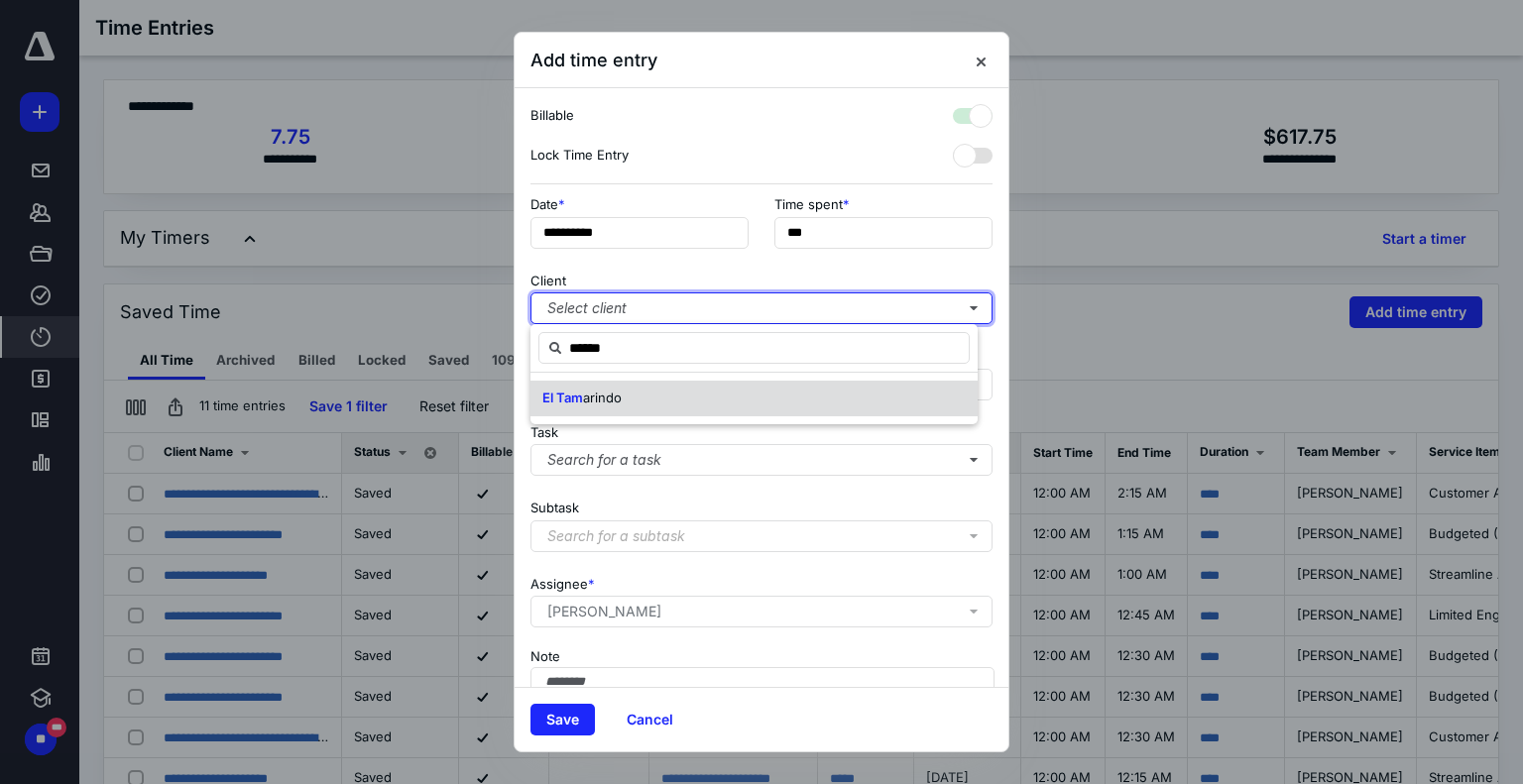 checkbox on "true" 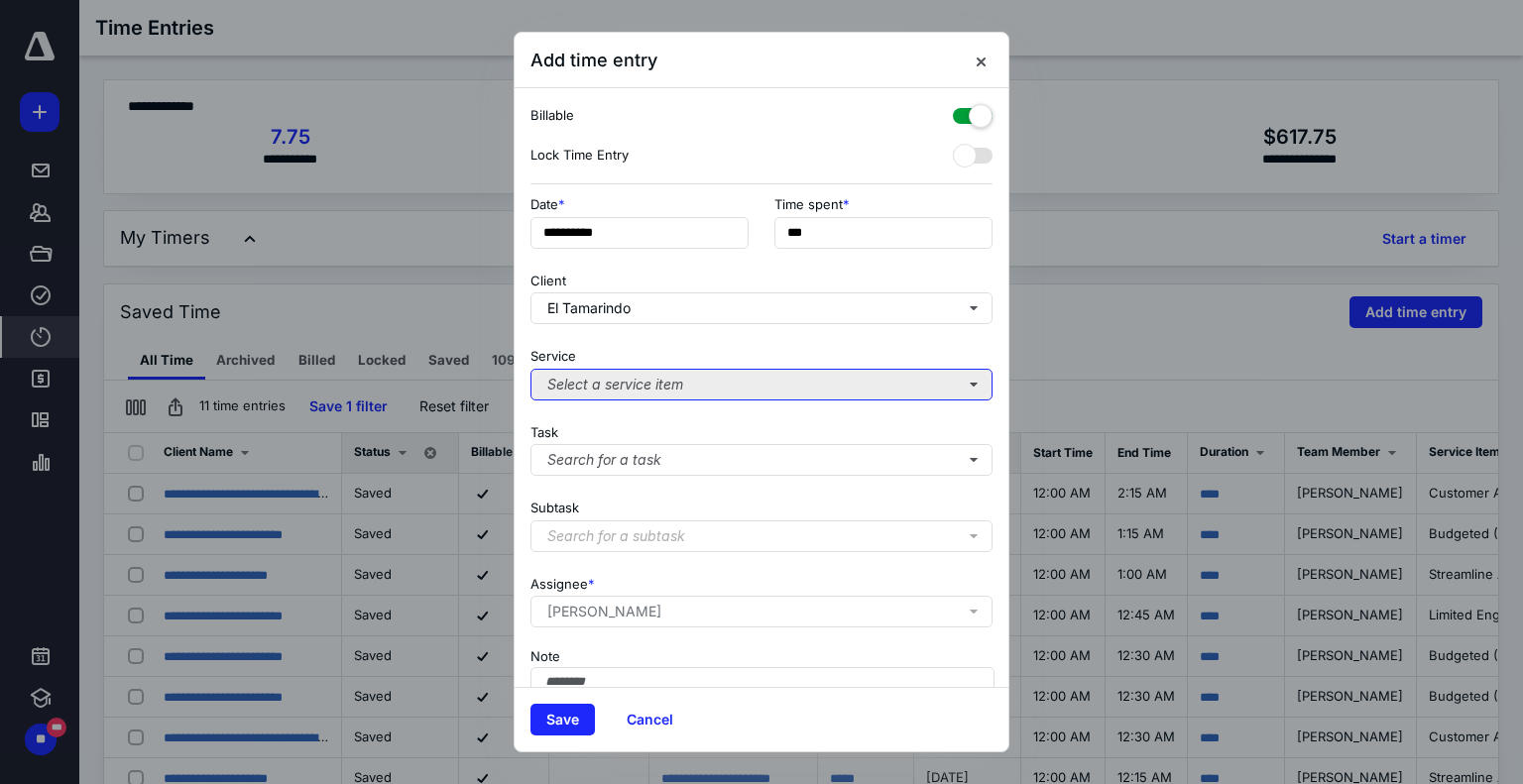 click on "Select a service item" at bounding box center [762, 385] 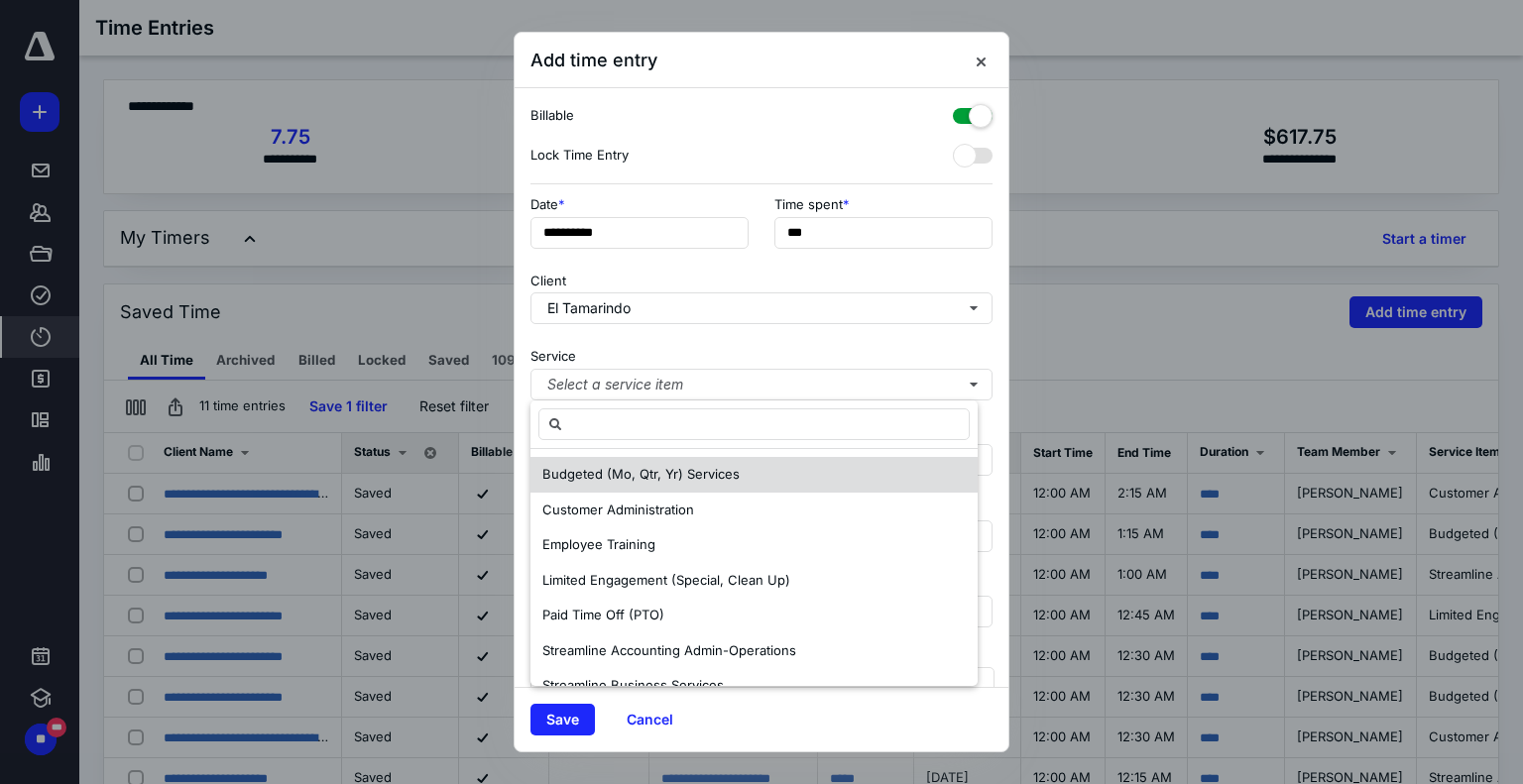 click on "Budgeted (Mo, Qtr, Yr) Services" at bounding box center [641, 474] 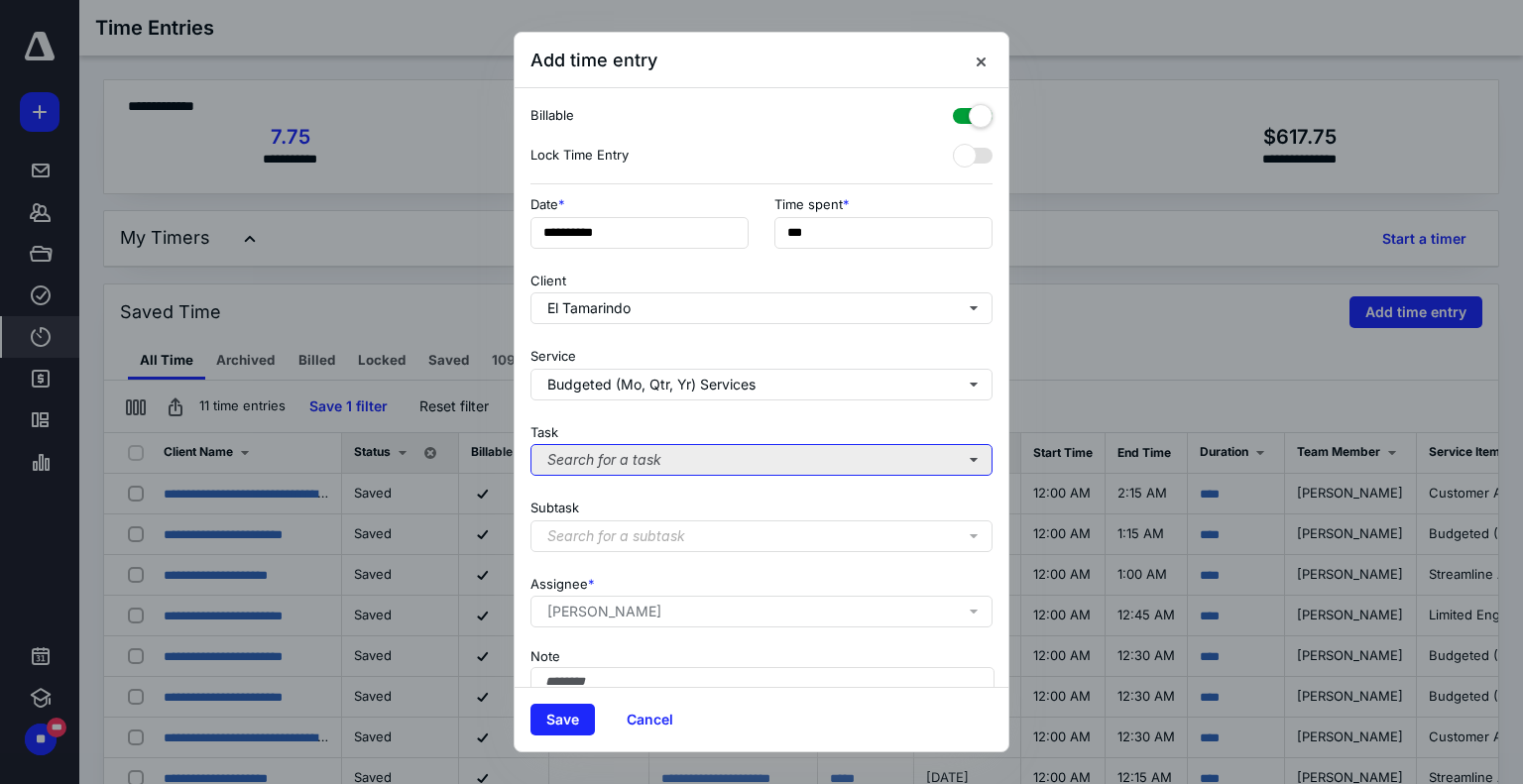 click on "Search for a task" at bounding box center (762, 460) 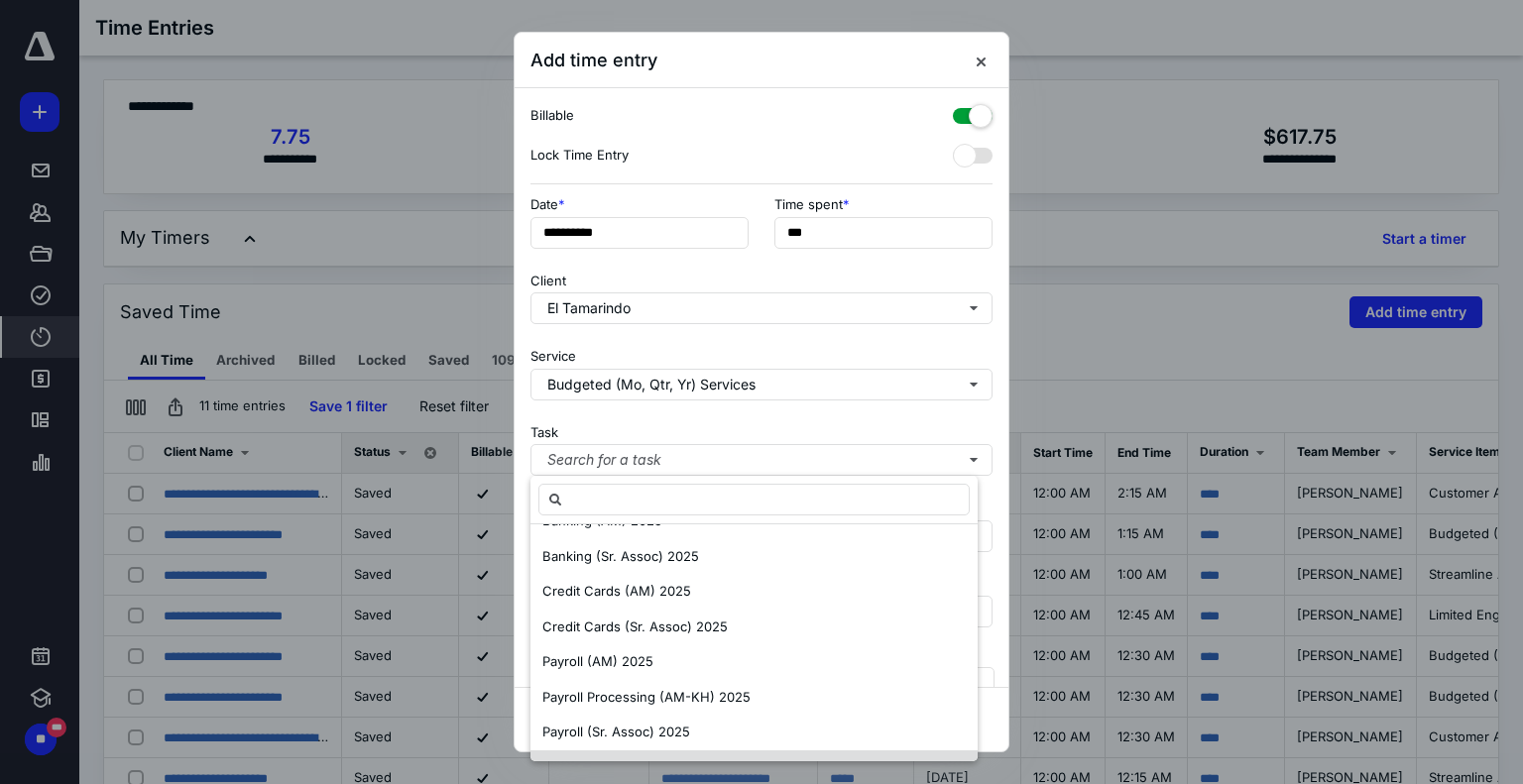 scroll, scrollTop: 198, scrollLeft: 0, axis: vertical 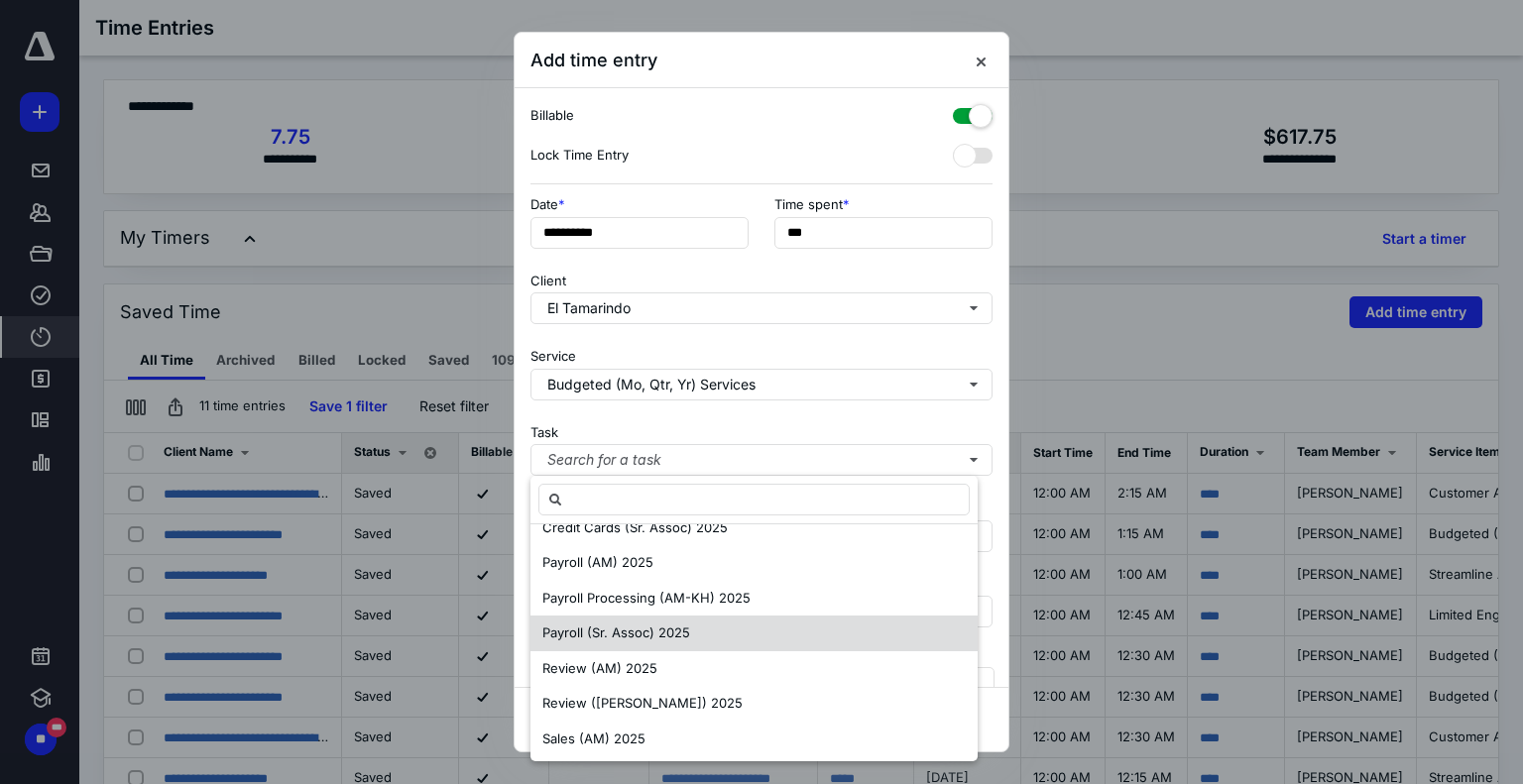click on "Payroll (Sr. Assoc) 2025" at bounding box center (616, 632) 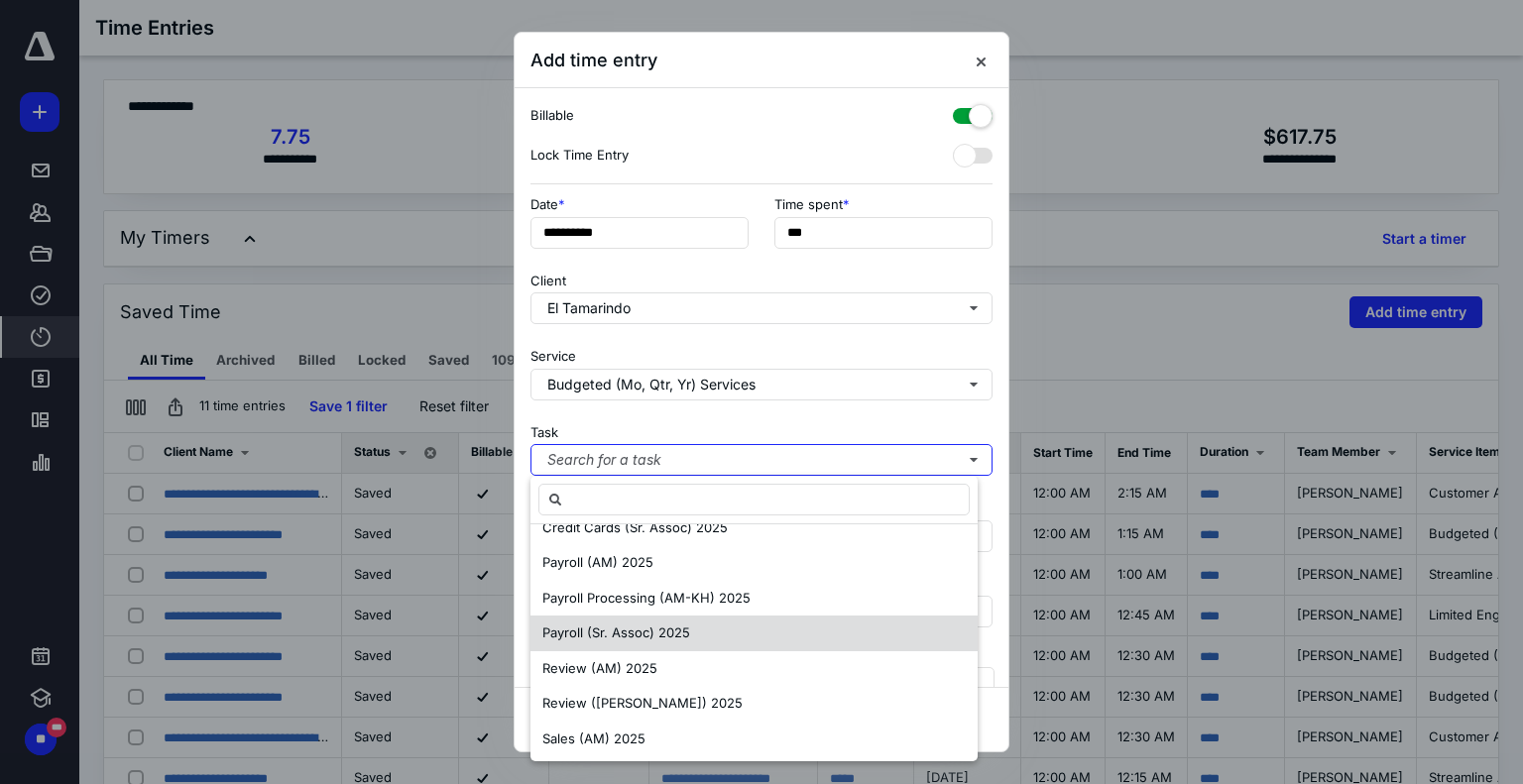scroll, scrollTop: 0, scrollLeft: 0, axis: both 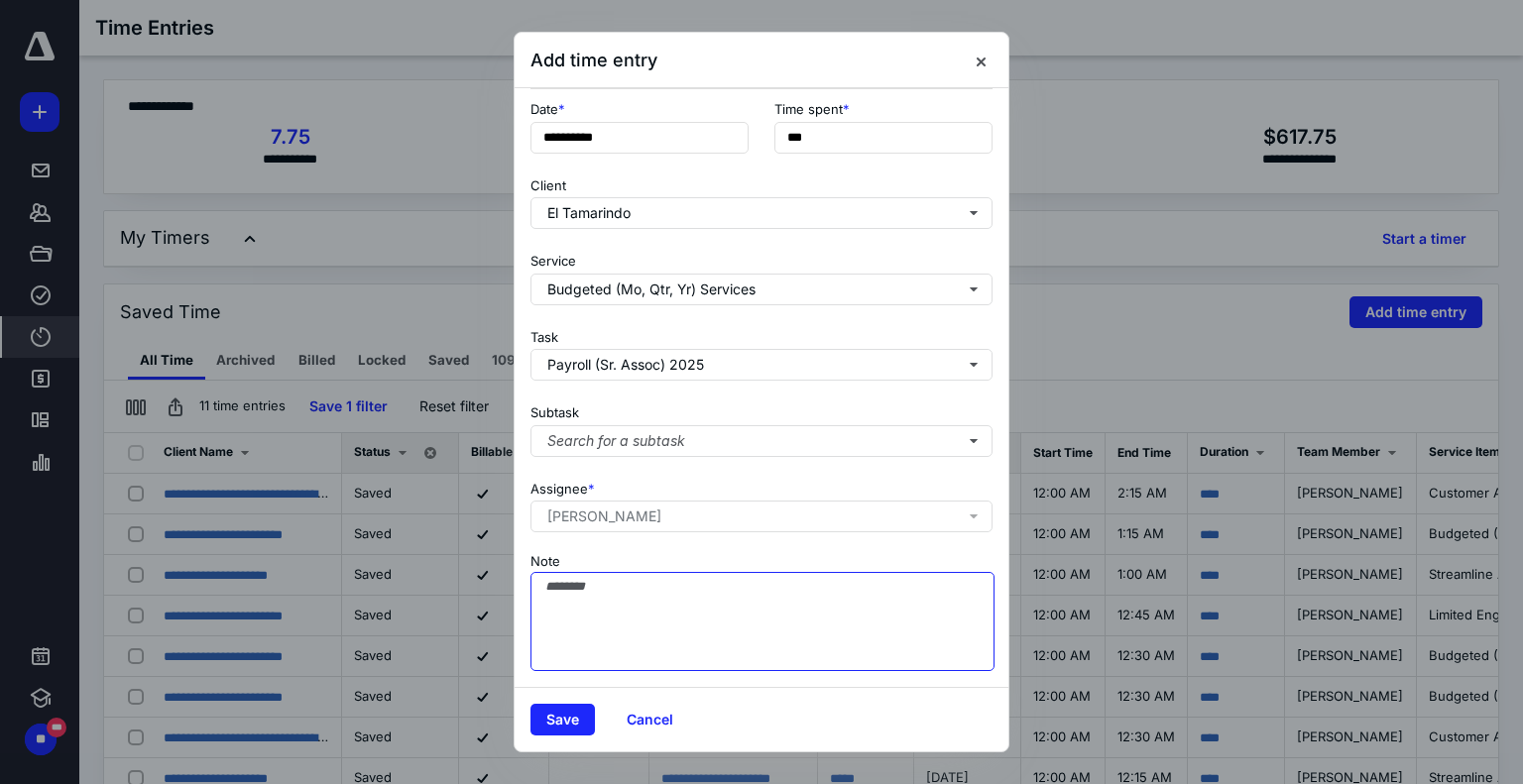 click on "Note" at bounding box center (762, 621) 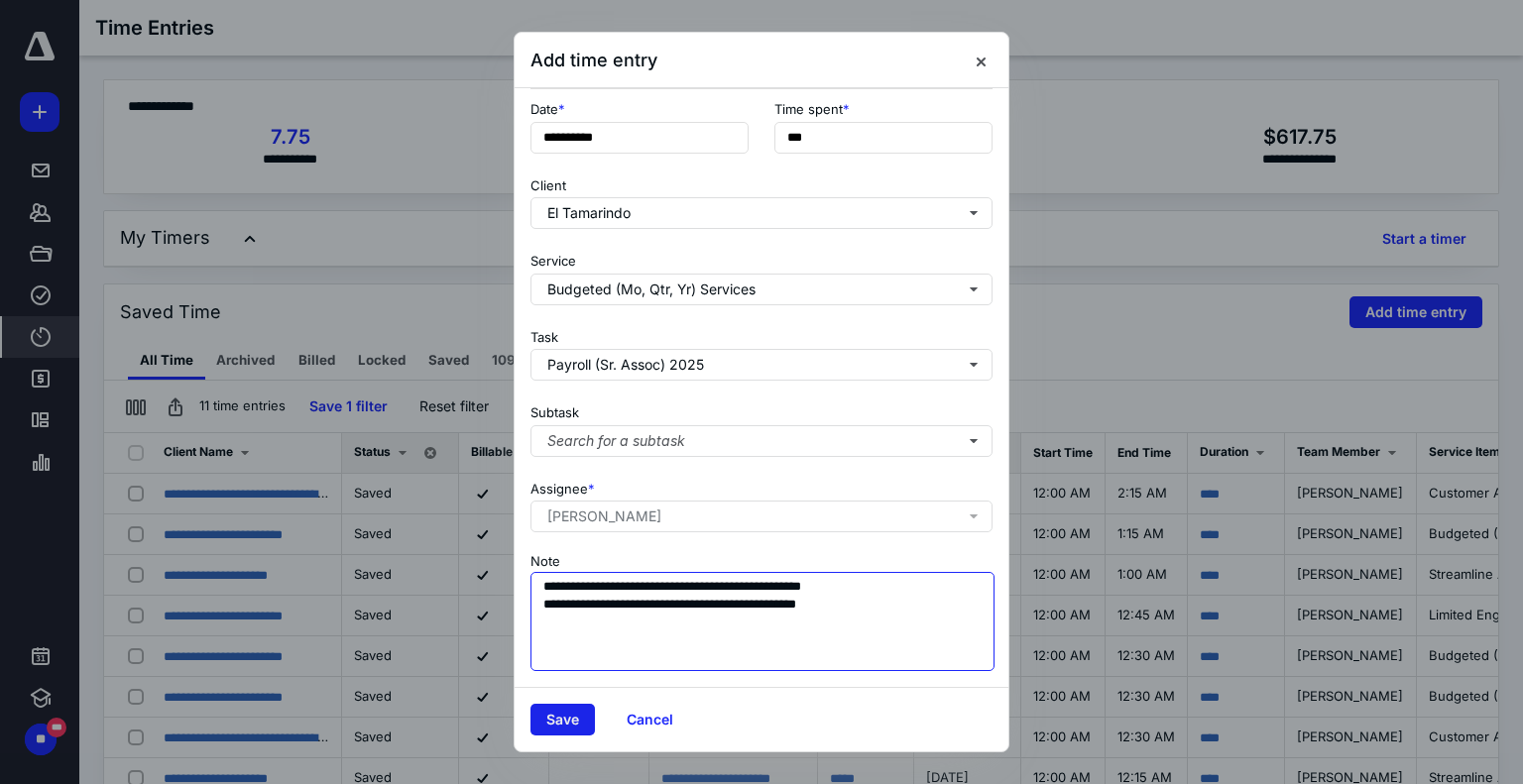 type on "**********" 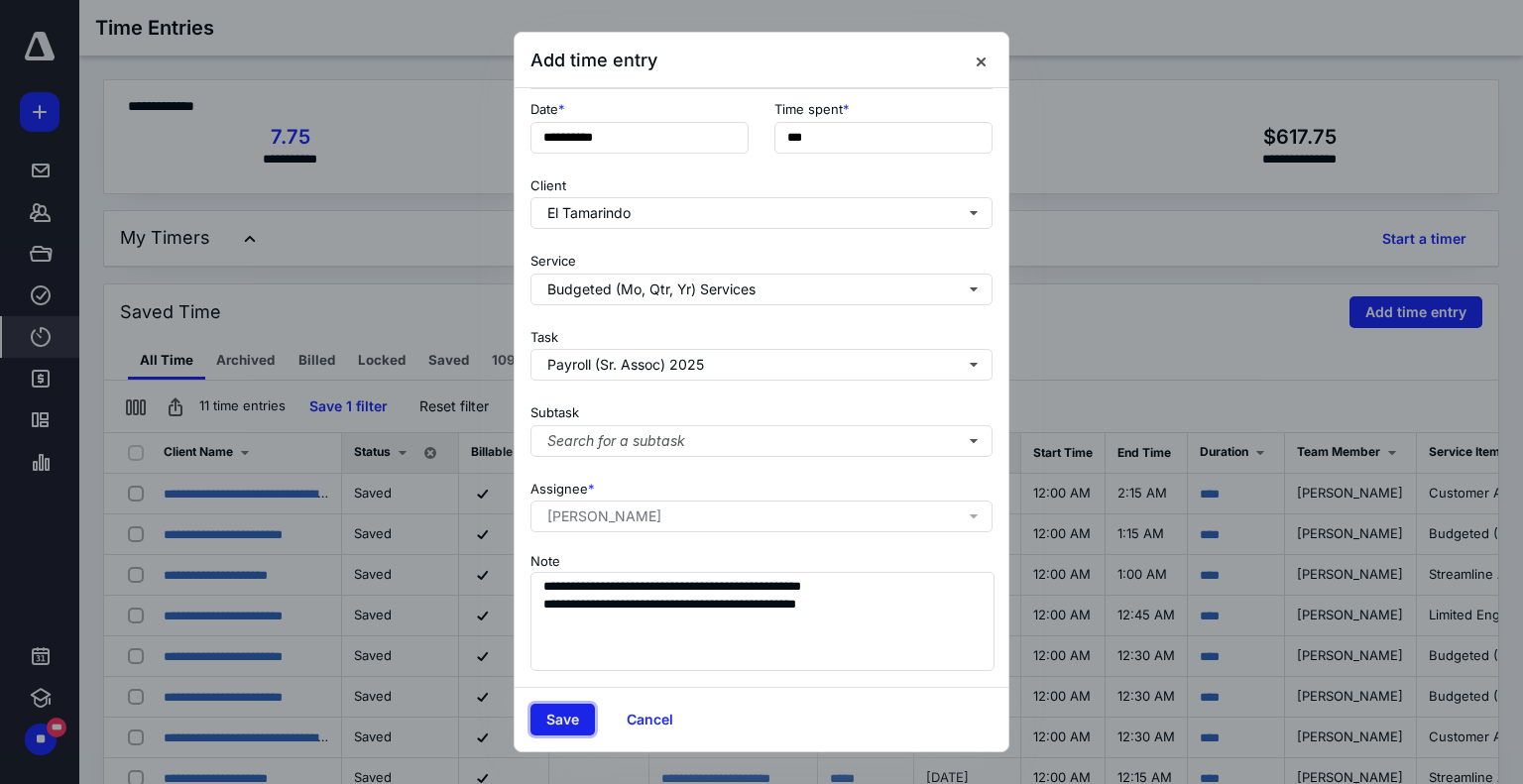 click on "Save" at bounding box center (562, 720) 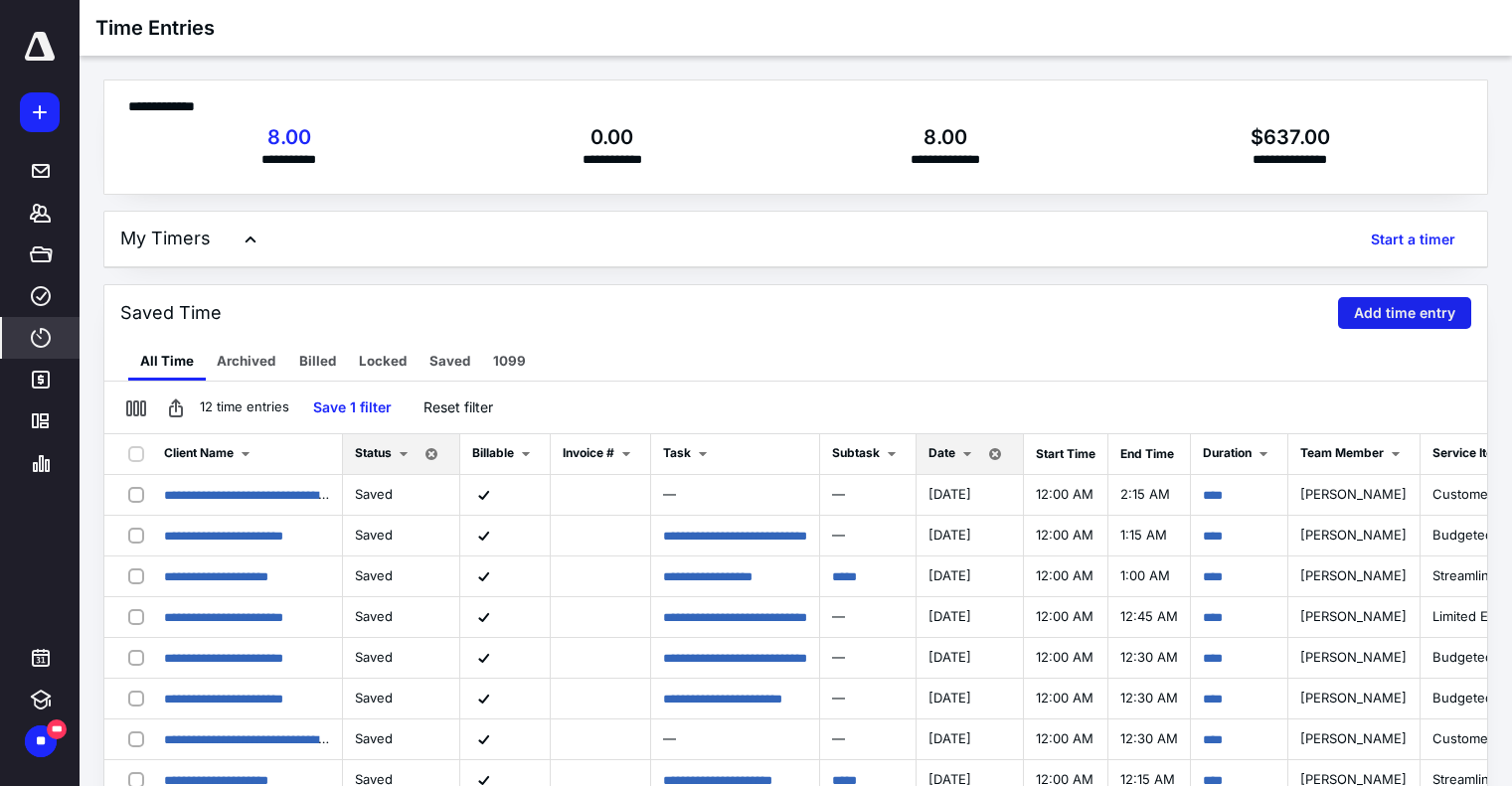 click on "Add time entry" at bounding box center (1405, 313) 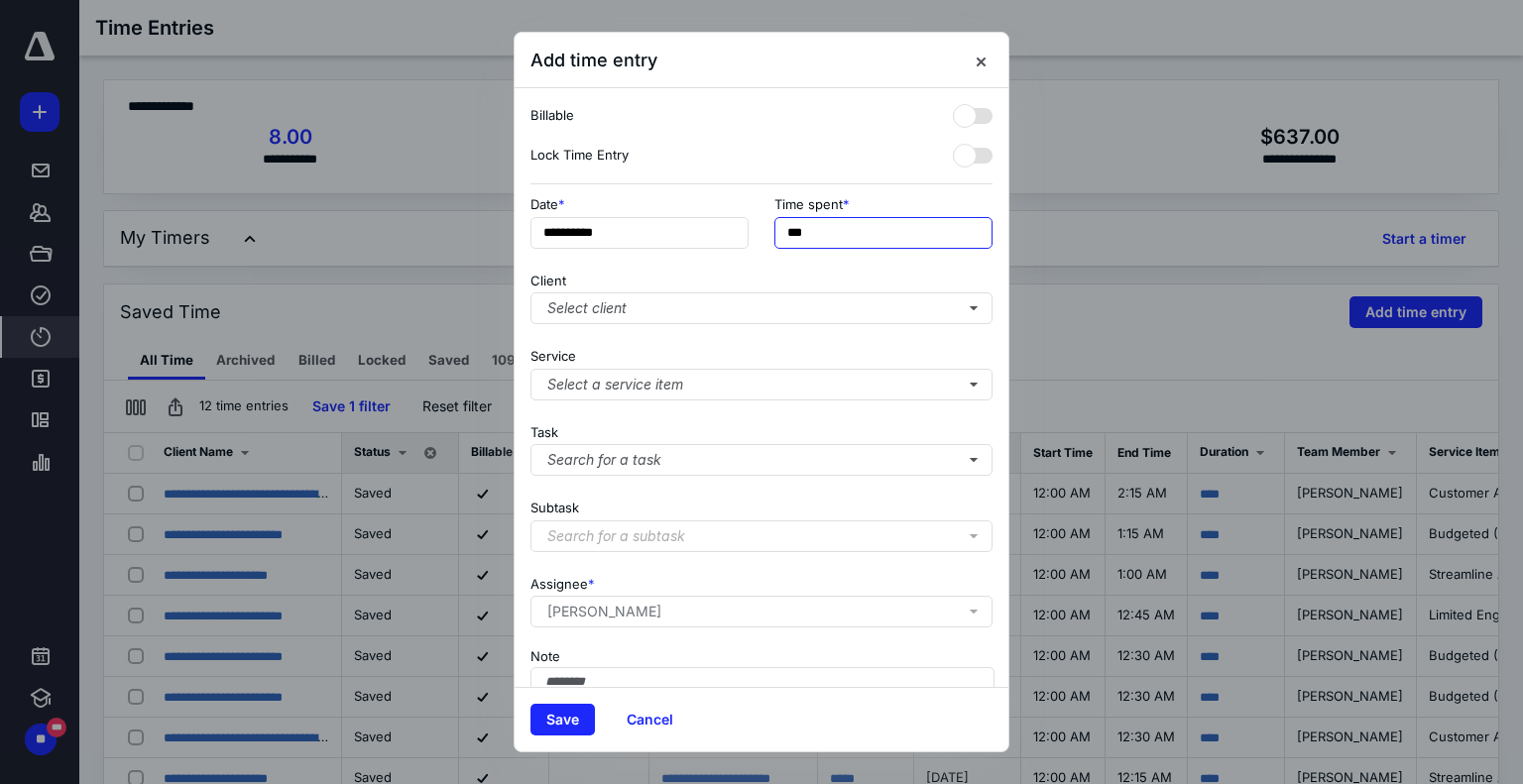 drag, startPoint x: 726, startPoint y: 201, endPoint x: 658, endPoint y: 185, distance: 69.856997 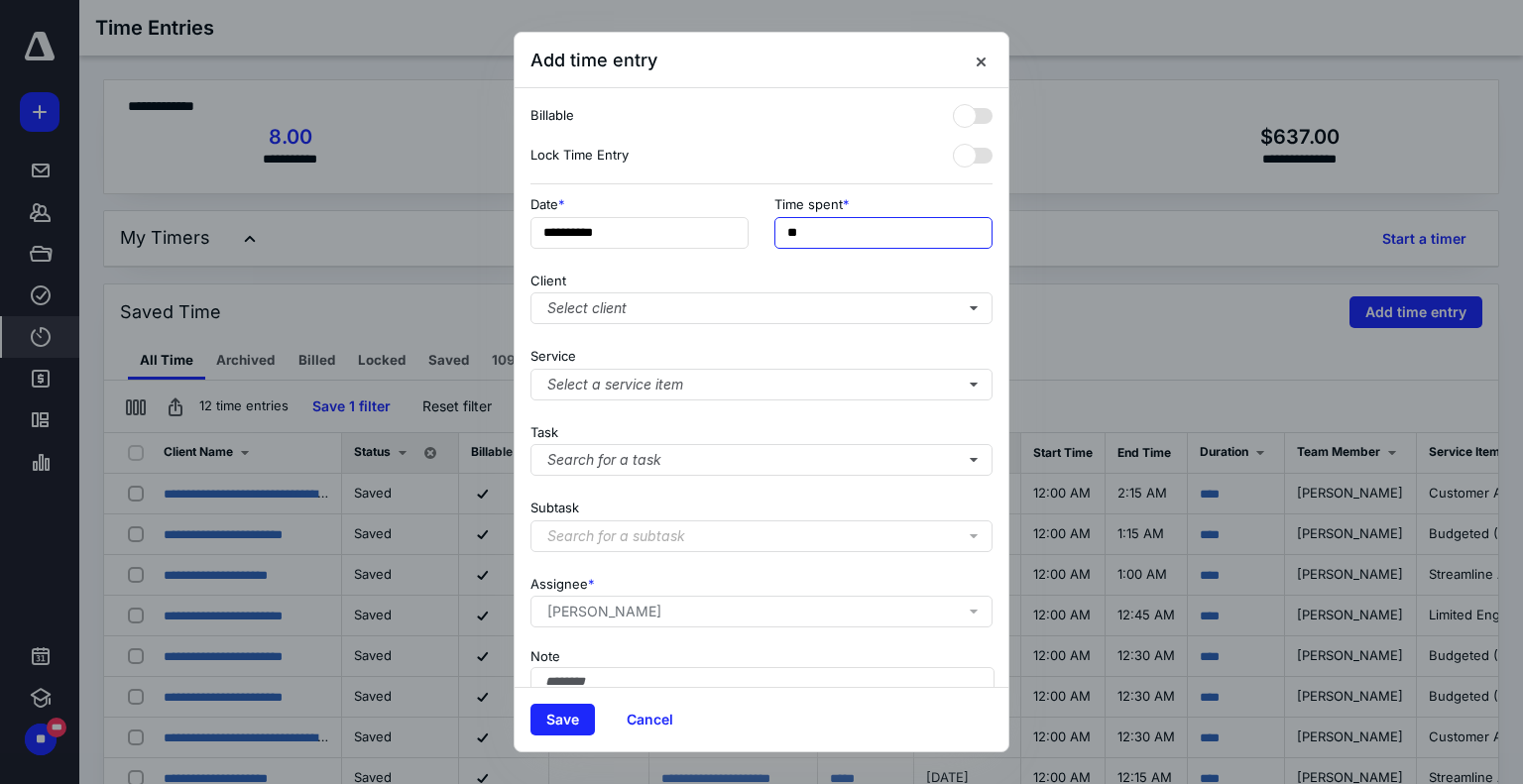 type on "***" 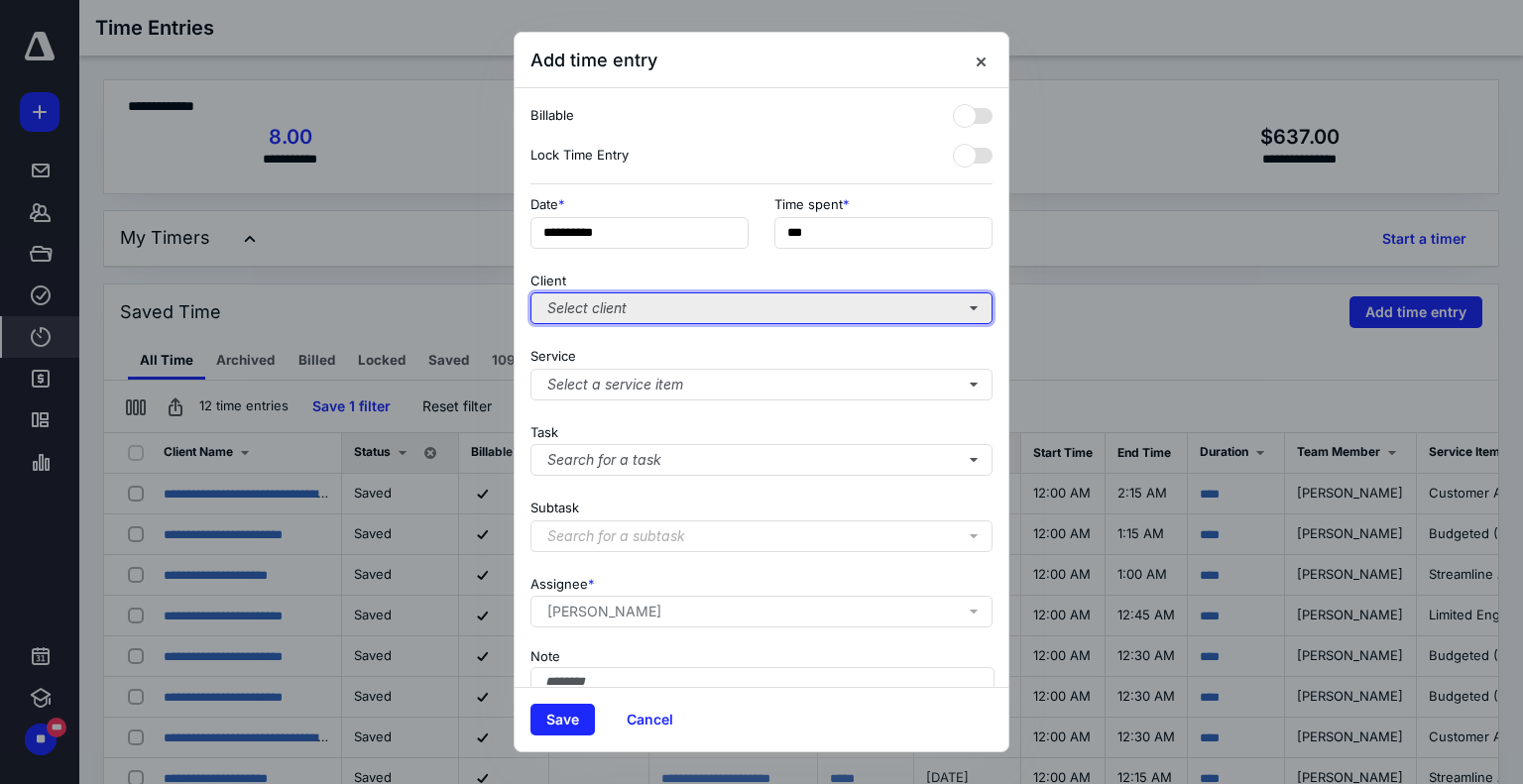 click on "Select client" at bounding box center (762, 308) 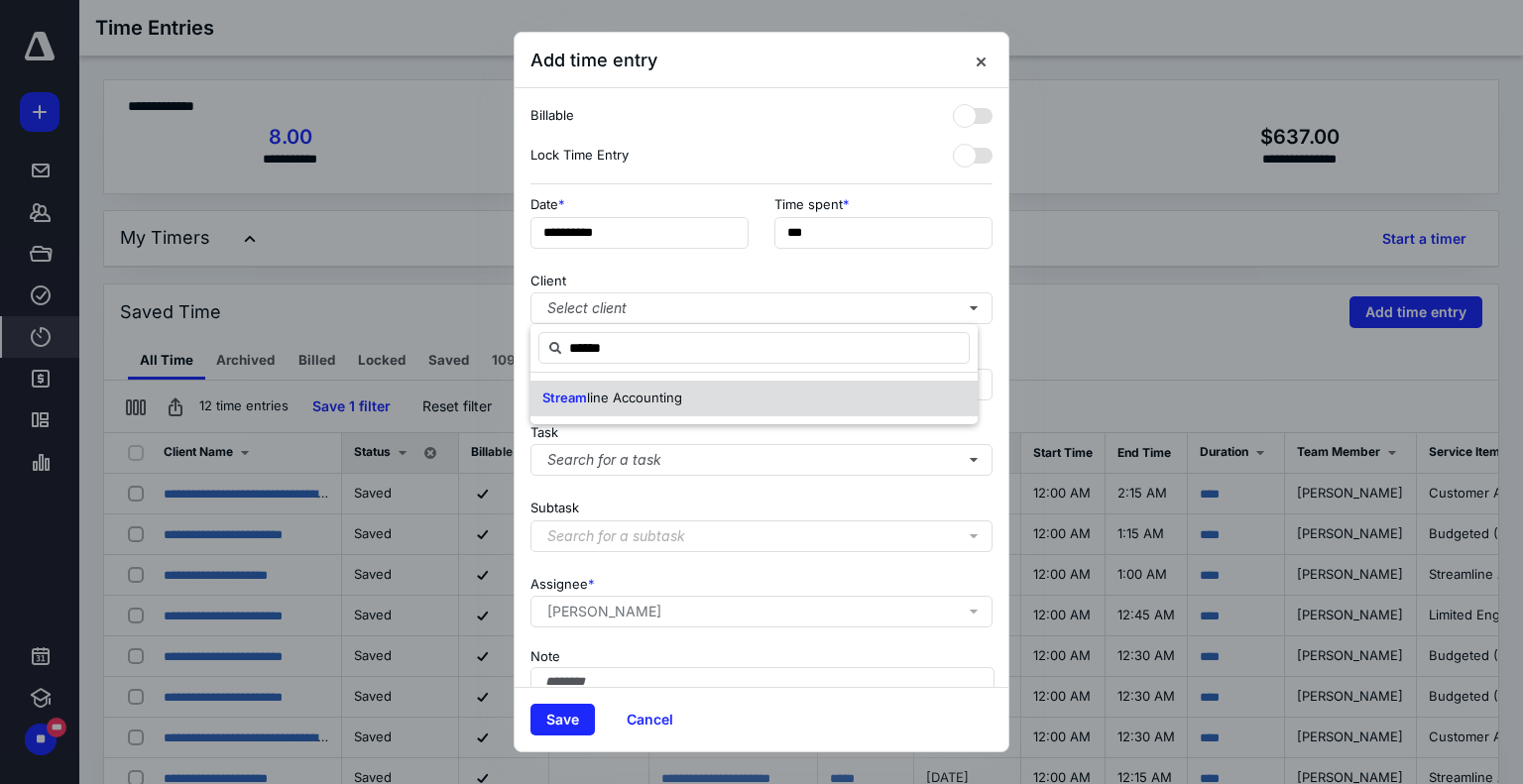 click on "line Accounting" at bounding box center [635, 397] 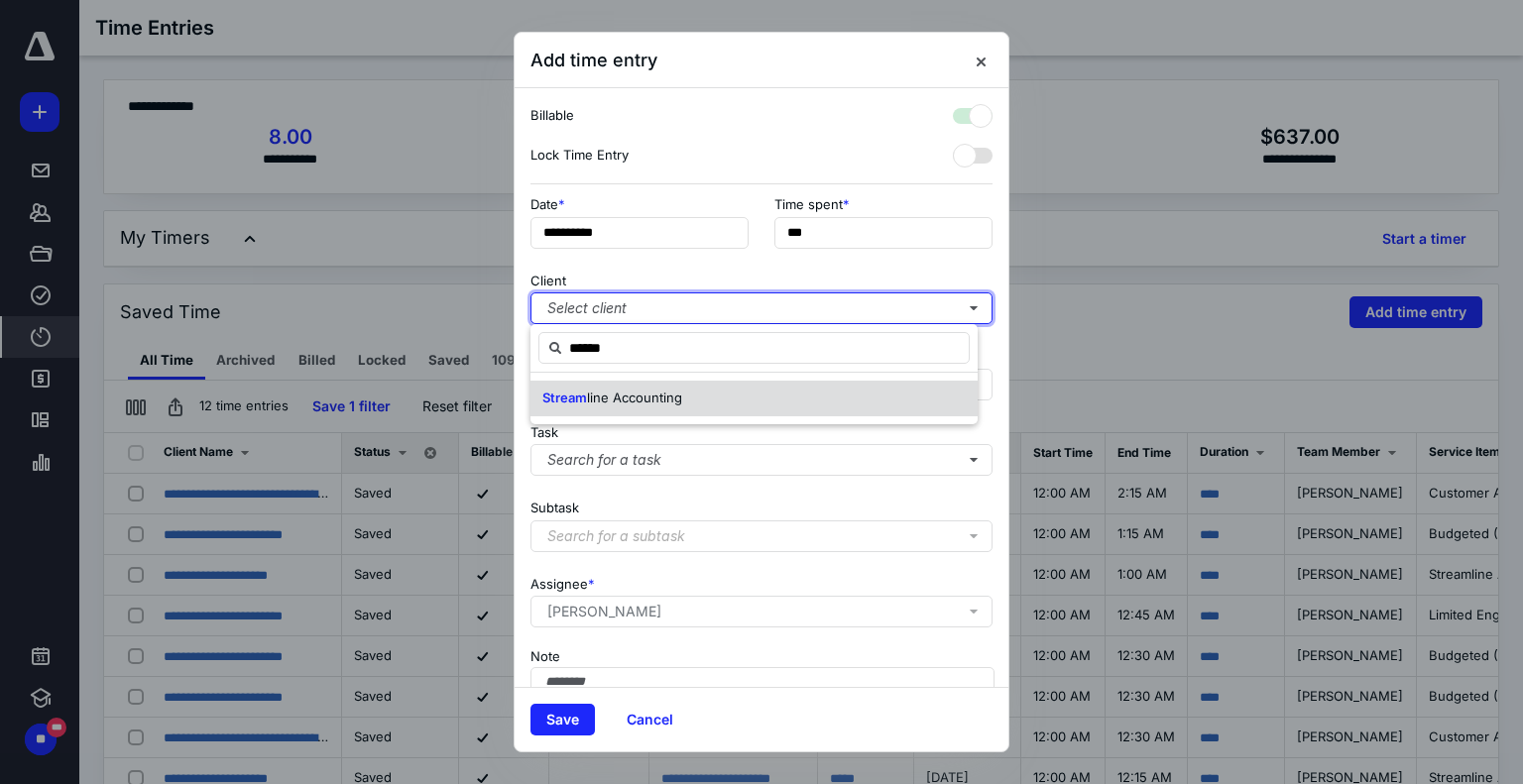 checkbox on "true" 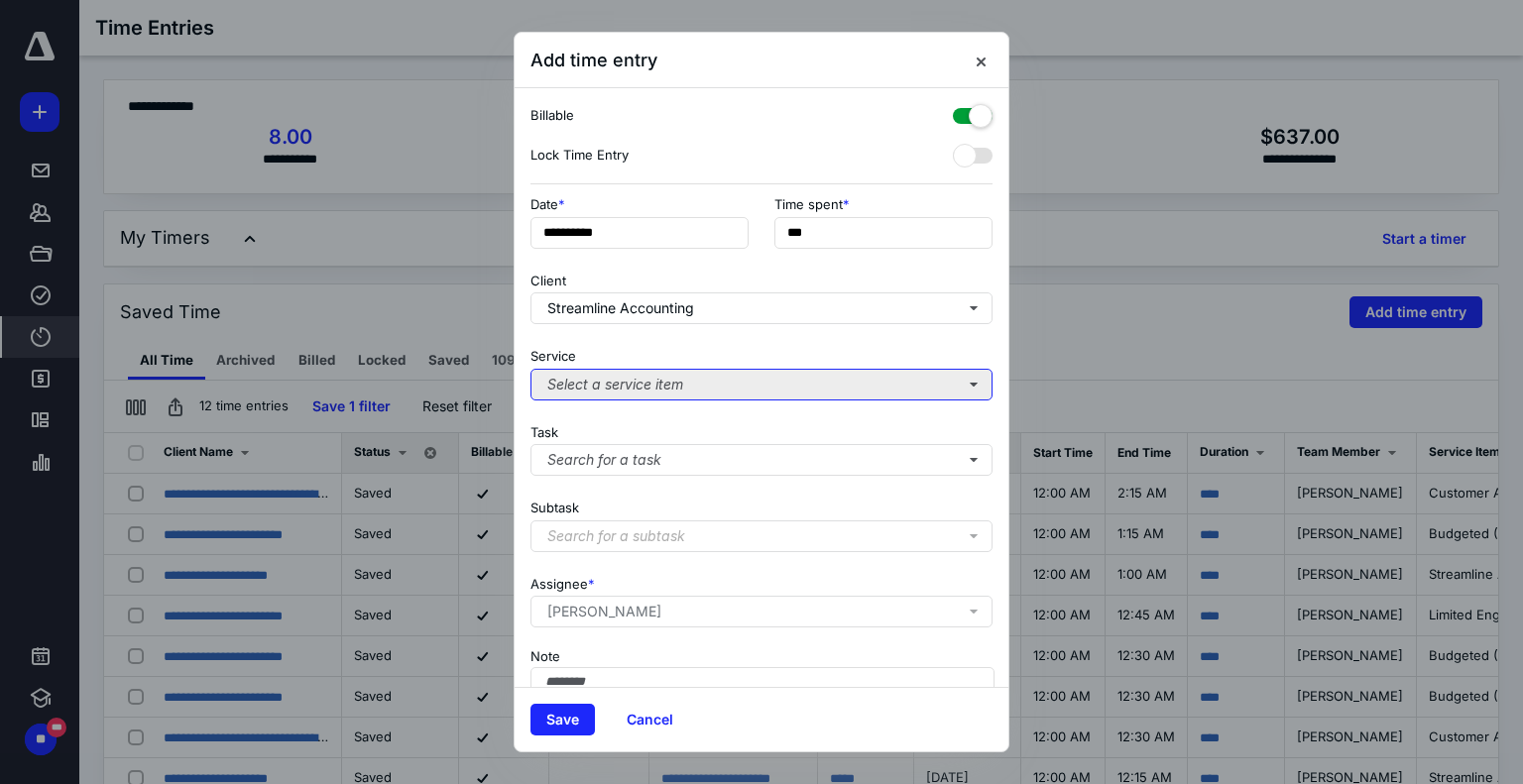 click on "Select a service item" at bounding box center (762, 385) 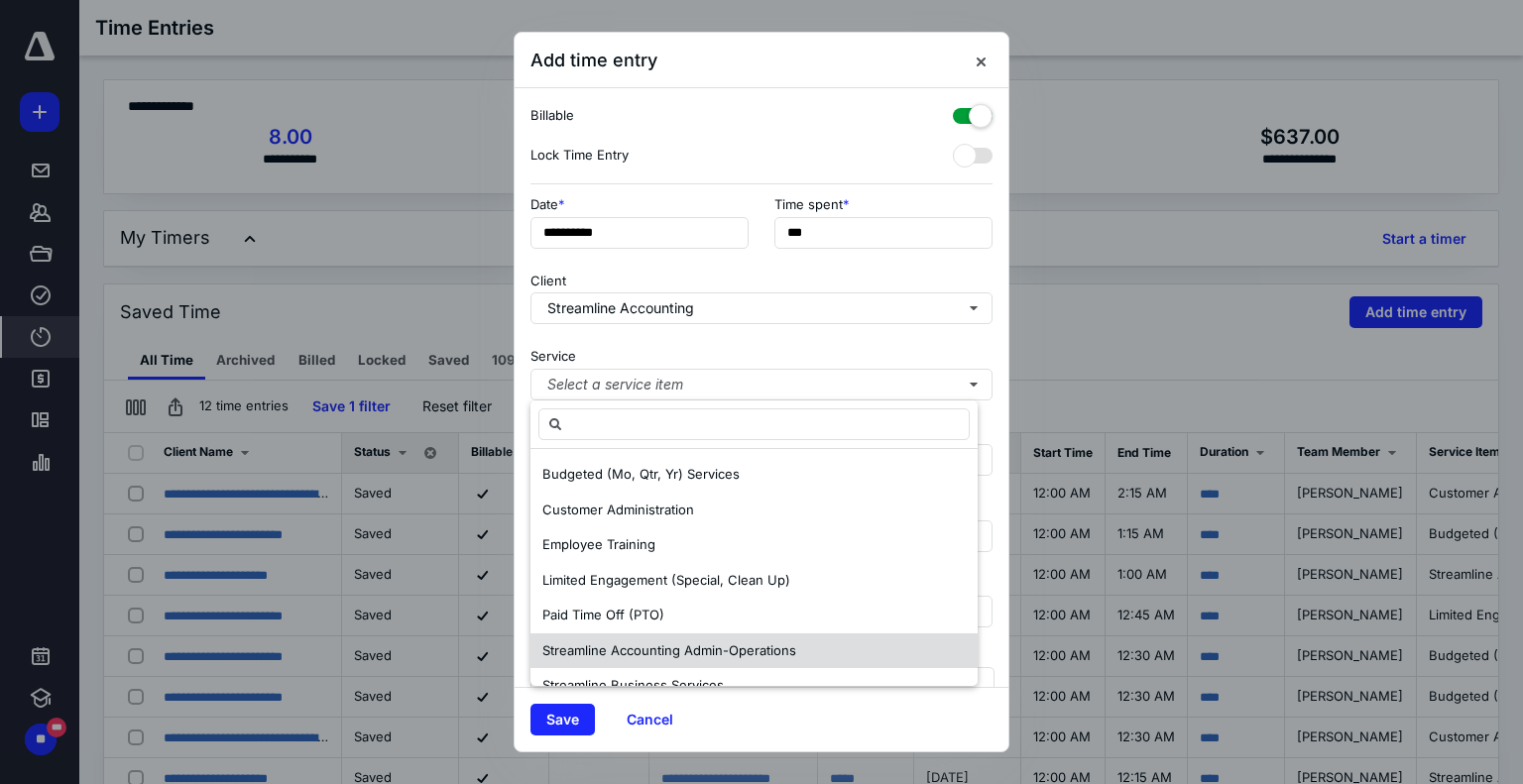 click on "Streamline Accounting Admin-Operations" at bounding box center (669, 650) 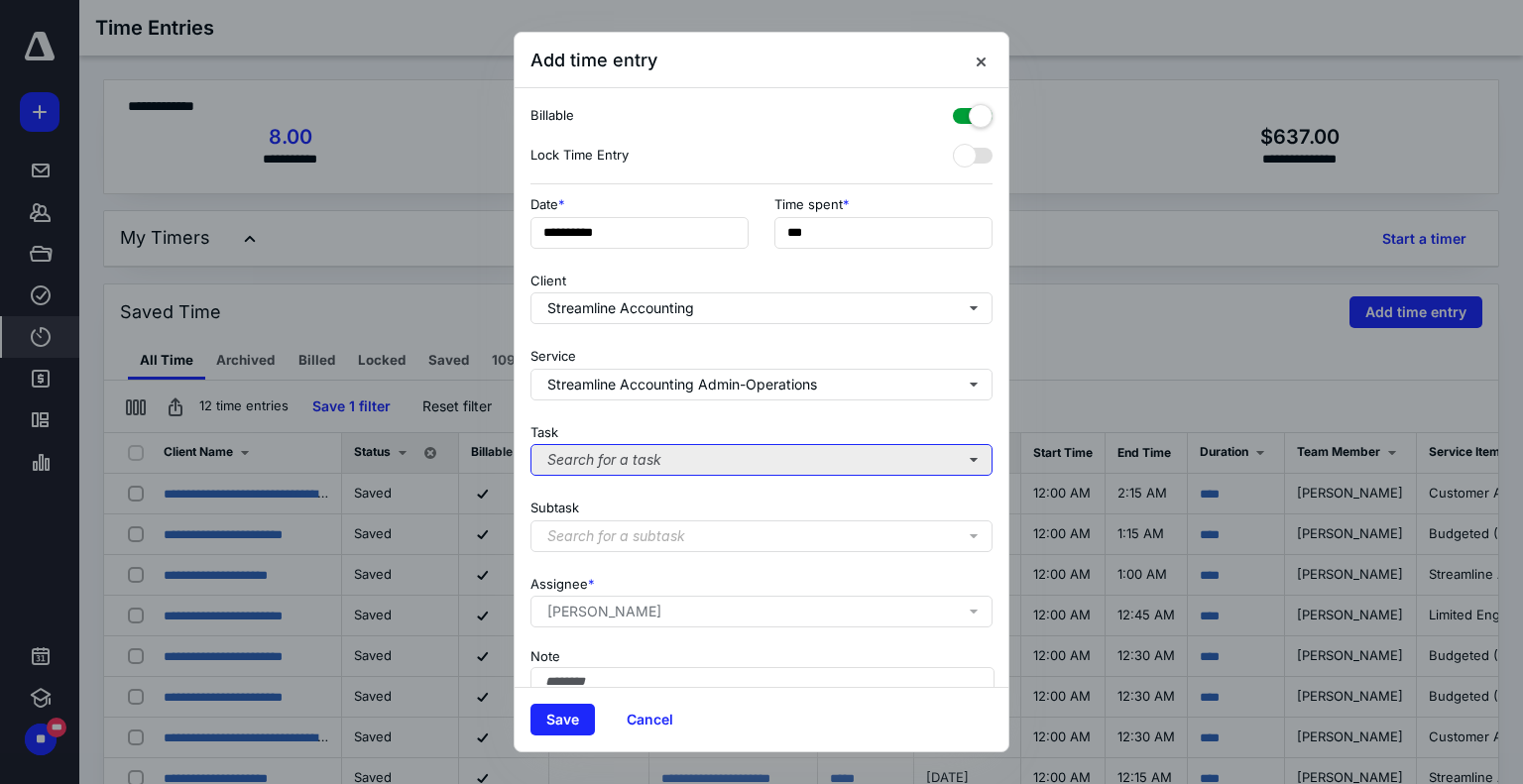 click on "Search for a task" at bounding box center (762, 460) 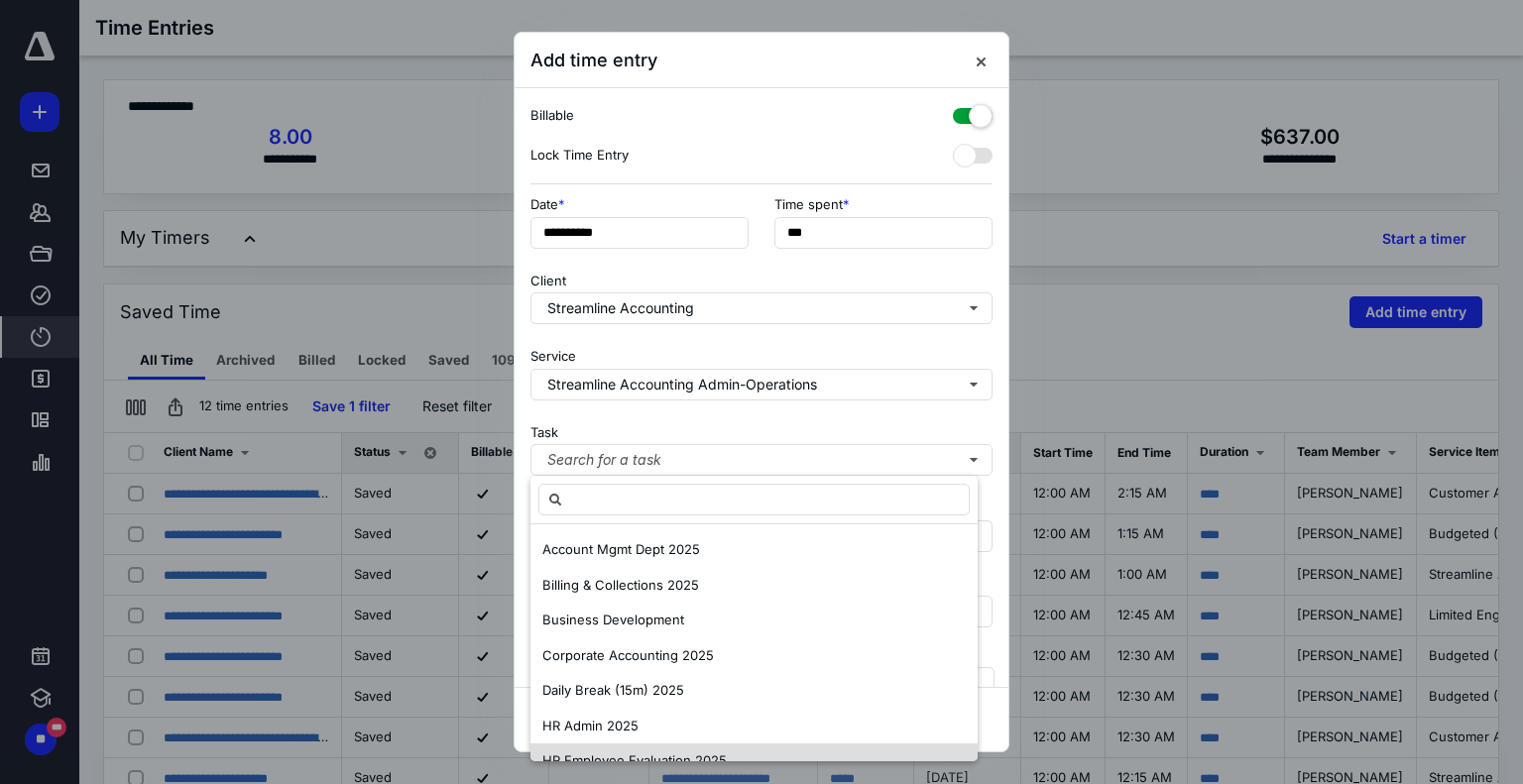 scroll, scrollTop: 198, scrollLeft: 0, axis: vertical 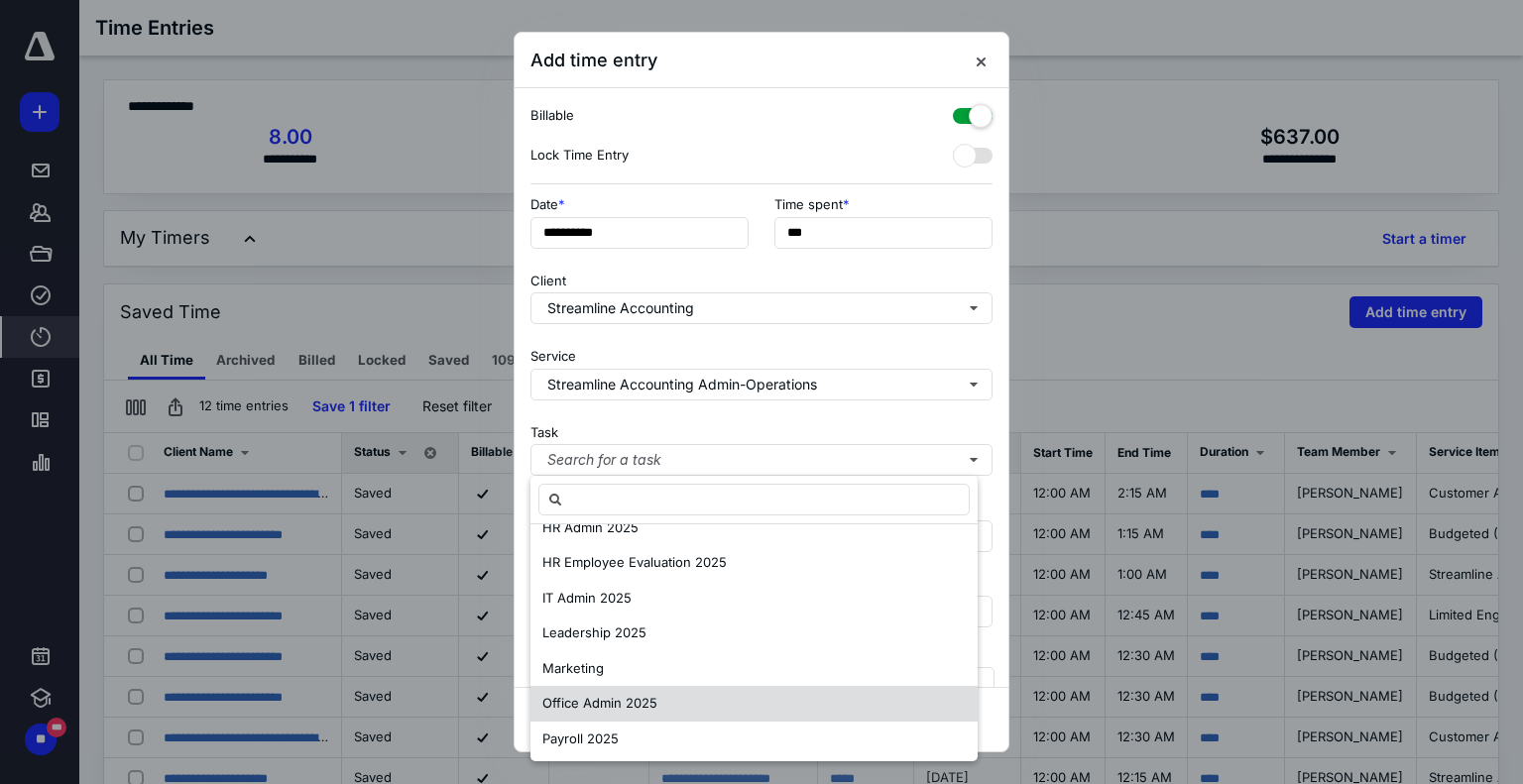 click on "Office Admin 2025" at bounding box center [600, 703] 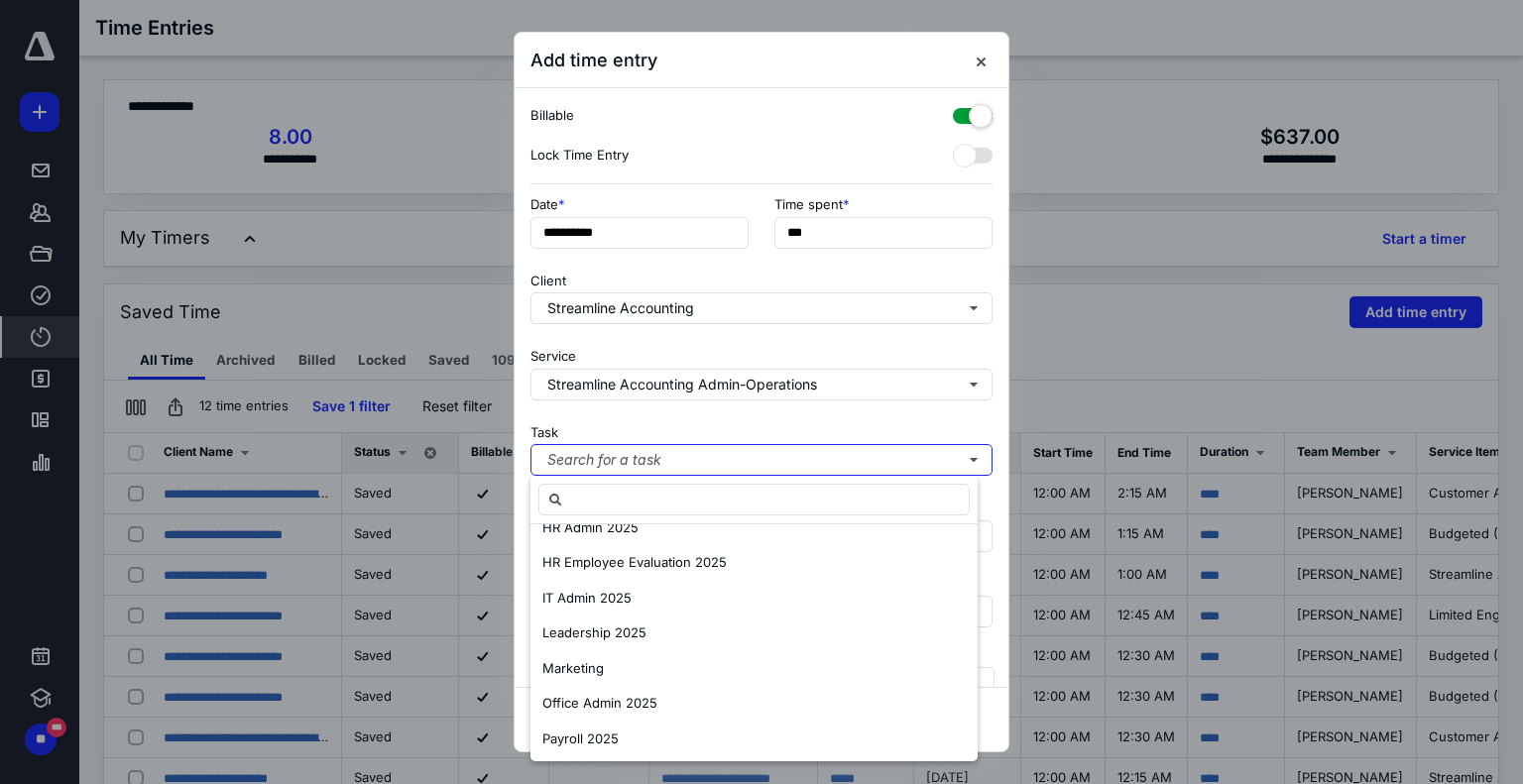 scroll, scrollTop: 0, scrollLeft: 0, axis: both 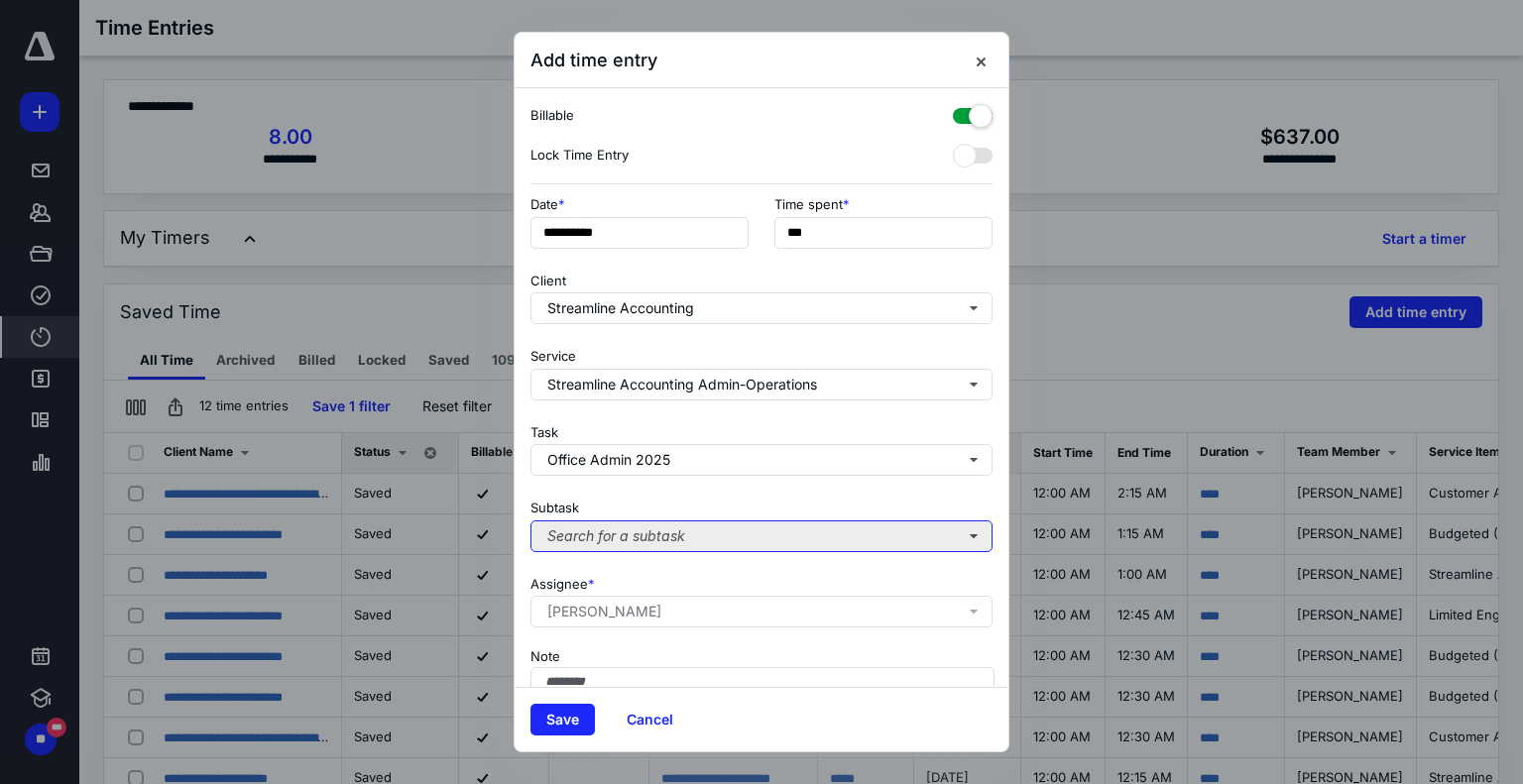 click on "Search for a subtask" at bounding box center (762, 536) 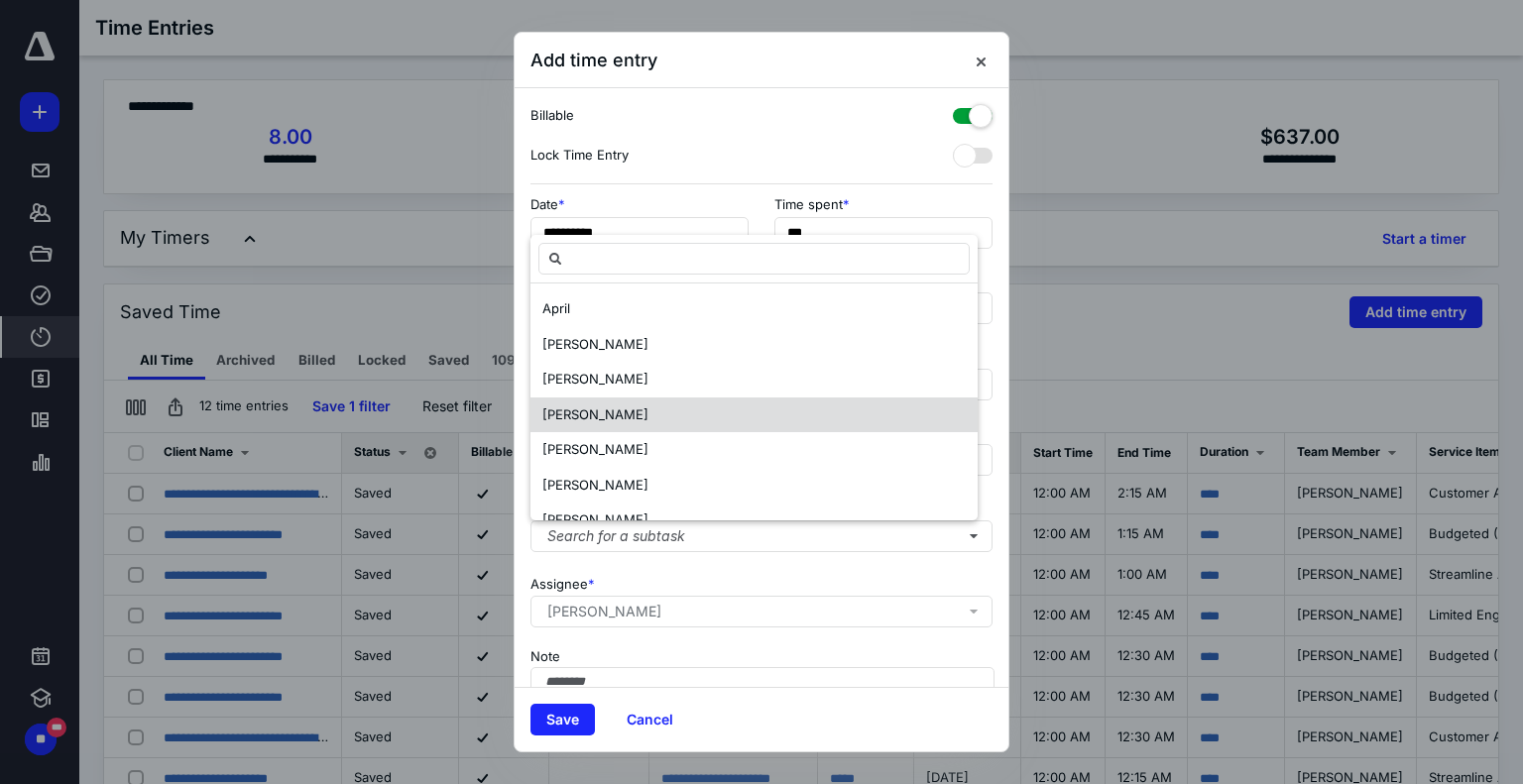 click on "Diane" at bounding box center (754, 415) 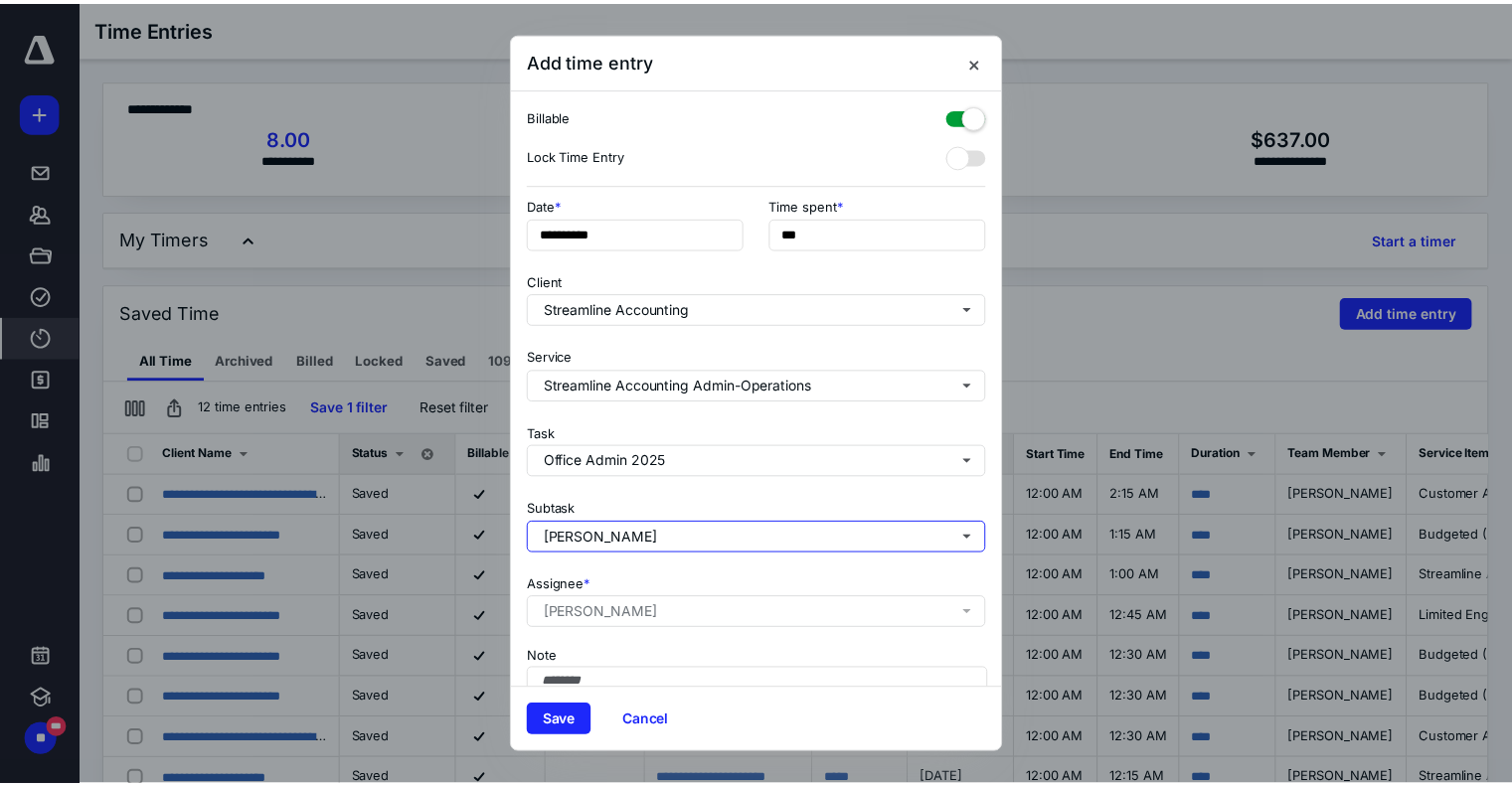 scroll, scrollTop: 110, scrollLeft: 0, axis: vertical 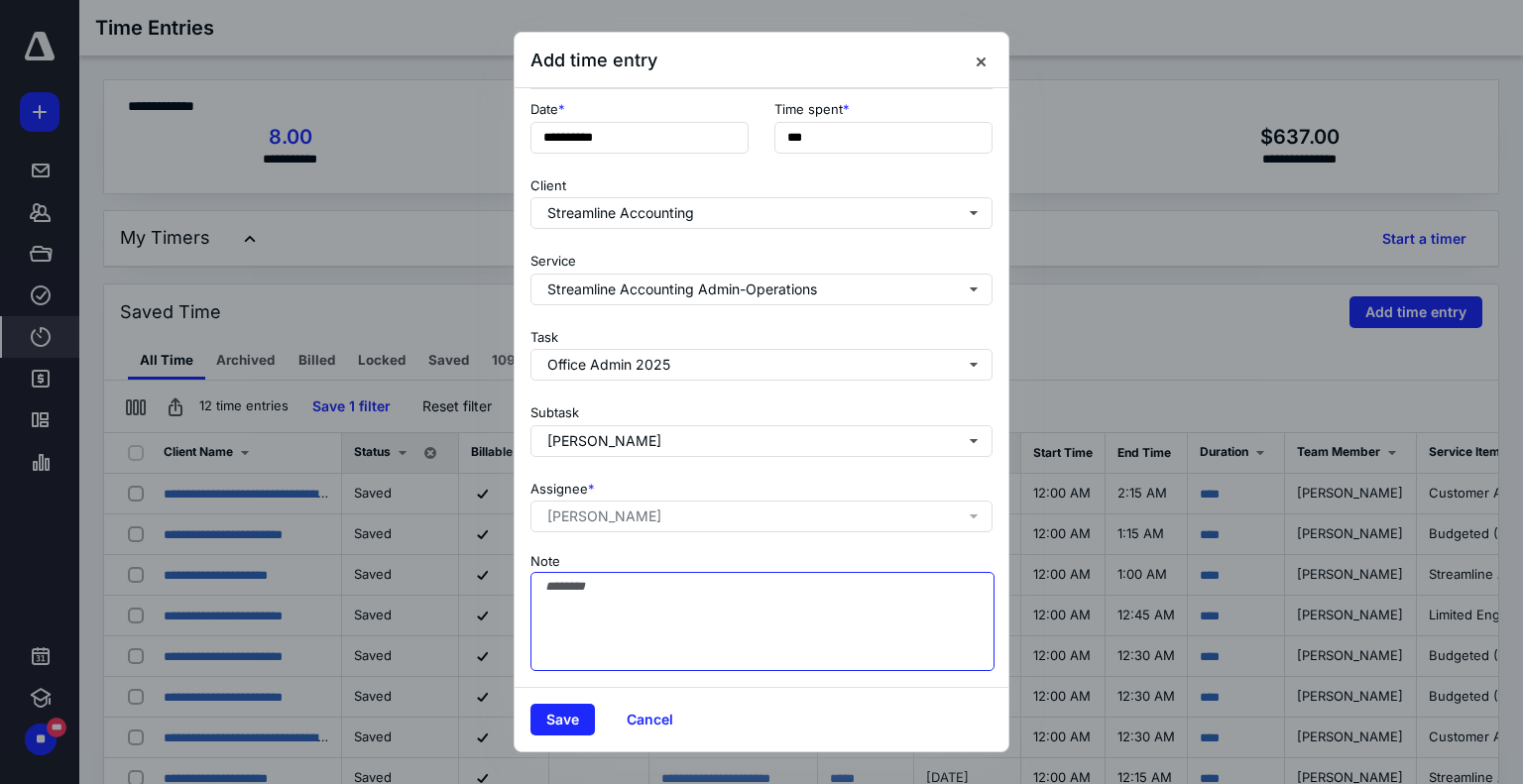 click on "Note" at bounding box center [762, 621] 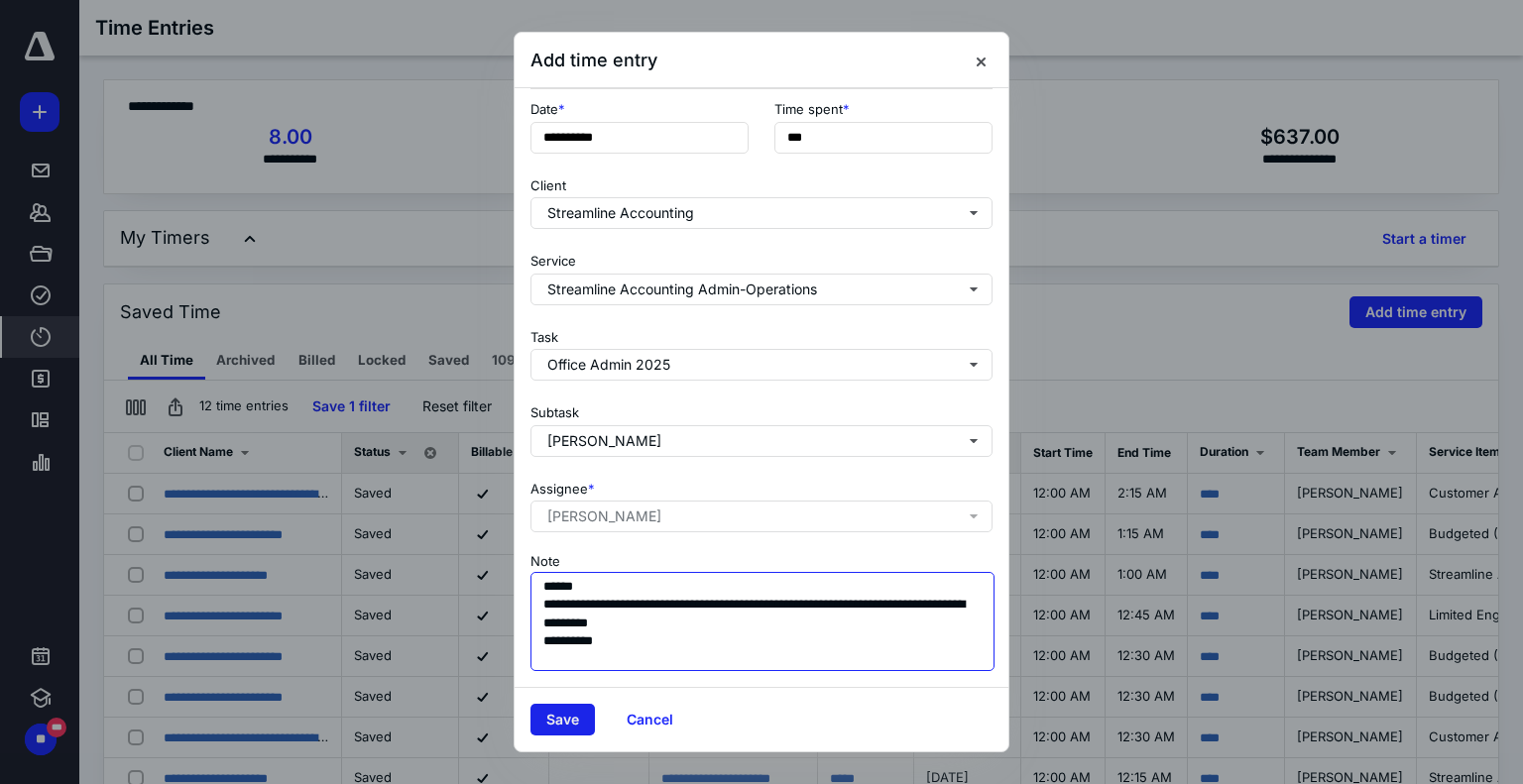 type on "**********" 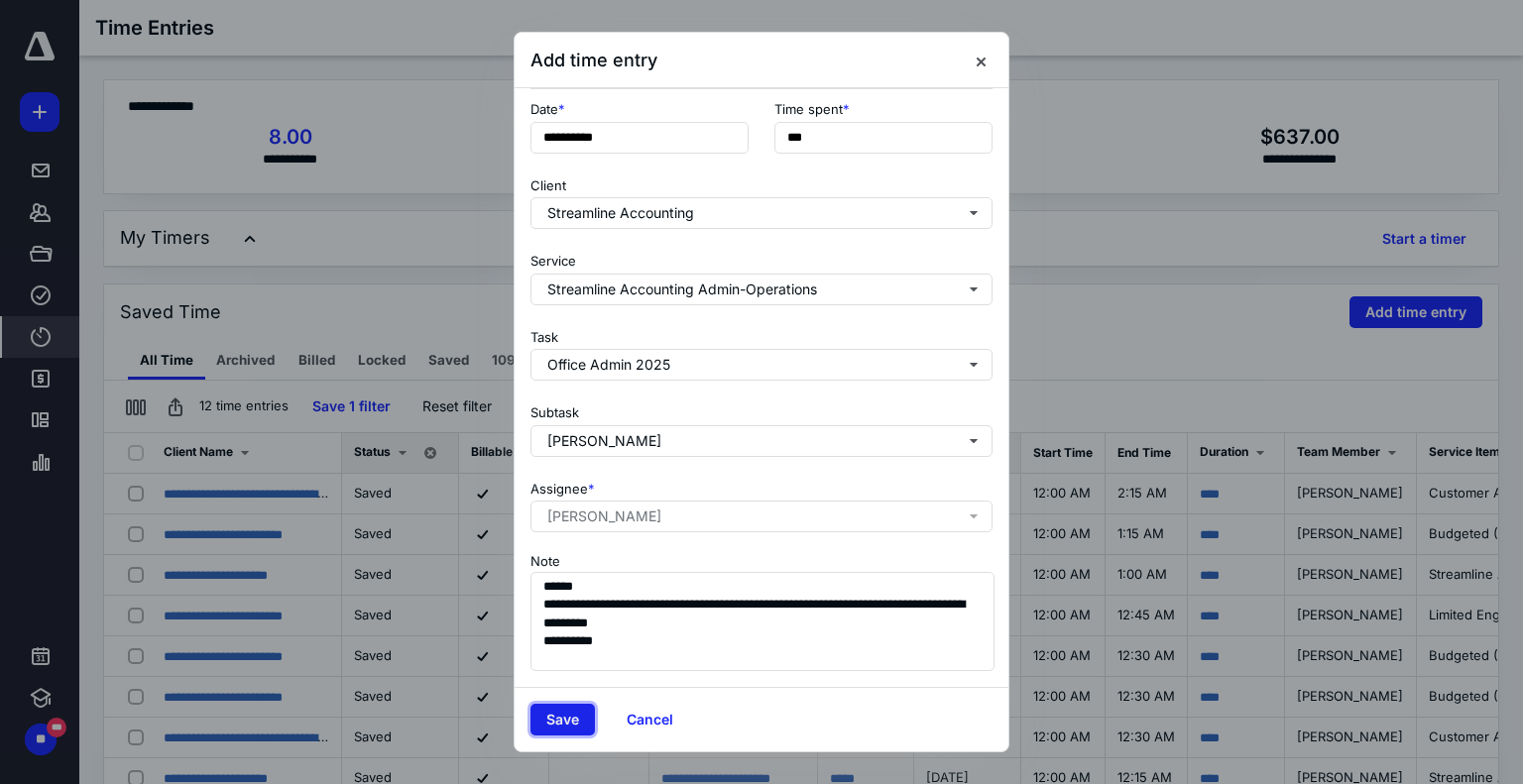 click on "Save" at bounding box center [562, 720] 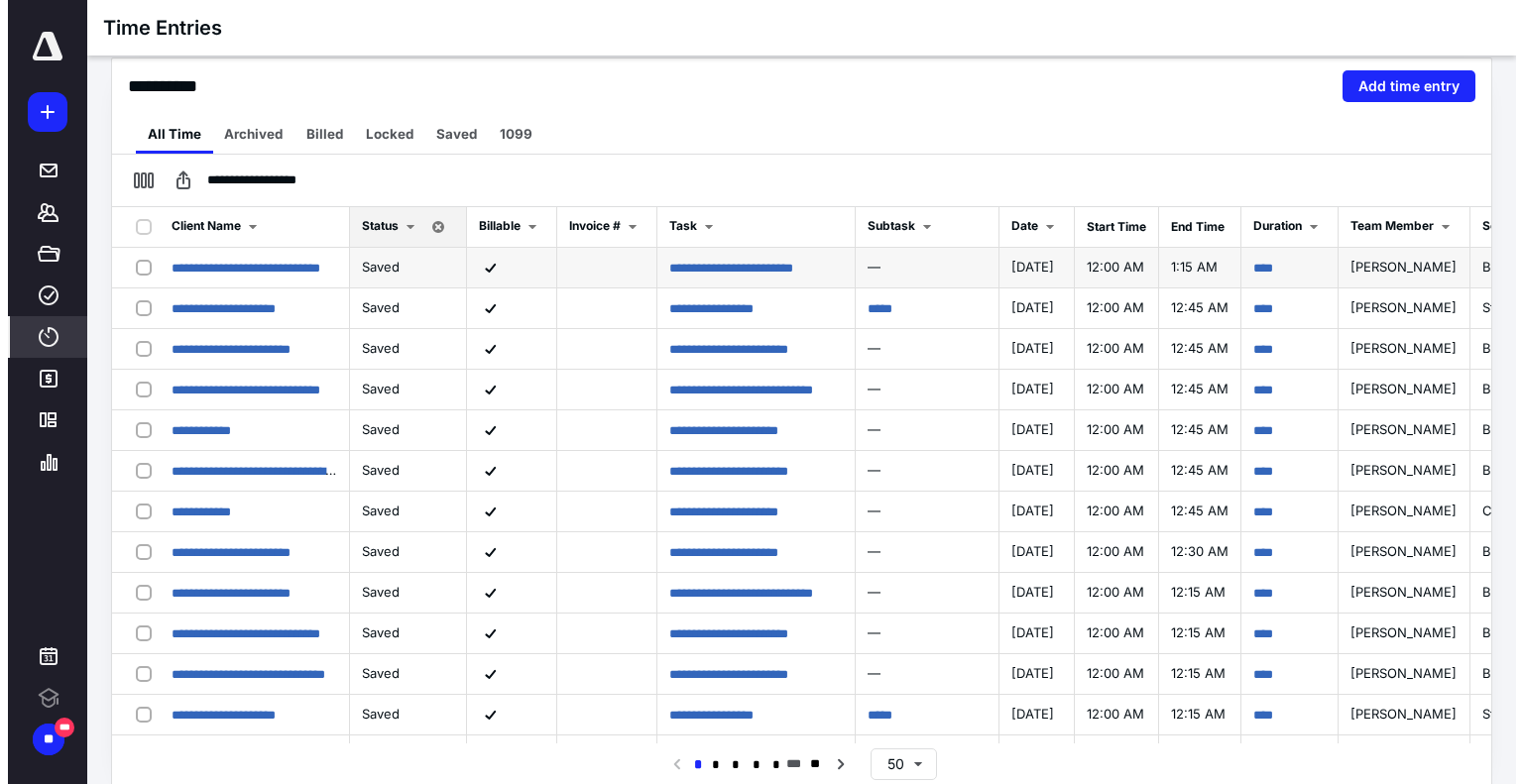 scroll, scrollTop: 0, scrollLeft: 0, axis: both 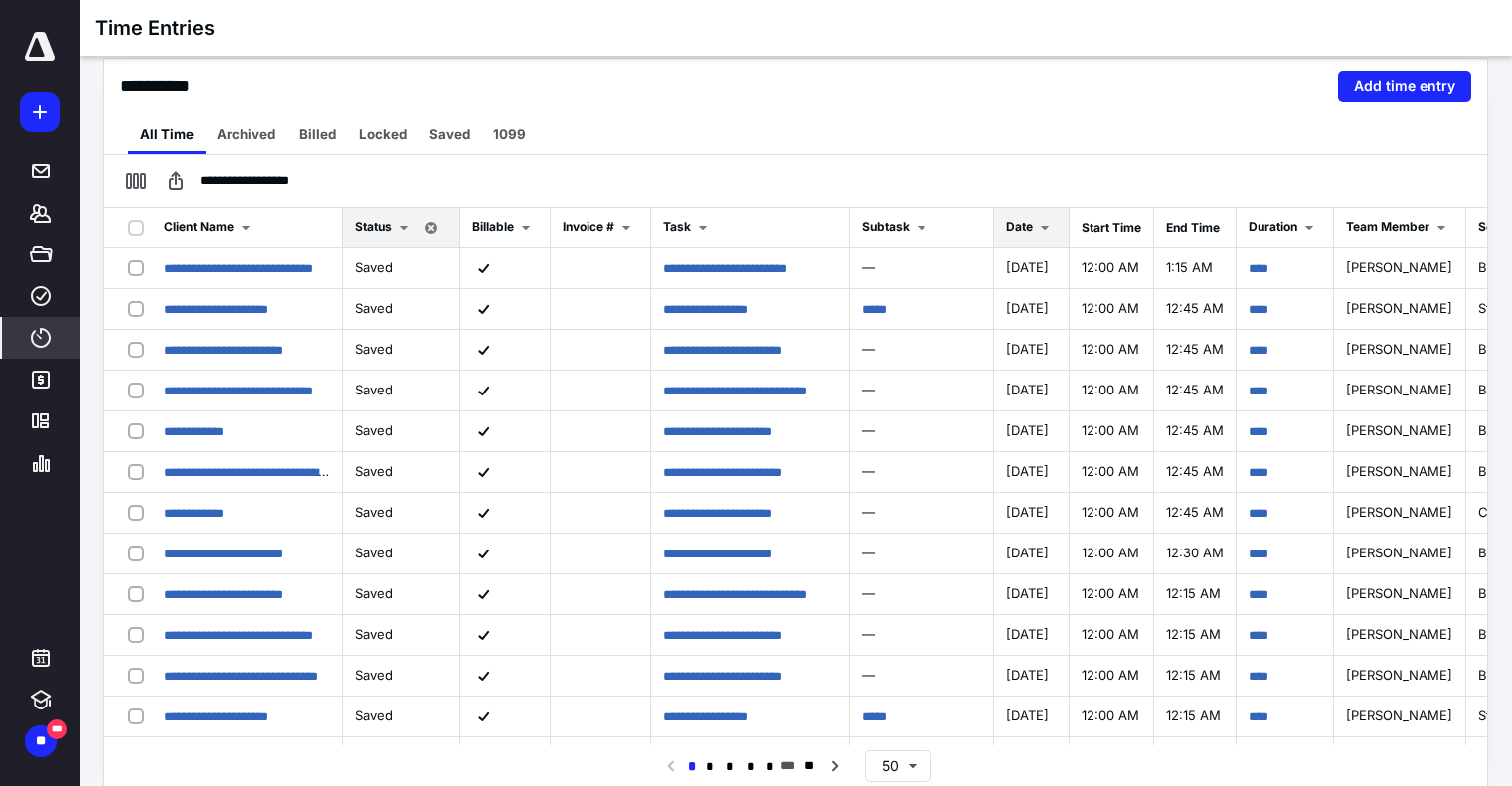 click at bounding box center (1045, 228) 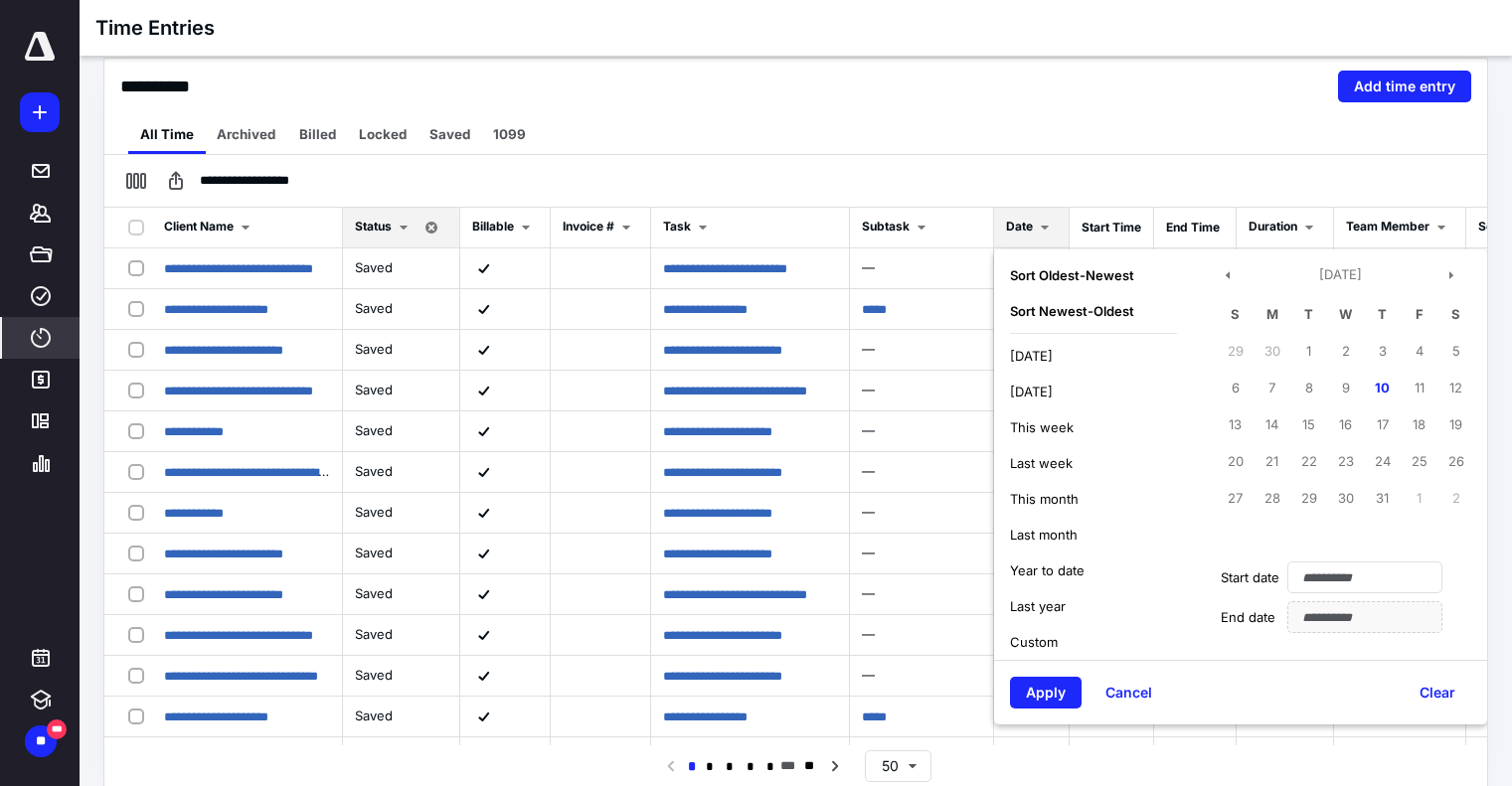 click on "[DATE]" at bounding box center [1031, 392] 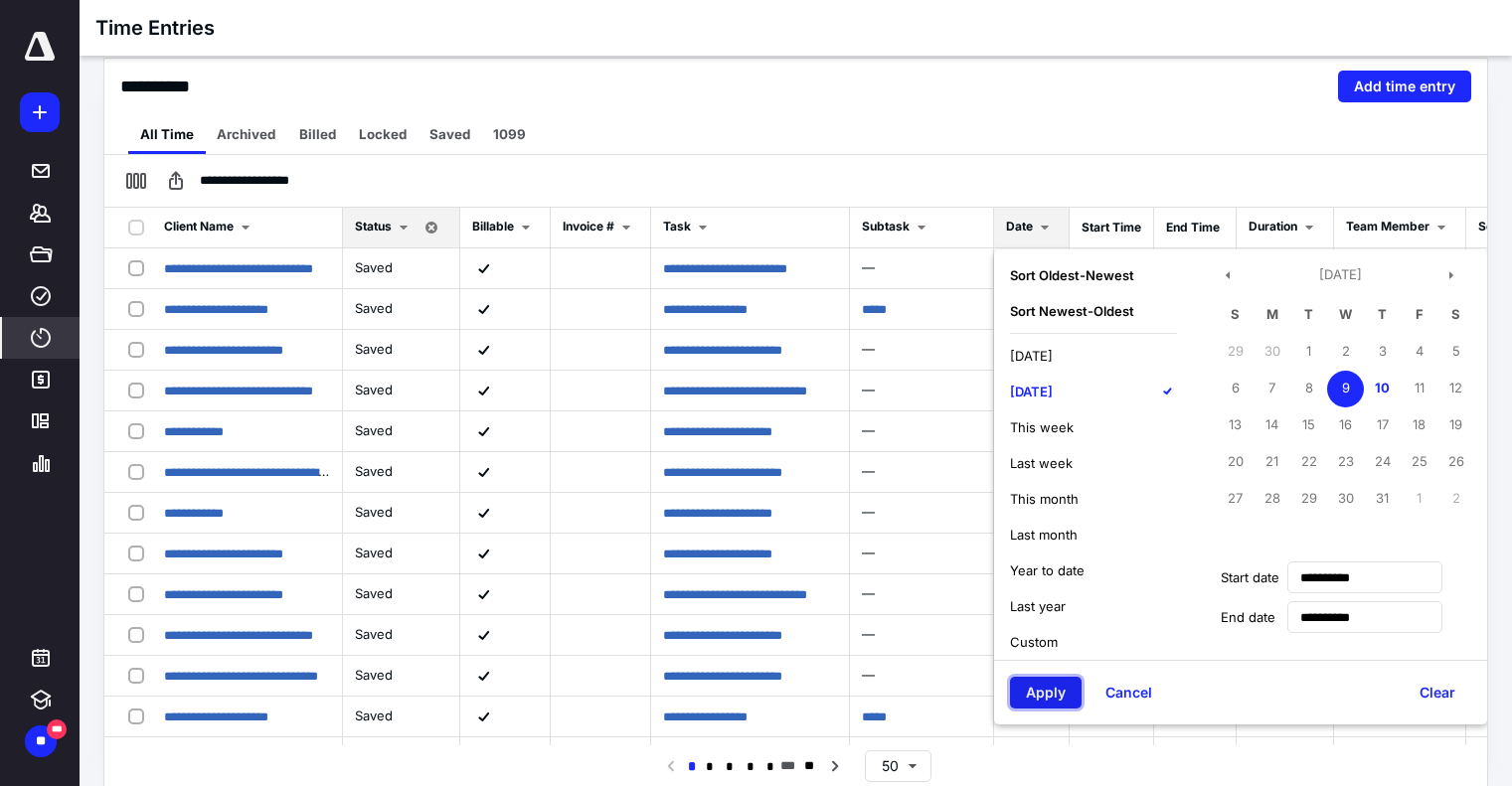 click on "Apply" at bounding box center (1046, 693) 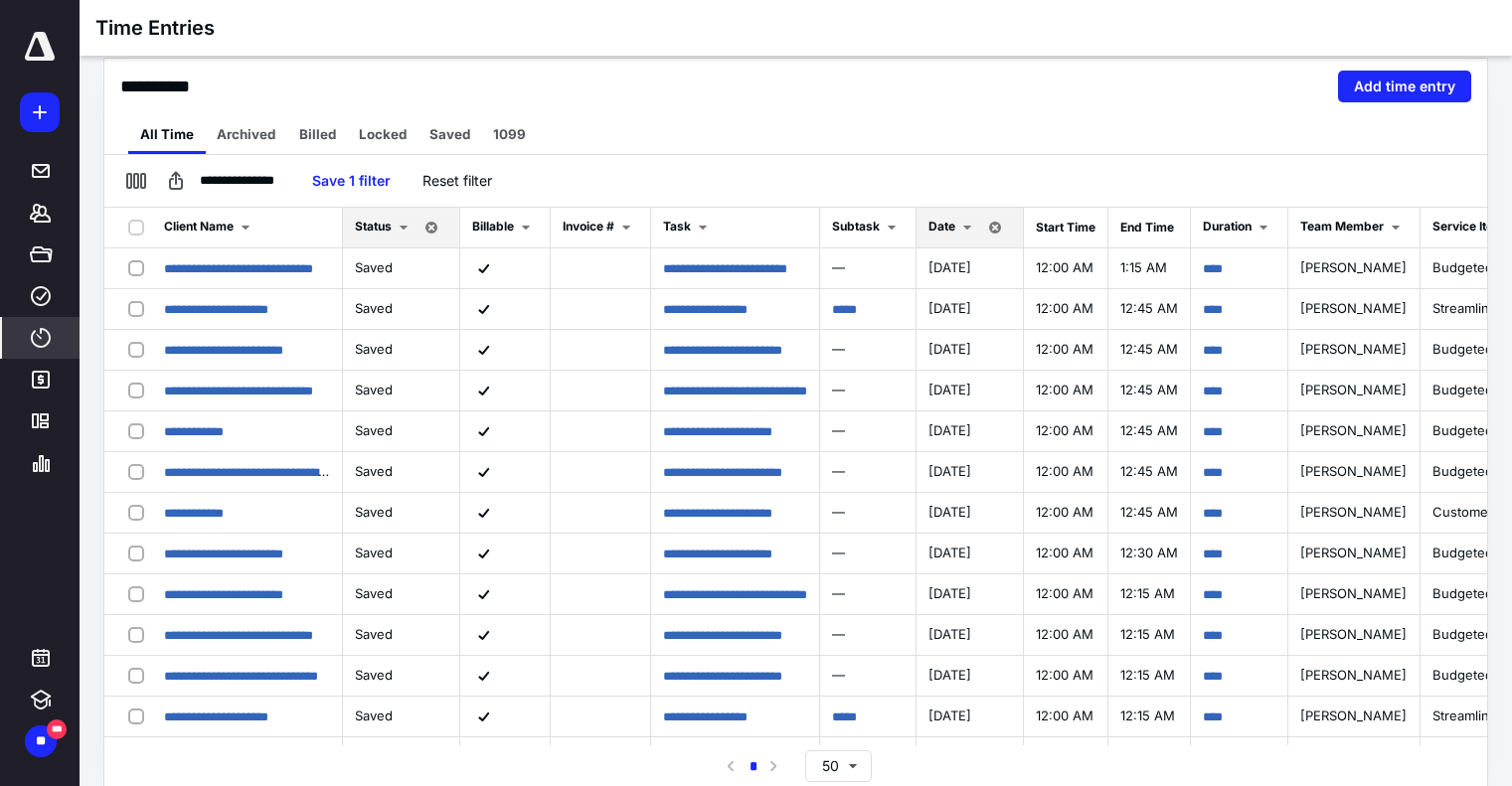 click on "Date" at bounding box center [941, 226] 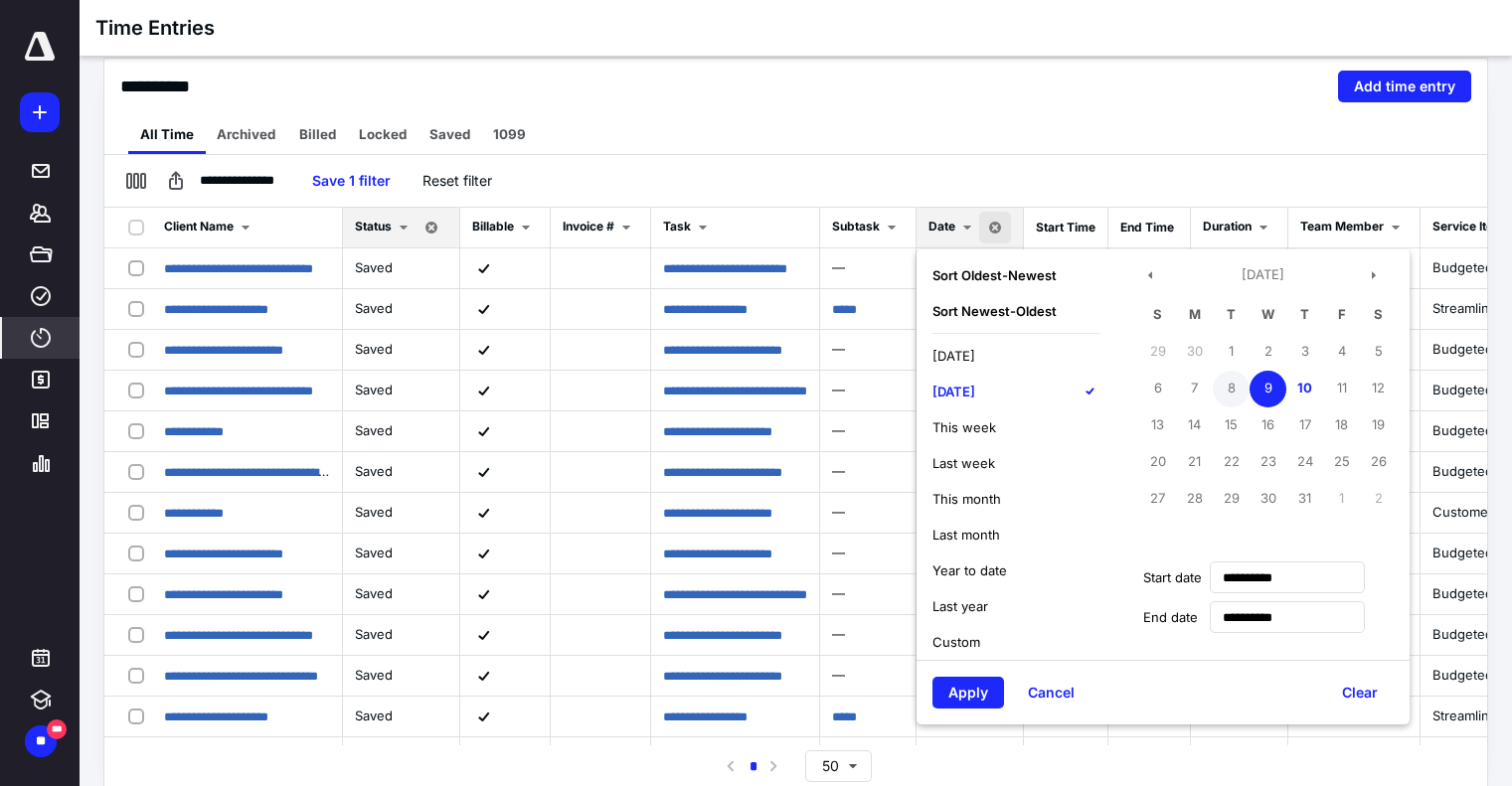 click on "8" at bounding box center (1231, 389) 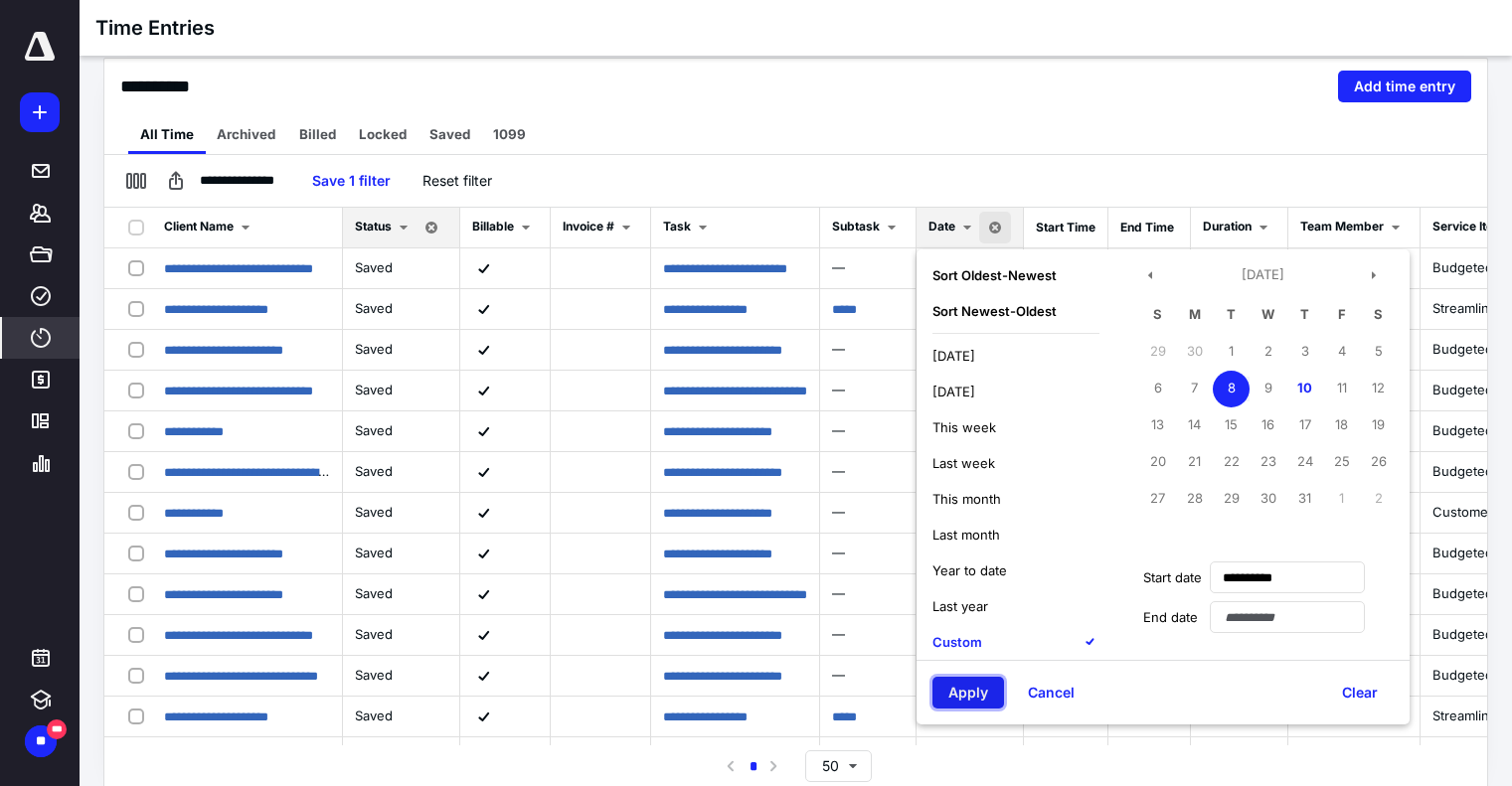 click on "Apply" at bounding box center (968, 693) 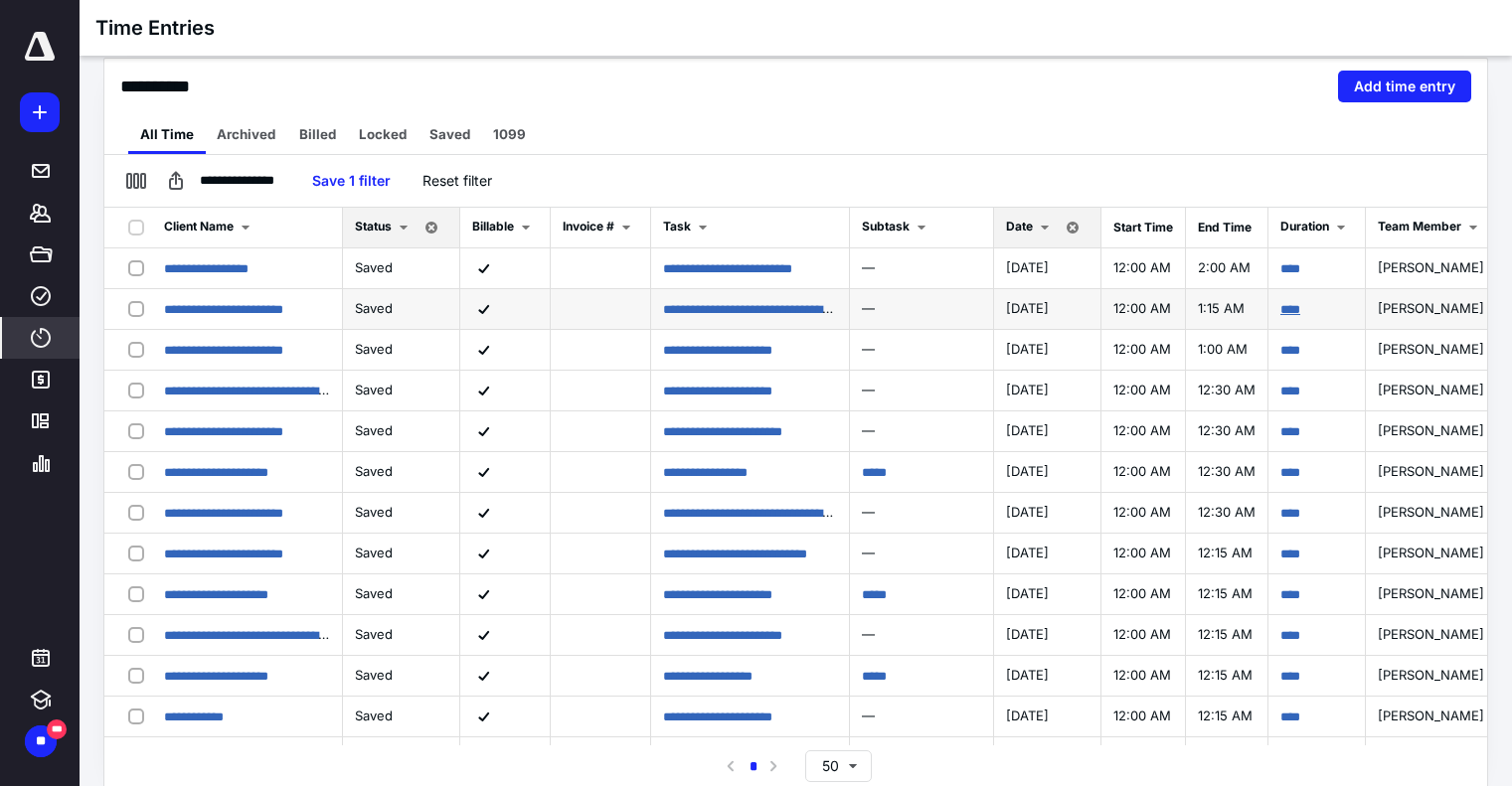 click on "****" at bounding box center [1290, 309] 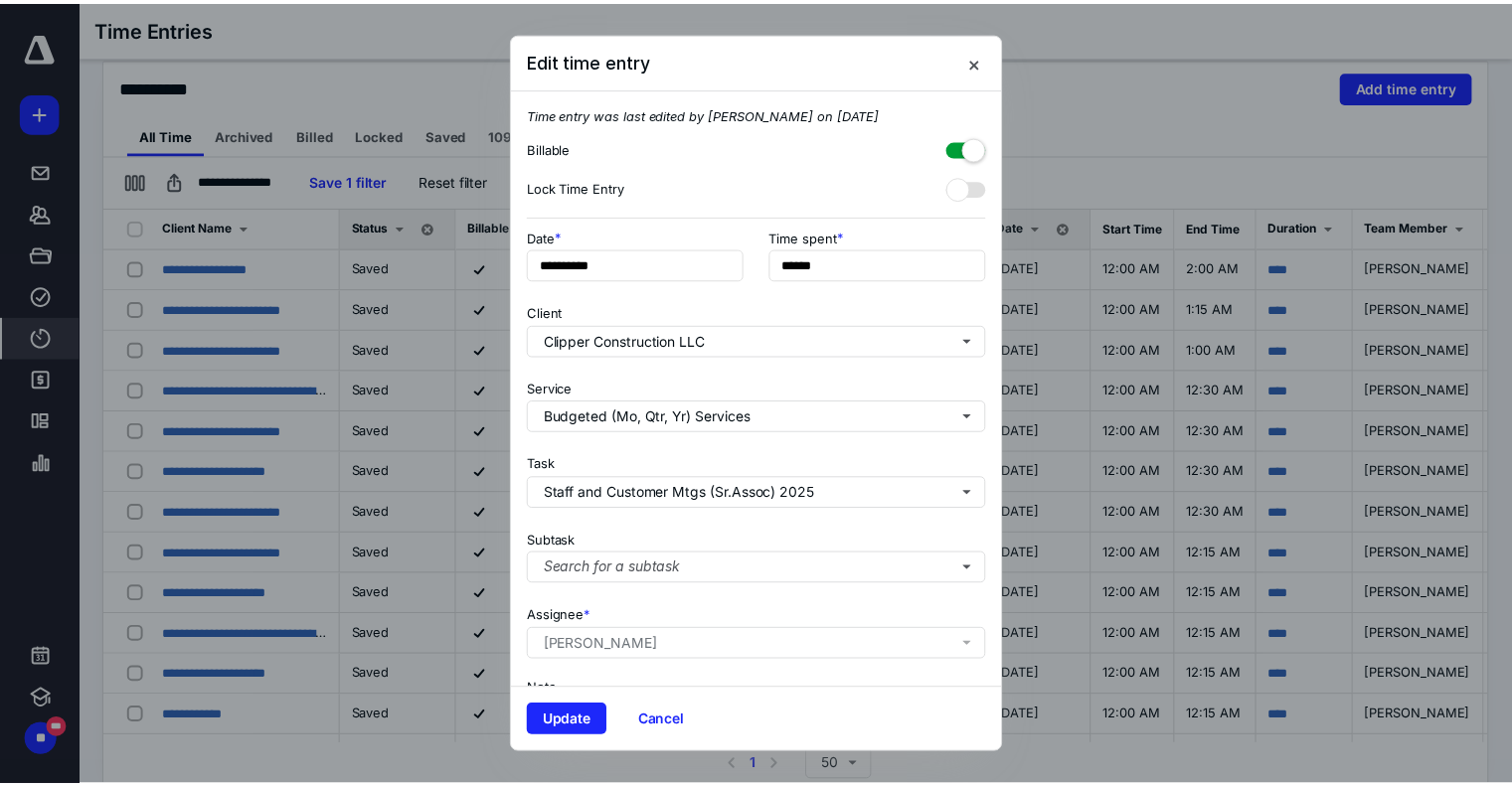 scroll, scrollTop: 141, scrollLeft: 0, axis: vertical 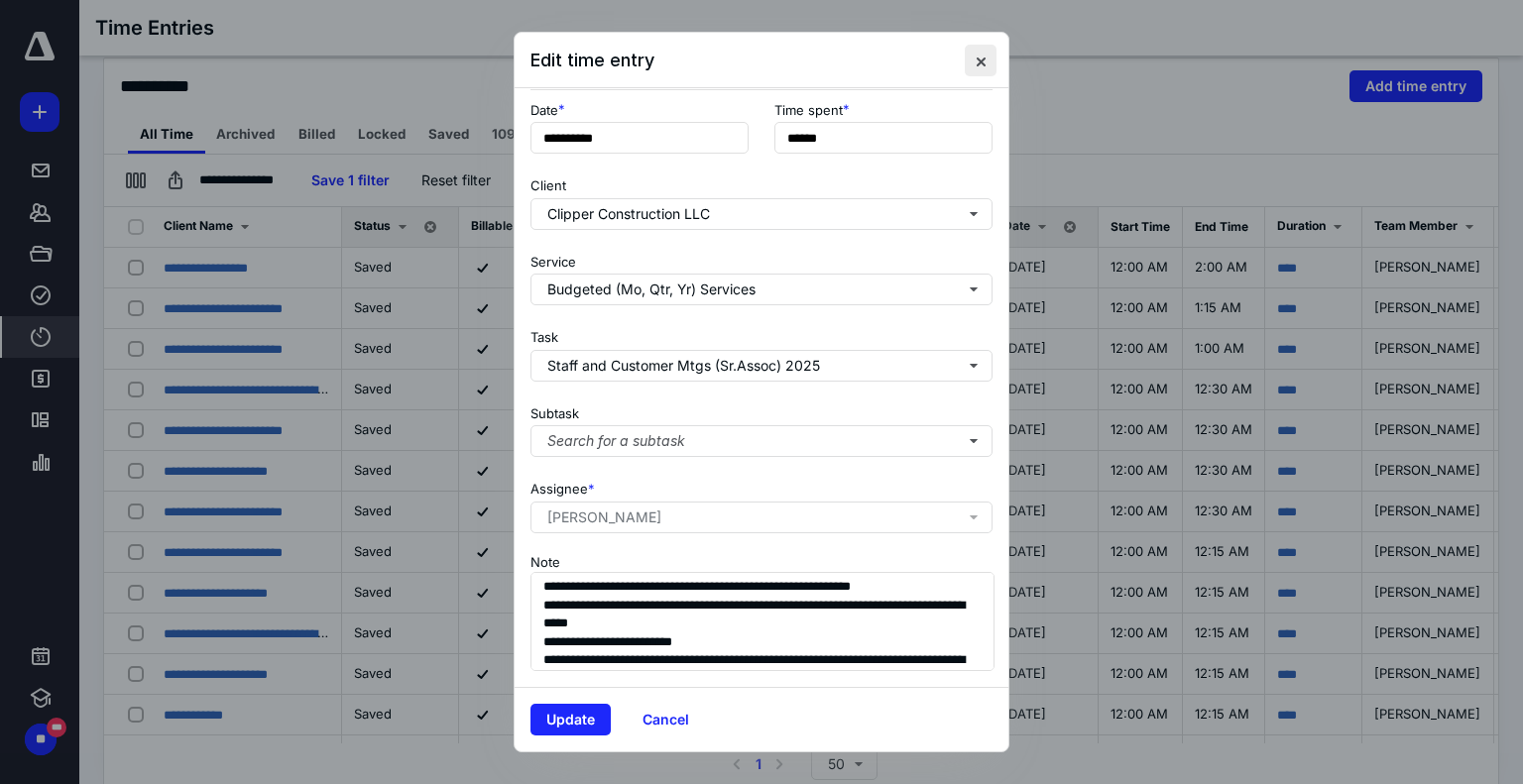 click at bounding box center (981, 60) 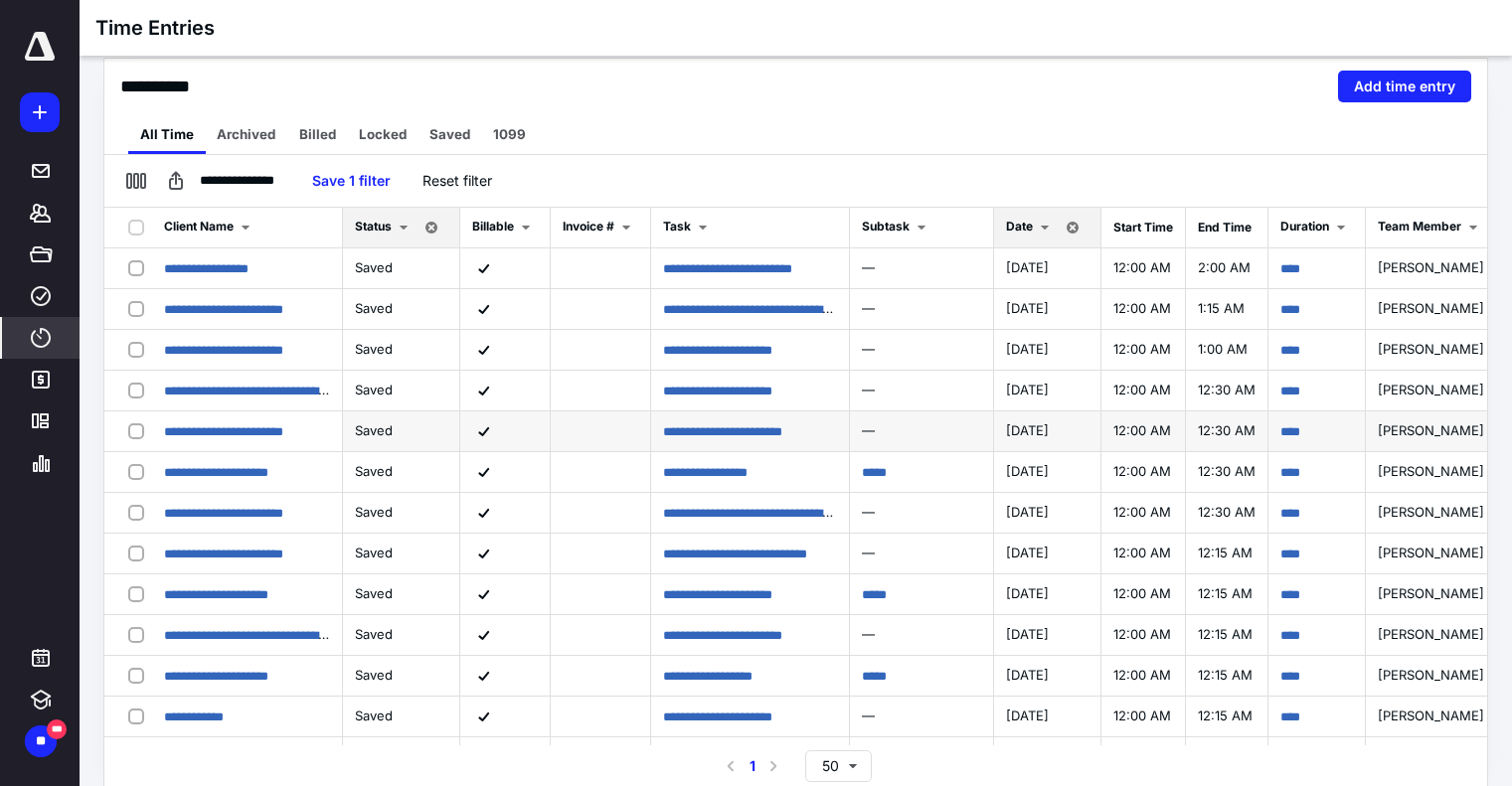 scroll, scrollTop: 48, scrollLeft: 0, axis: vertical 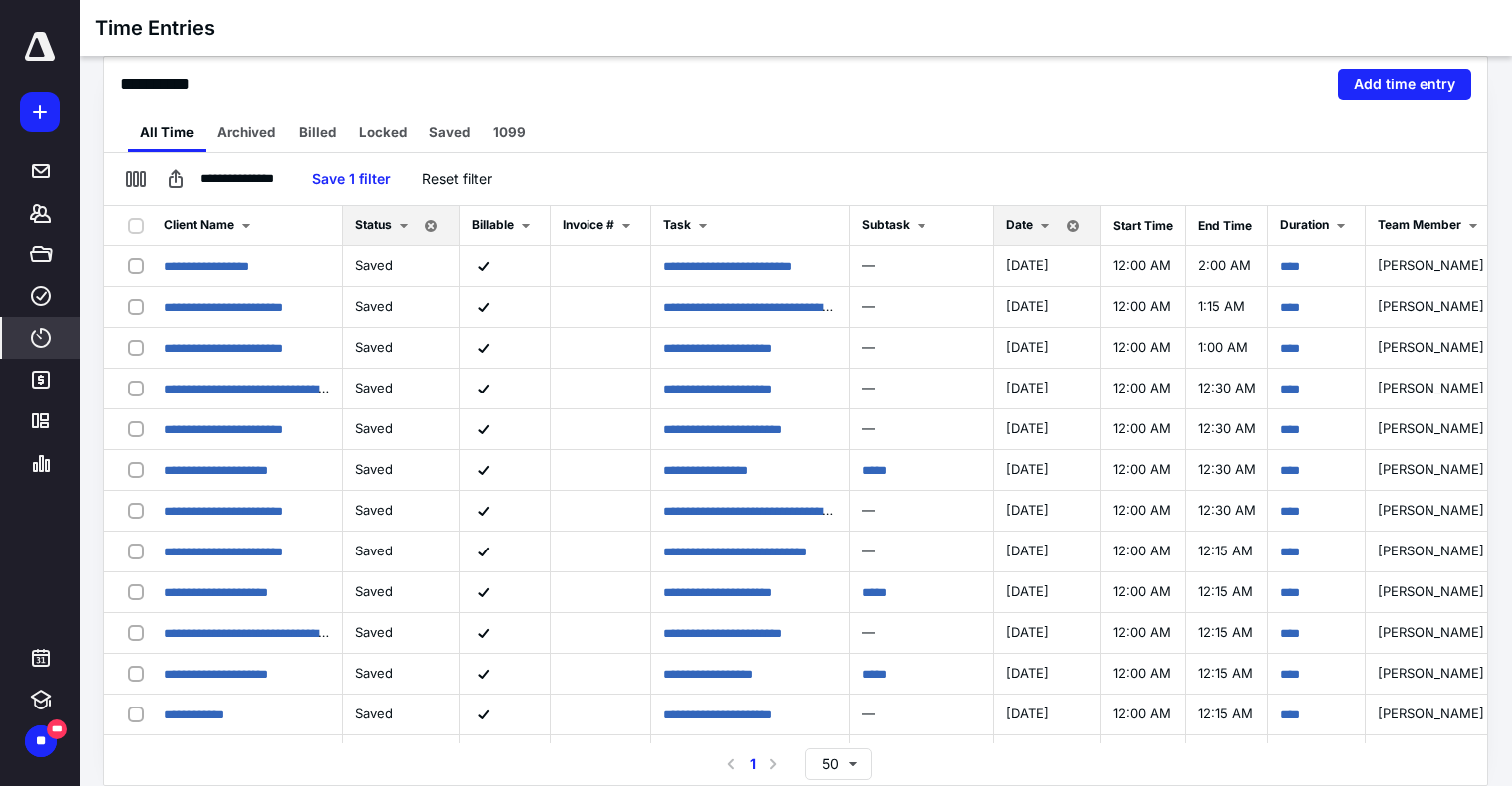 click at bounding box center (1045, 226) 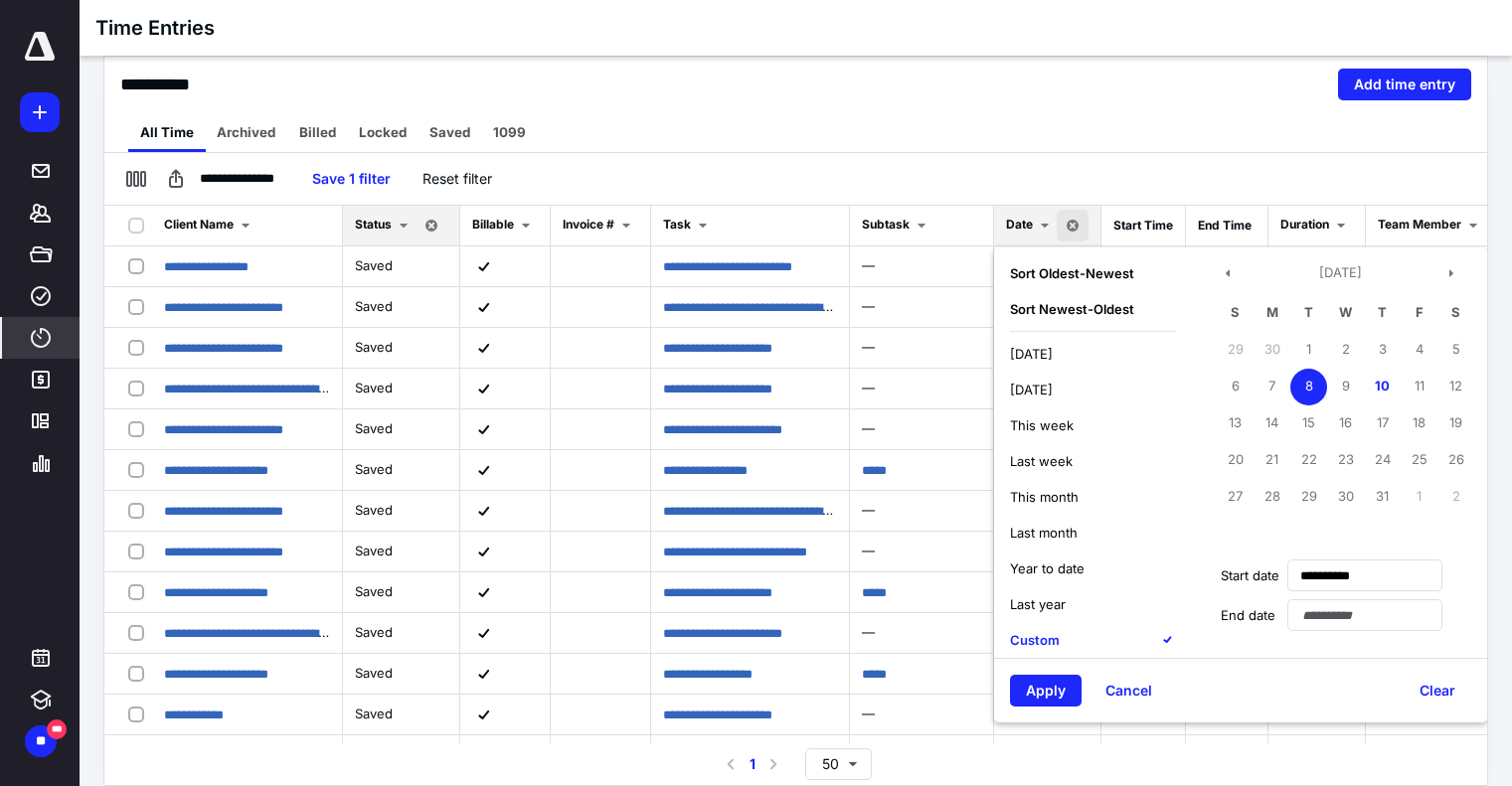 click on "This week" at bounding box center (1042, 425) 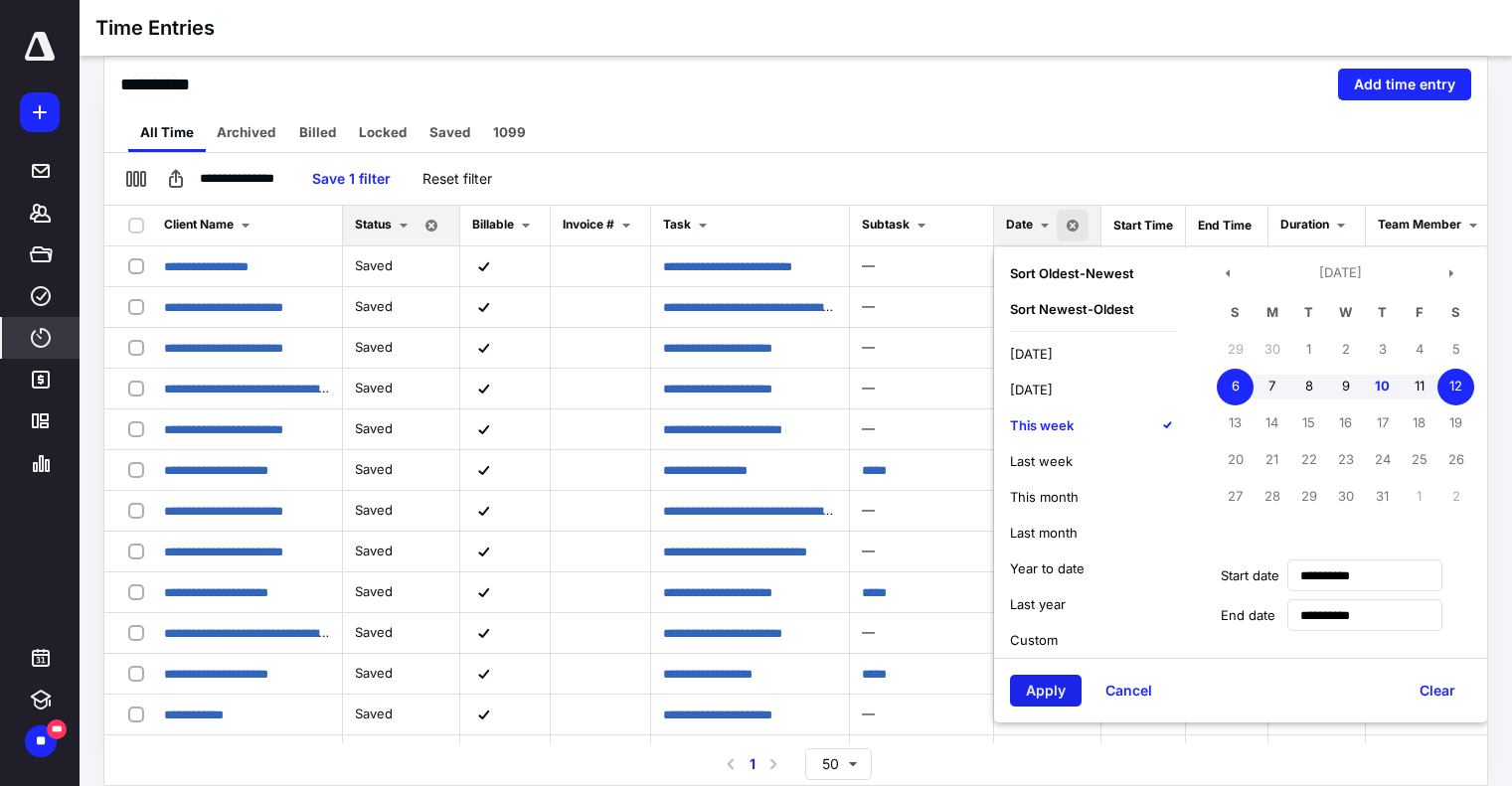 click on "Apply" at bounding box center (1046, 691) 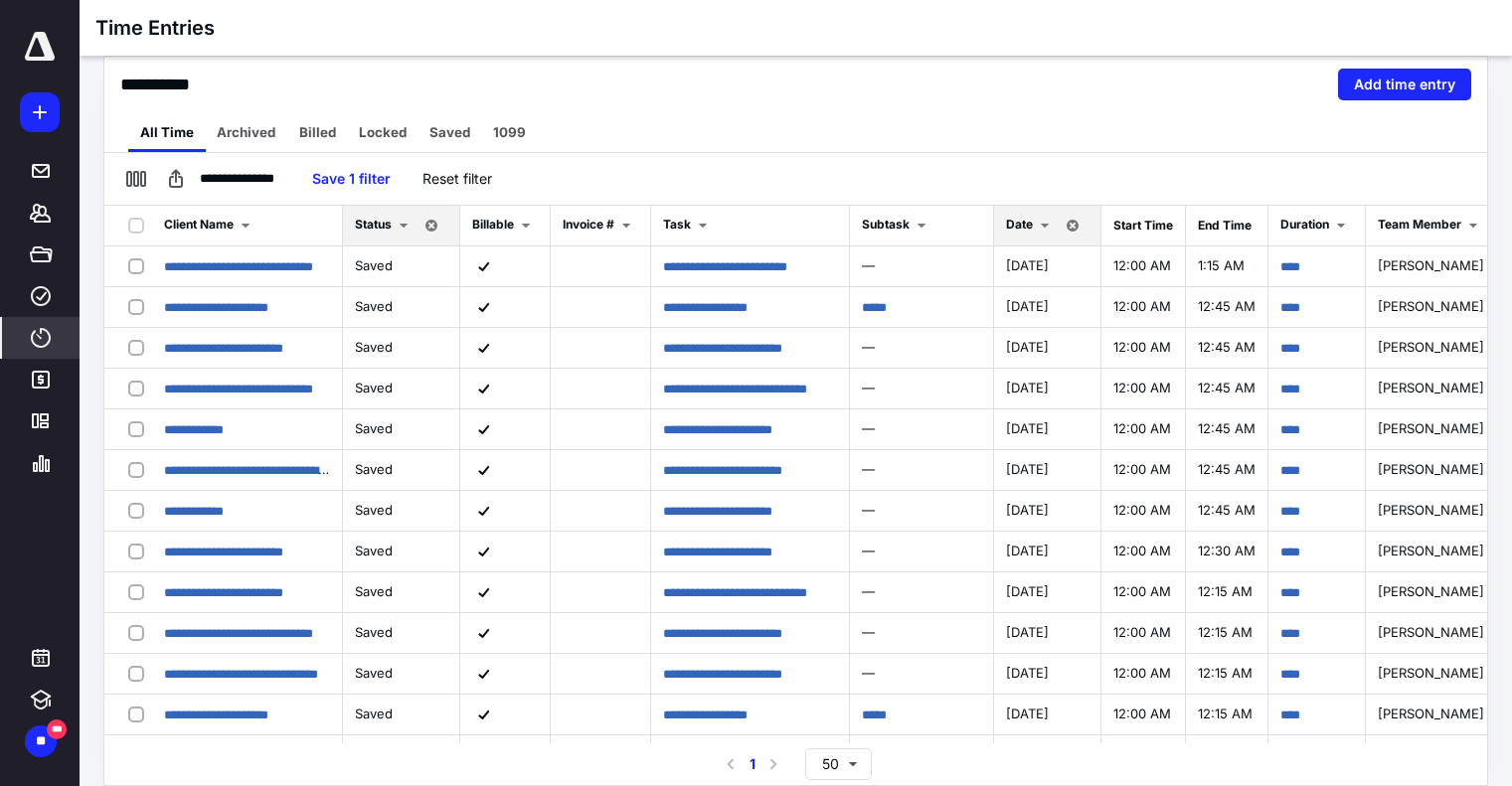 click at bounding box center [246, 226] 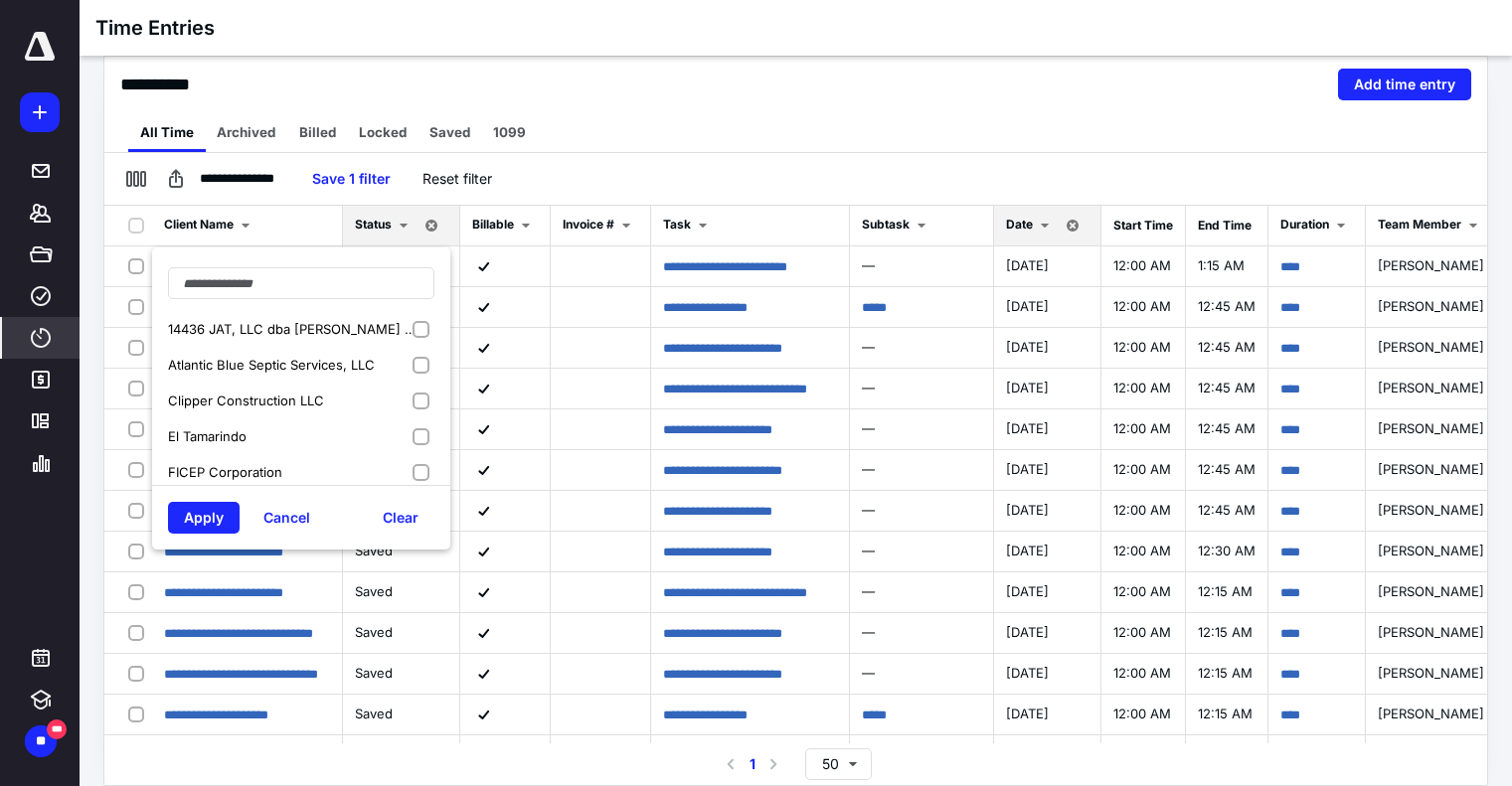 click on "Clipper Construction LLC" at bounding box center (301, 400) 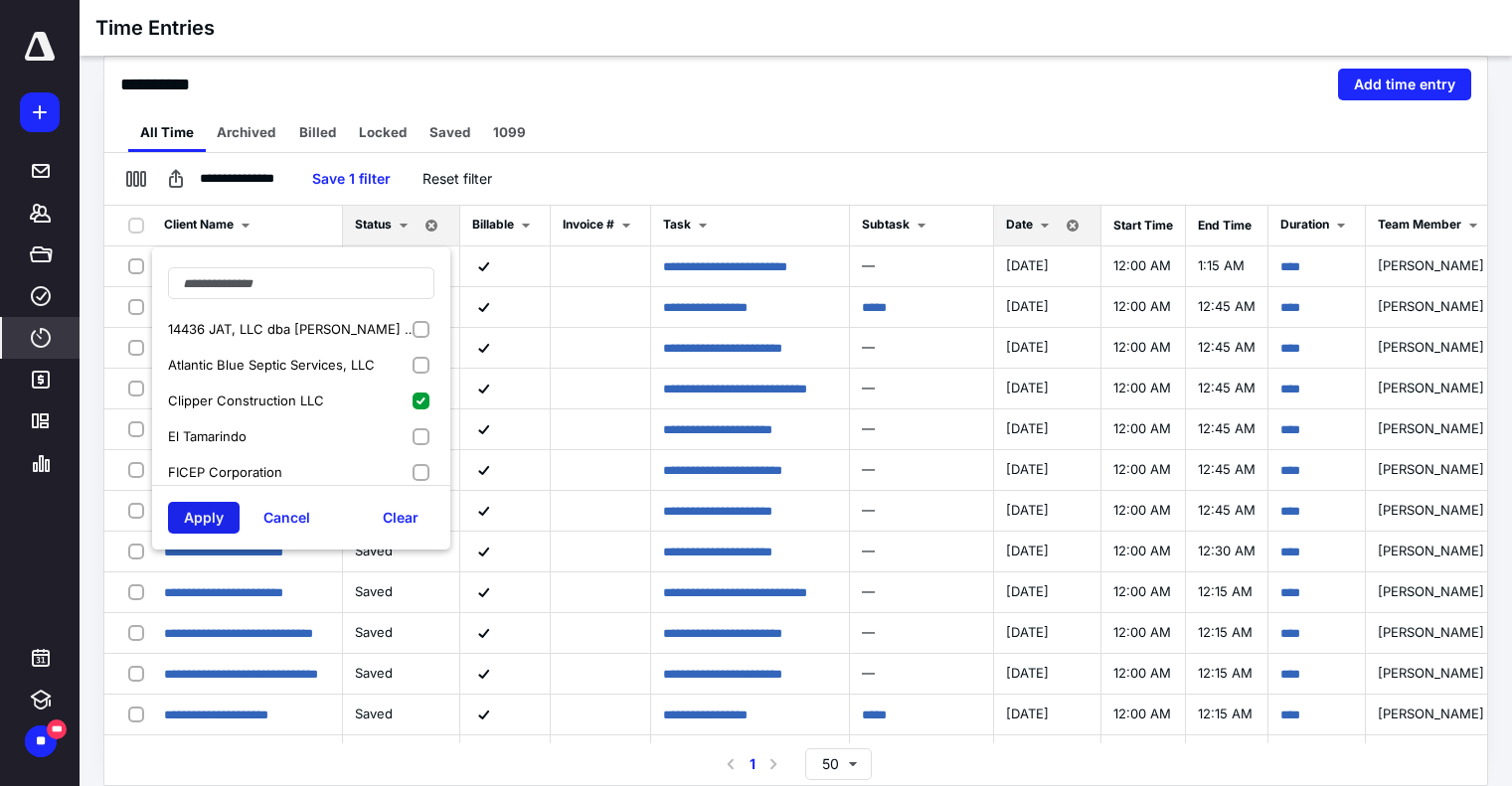 click on "Apply" at bounding box center [204, 518] 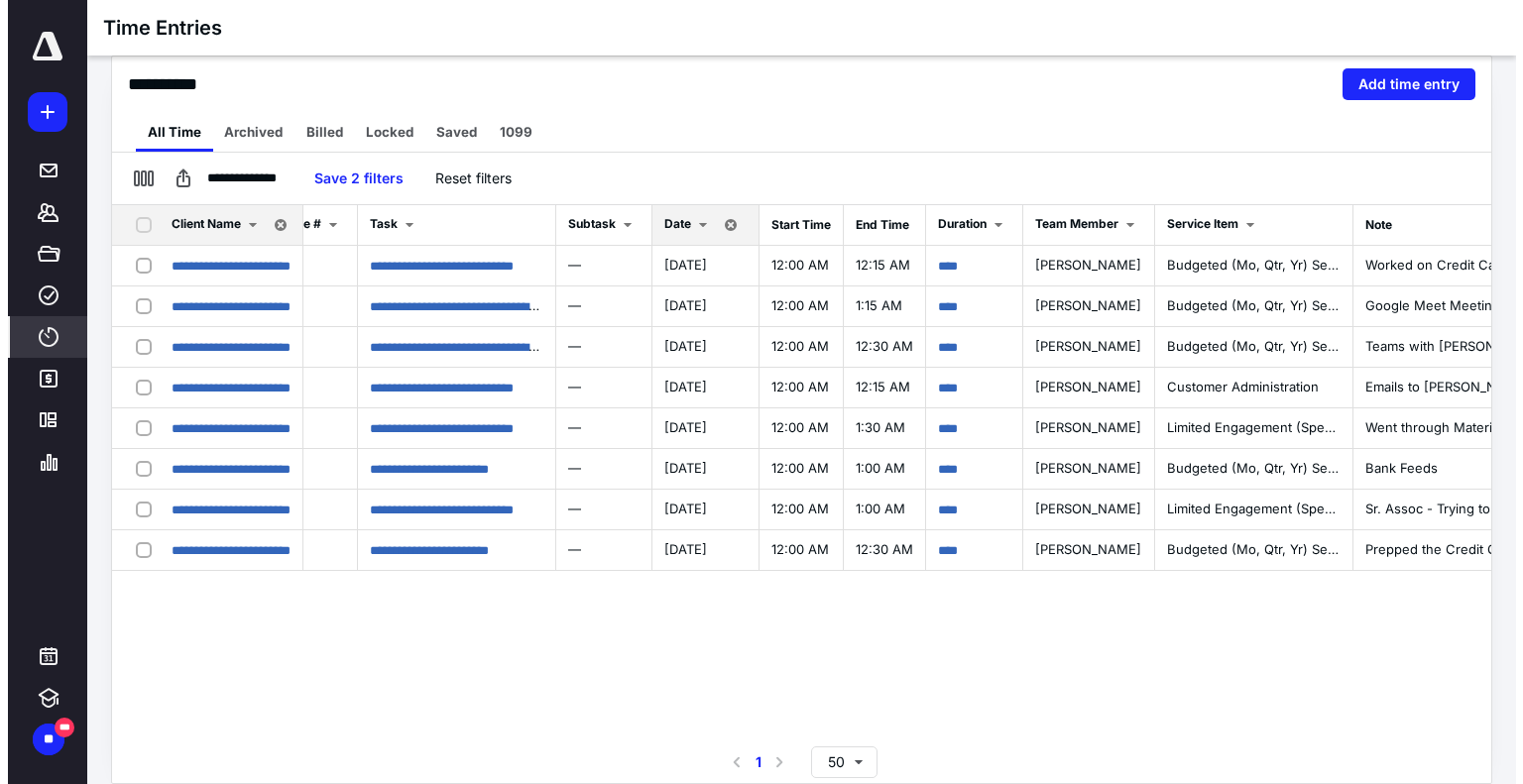 scroll, scrollTop: 0, scrollLeft: 192, axis: horizontal 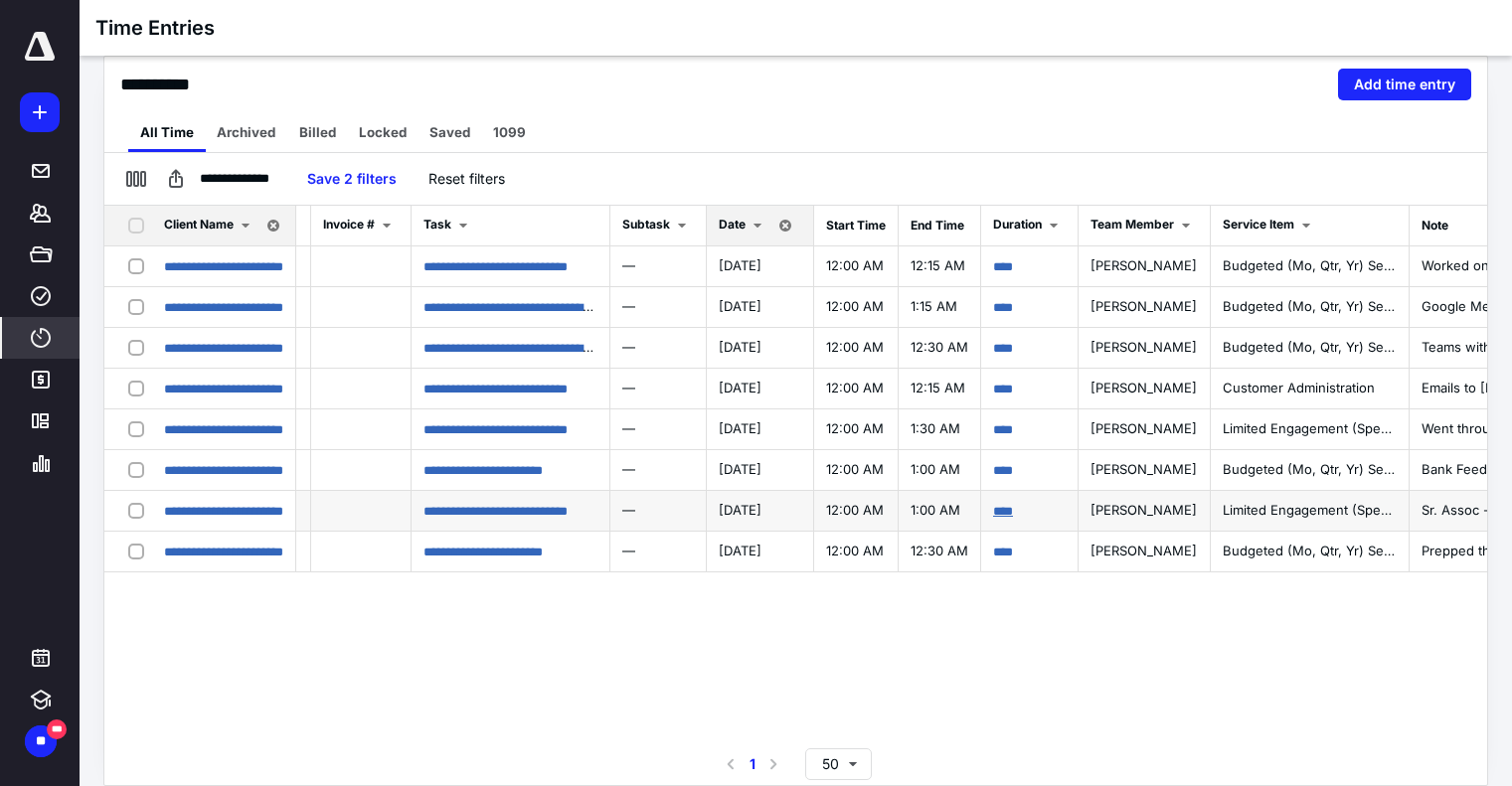 click on "****" at bounding box center [1003, 511] 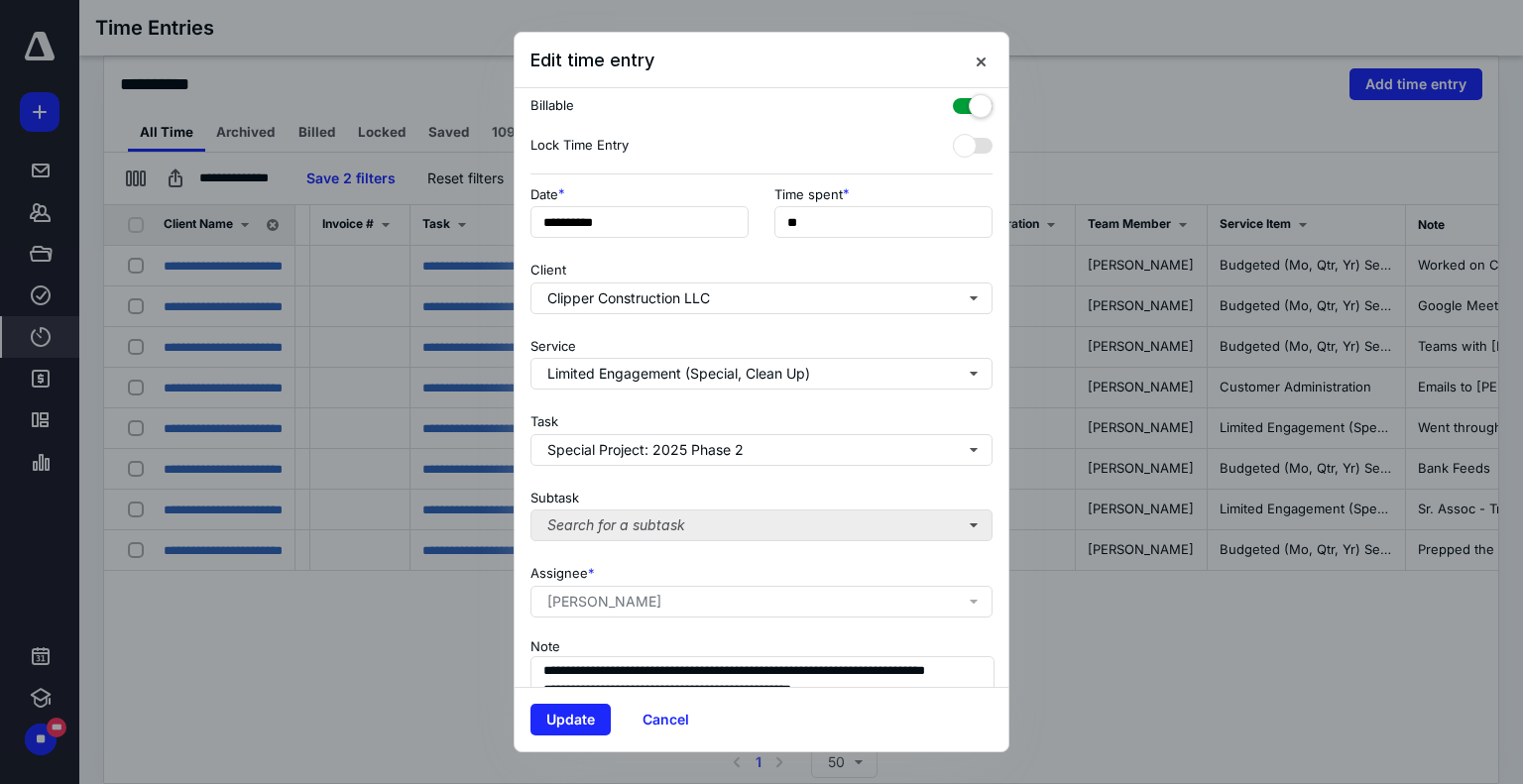 scroll, scrollTop: 0, scrollLeft: 0, axis: both 